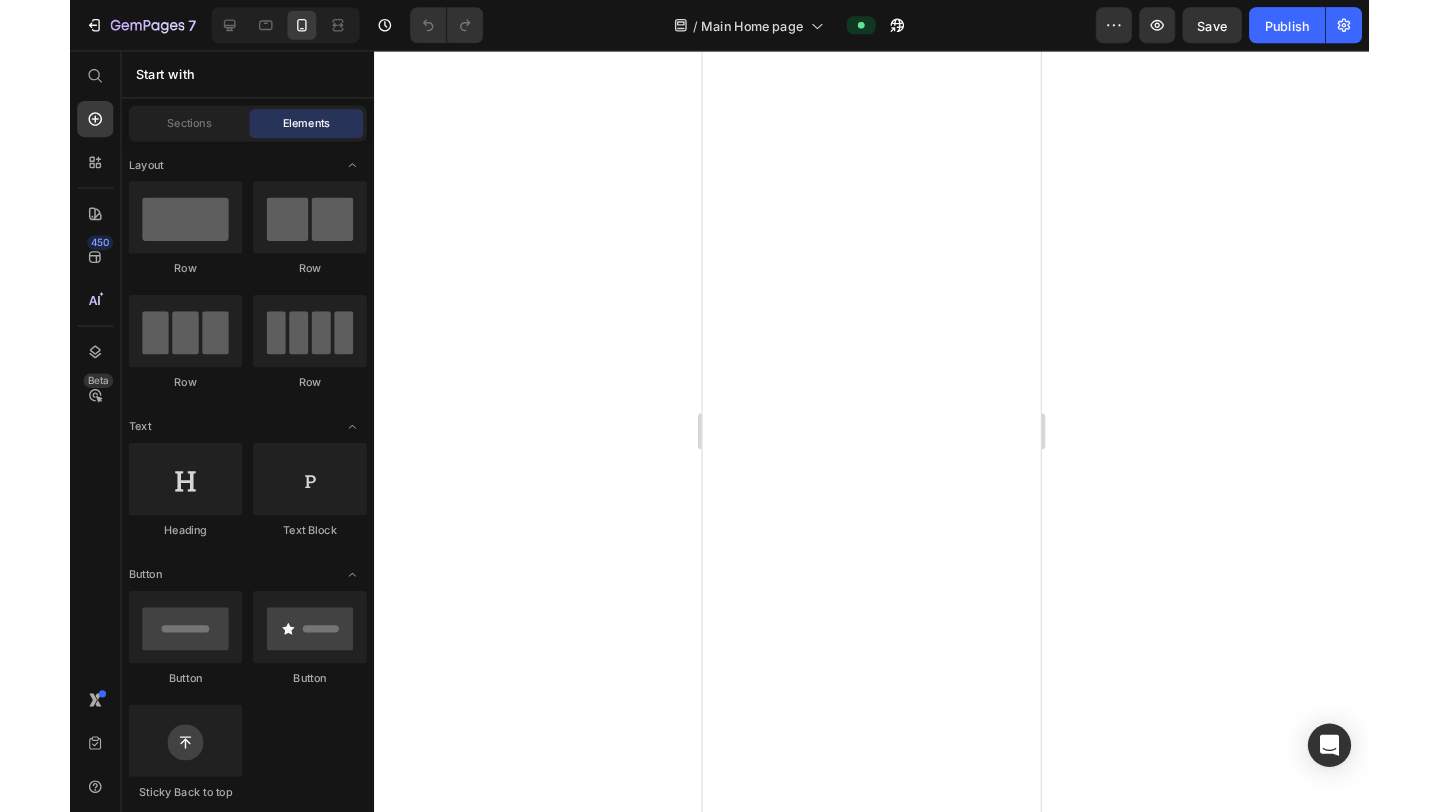 scroll, scrollTop: 0, scrollLeft: 0, axis: both 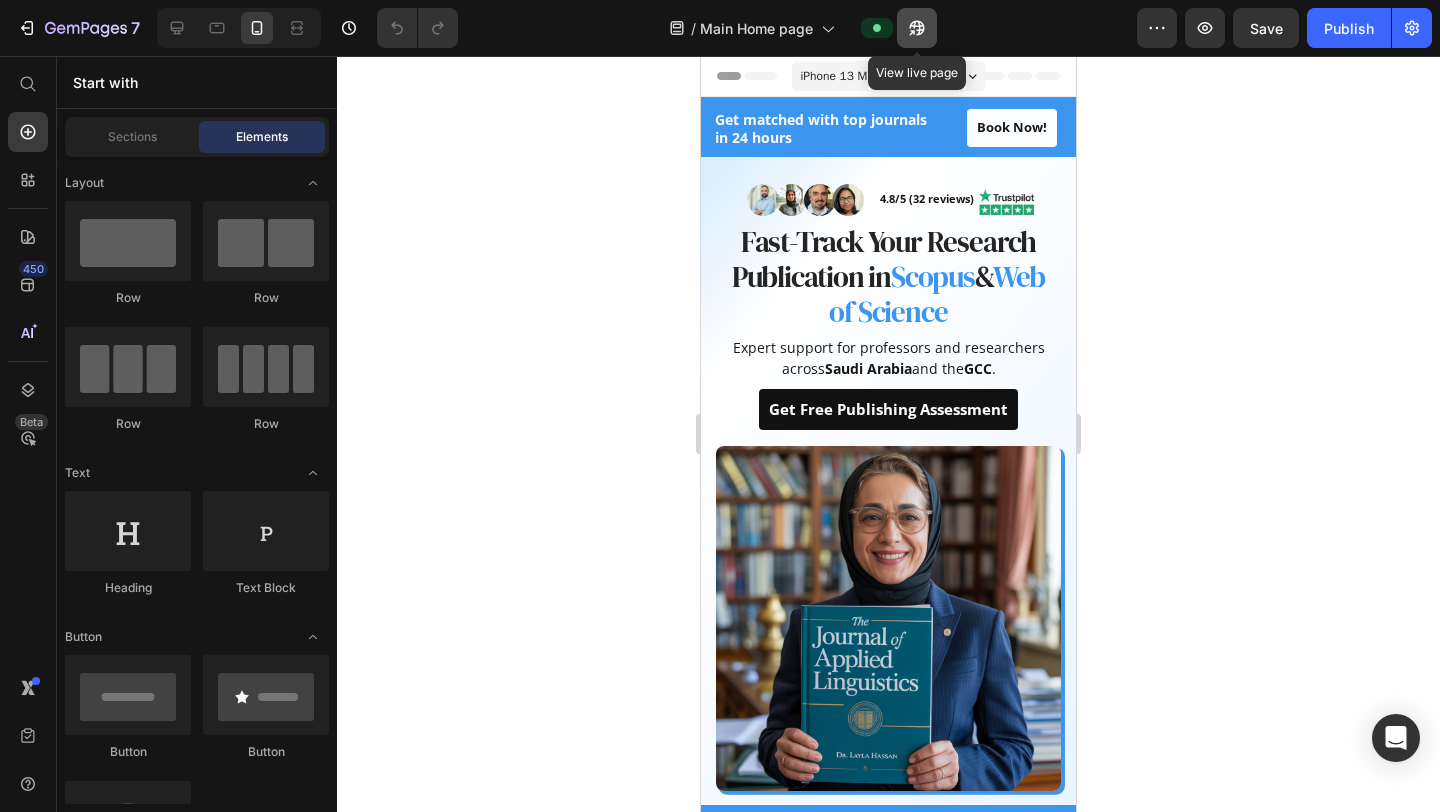 click 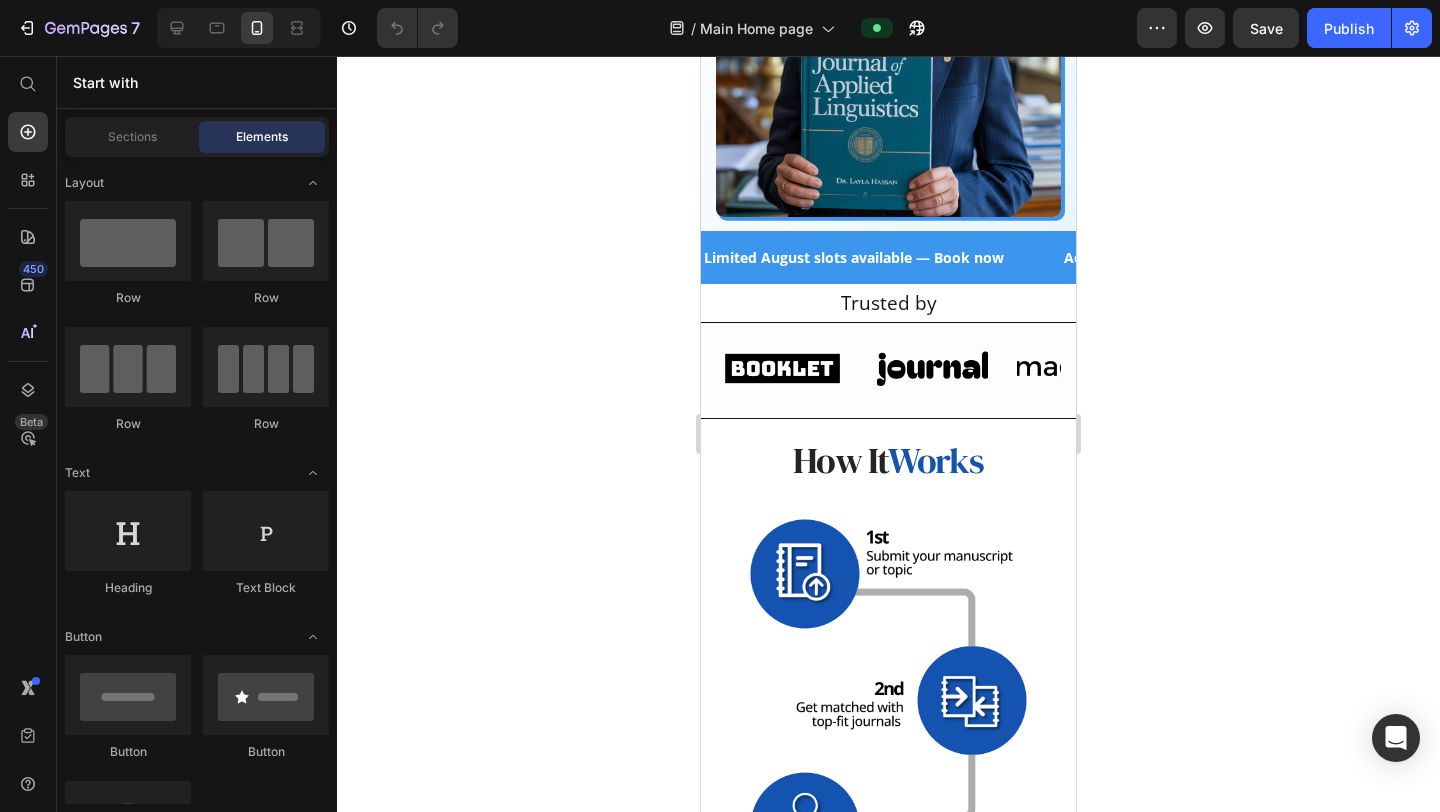 scroll, scrollTop: 597, scrollLeft: 0, axis: vertical 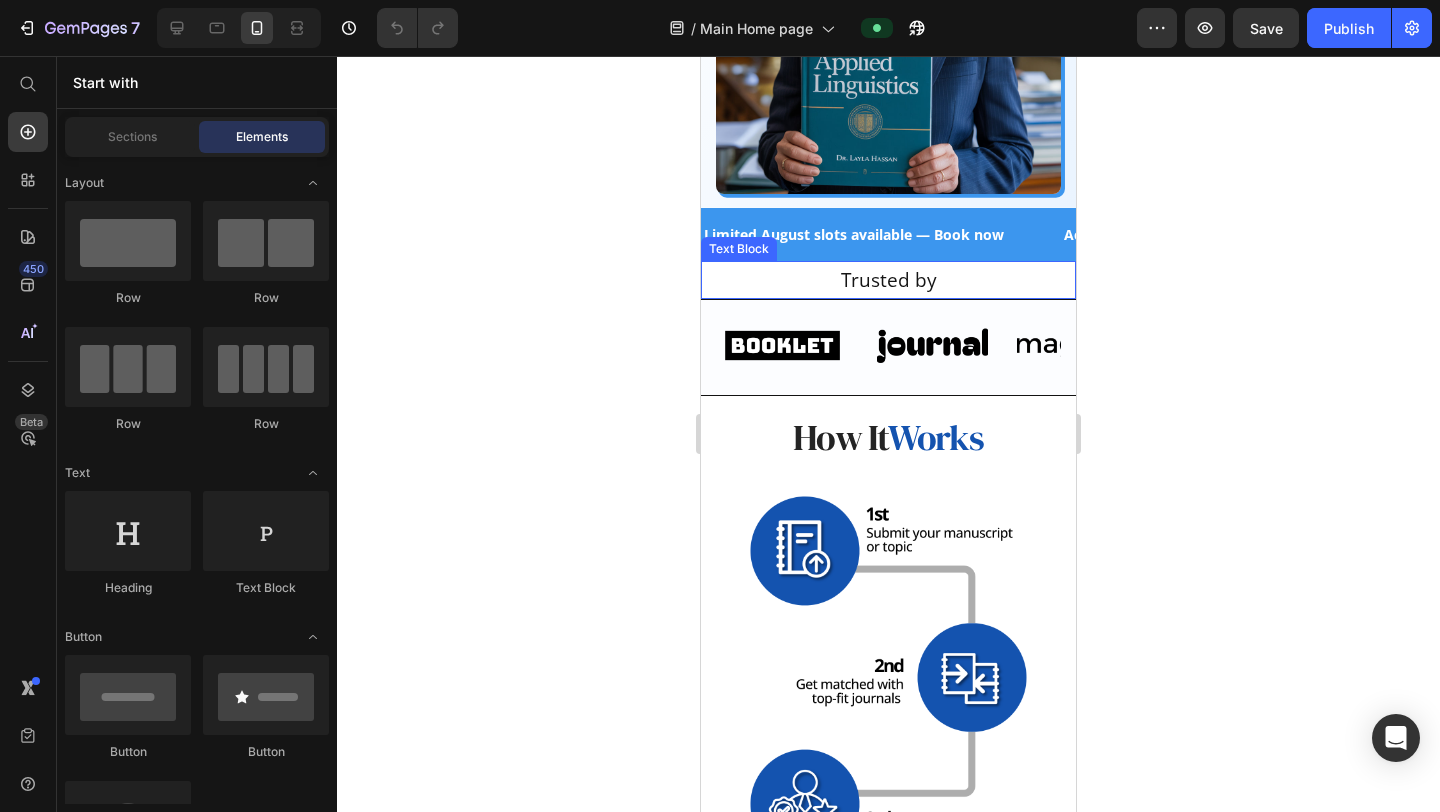 click on "Trusted by" at bounding box center [888, 280] 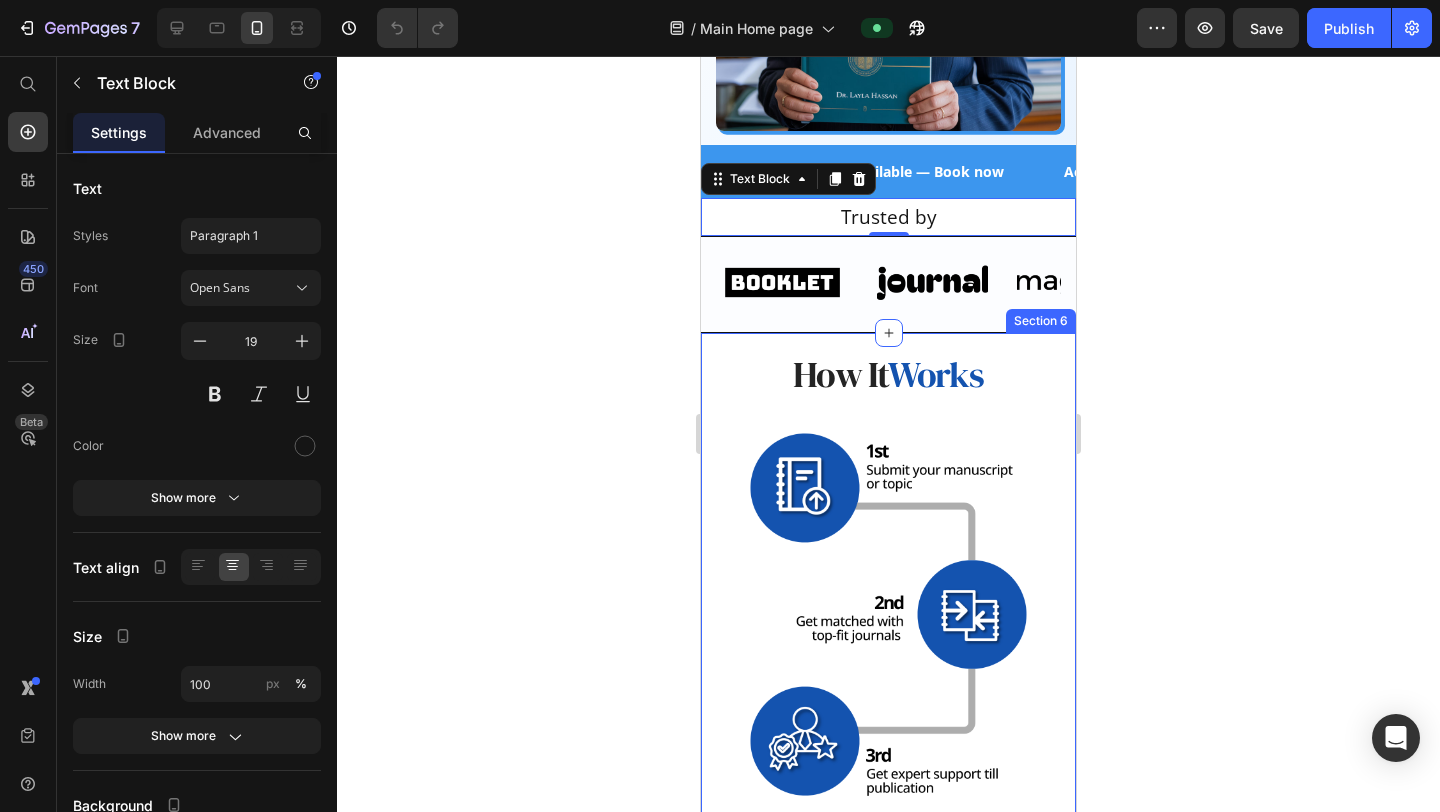 scroll, scrollTop: 624, scrollLeft: 0, axis: vertical 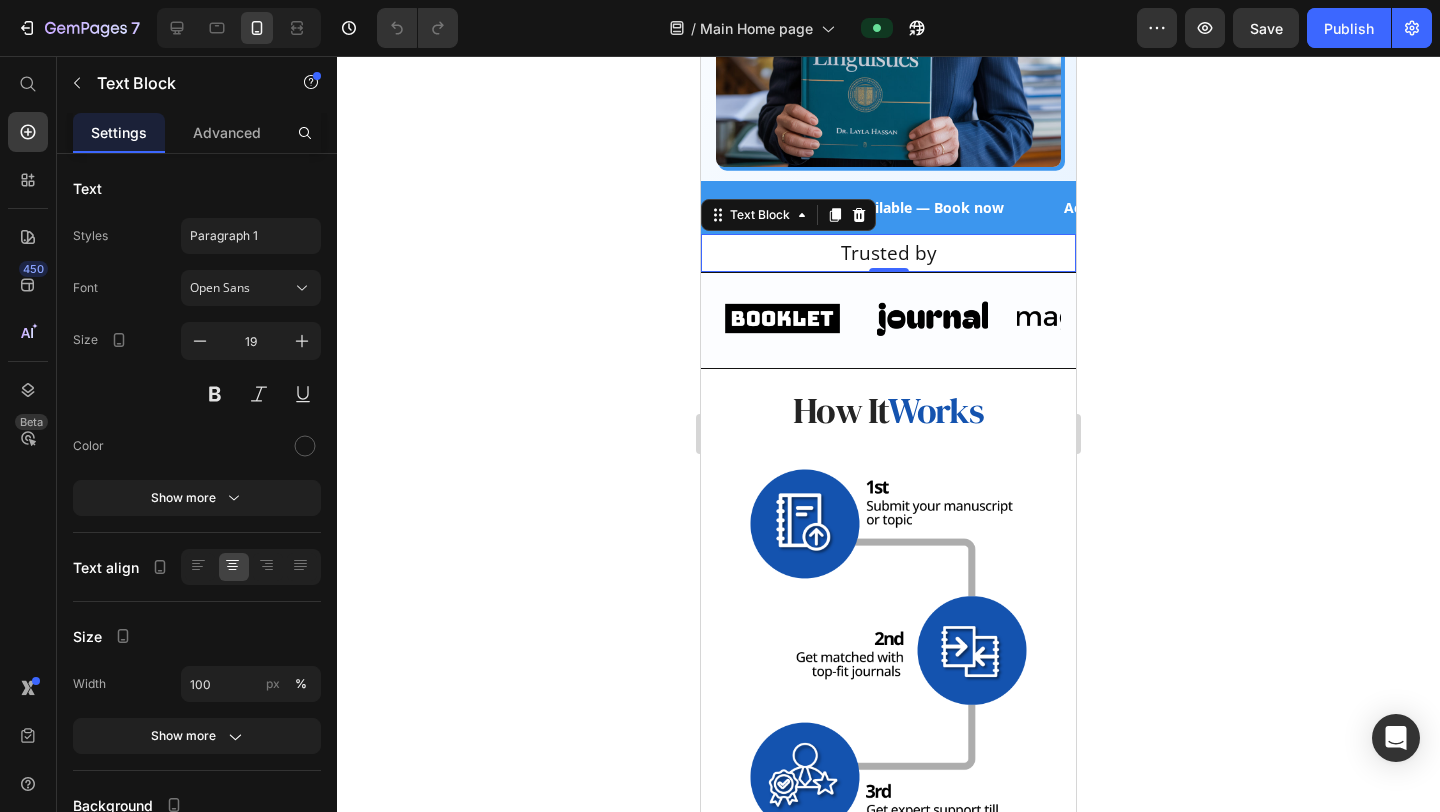click 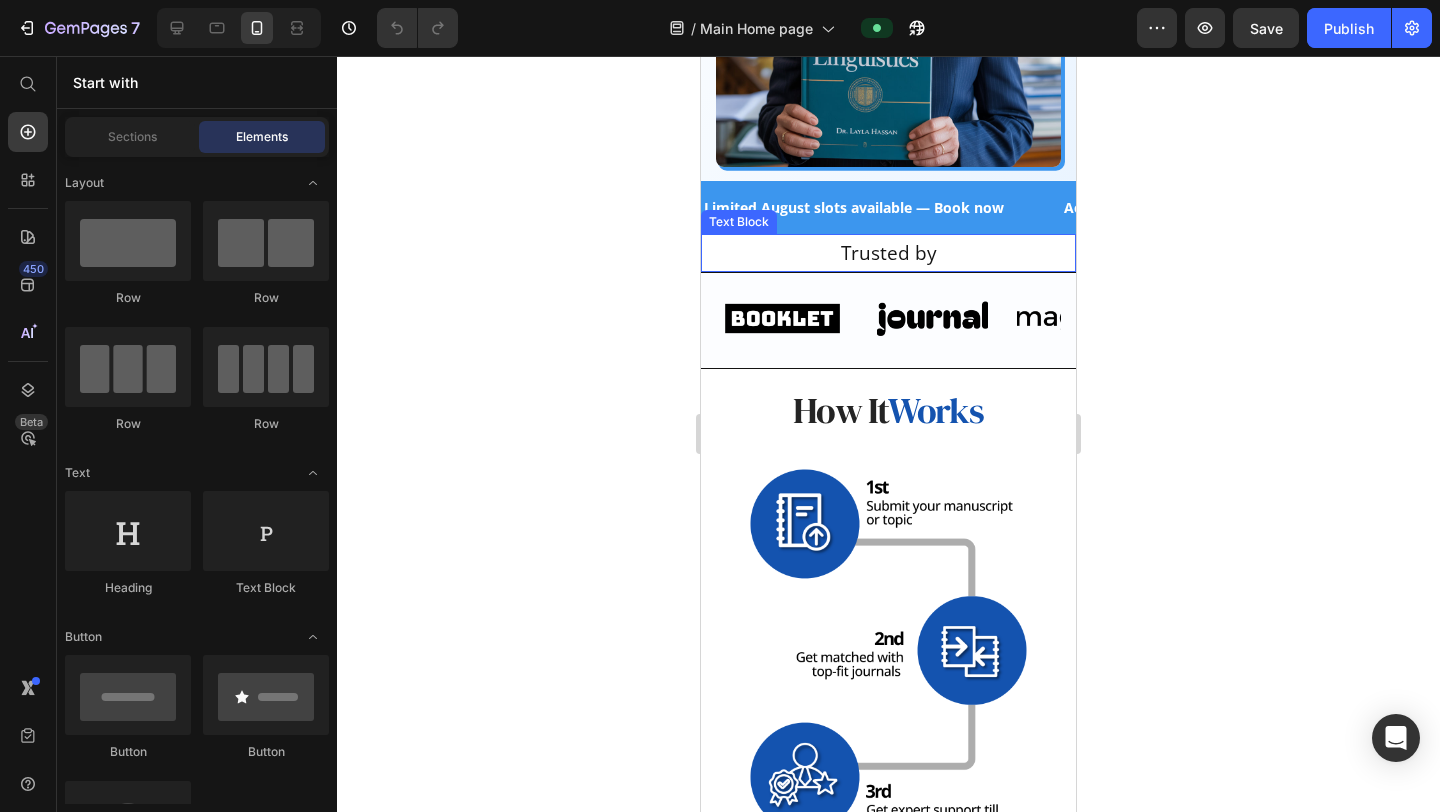 click on "Trusted by" at bounding box center (888, 253) 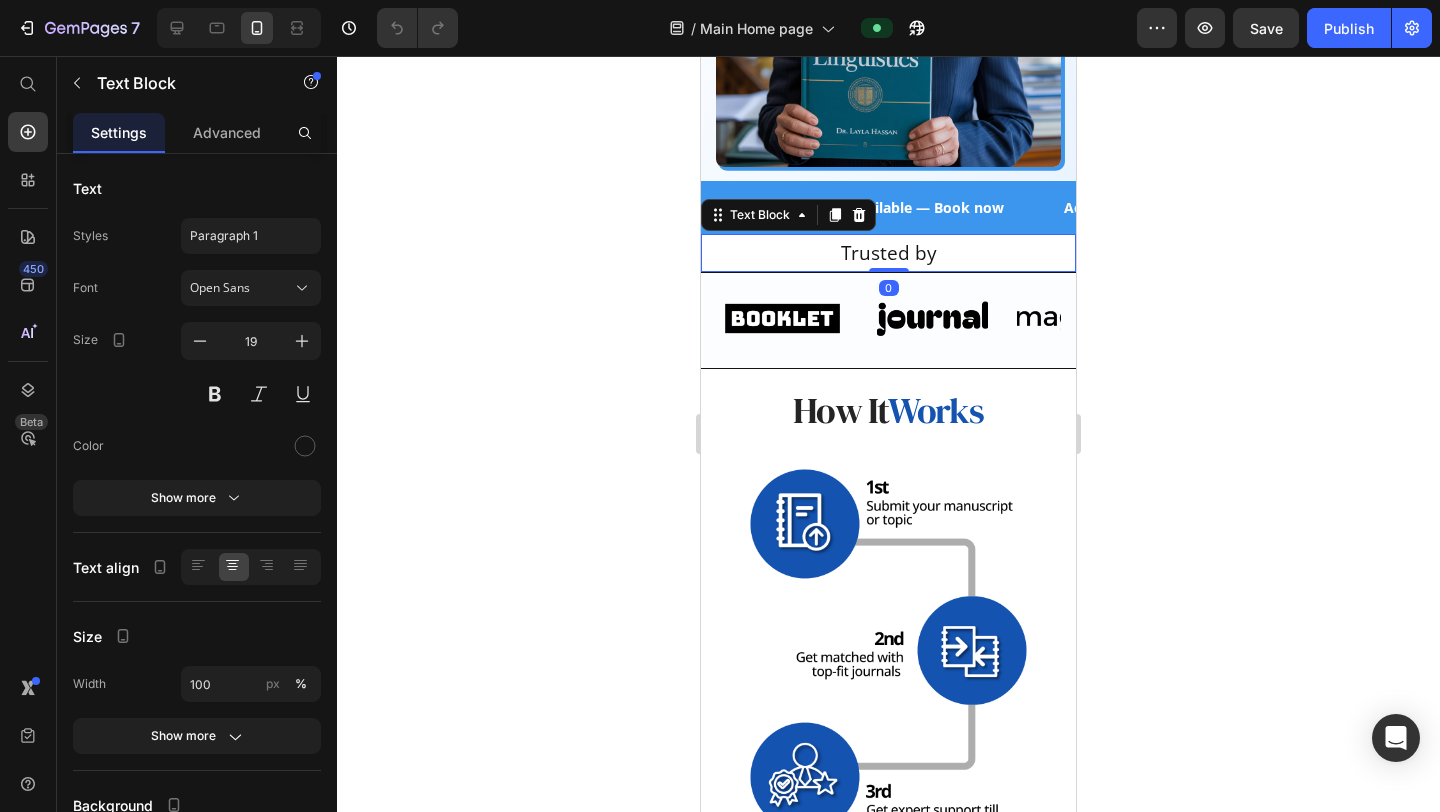 click 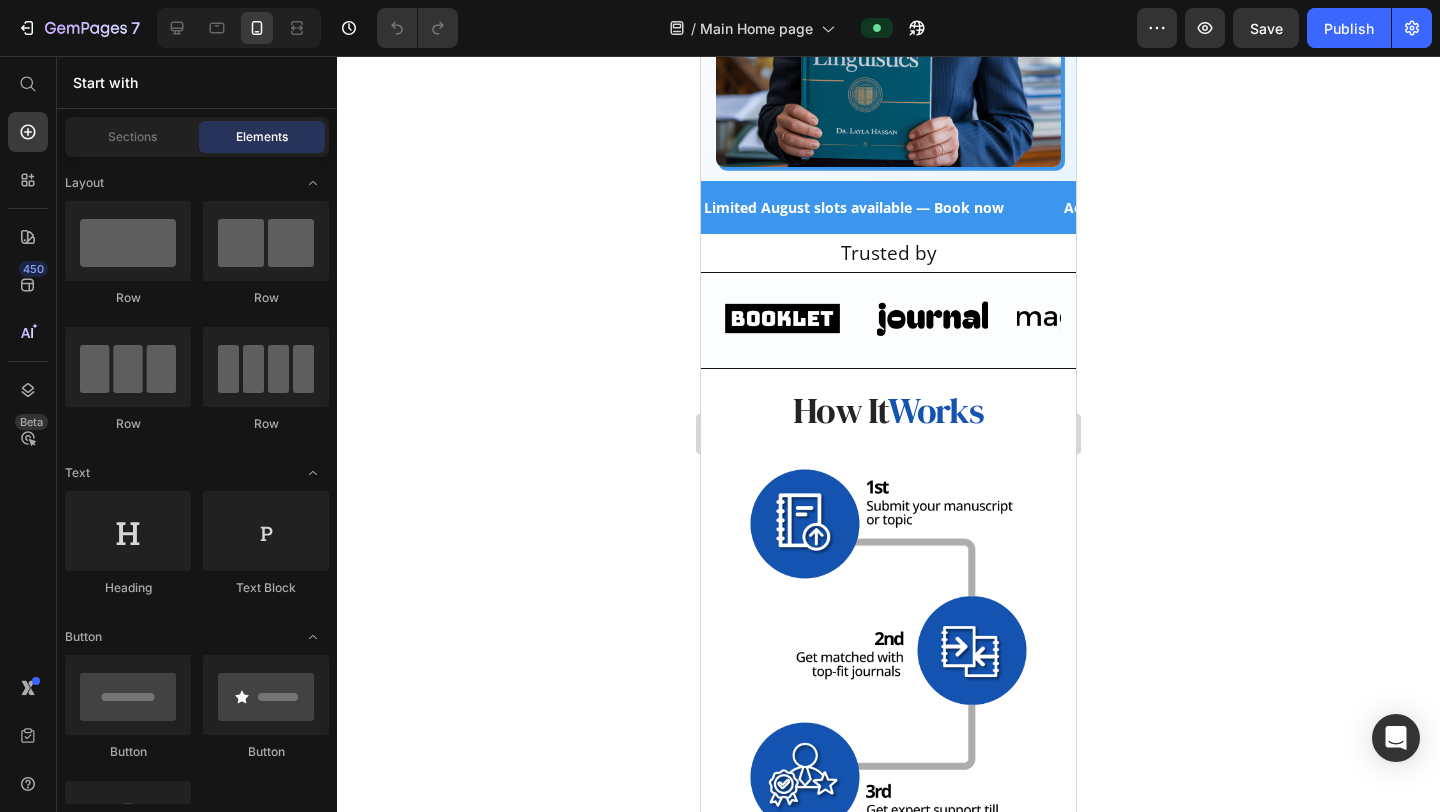 click 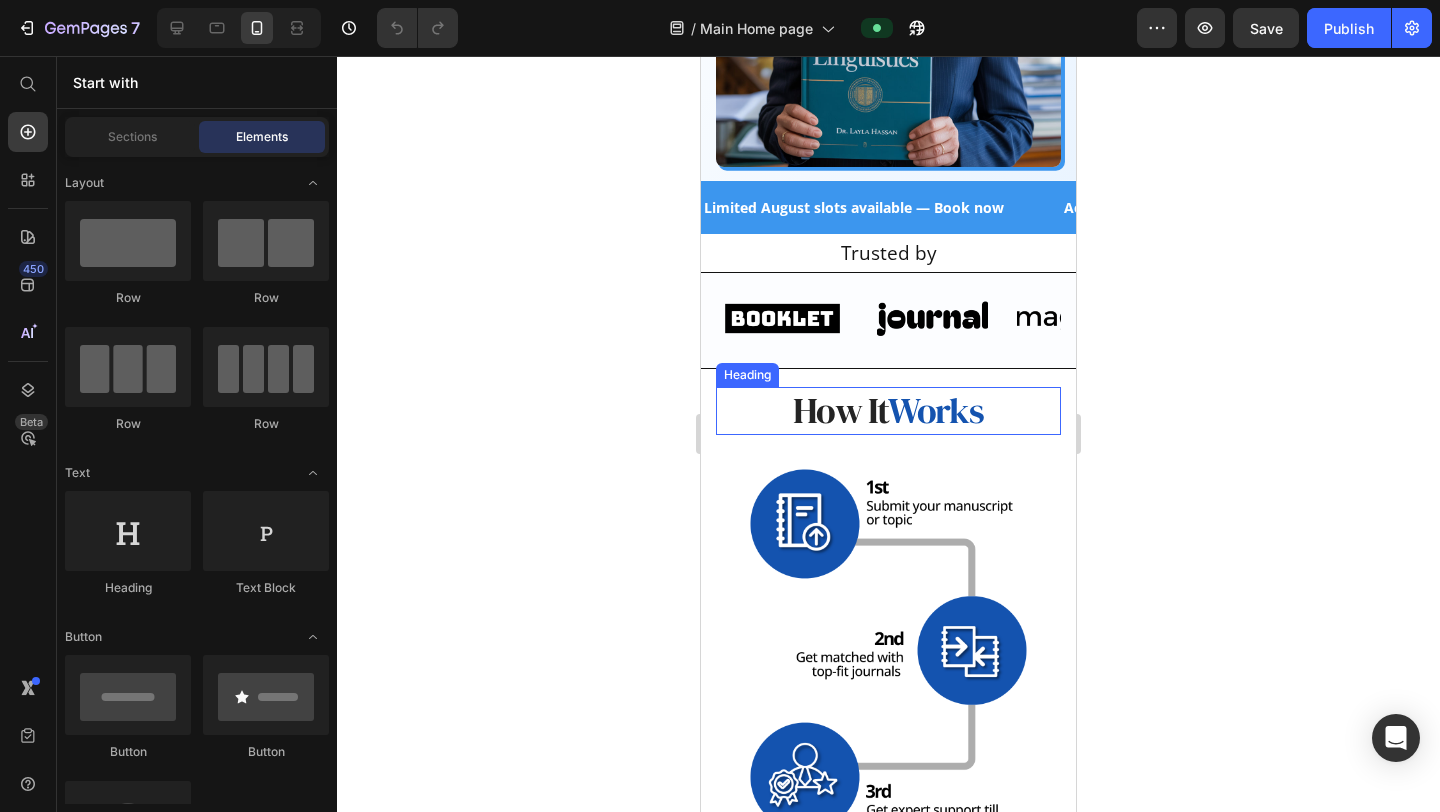 click on "How It" at bounding box center [840, 410] 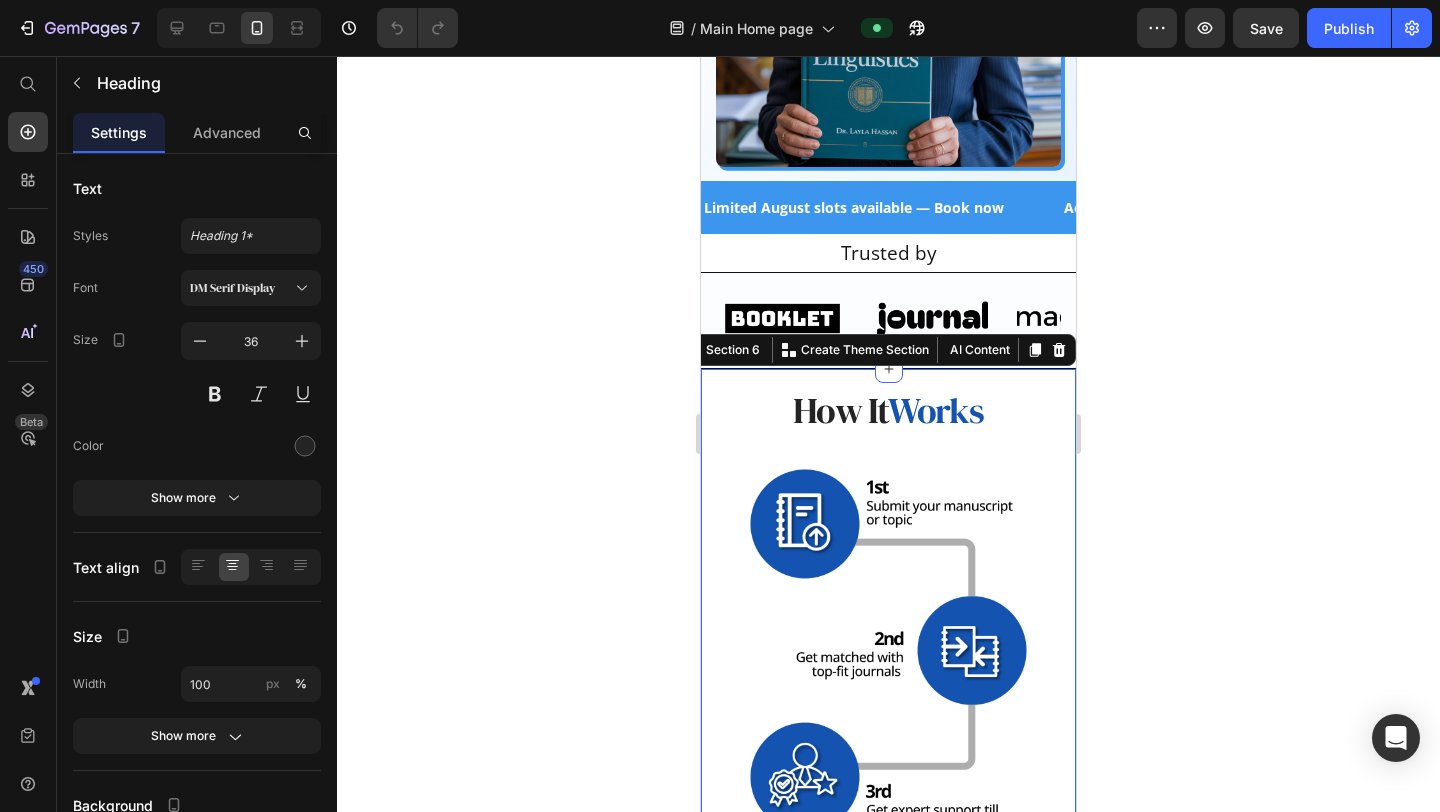 click on "How It Works Heading Row Image Row Section 6 You can create reusable sections Create Theme Section AI Content Write with GemAI What would you like to describe here? Tone and Voice Persuasive Product Getting products... Show more Generate" at bounding box center (888, 651) 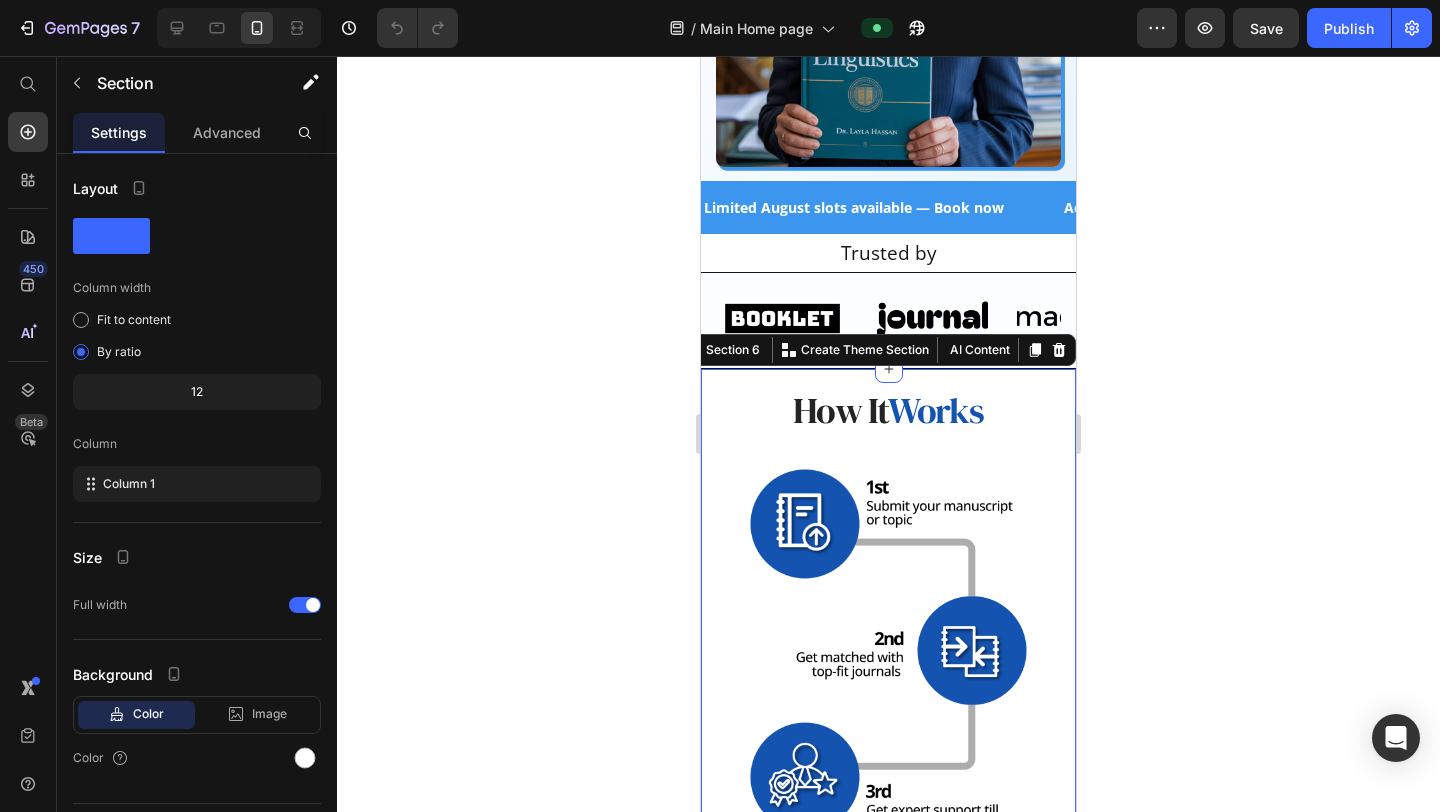 click 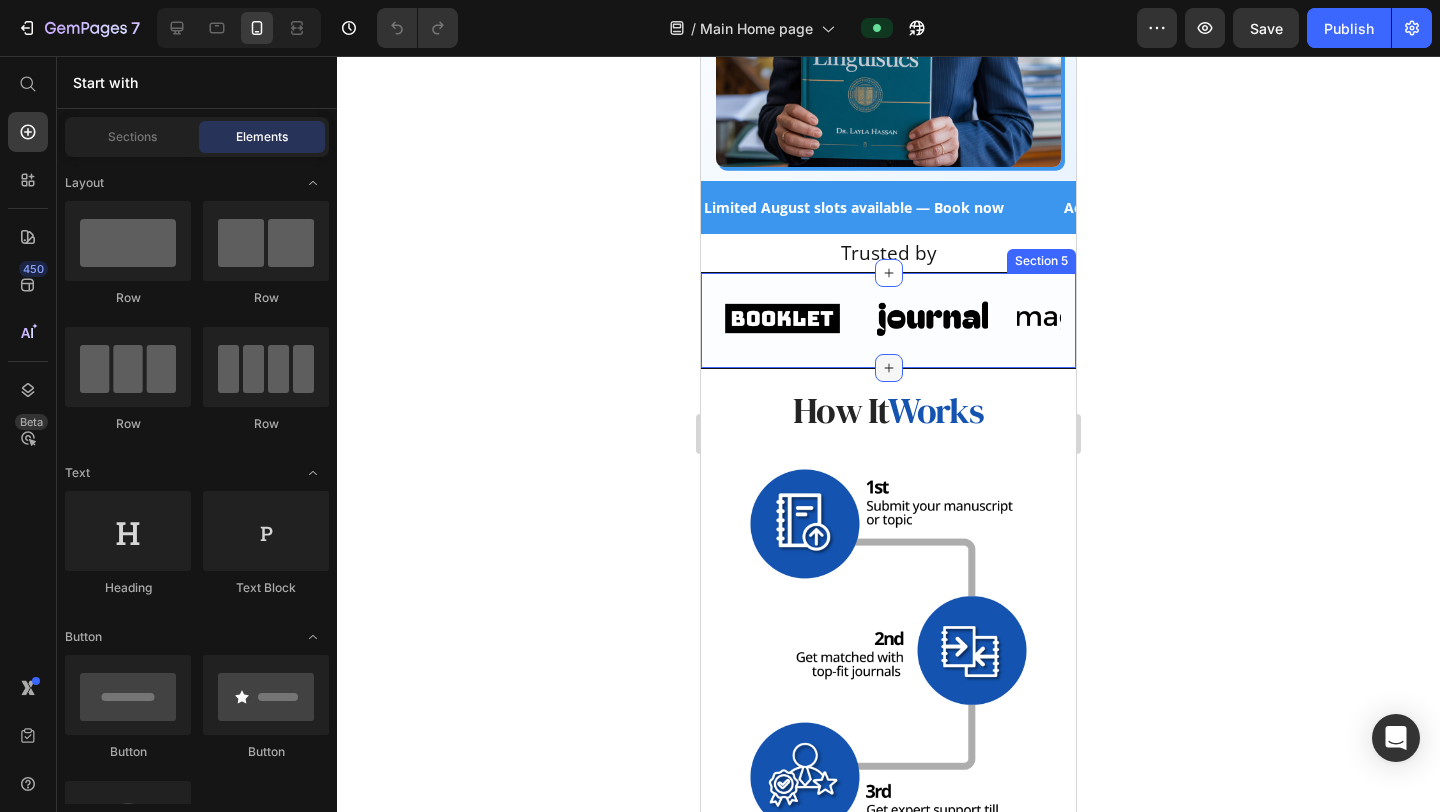 click 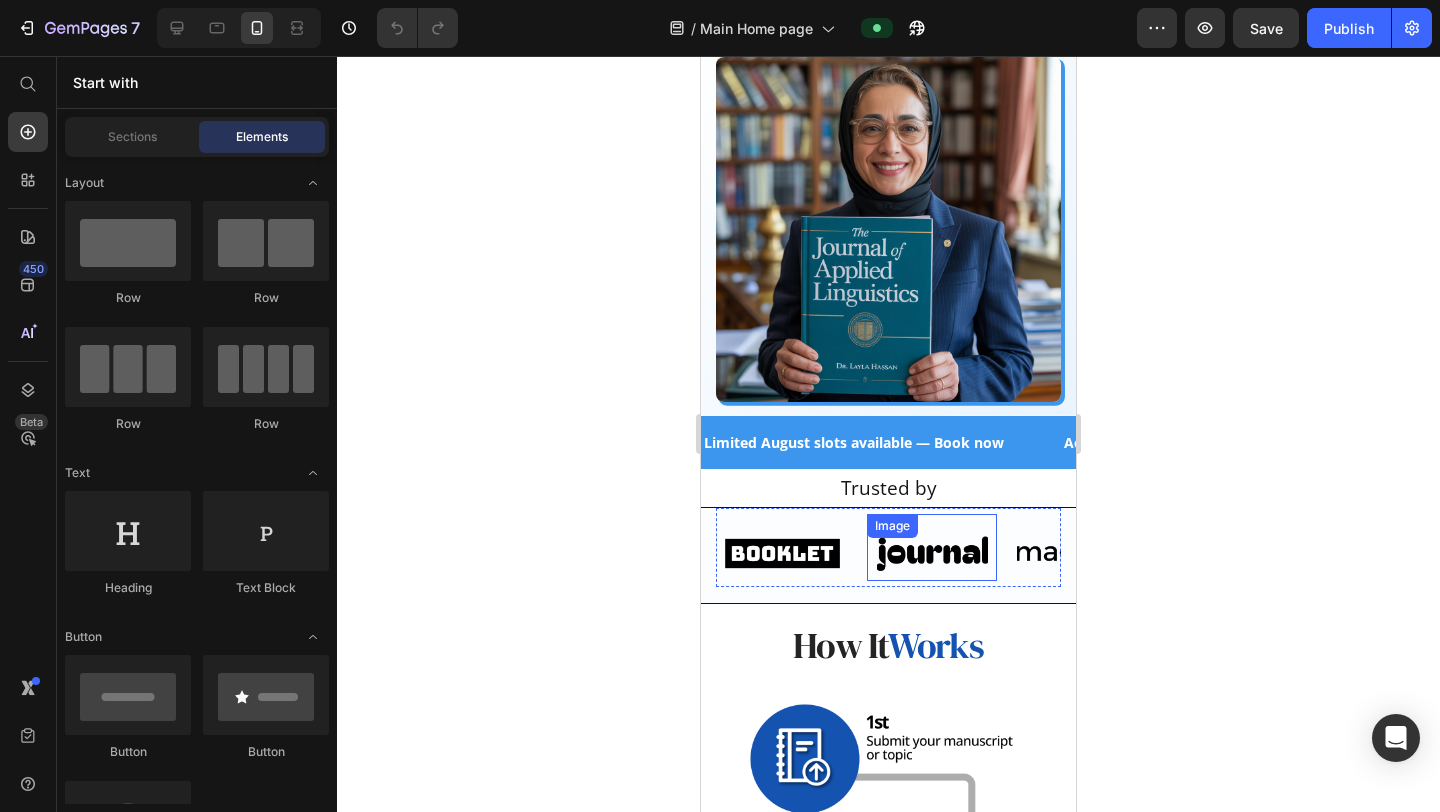scroll, scrollTop: 214, scrollLeft: 0, axis: vertical 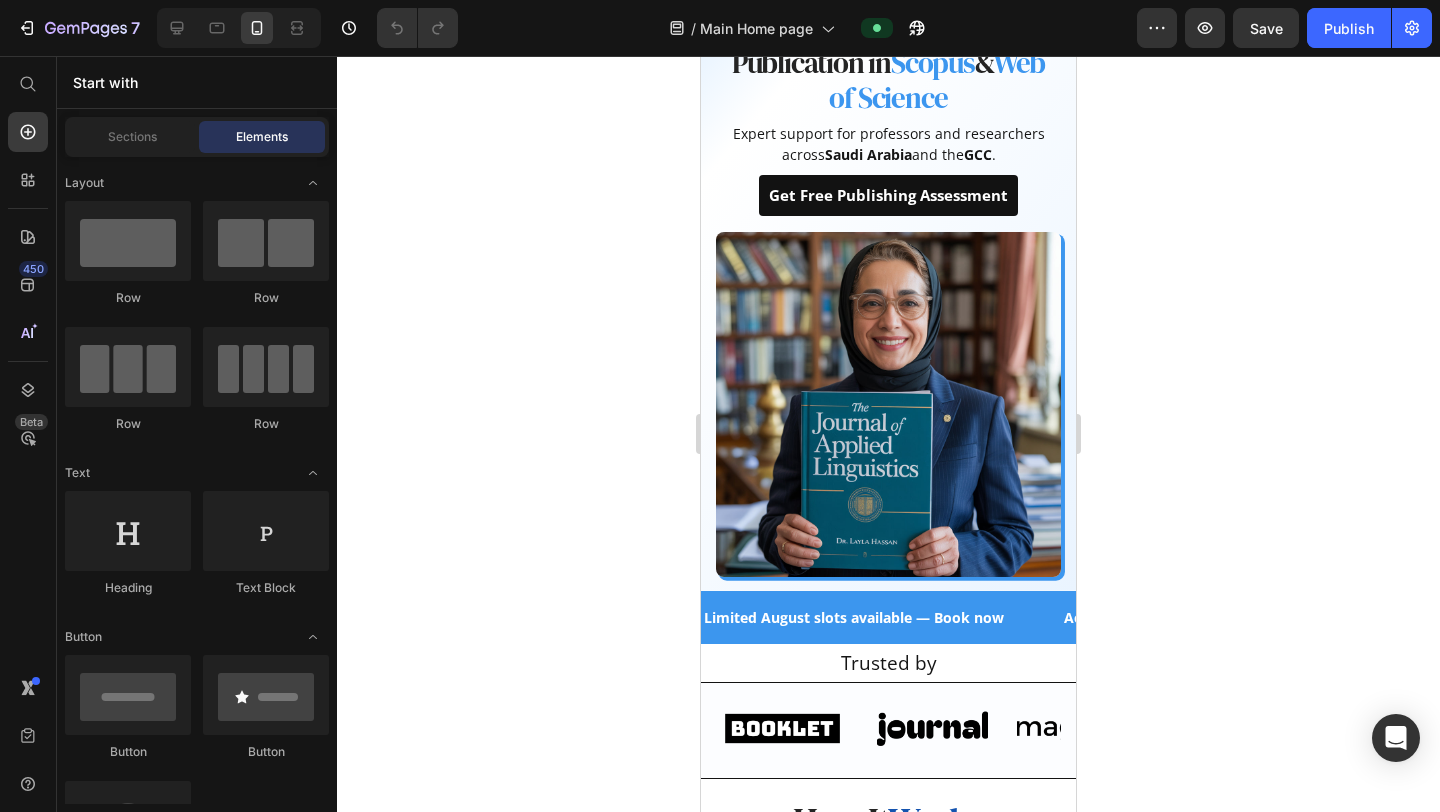 click 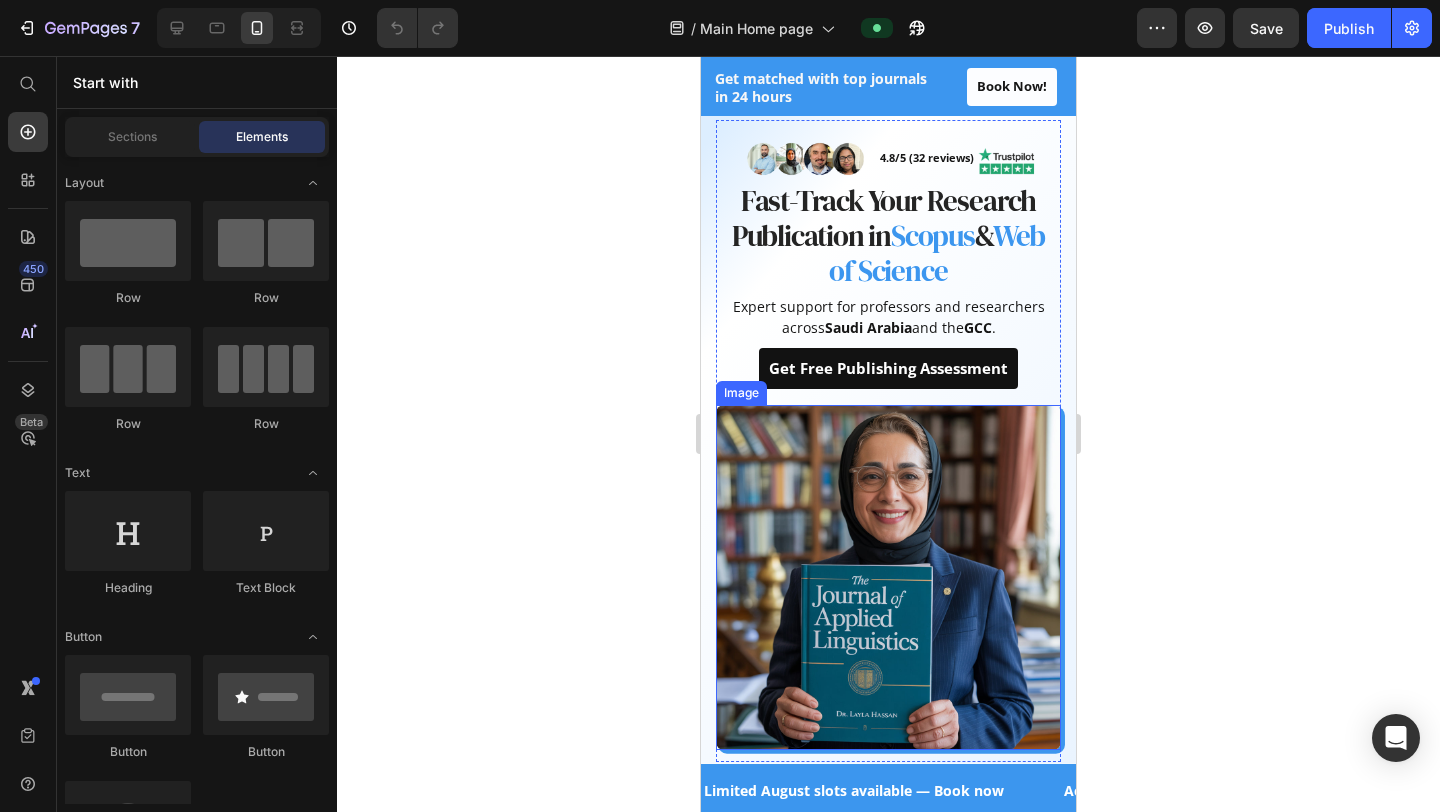 scroll, scrollTop: 0, scrollLeft: 0, axis: both 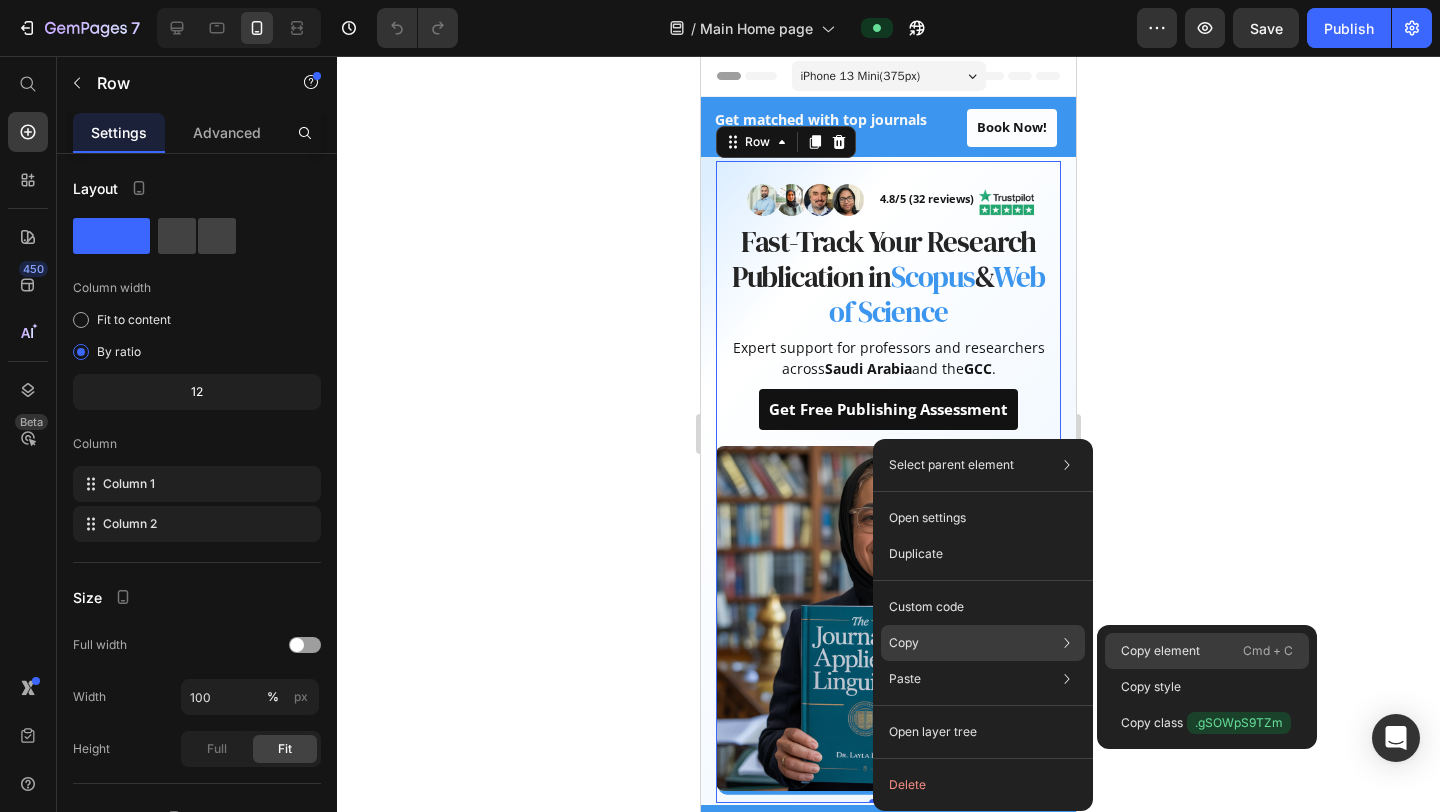 click on "Copy element" at bounding box center [1160, 651] 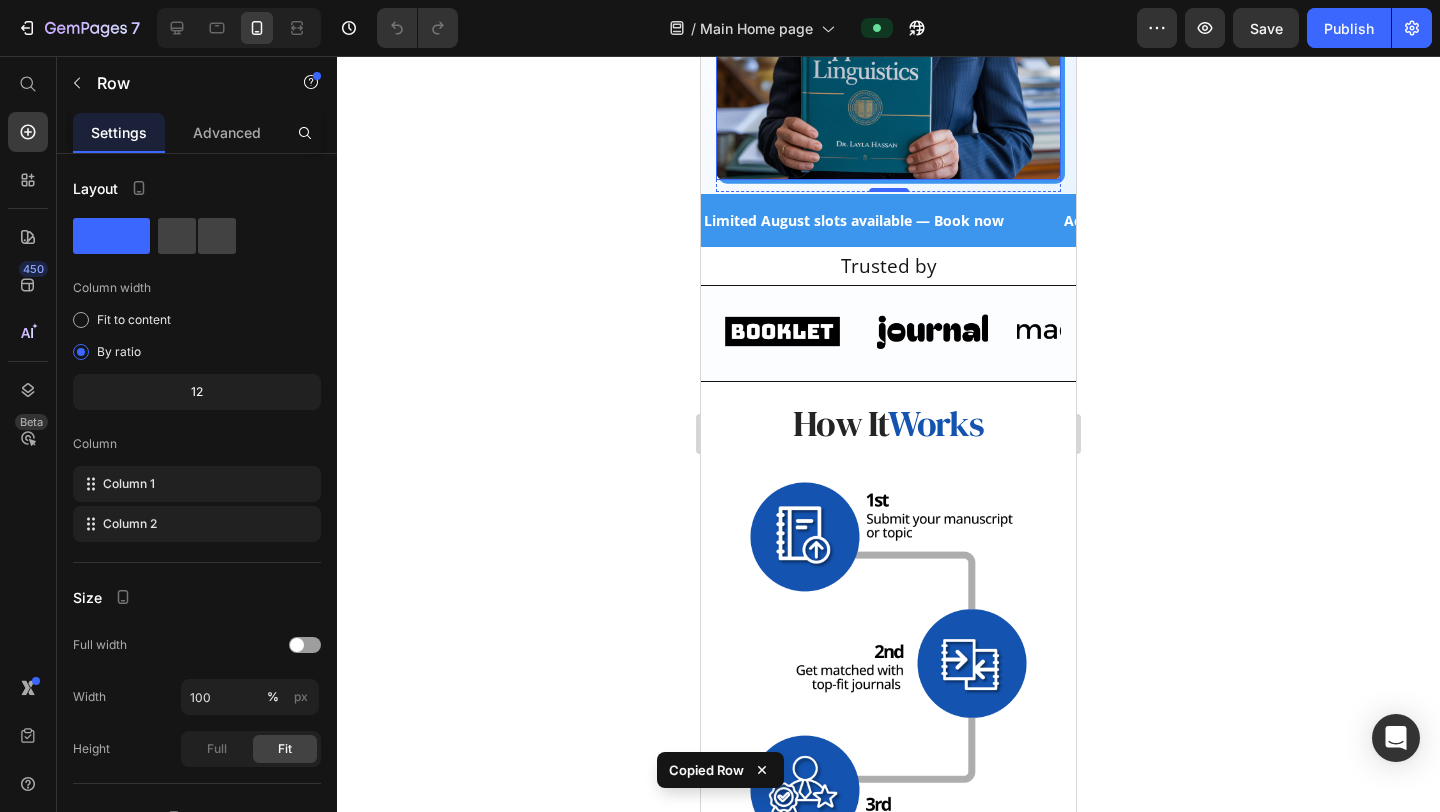 scroll, scrollTop: 628, scrollLeft: 0, axis: vertical 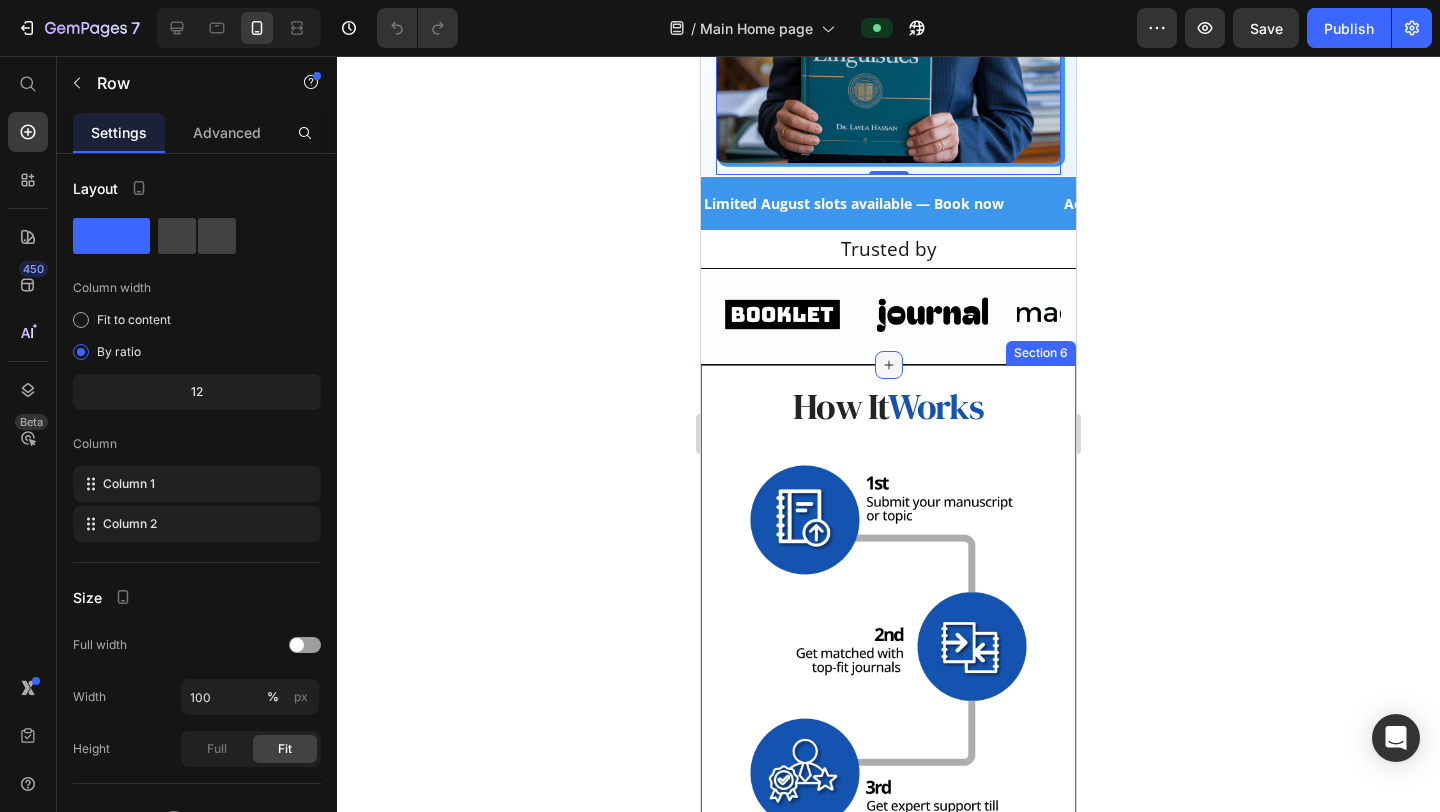 click 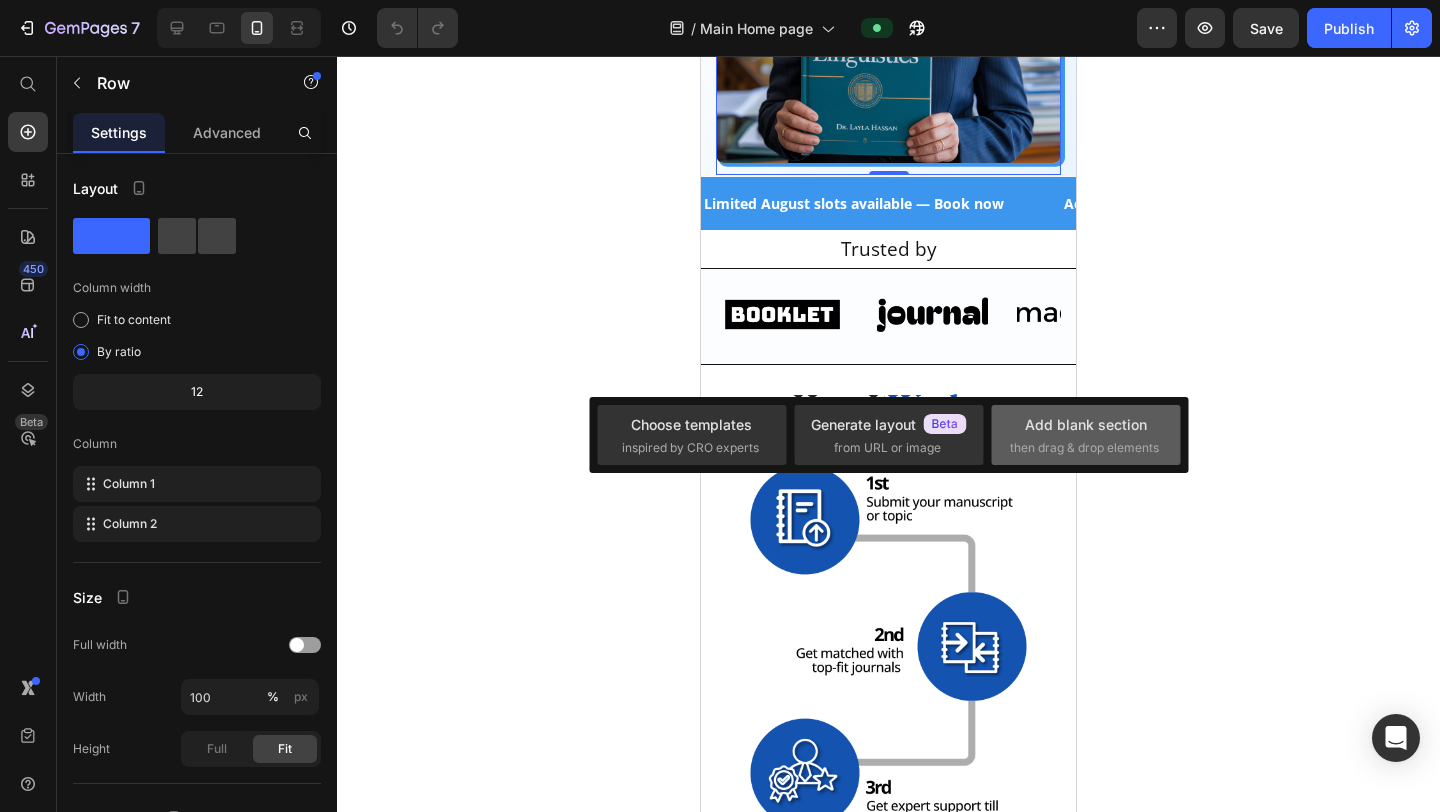 click on "then drag & drop elements" at bounding box center [1084, 448] 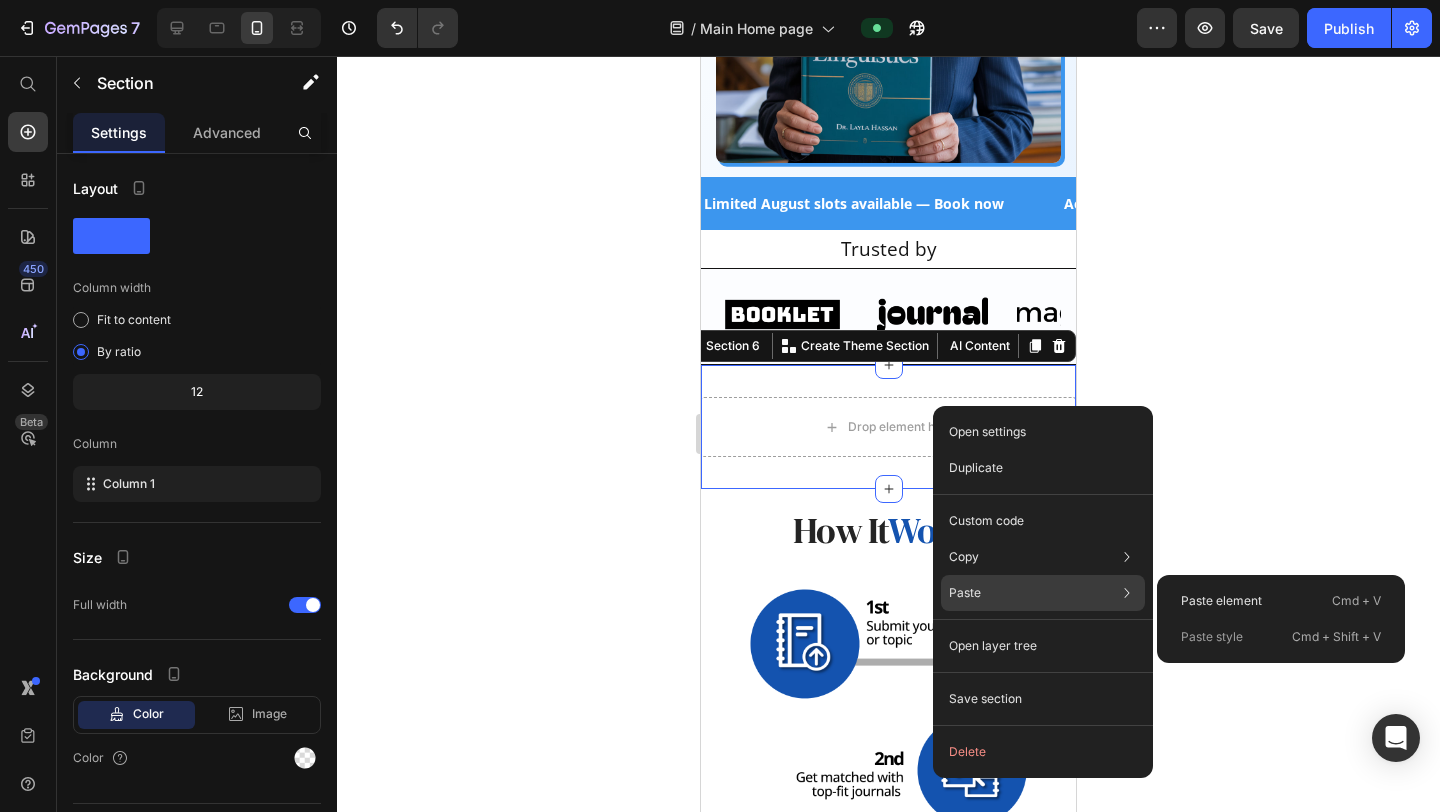 click on "Paste" at bounding box center (965, 593) 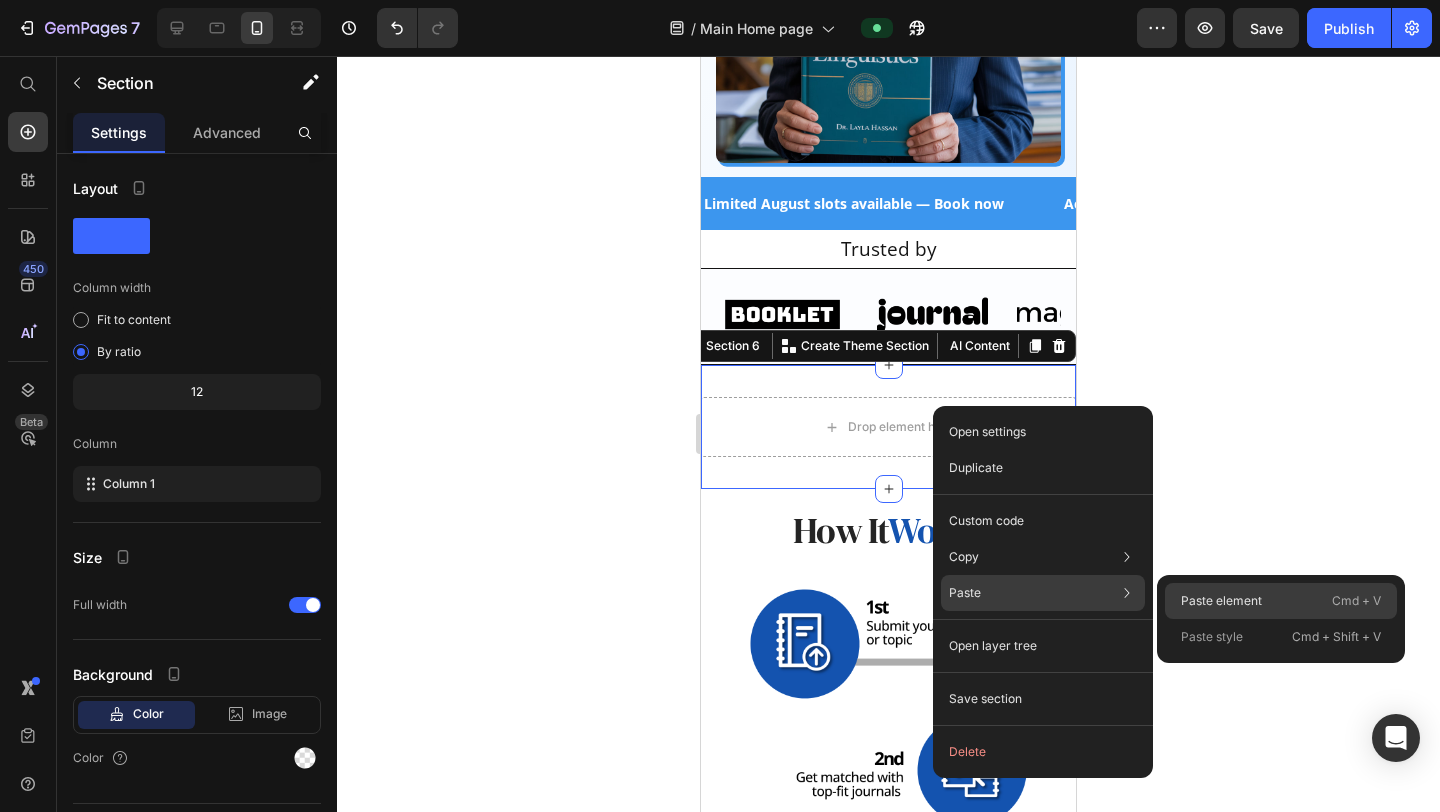click on "Paste element" at bounding box center (1221, 601) 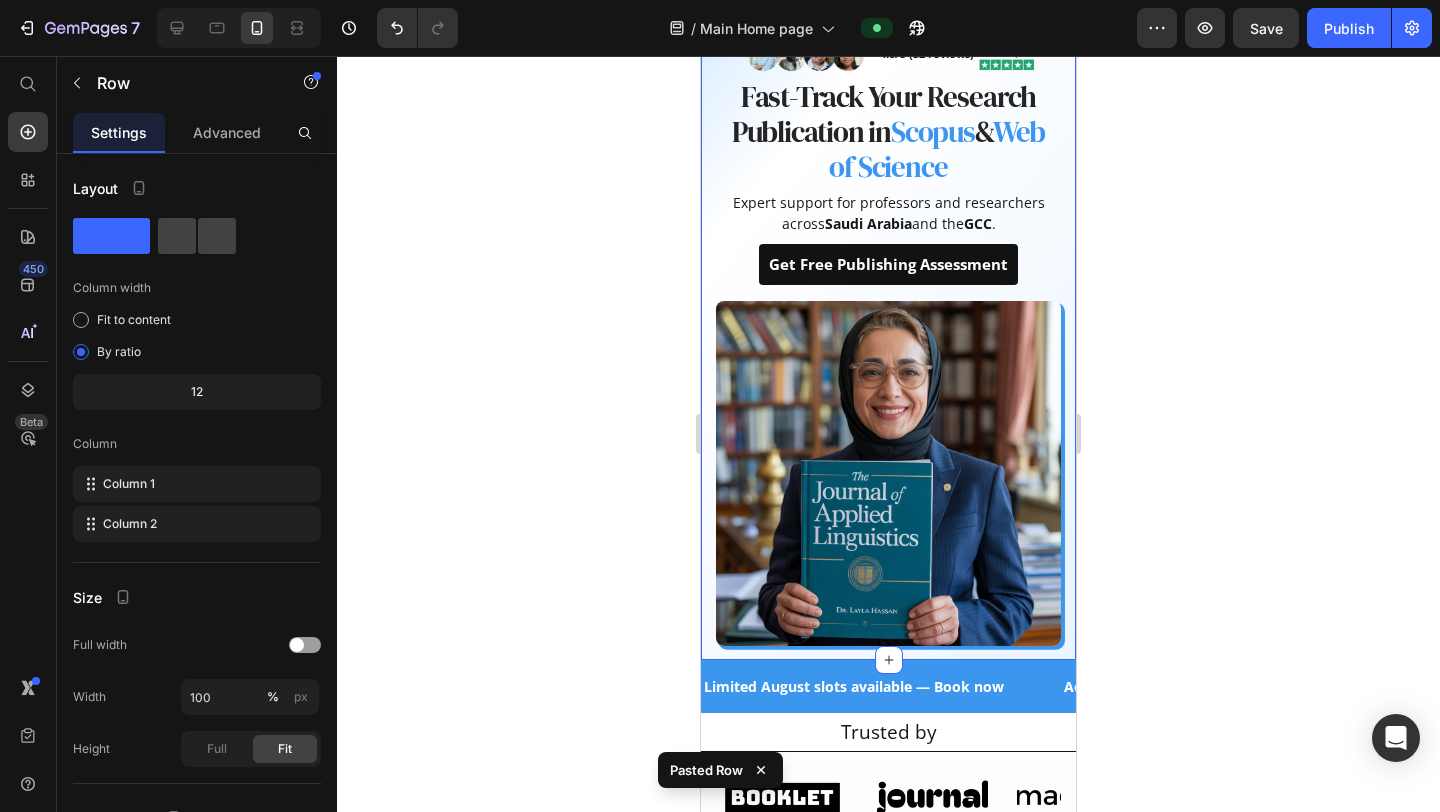 scroll, scrollTop: 0, scrollLeft: 0, axis: both 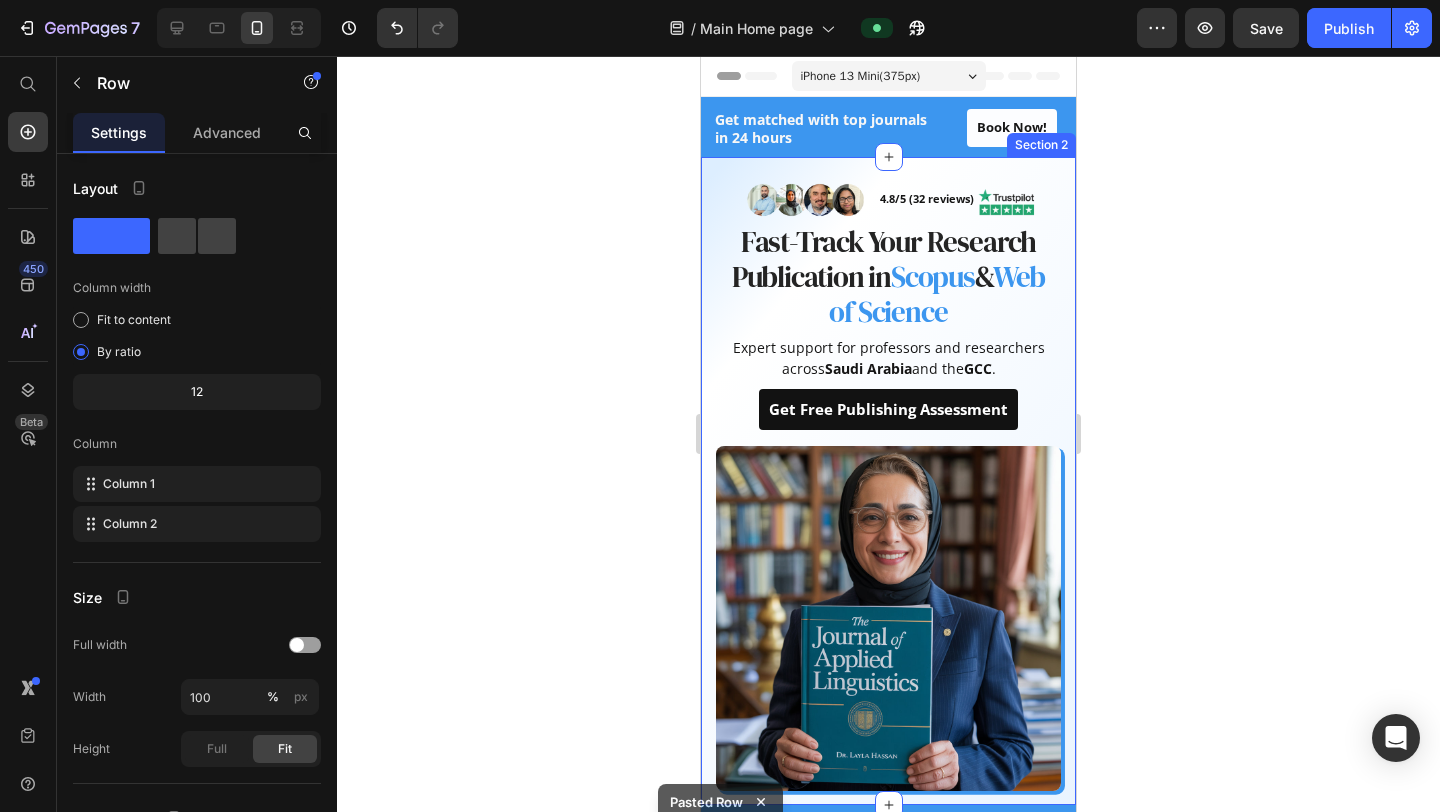 click on "Image 4.8/5 (32 reviews) Text block Image Row Fast-Track Your Research Publication in Scopus & Web of Science Heading Expert support for professors and researchers across [COUNTRY] and the [REGION]. Text block Get Free Publishing Assessment Button Row Image Row Section 2" at bounding box center (888, 481) 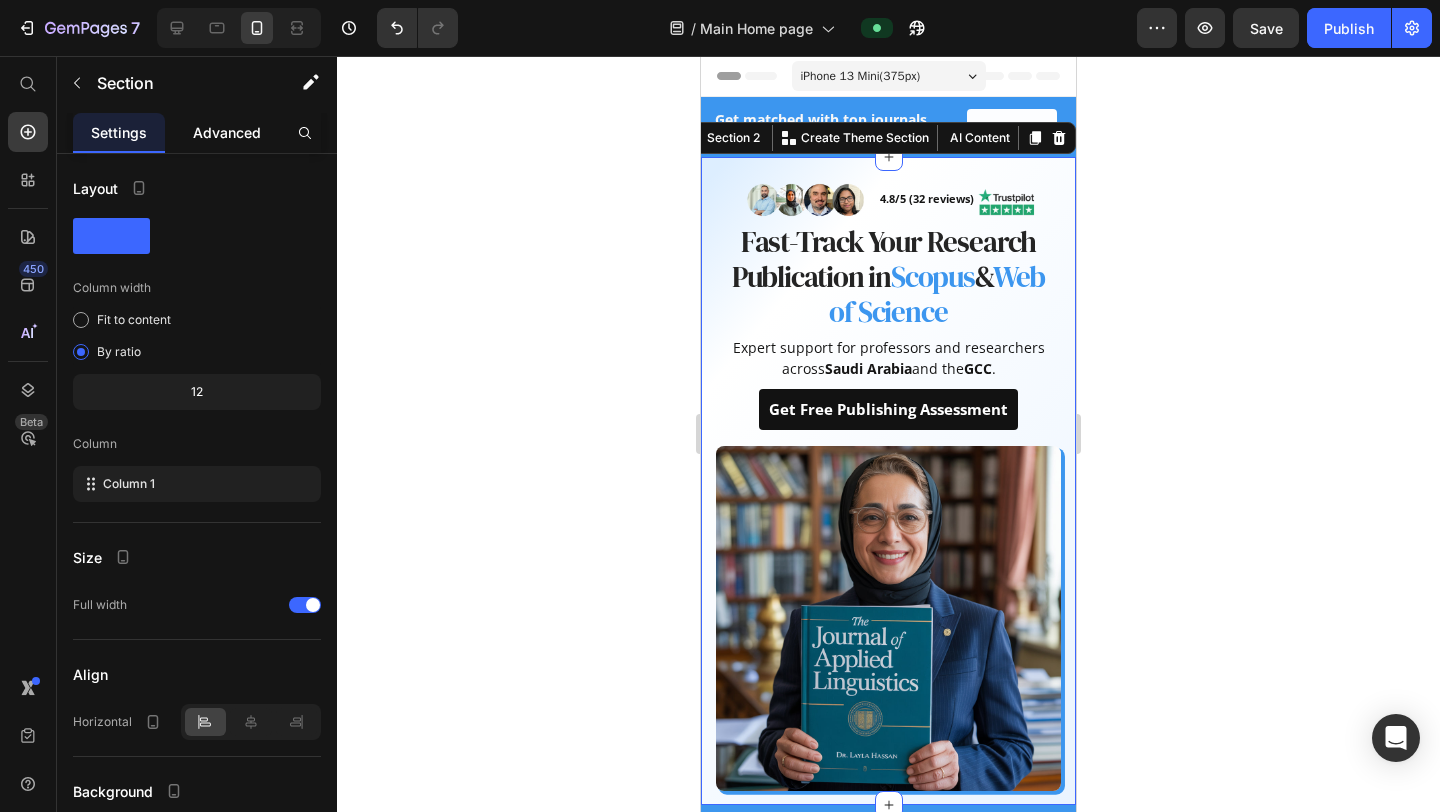 click on "Advanced" at bounding box center (227, 132) 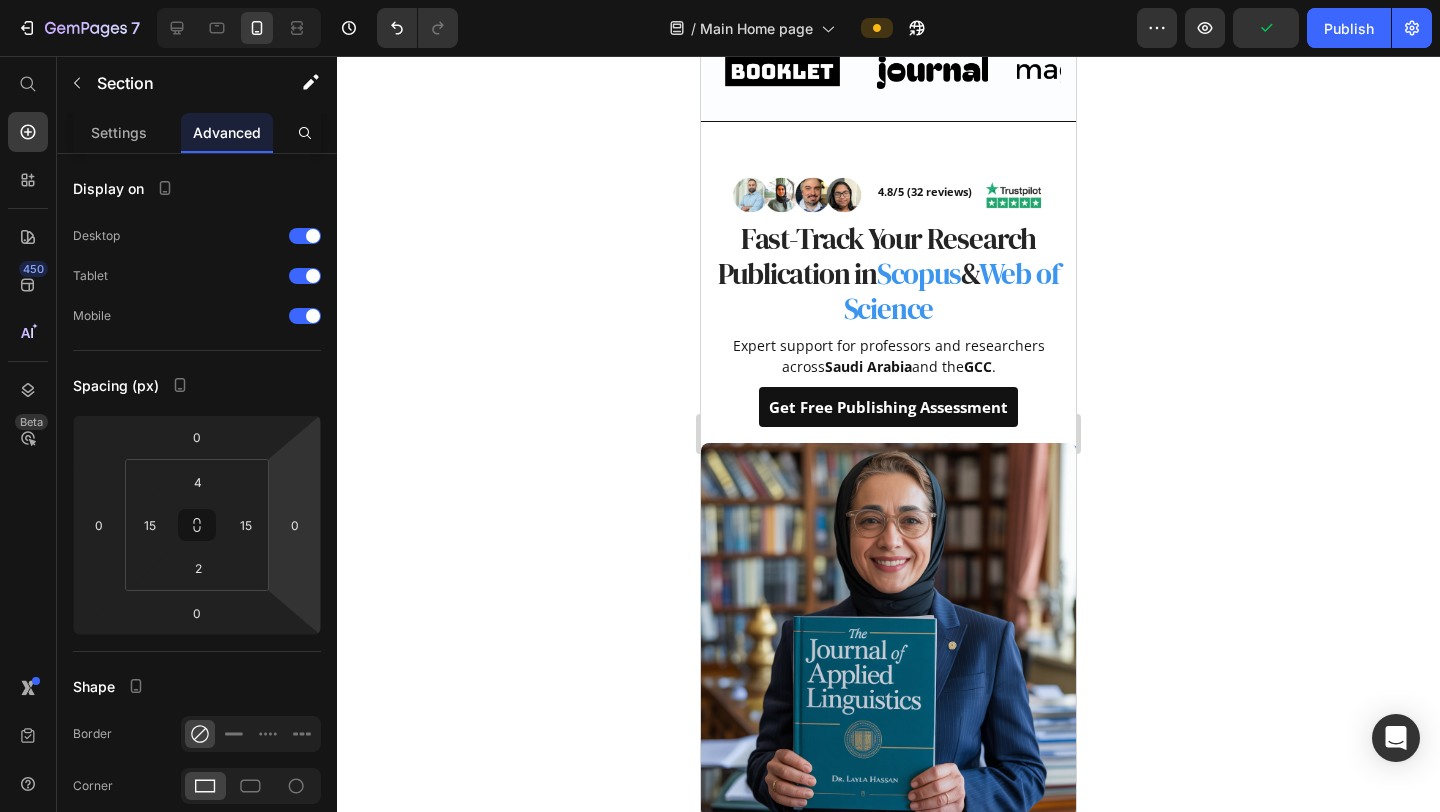 scroll, scrollTop: 875, scrollLeft: 0, axis: vertical 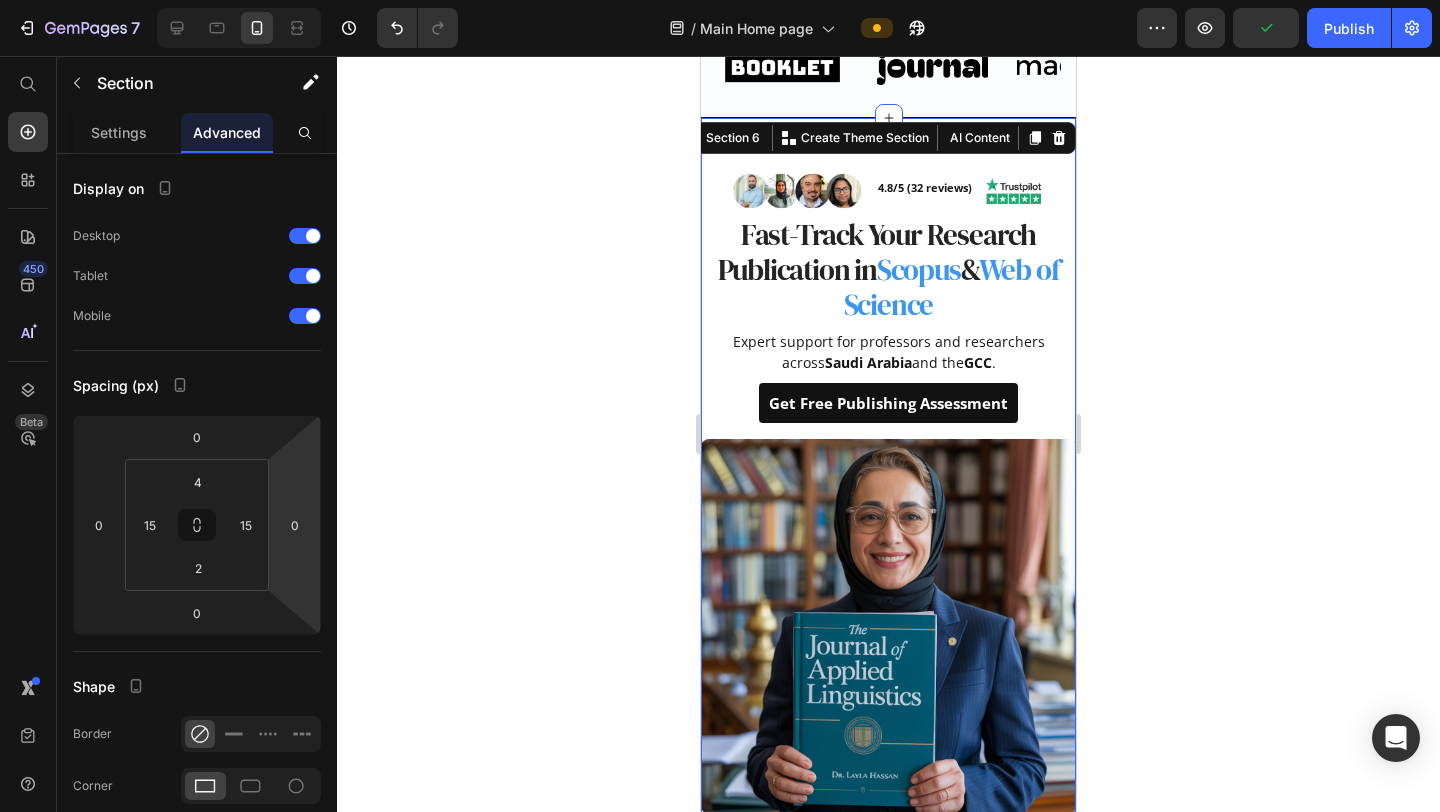 click on "Image 4.8/5 (32 reviews) Text block Image Row Fast-Track Your Research Publication in Scopus & Web of Science Heading Expert support for professors and researchers across [COUNTRY] and the [REGION]. Text block Get Free Publishing Assessment Button Row Image Row Section 6 You can create reusable sections Create Theme Section AI Content Write with GemAI What would you like to describe here? Tone and Voice Persuasive Product Show more Generate" at bounding box center [888, 488] 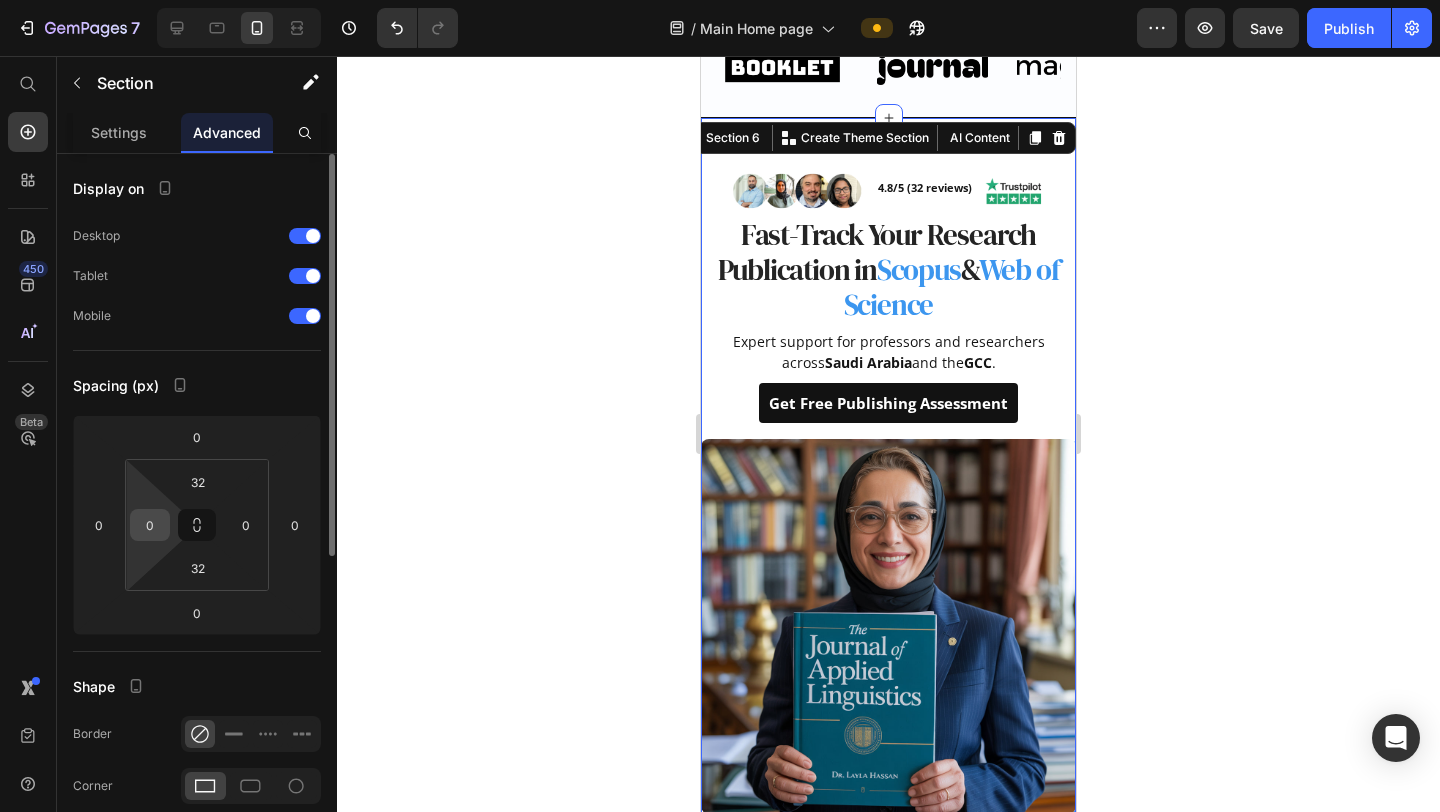 click on "0" at bounding box center (150, 525) 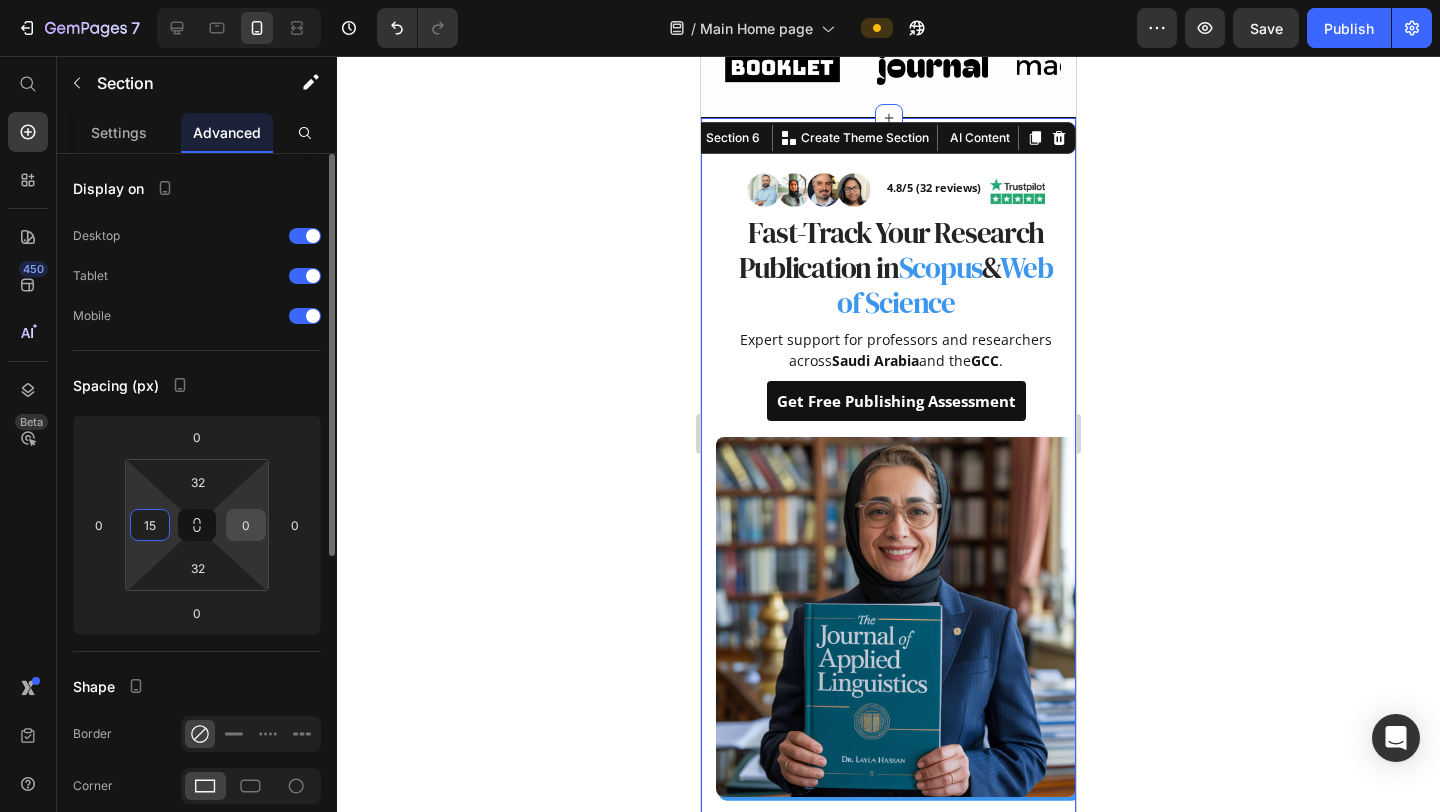 type on "15" 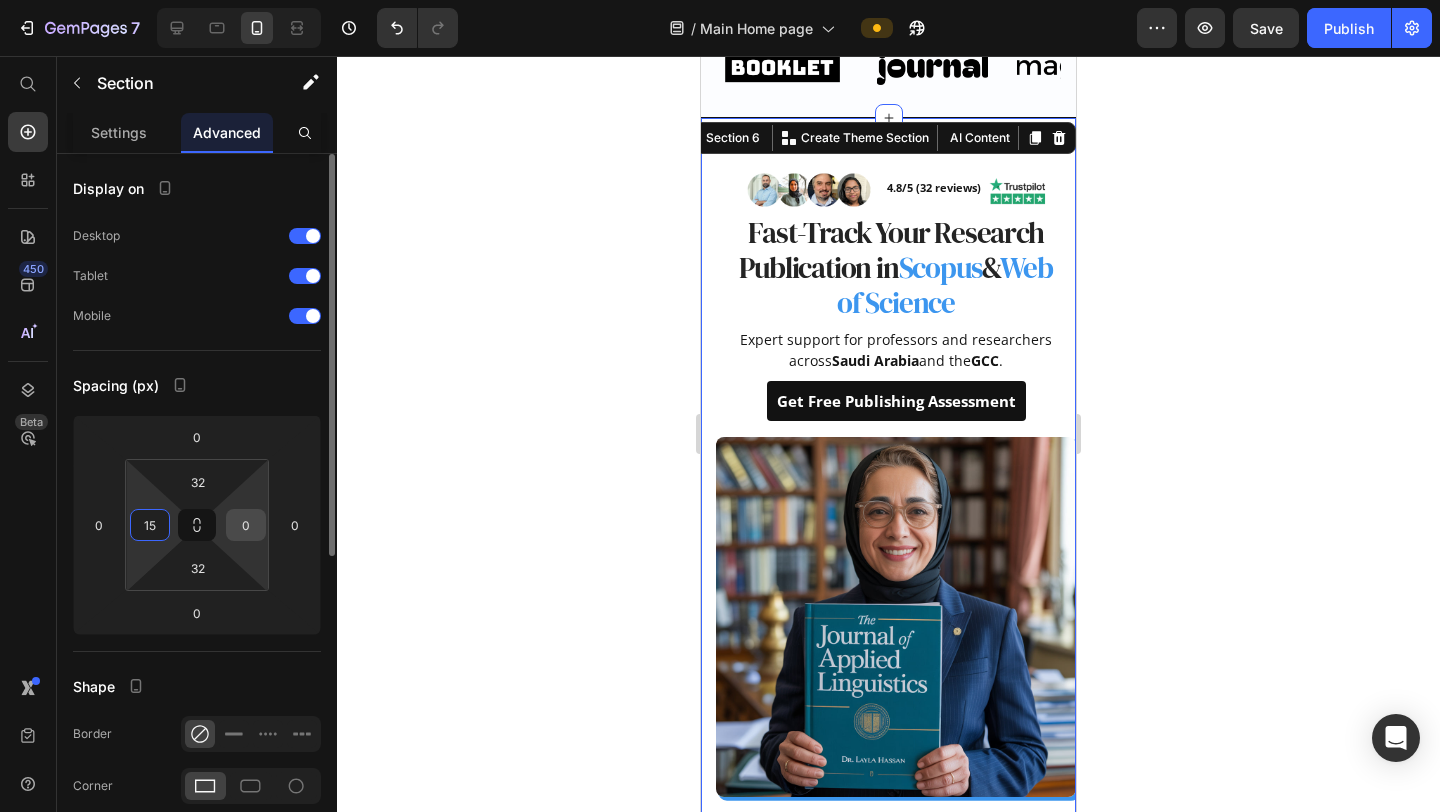click on "0" at bounding box center (246, 525) 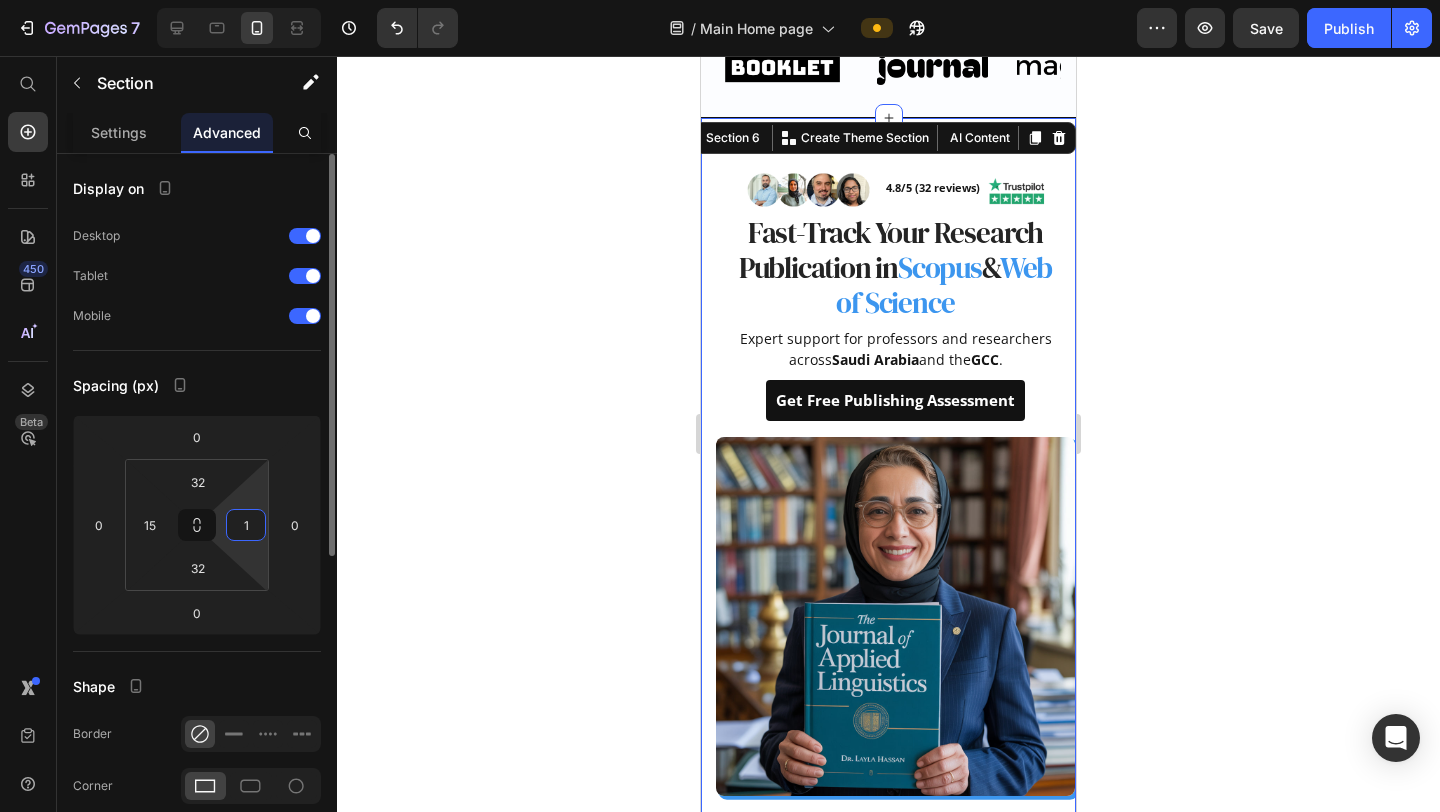 type on "15" 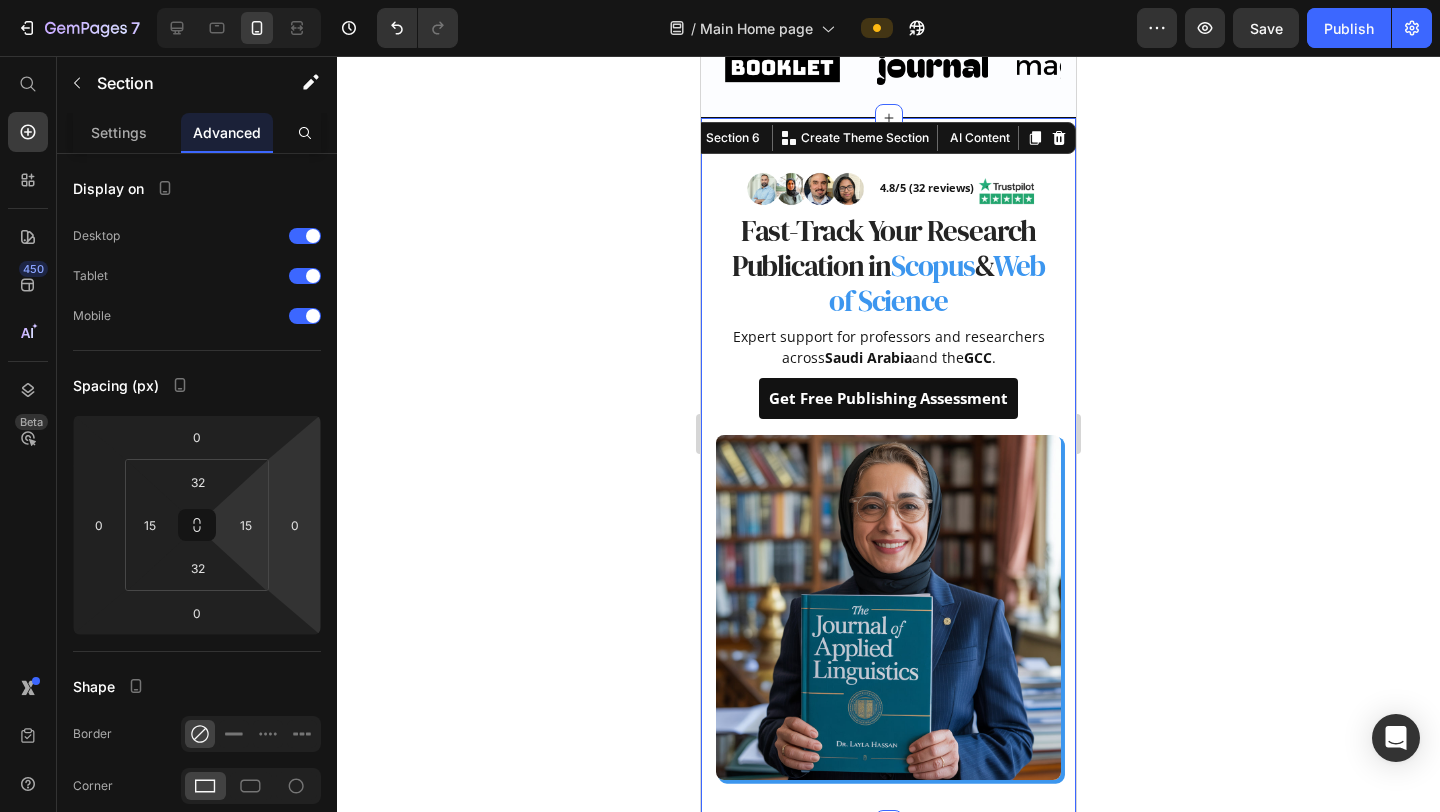 click 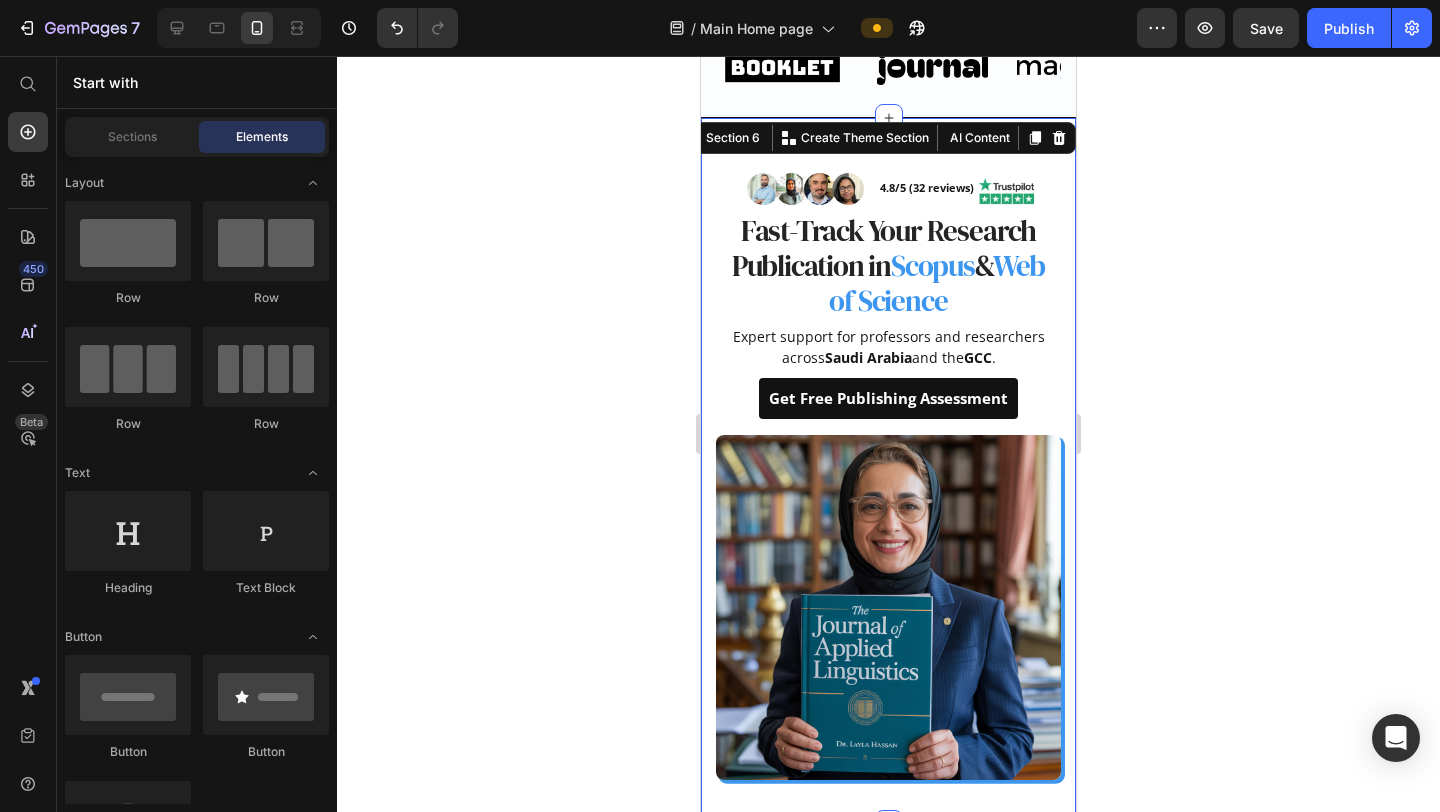 click 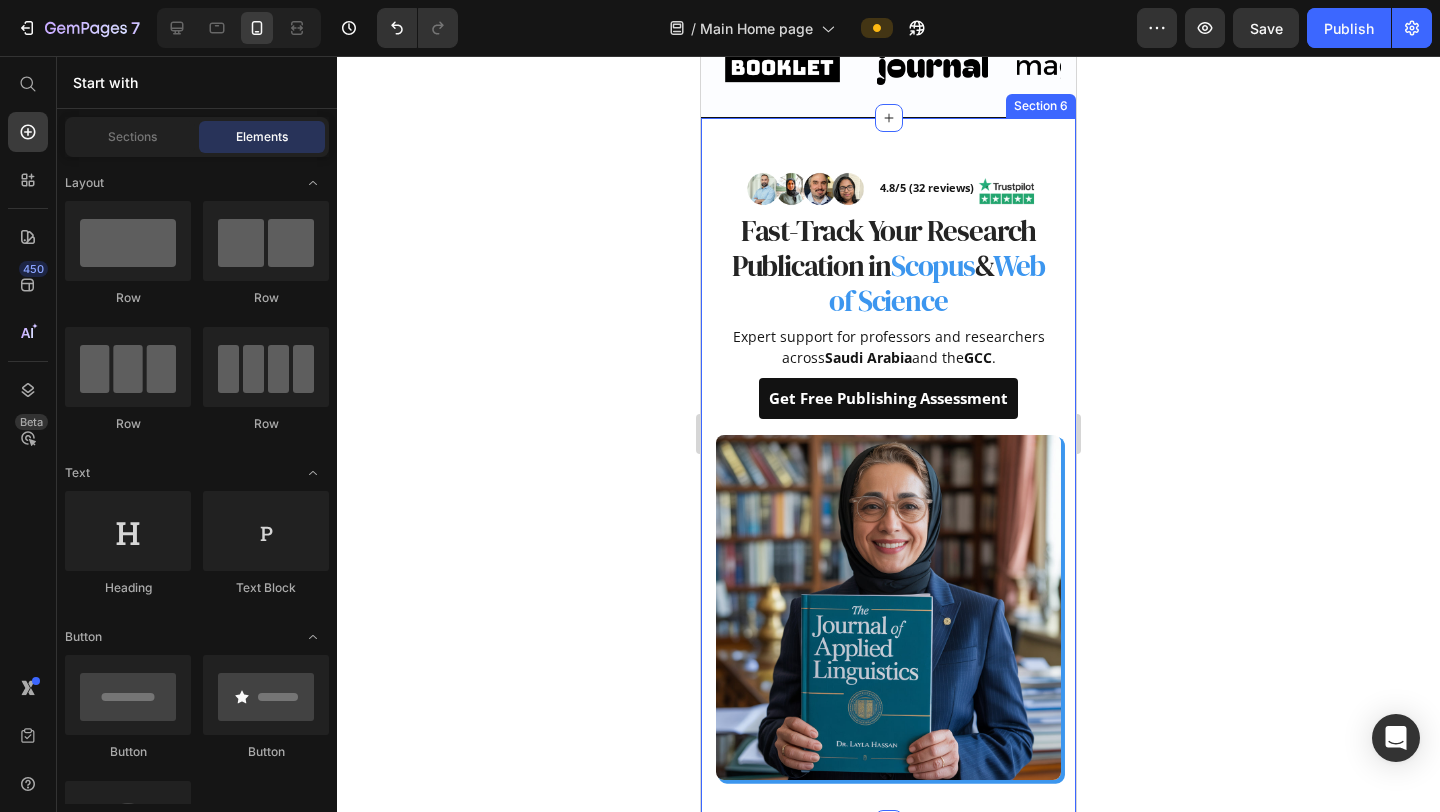 click on "Image 4.8/5 (32 reviews) Text block Image Row Fast-Track Your Research Publication in Scopus & Web of Science Heading Expert support for professors and researchers across [COUNTRY] and the [REGION]. Text block Get Free Publishing Assessment Button Row Image Row Section 6" at bounding box center [888, 471] 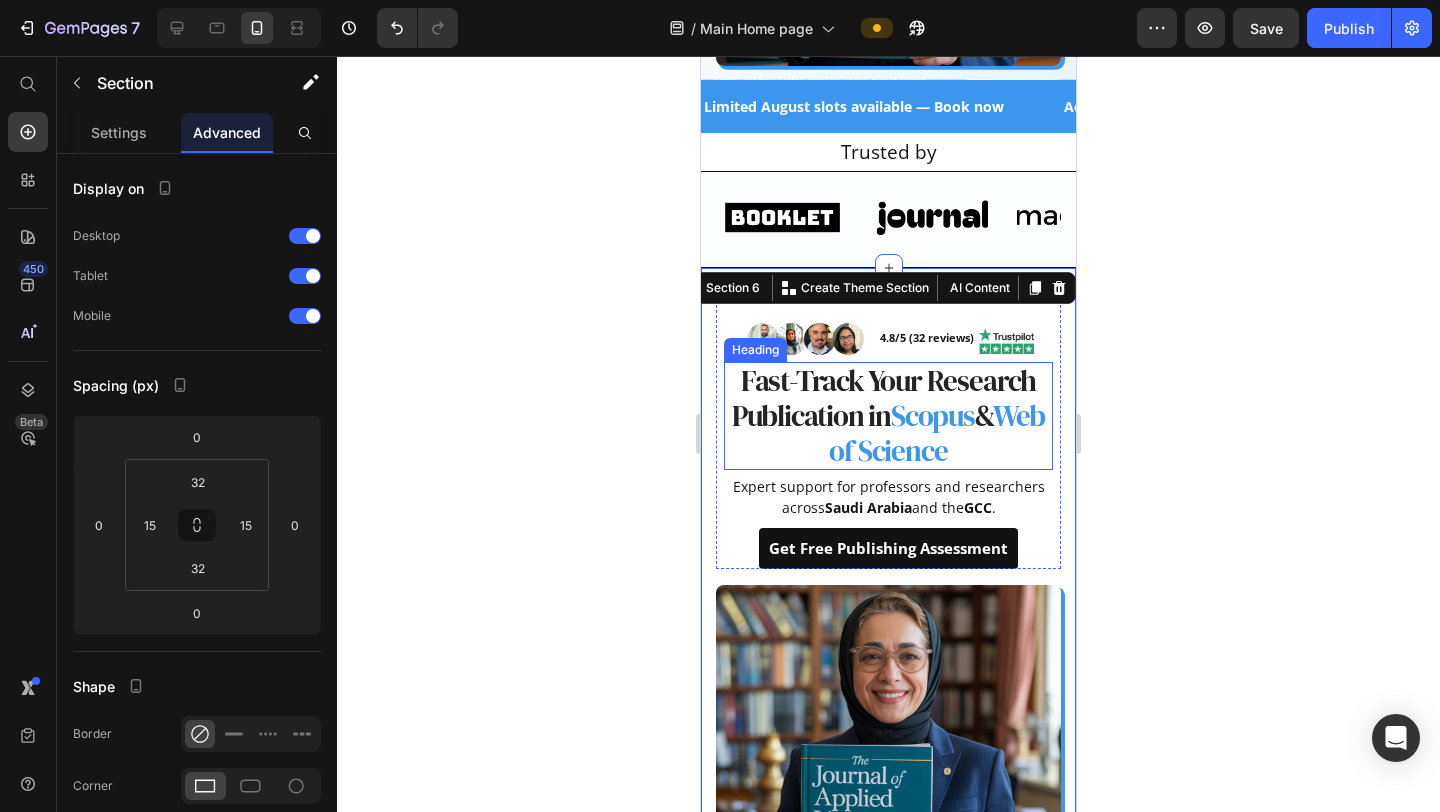 scroll, scrollTop: 716, scrollLeft: 0, axis: vertical 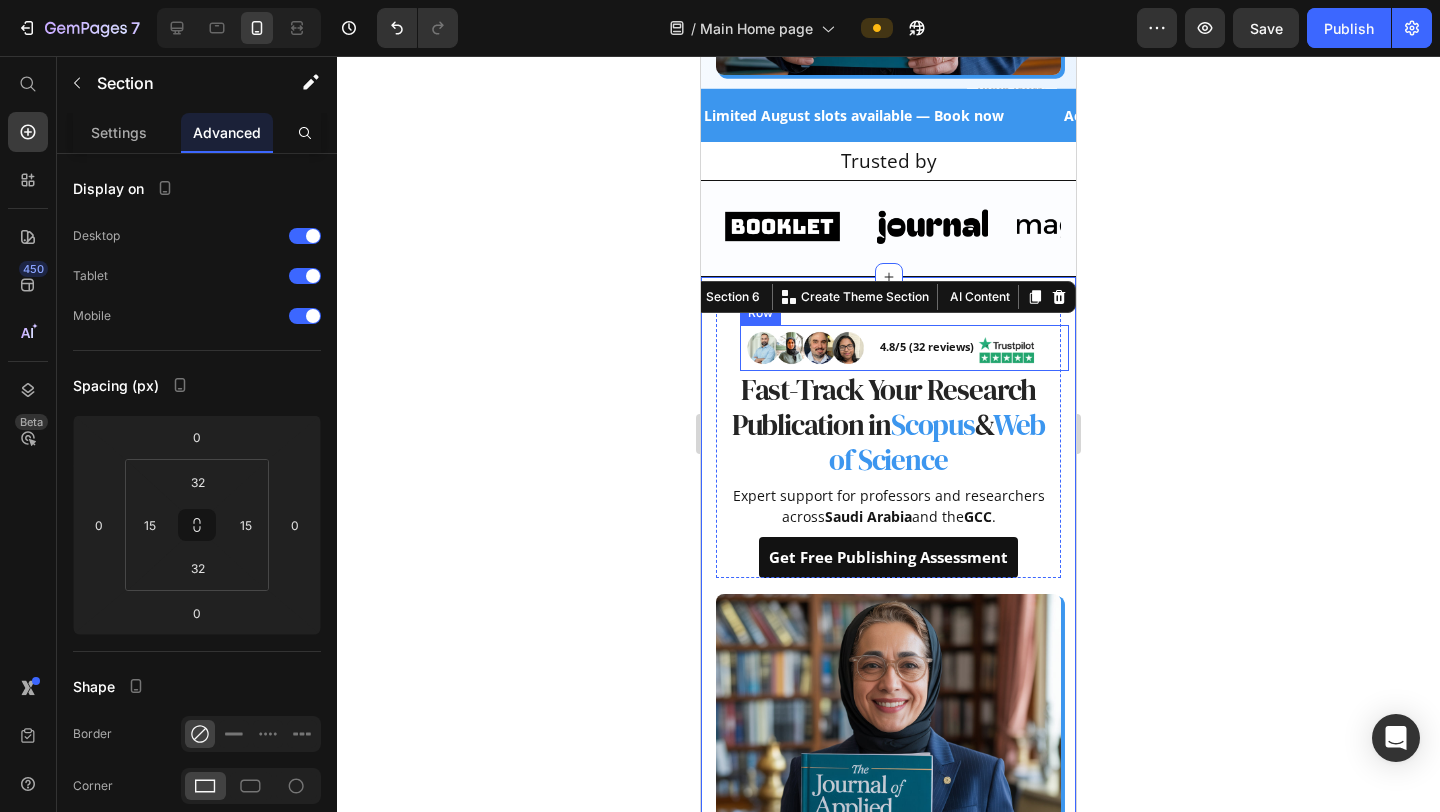 click on "4.8/5 (32 reviews)  Text block" at bounding box center [930, 348] 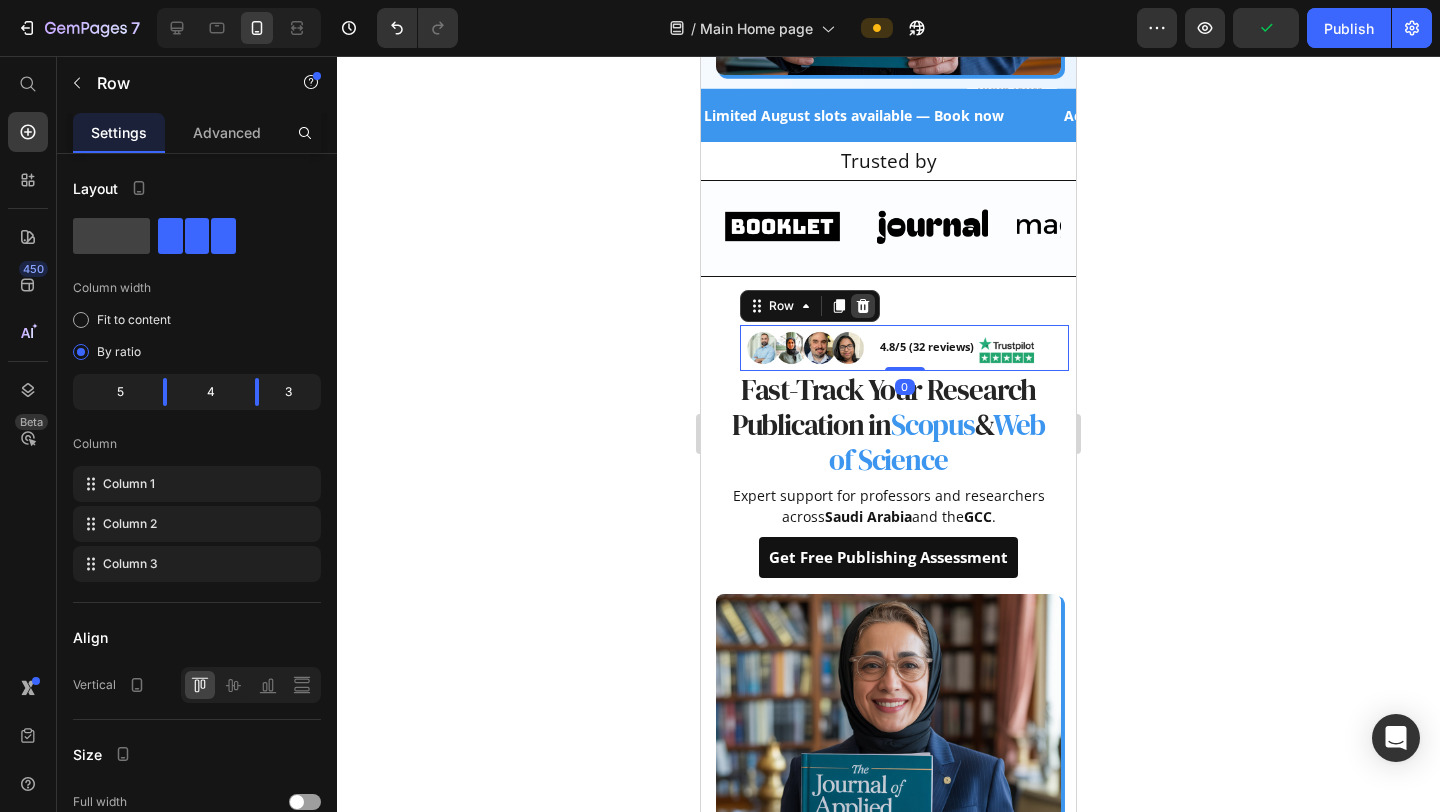 click 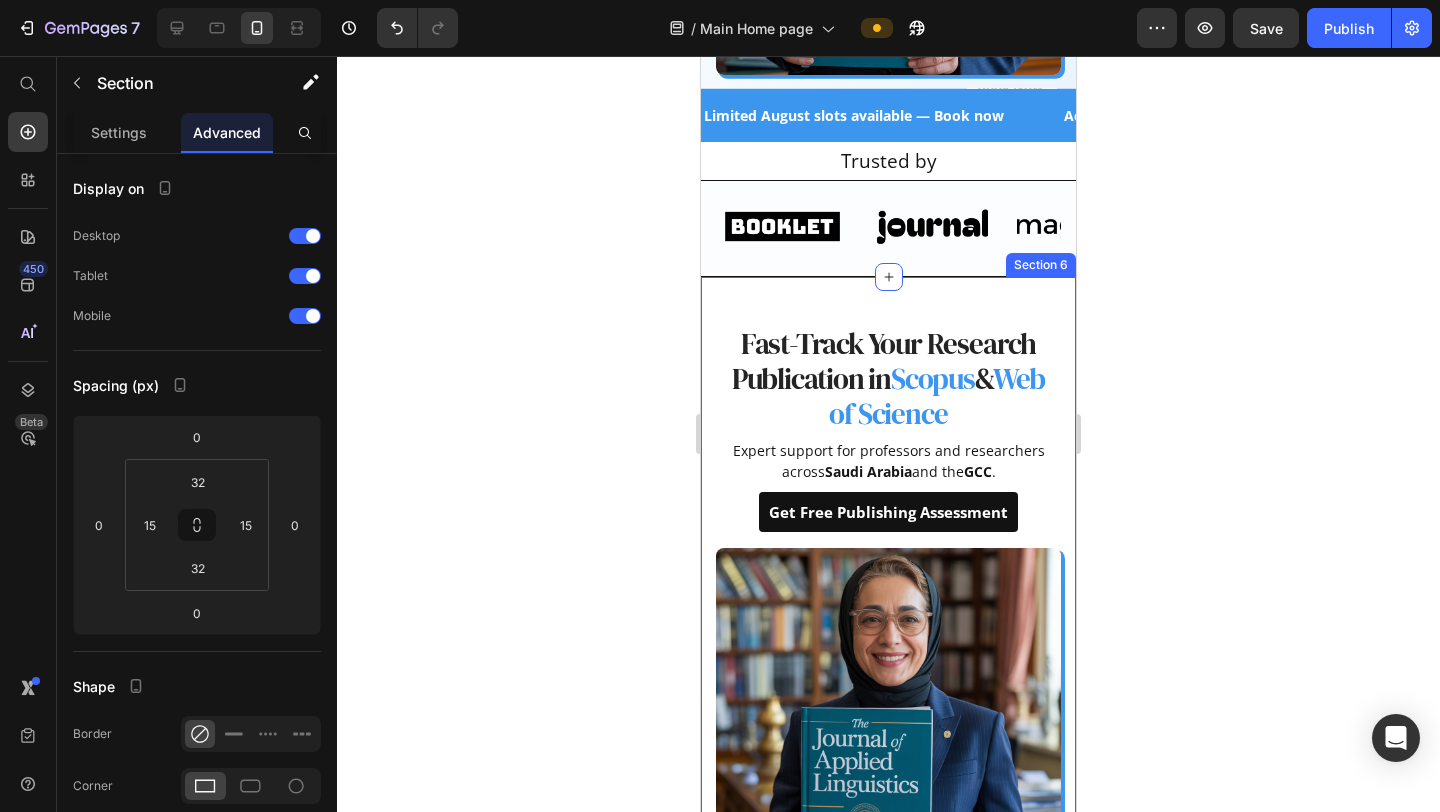 click on "Fast-Track Your Research Publication in Scopus & Web of Science Heading Expert support for professors and researchers across [COUNTRY] and the [REGION]. Text block Get Free Publishing Assessment Button Row Image Row Section 6" at bounding box center (888, 607) 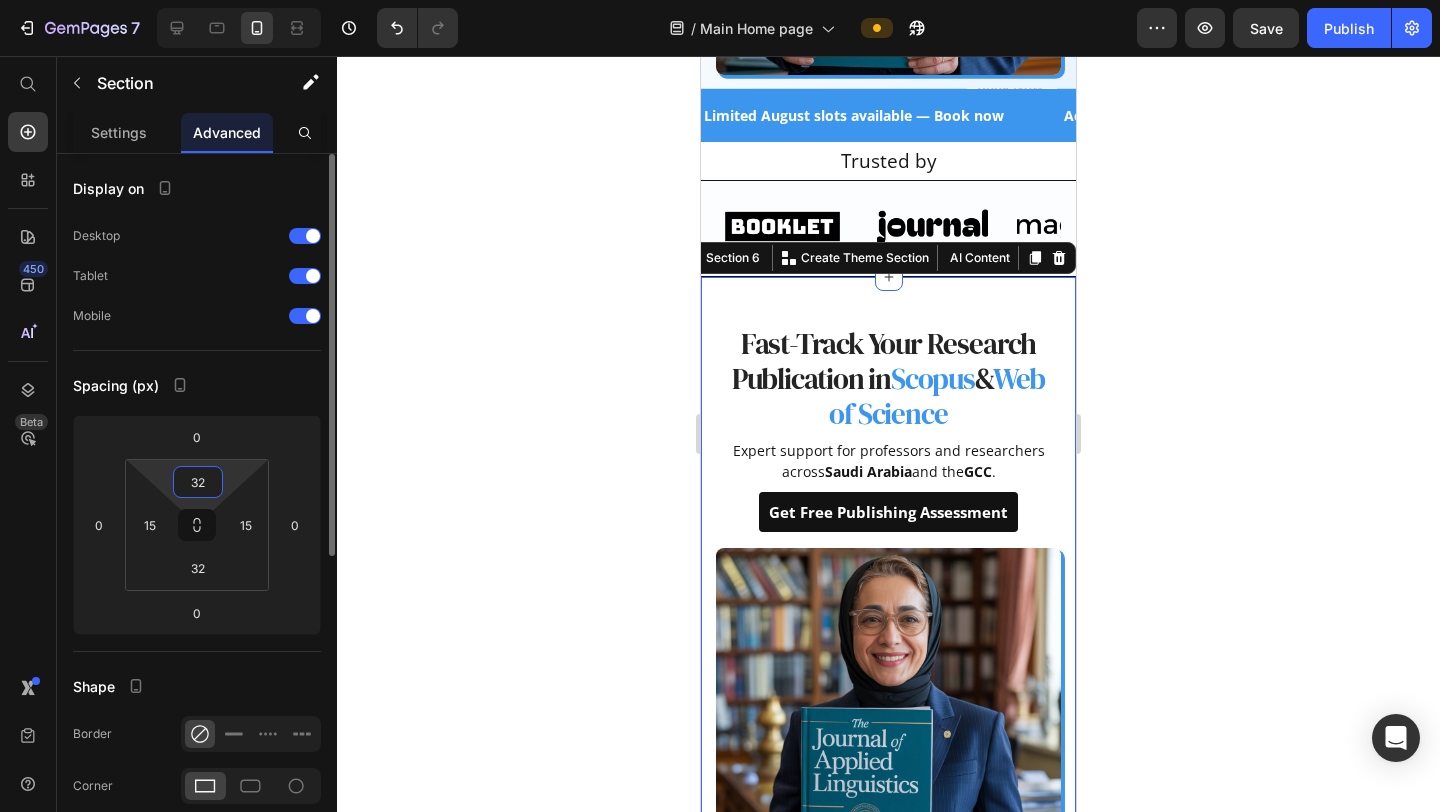 click on "32" at bounding box center [198, 482] 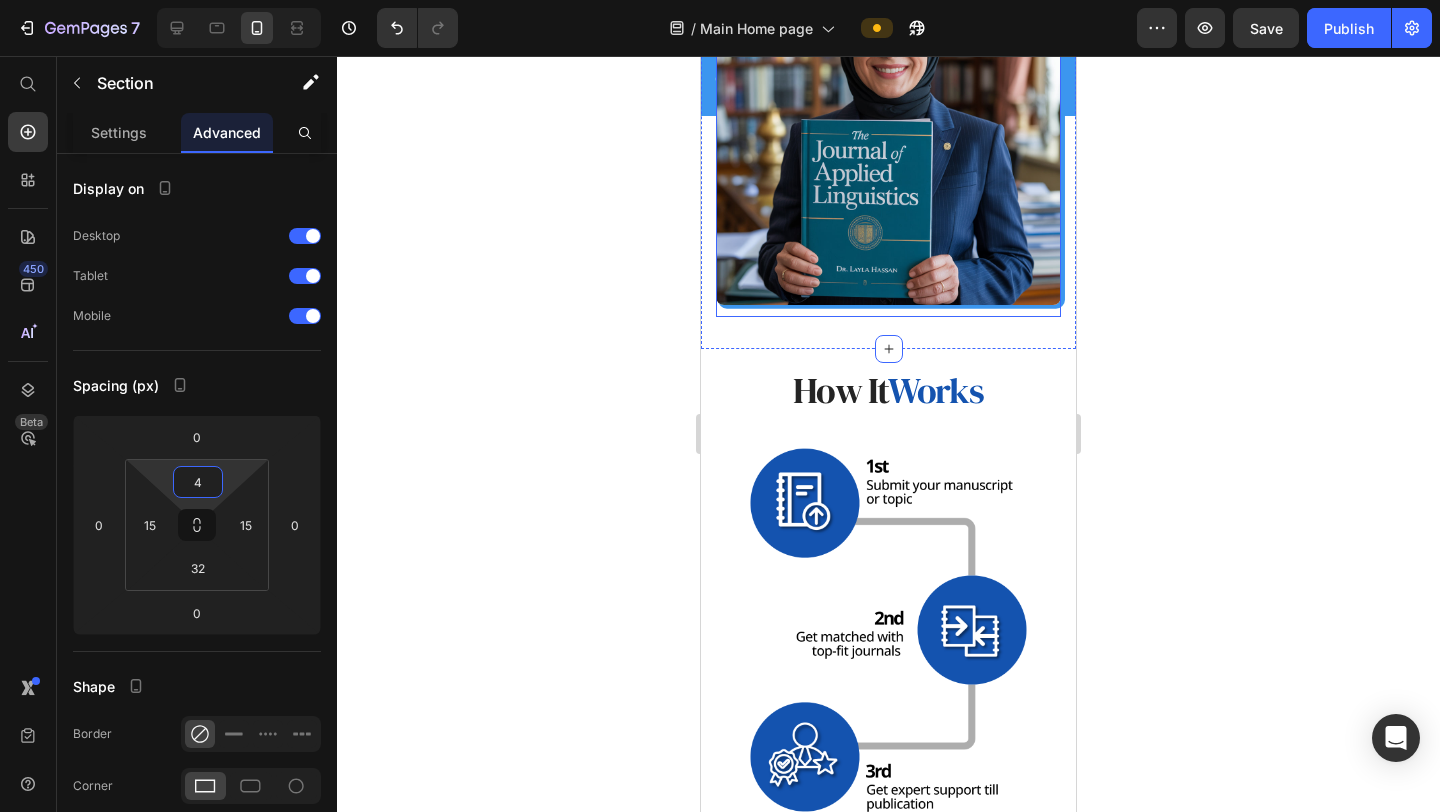 scroll, scrollTop: 1275, scrollLeft: 0, axis: vertical 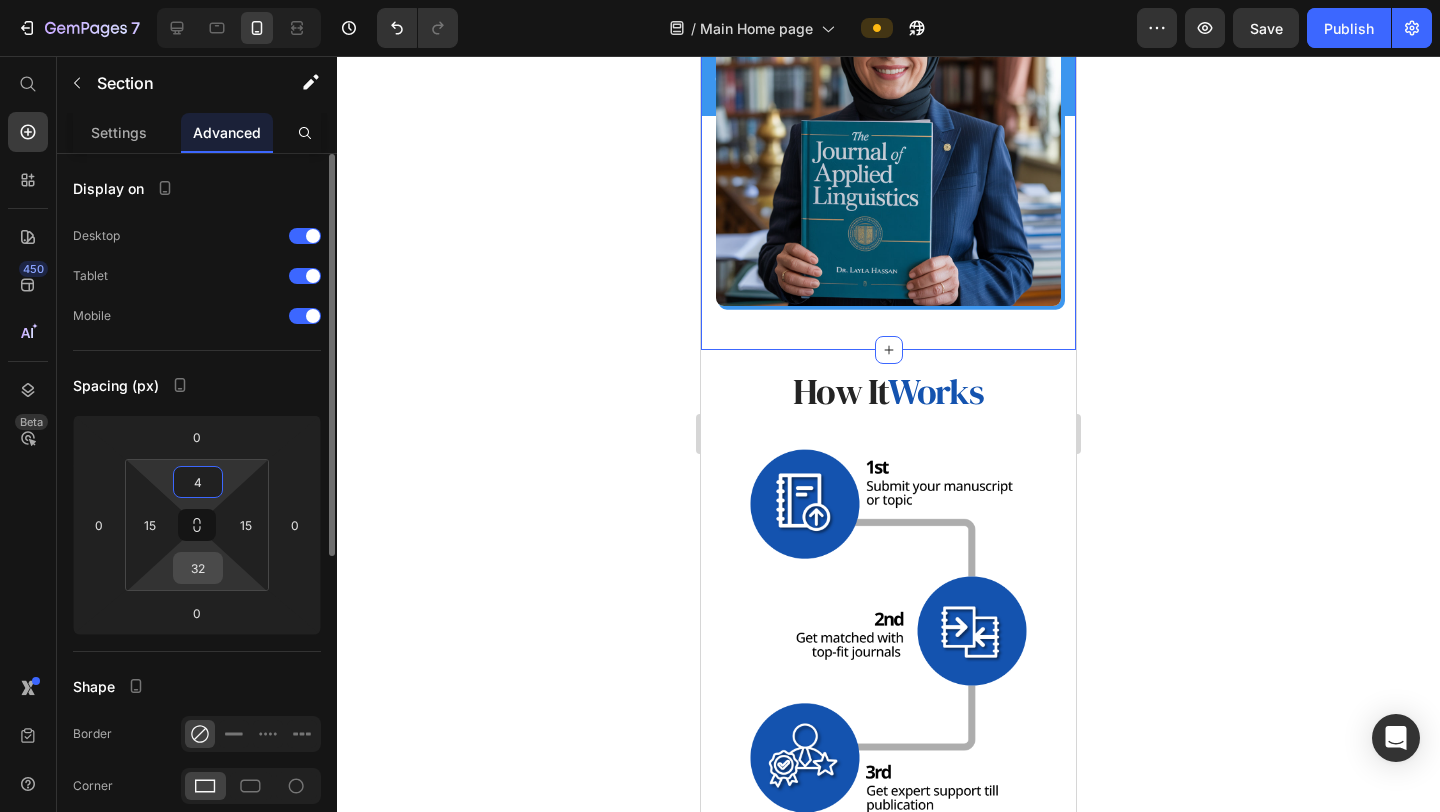 type on "4" 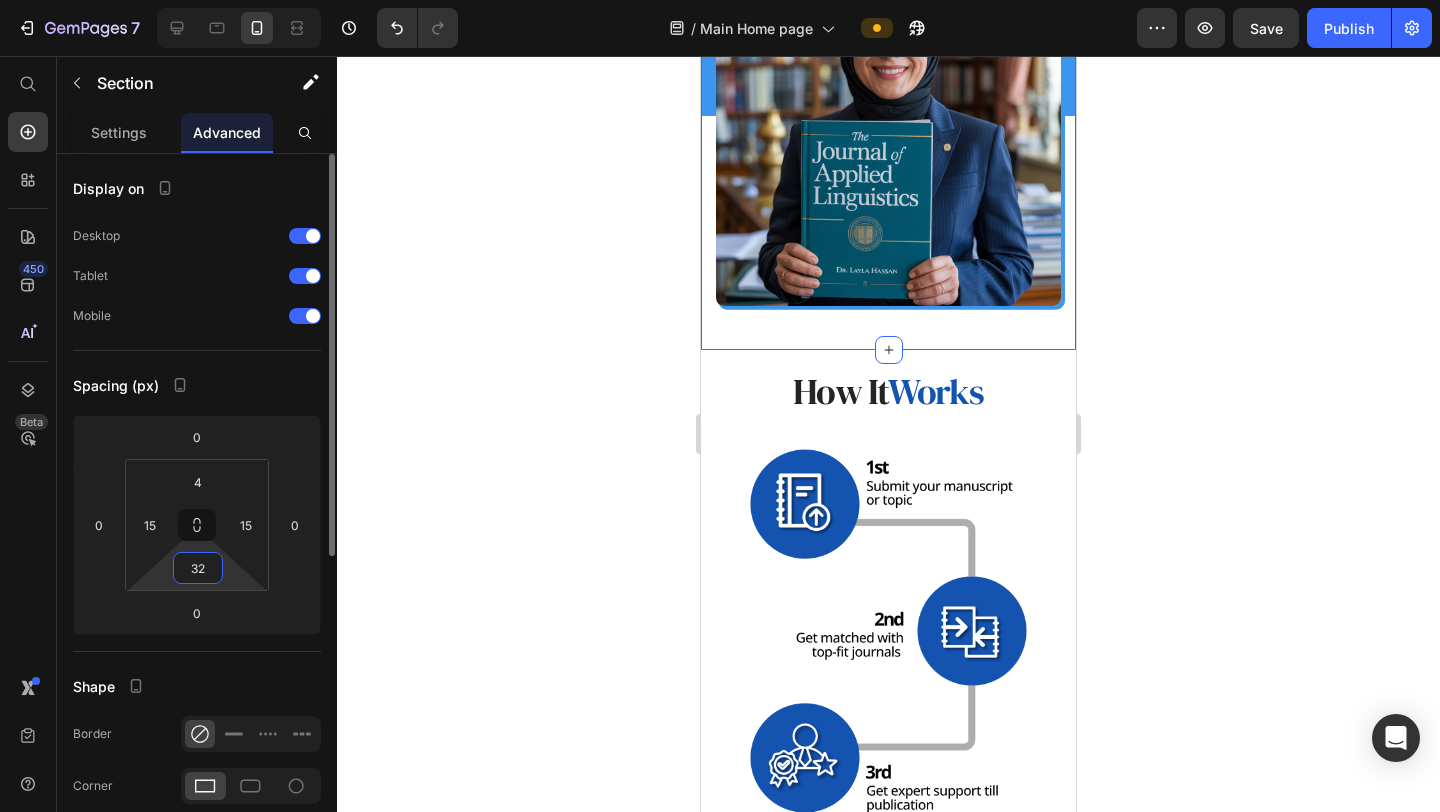 click on "32" at bounding box center (198, 568) 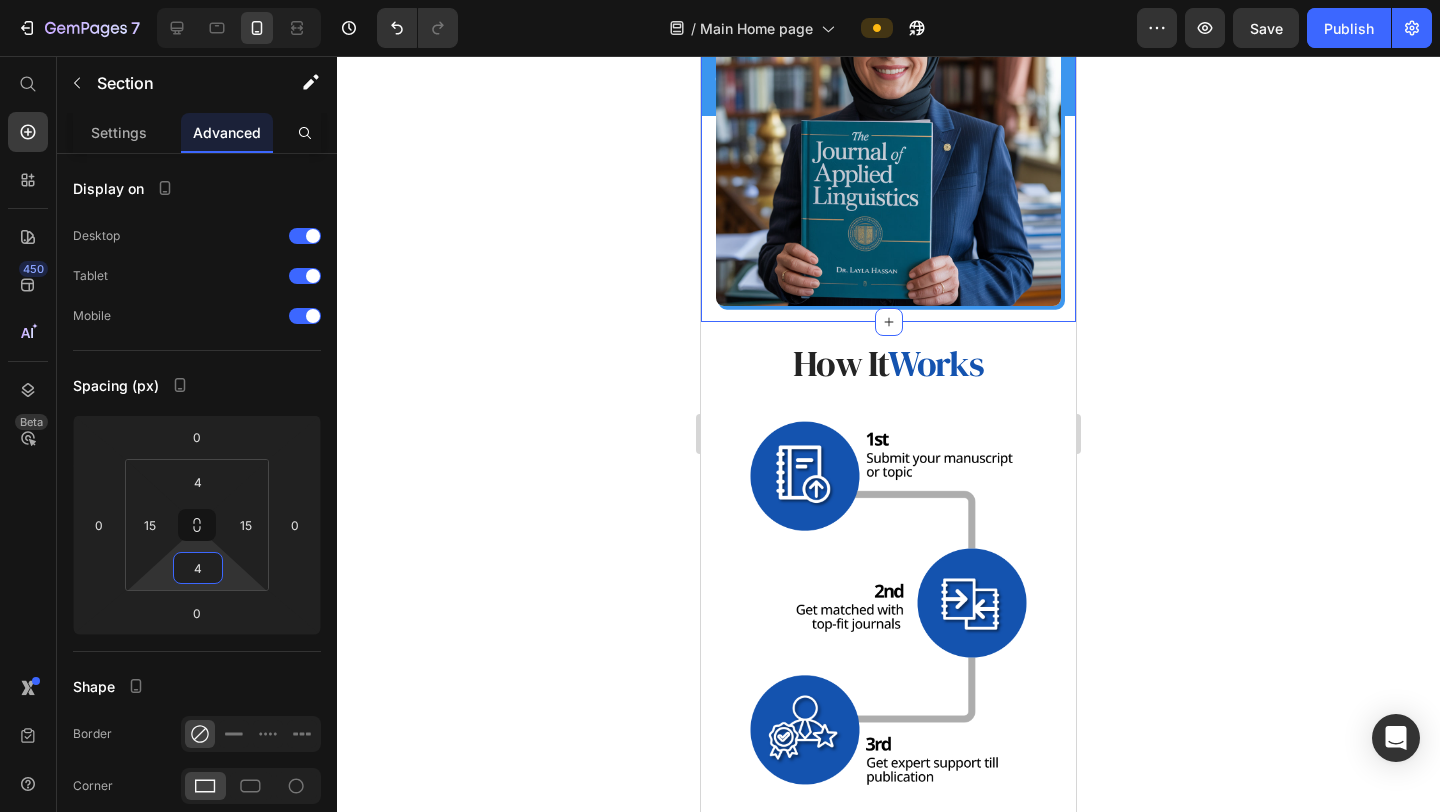 type on "4" 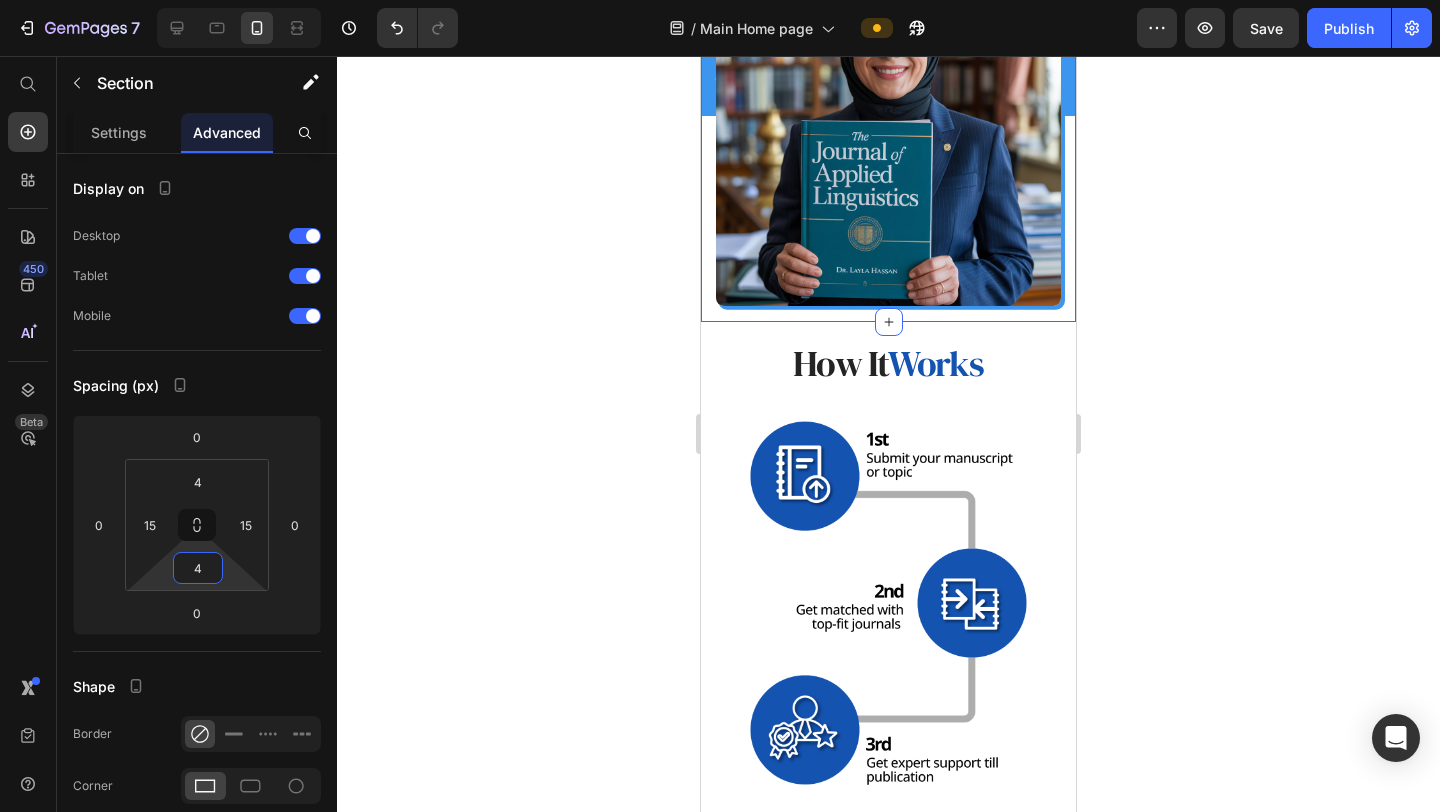 click 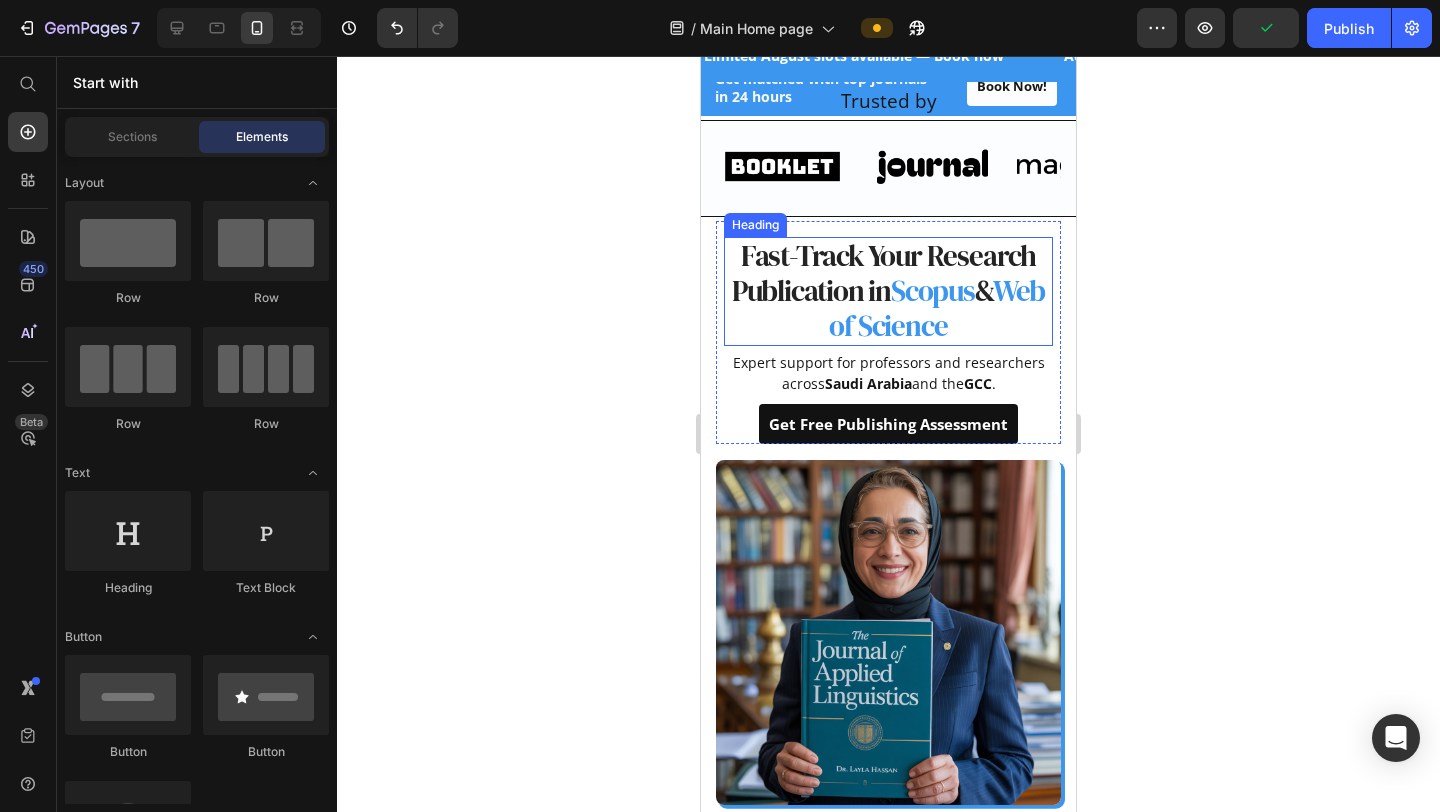 scroll, scrollTop: 755, scrollLeft: 0, axis: vertical 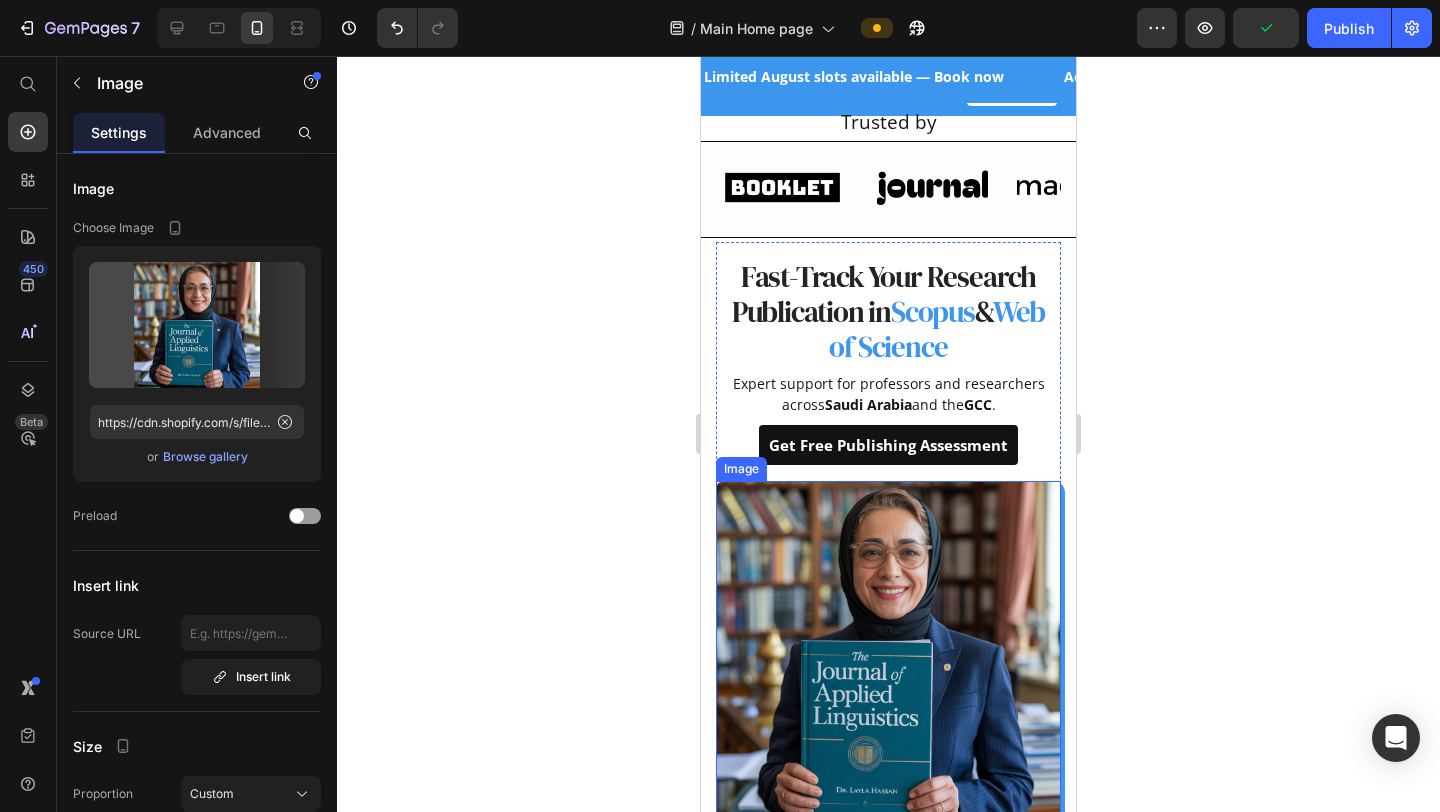 click at bounding box center [888, 653] 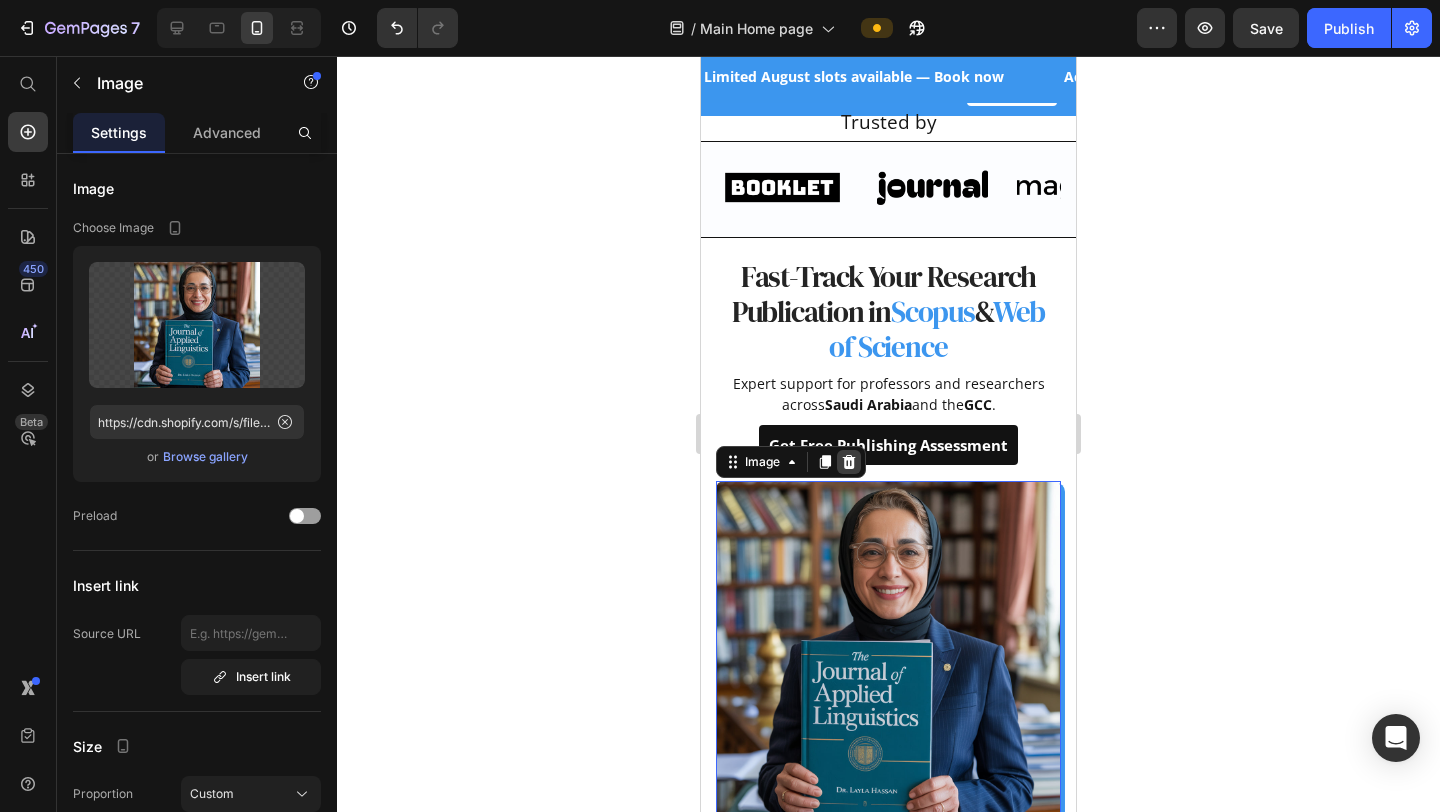 click at bounding box center (849, 462) 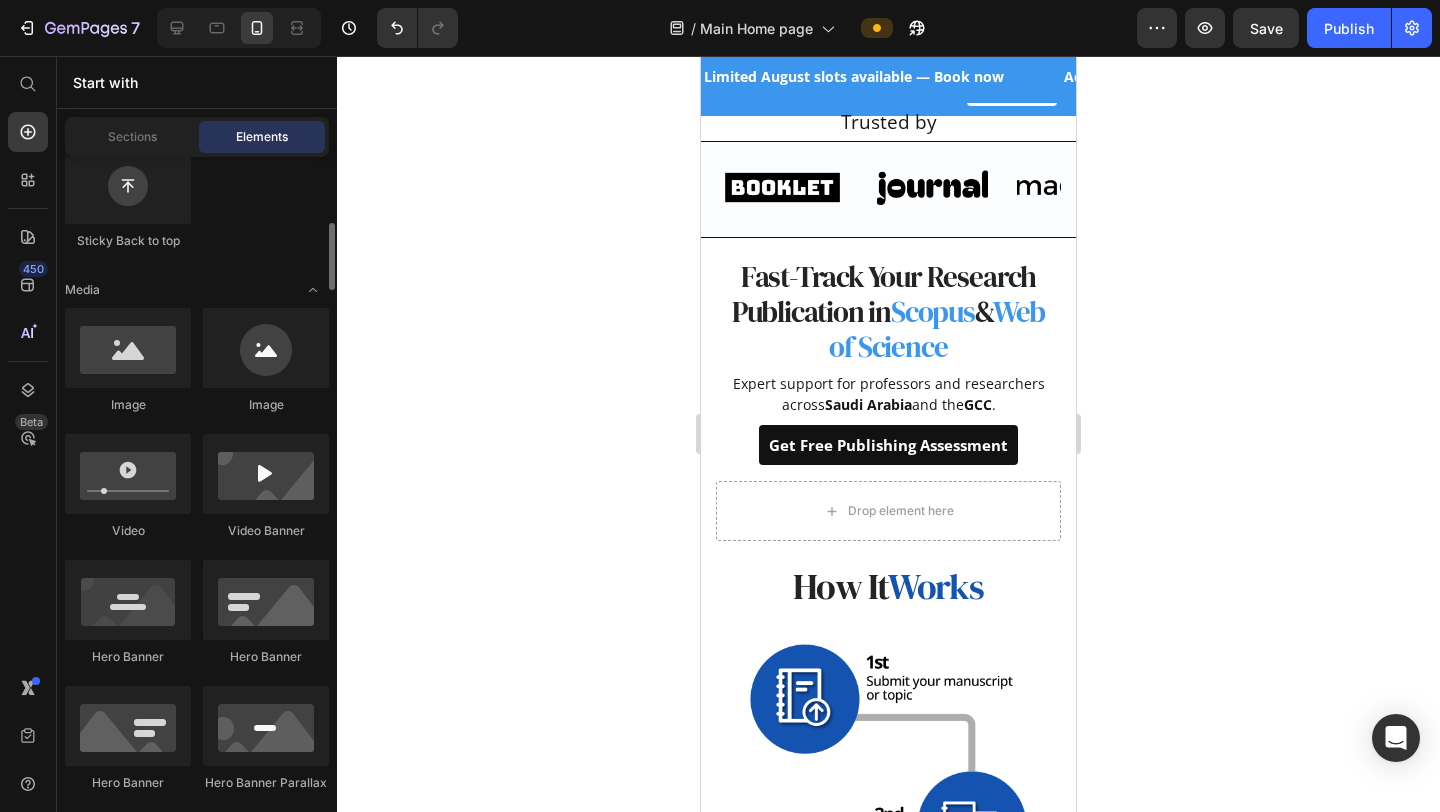 scroll, scrollTop: 650, scrollLeft: 0, axis: vertical 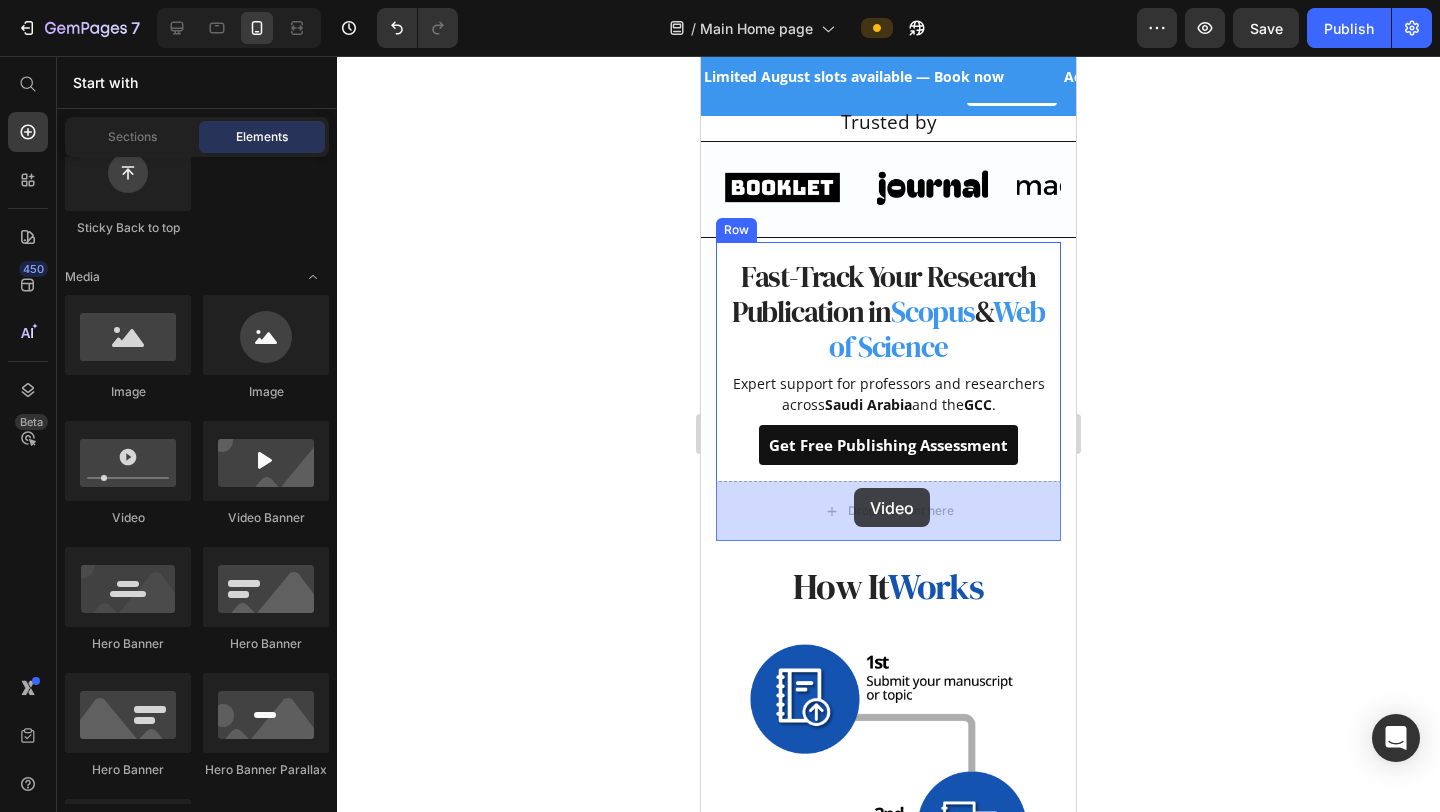 drag, startPoint x: 840, startPoint y: 526, endPoint x: 854, endPoint y: 488, distance: 40.496914 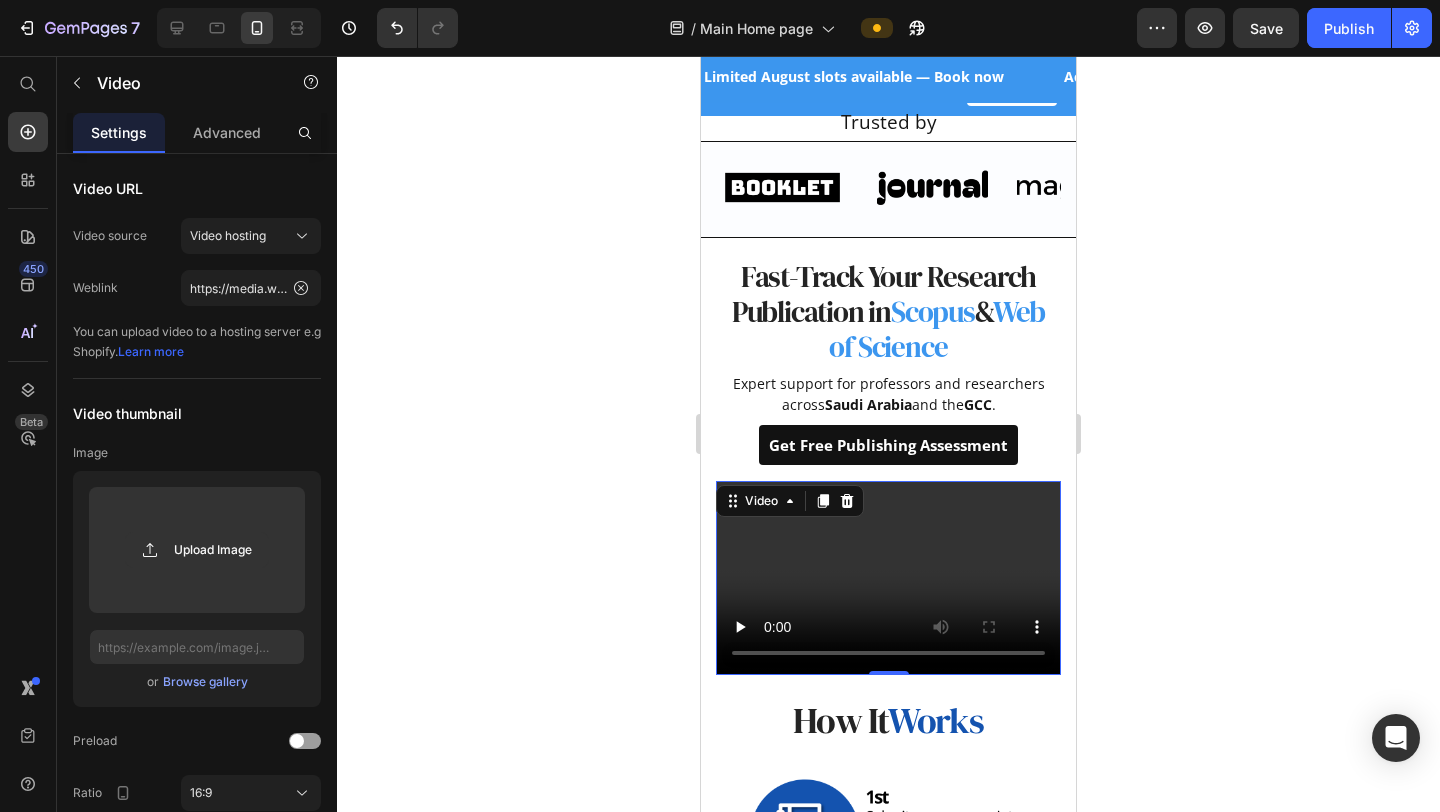 click at bounding box center [888, 578] 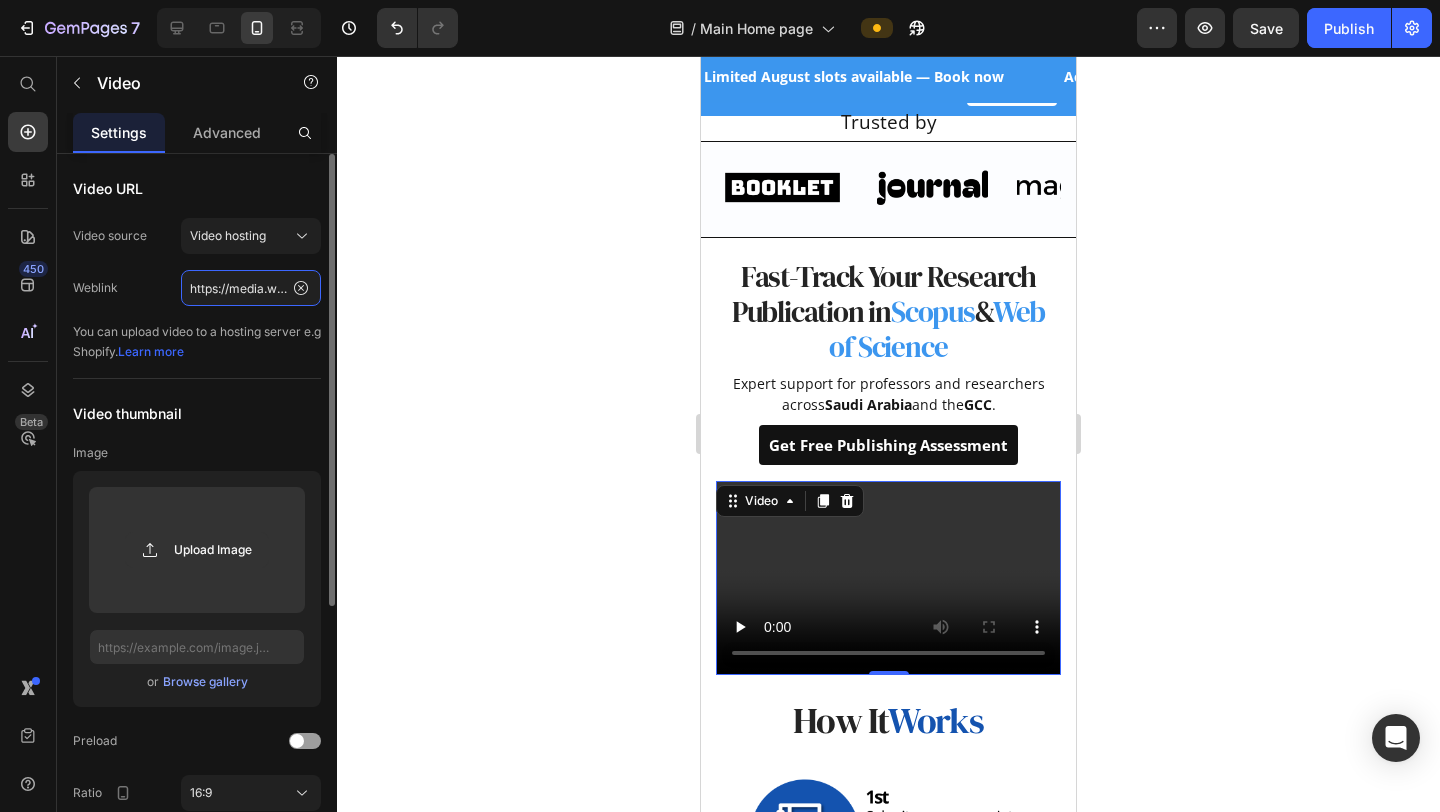 click on "https://media.w3.org/2010/05/sintel/trailer.mp4" 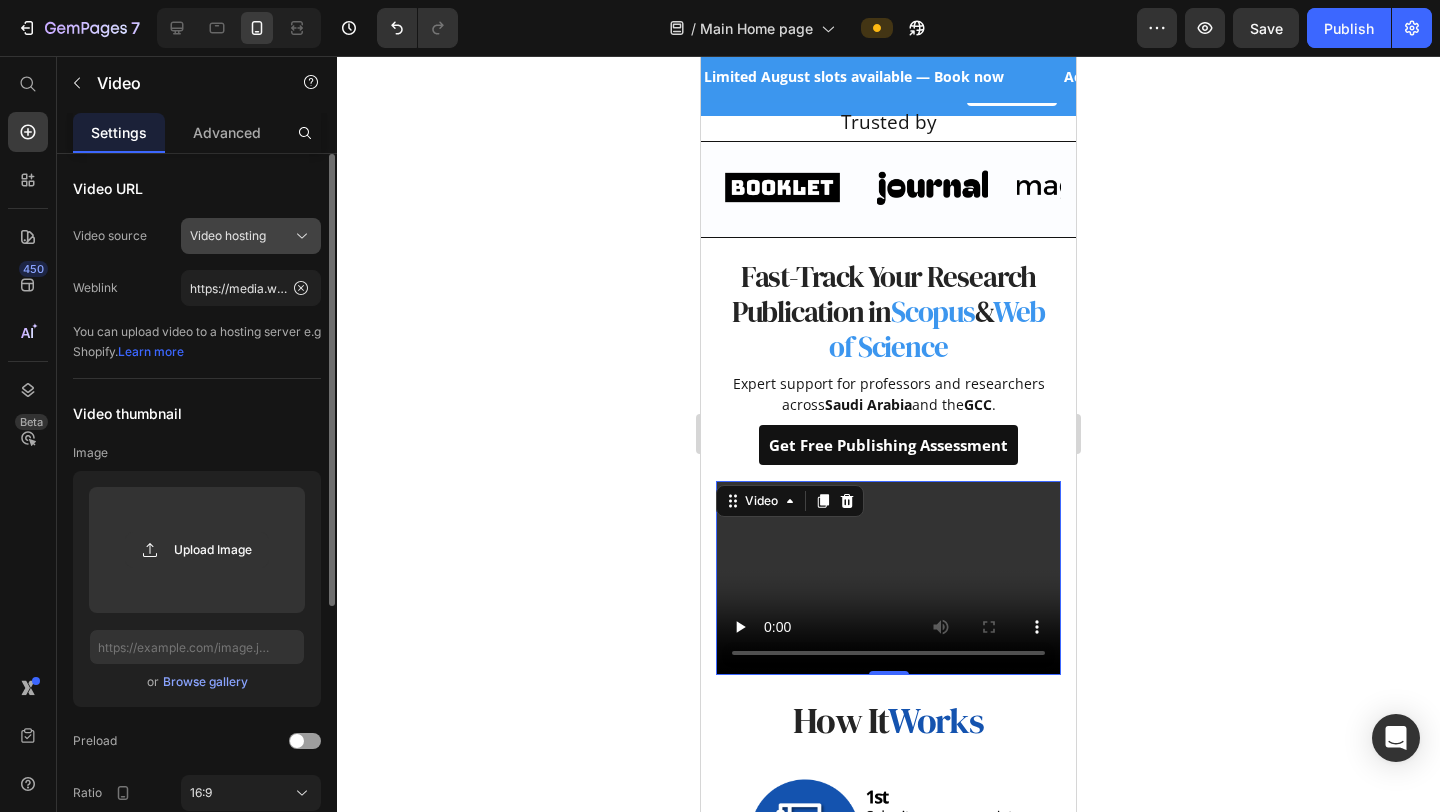 click on "Video hosting" at bounding box center [228, 236] 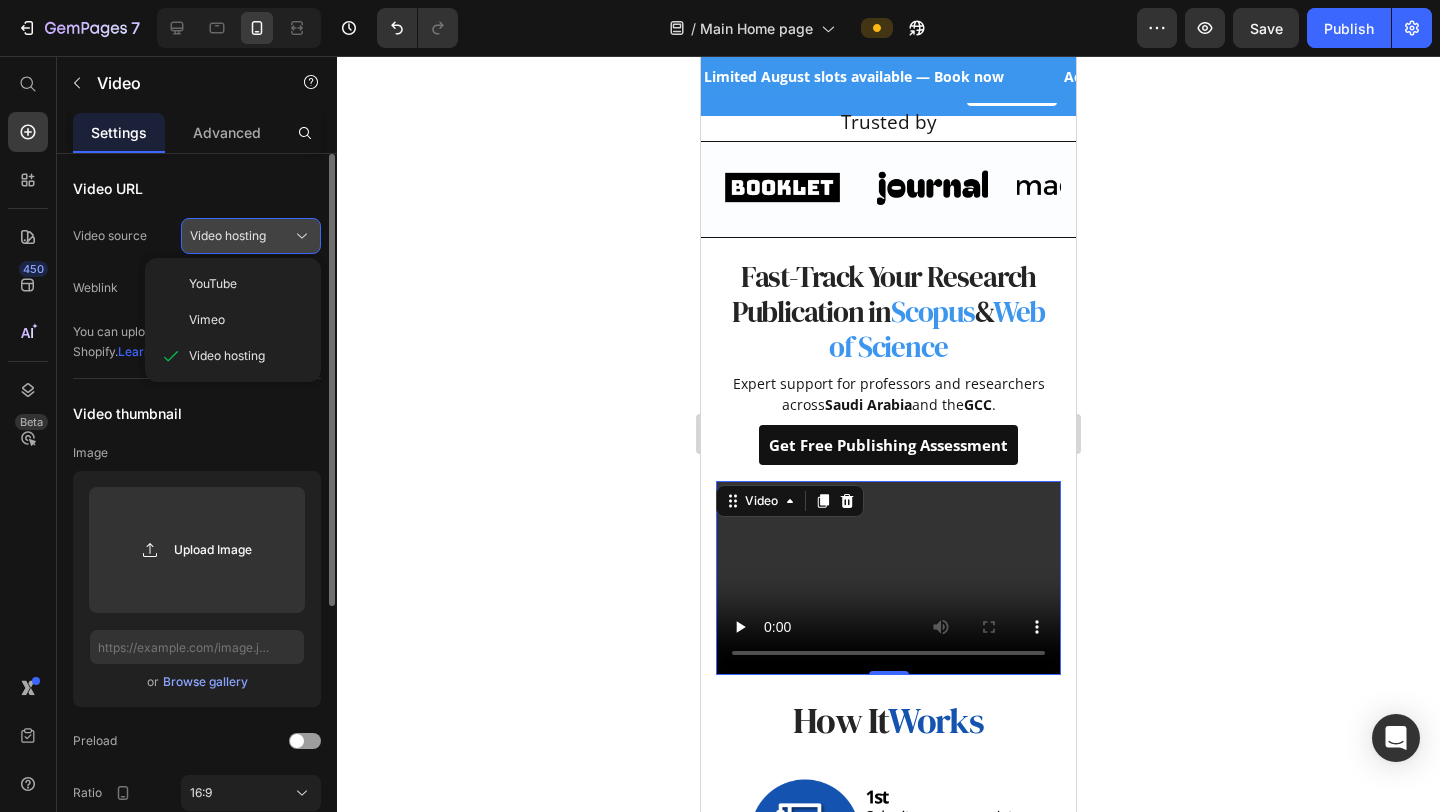 click on "Video hosting" at bounding box center [228, 236] 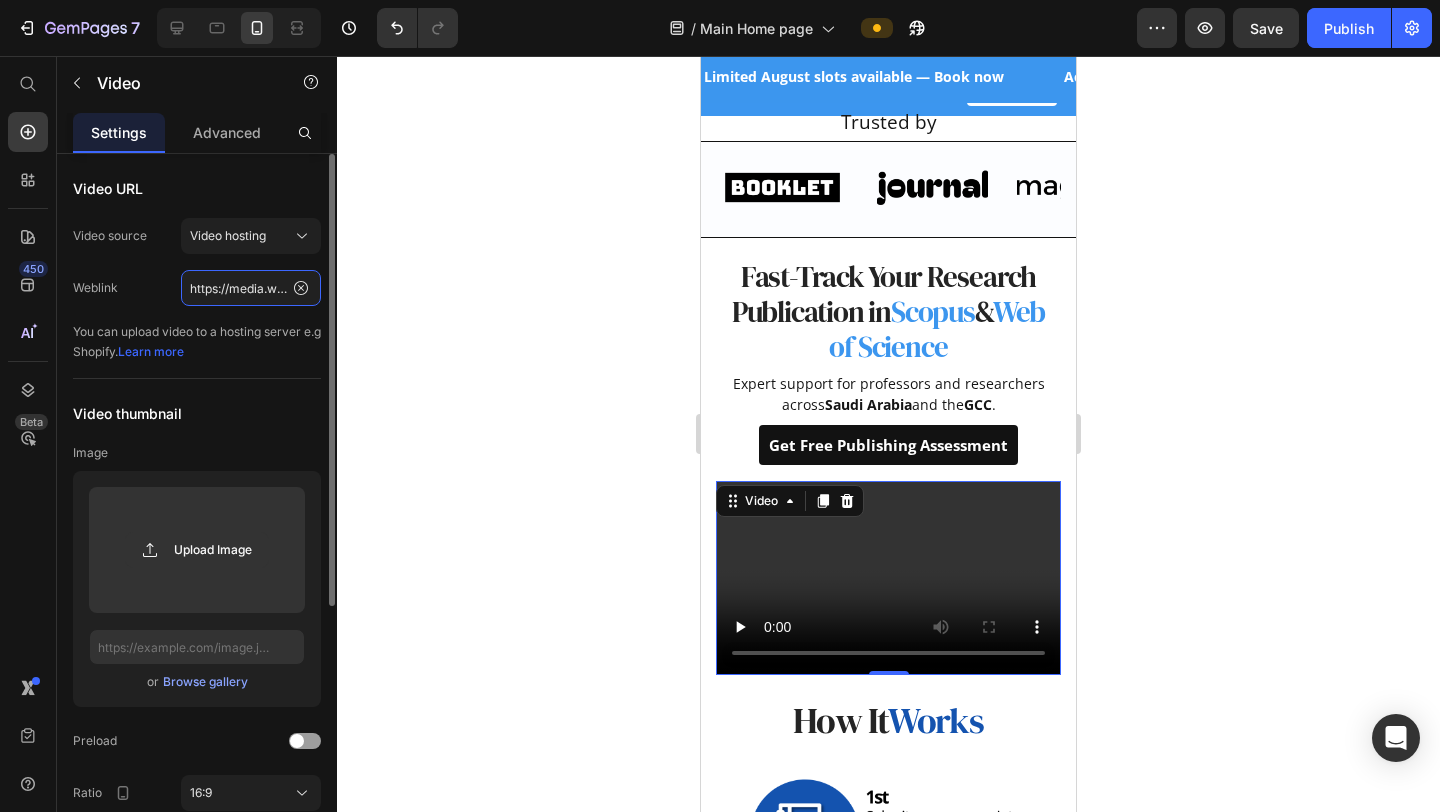 click on "https://media.w3.org/2010/05/sintel/trailer.mp4" 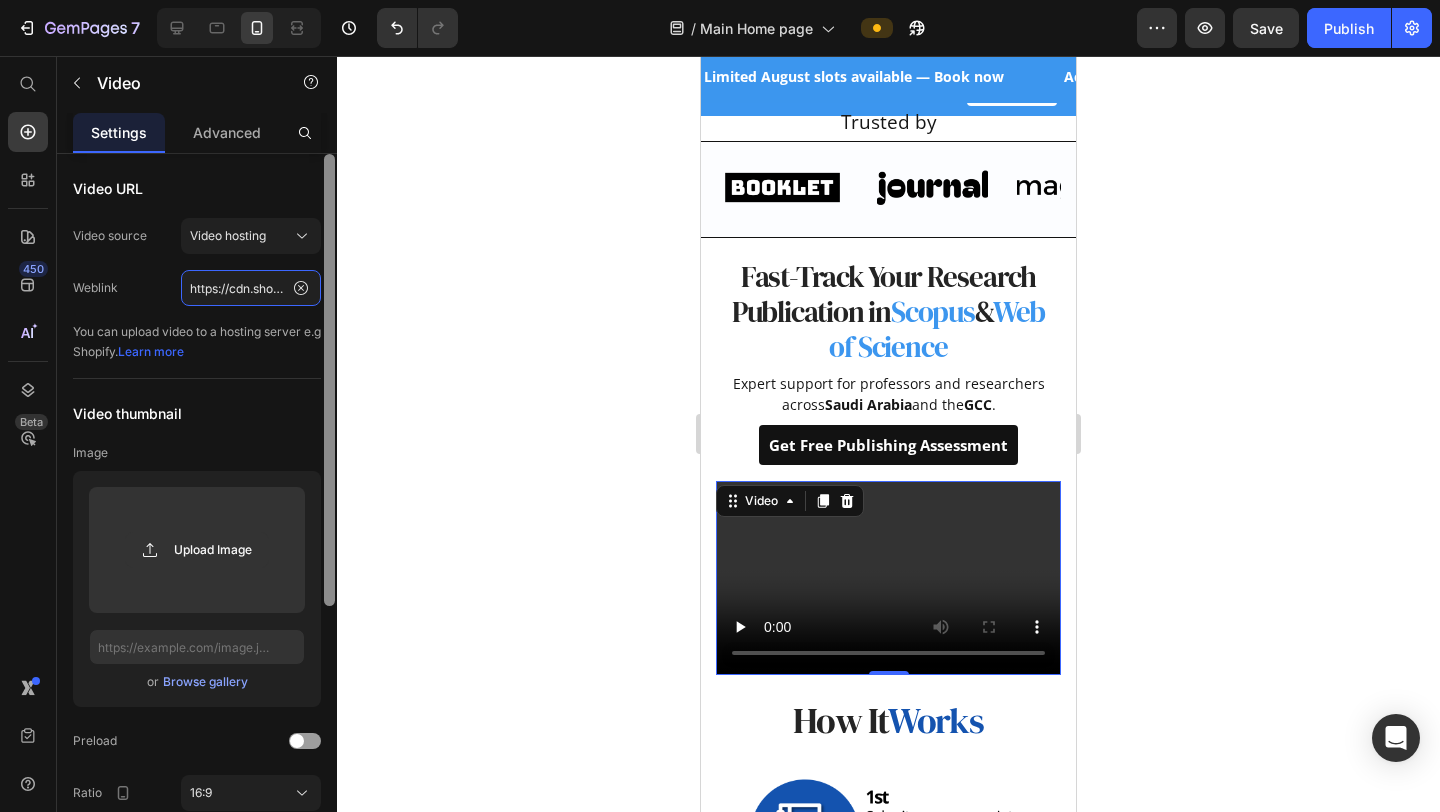 scroll, scrollTop: 0, scrollLeft: 363, axis: horizontal 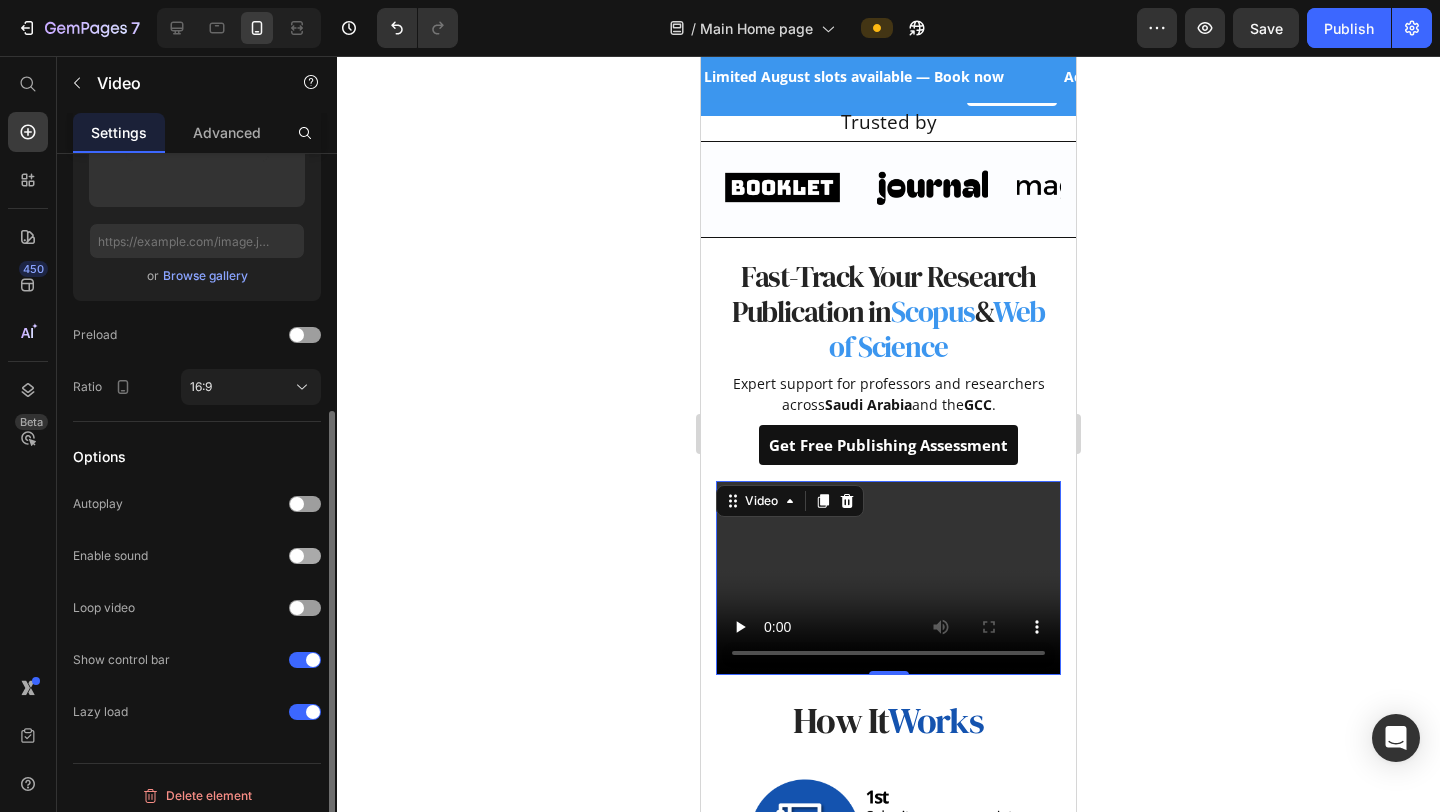 type on "https://cdn.shopify.com/videos/c/o/v/f450e97f5ad645ae936db67ff808a505.mov" 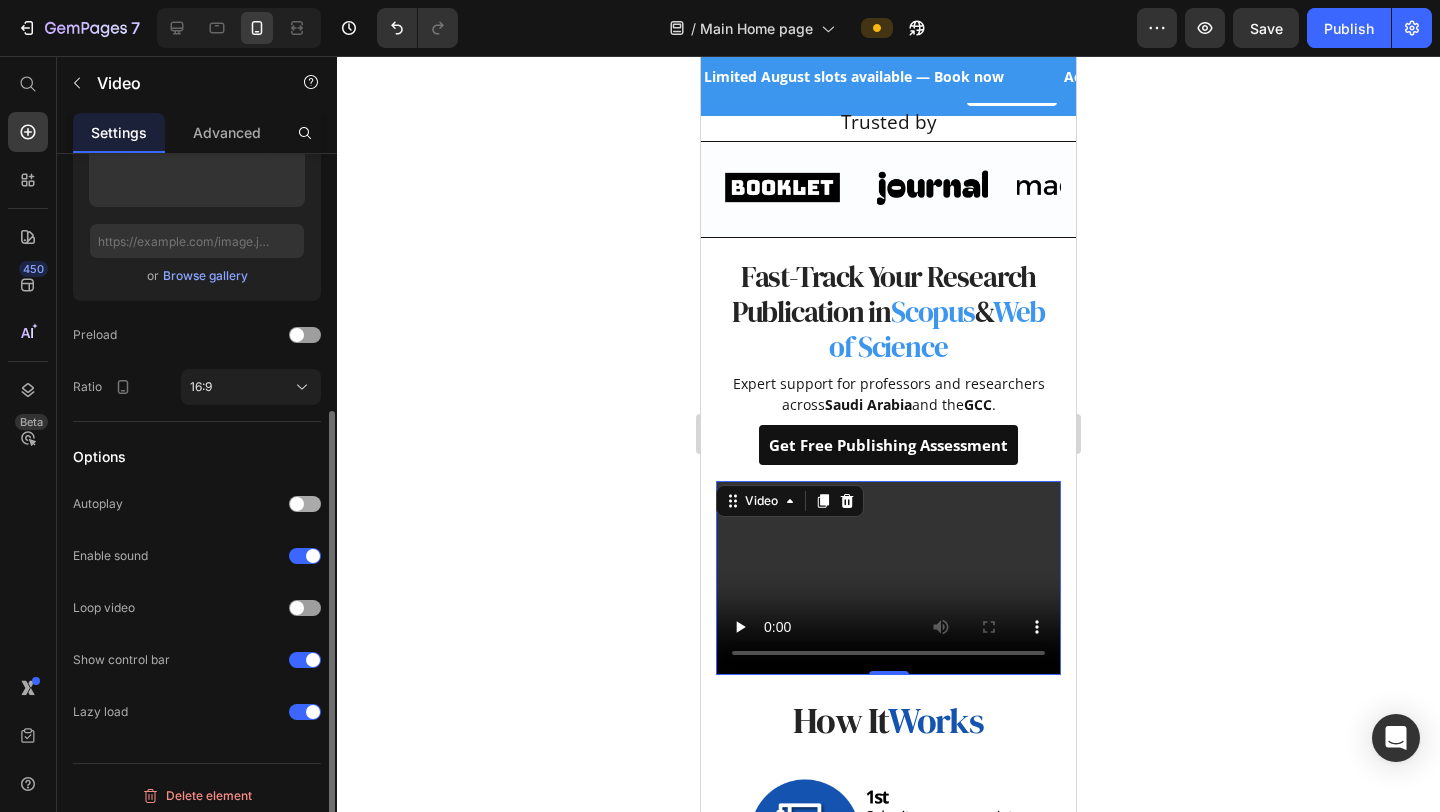 click at bounding box center (305, 504) 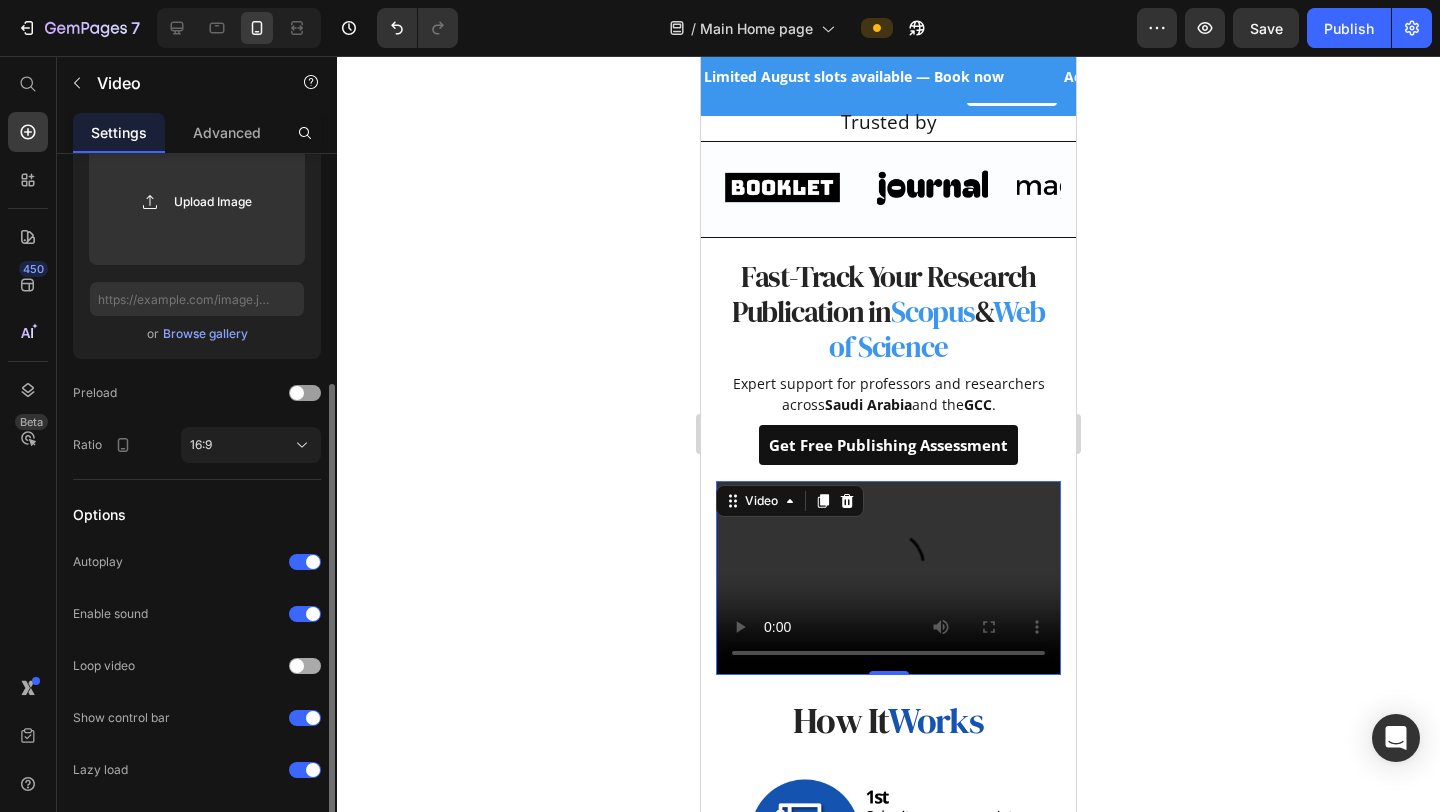scroll, scrollTop: 415, scrollLeft: 0, axis: vertical 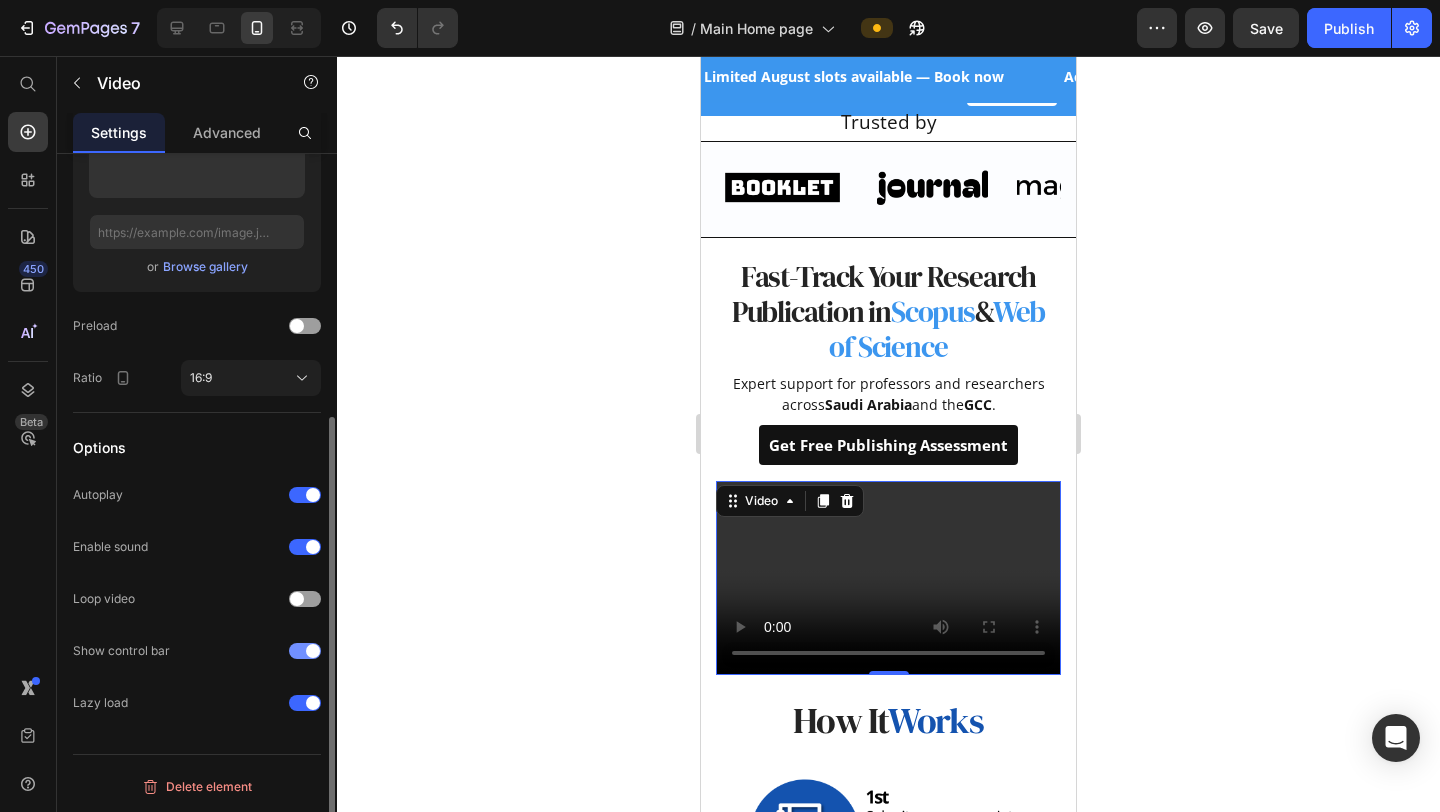 click at bounding box center (305, 651) 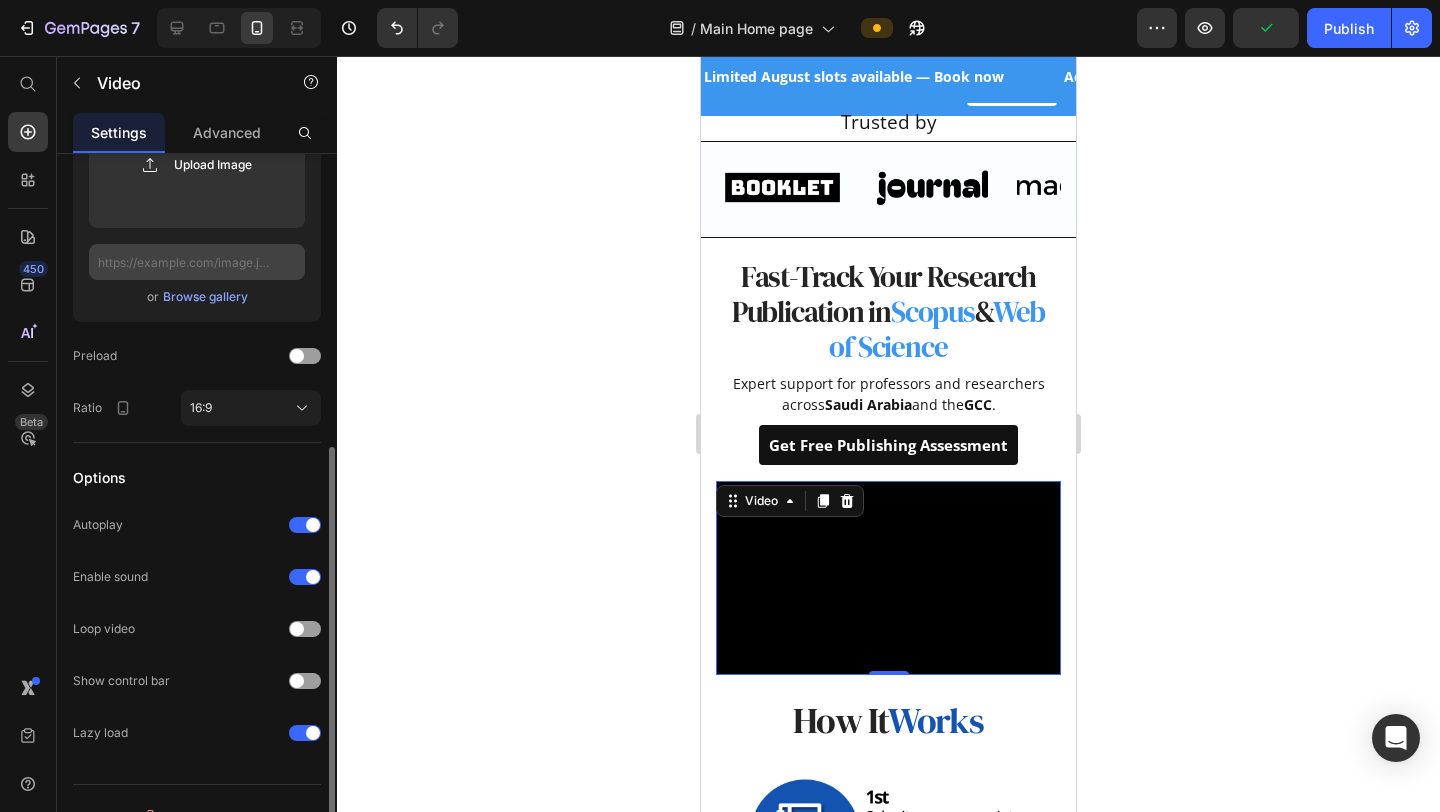 scroll, scrollTop: 415, scrollLeft: 0, axis: vertical 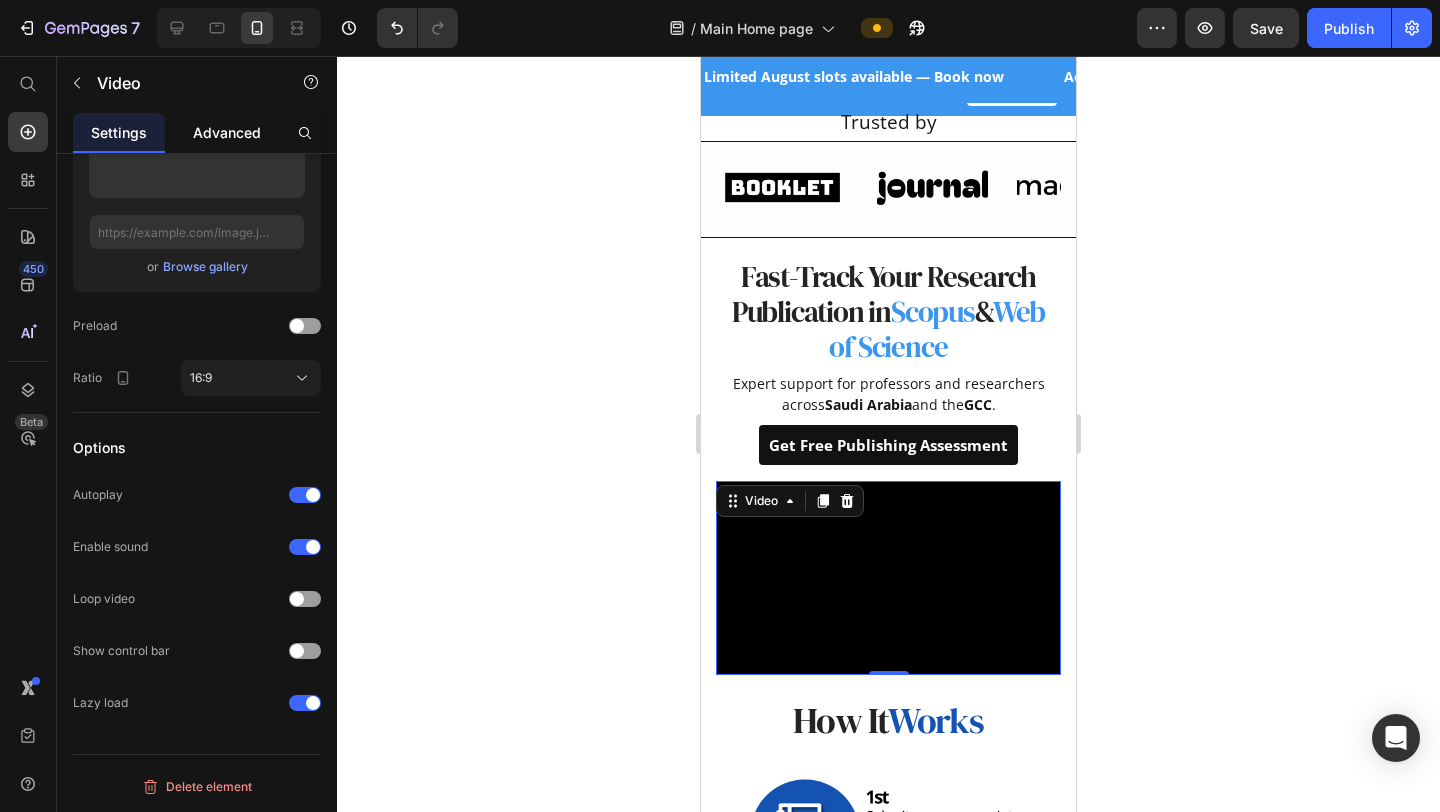 click on "Advanced" at bounding box center [227, 132] 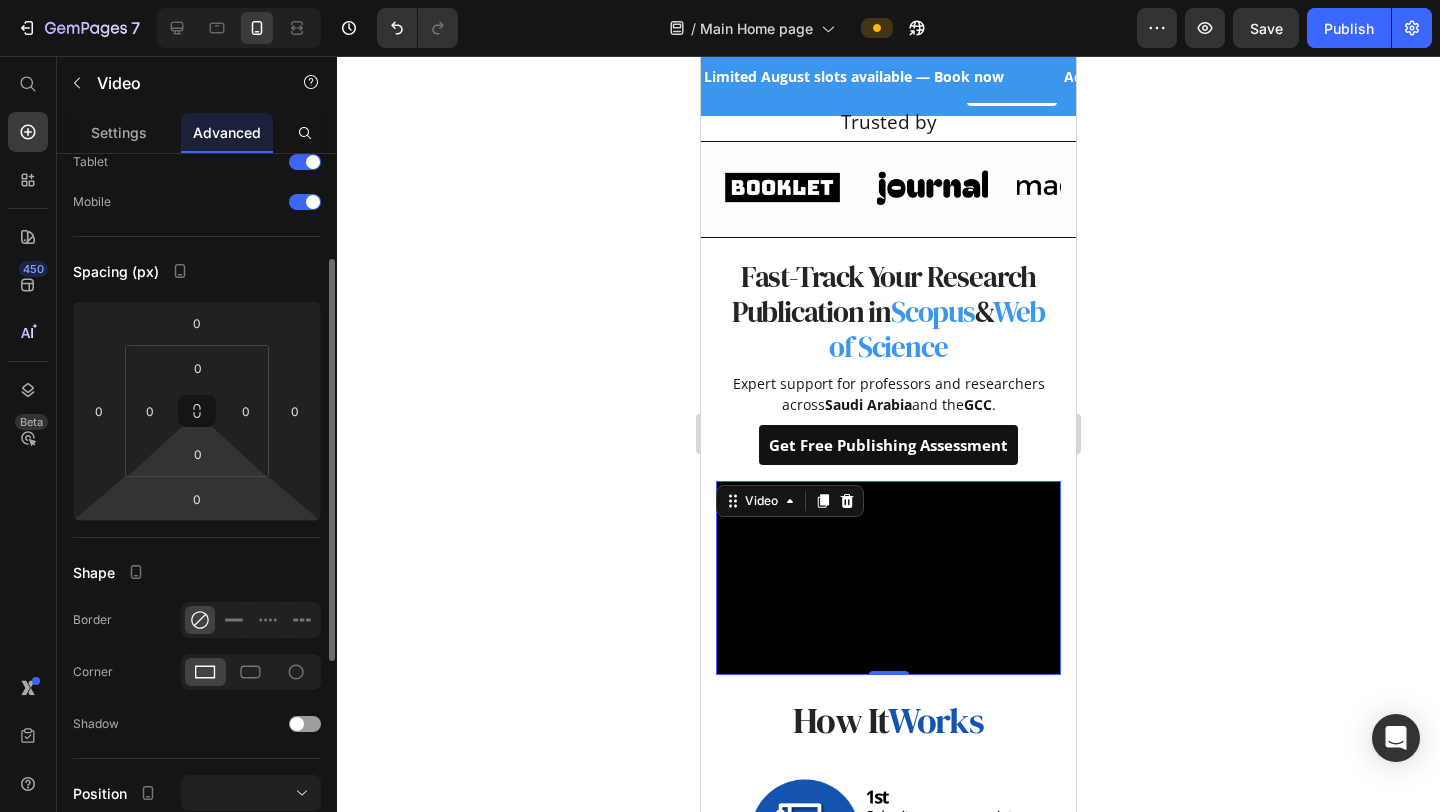 scroll, scrollTop: 141, scrollLeft: 0, axis: vertical 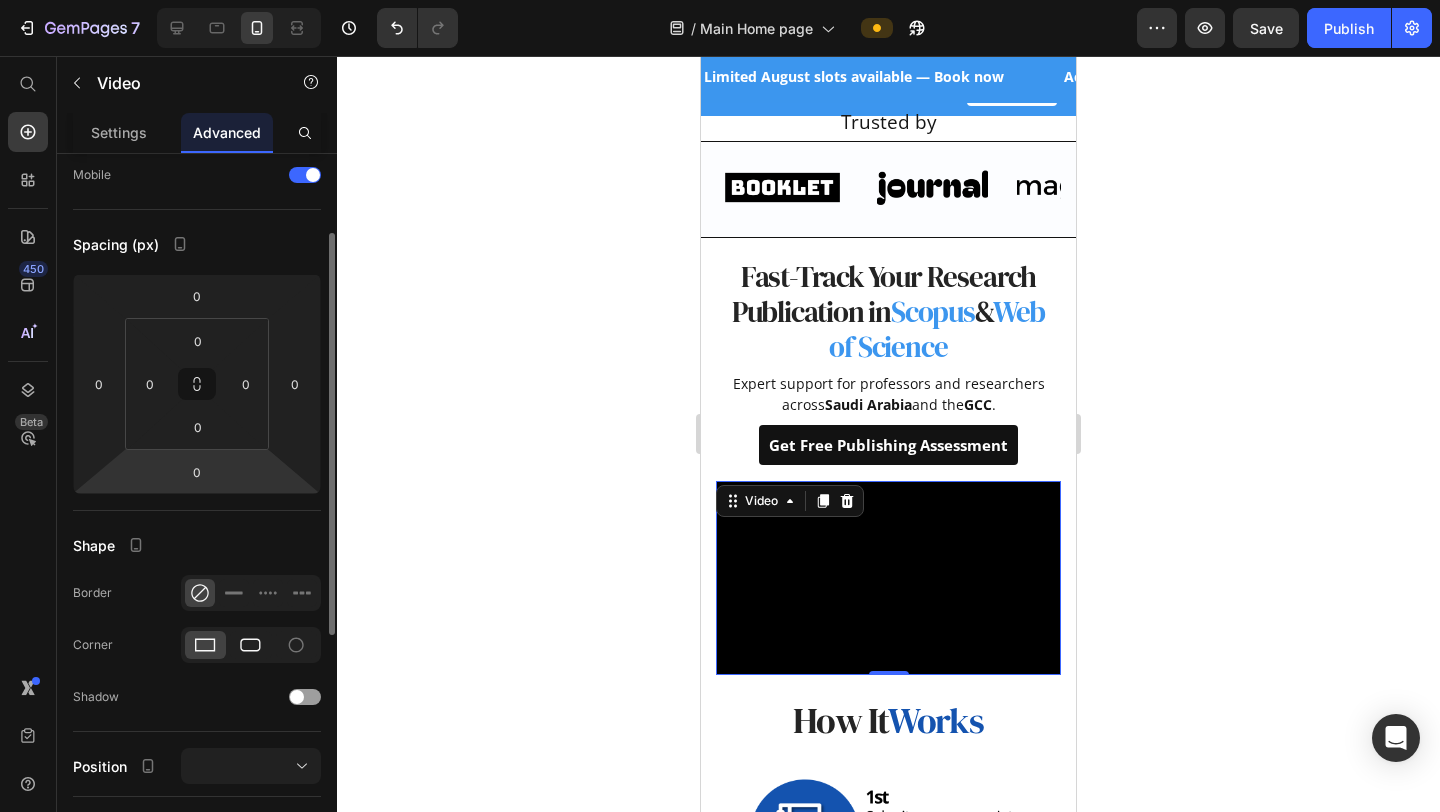 click 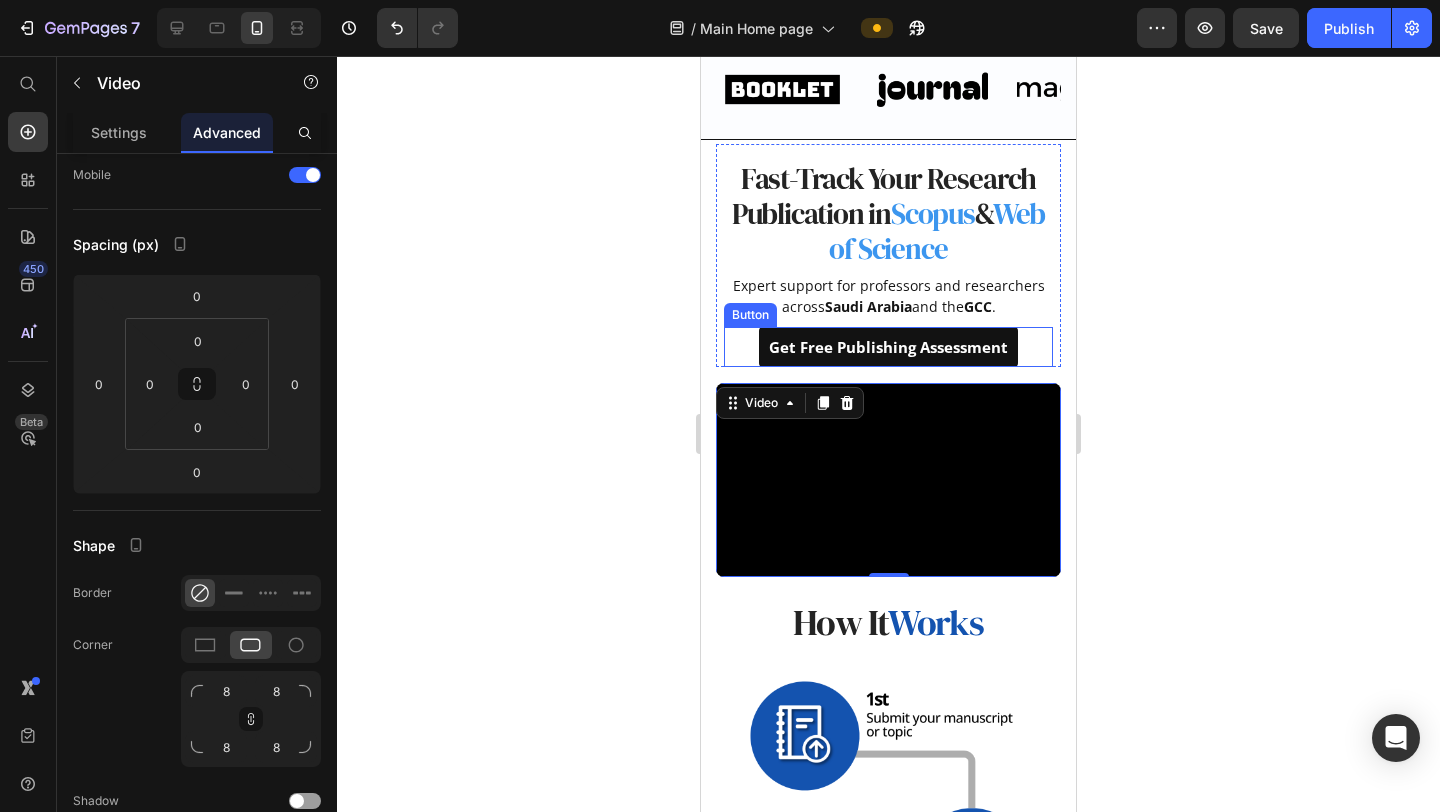 scroll, scrollTop: 862, scrollLeft: 0, axis: vertical 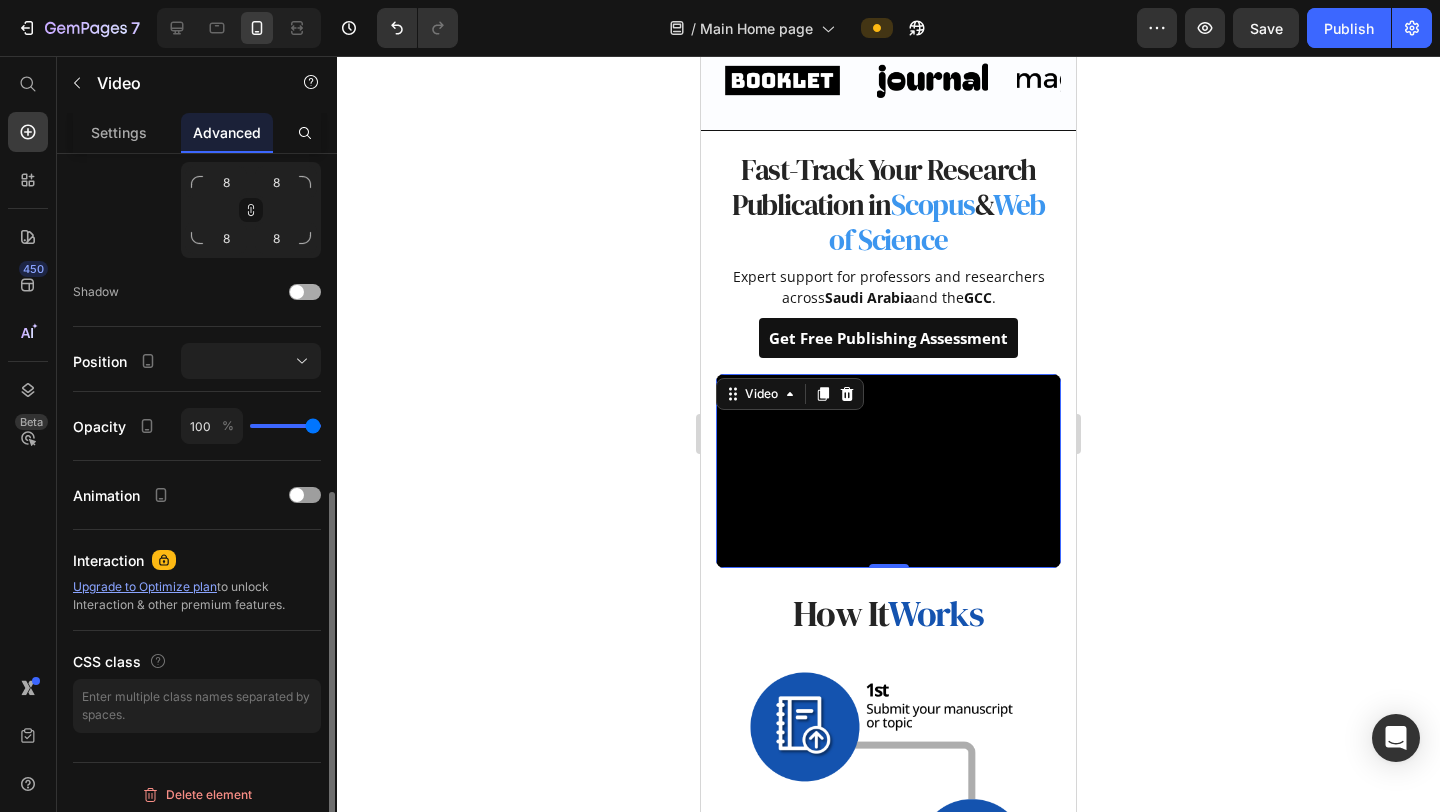 click at bounding box center (305, 292) 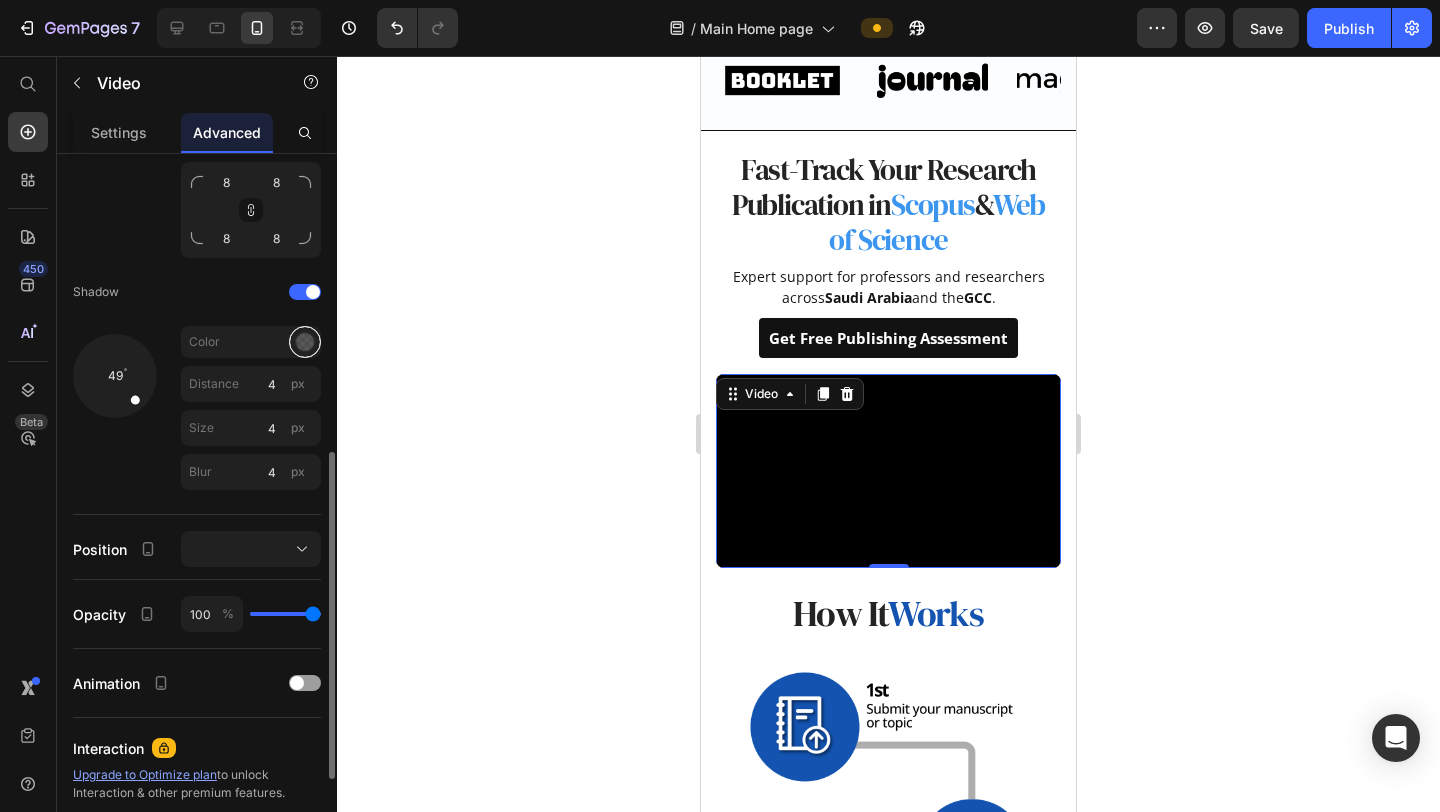 click at bounding box center [305, 342] 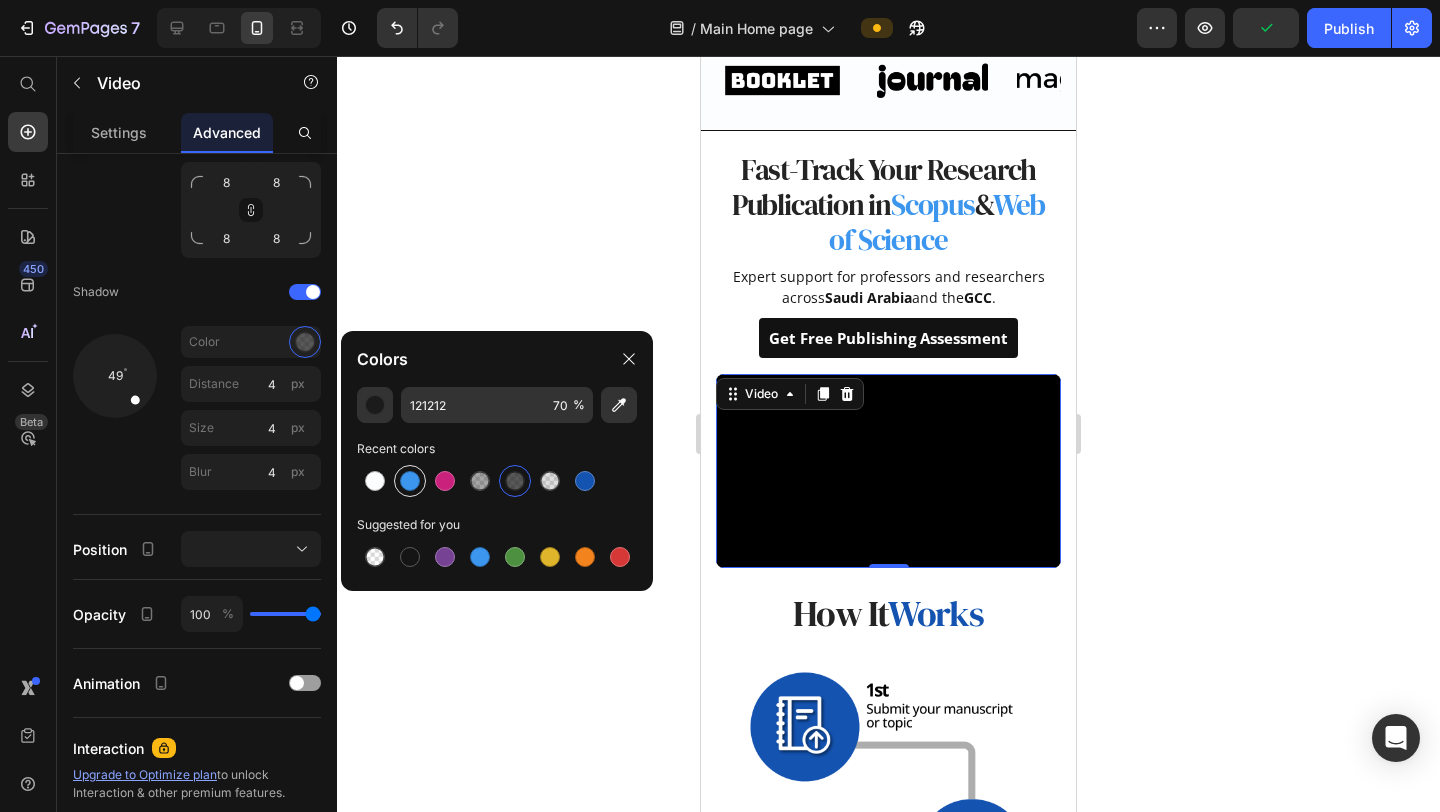 click at bounding box center [410, 481] 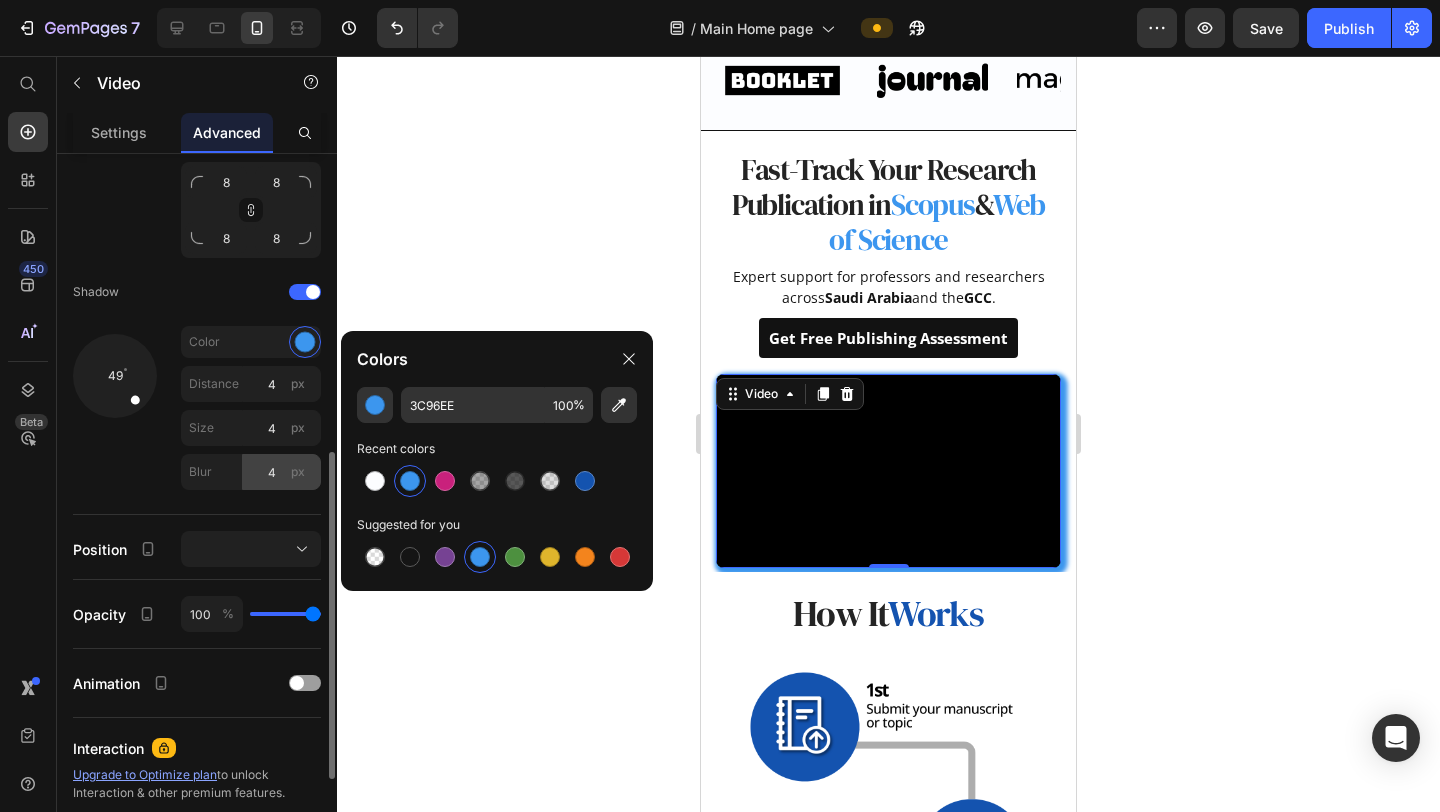 click on "px" at bounding box center (298, 472) 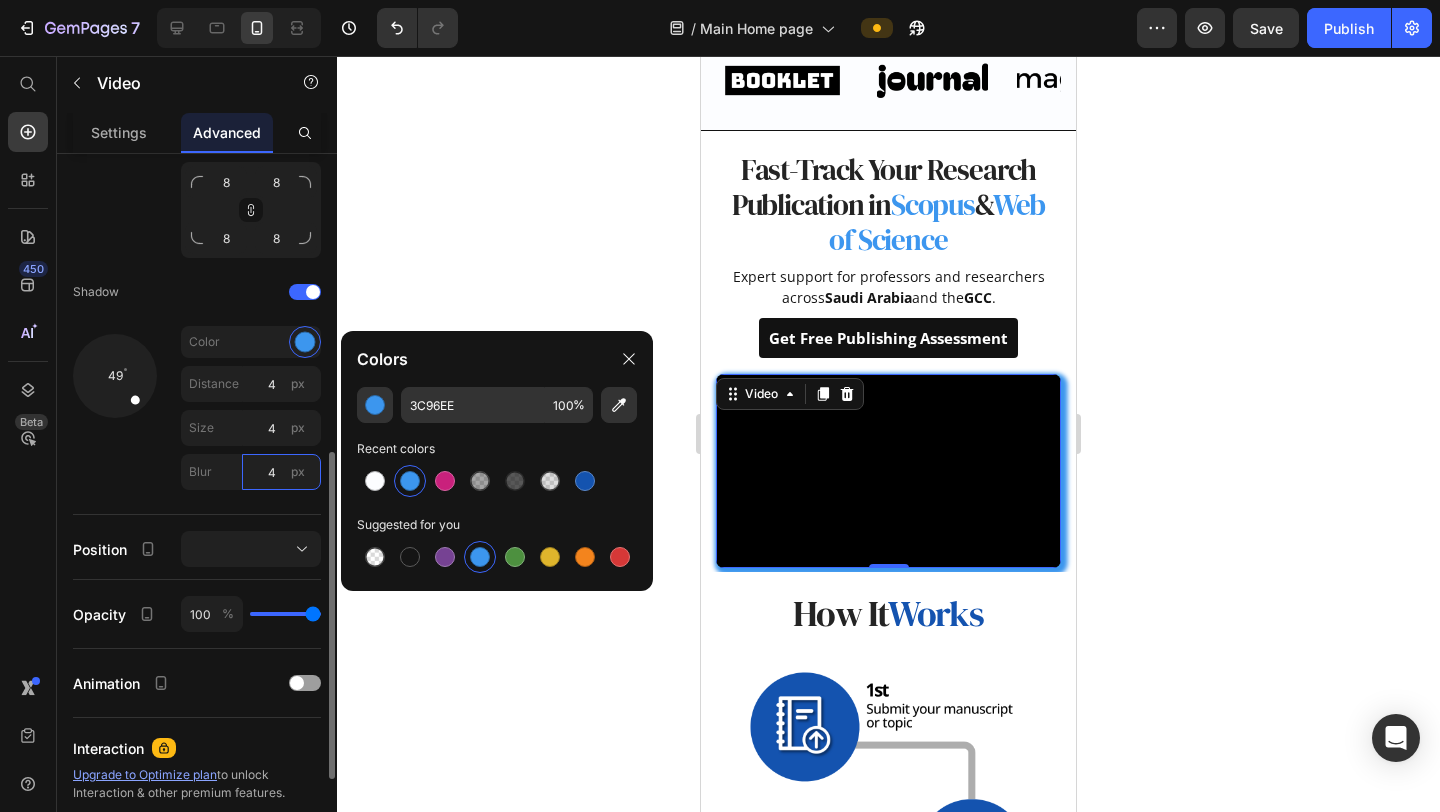 click on "4" at bounding box center (281, 472) 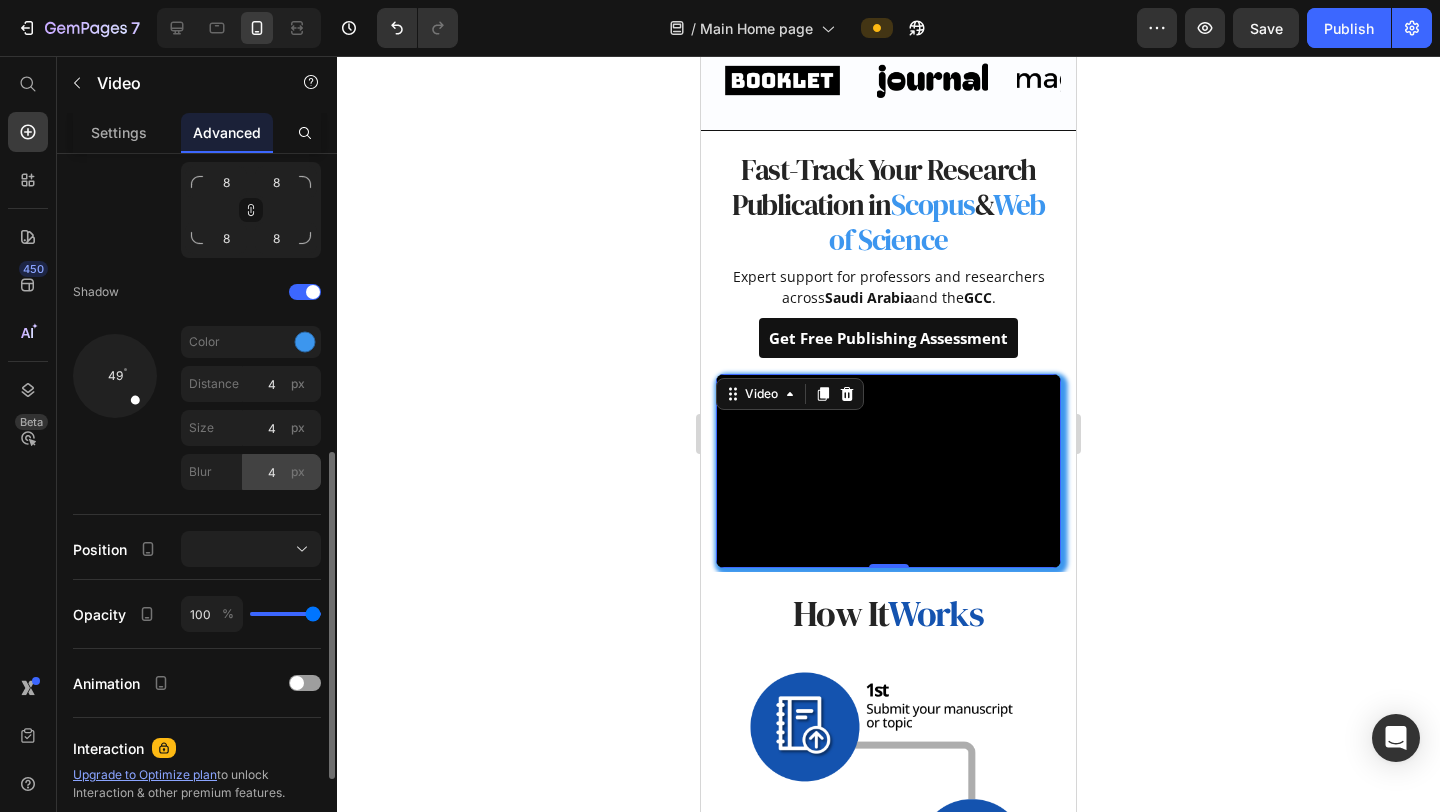 click on "px" at bounding box center [298, 472] 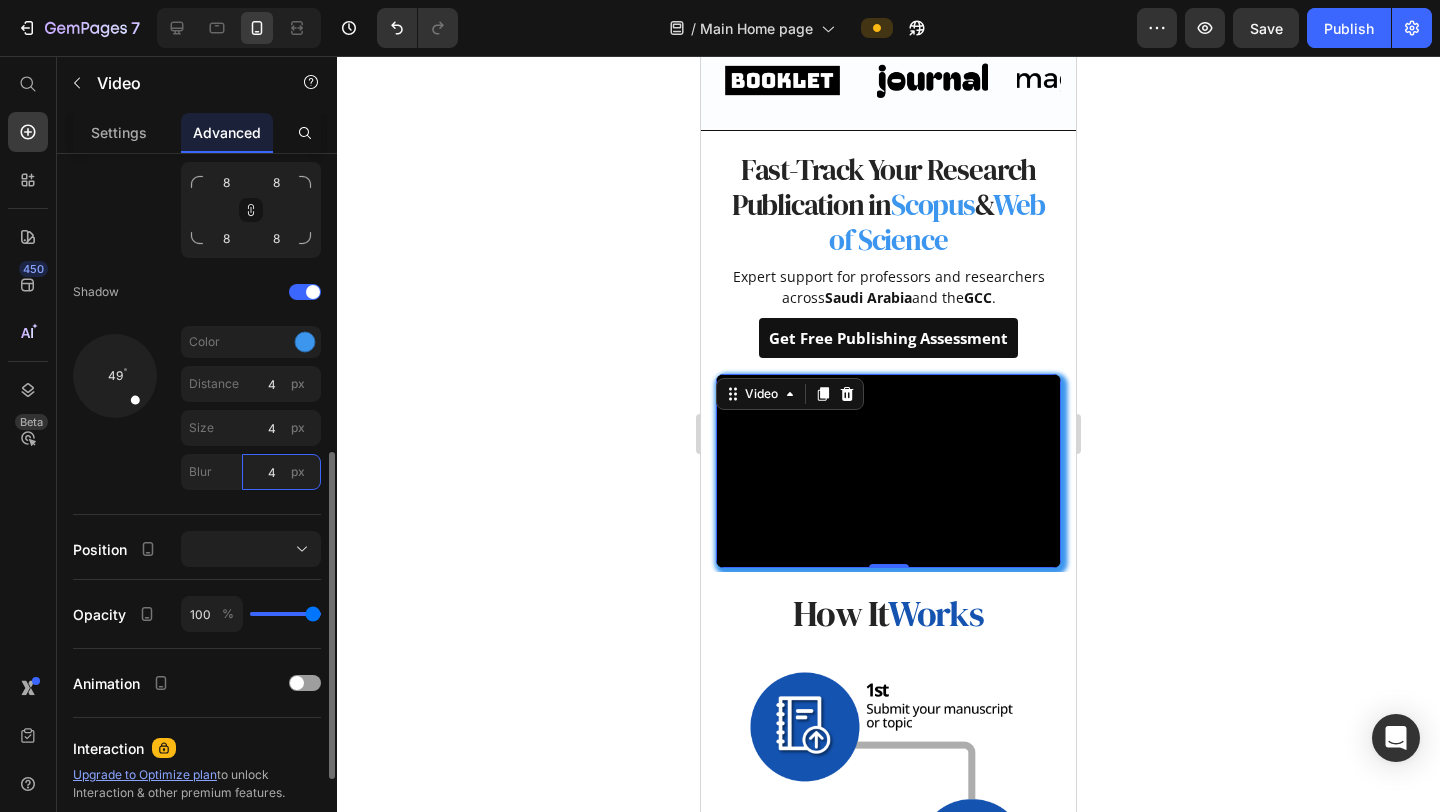 click on "4" at bounding box center [281, 472] 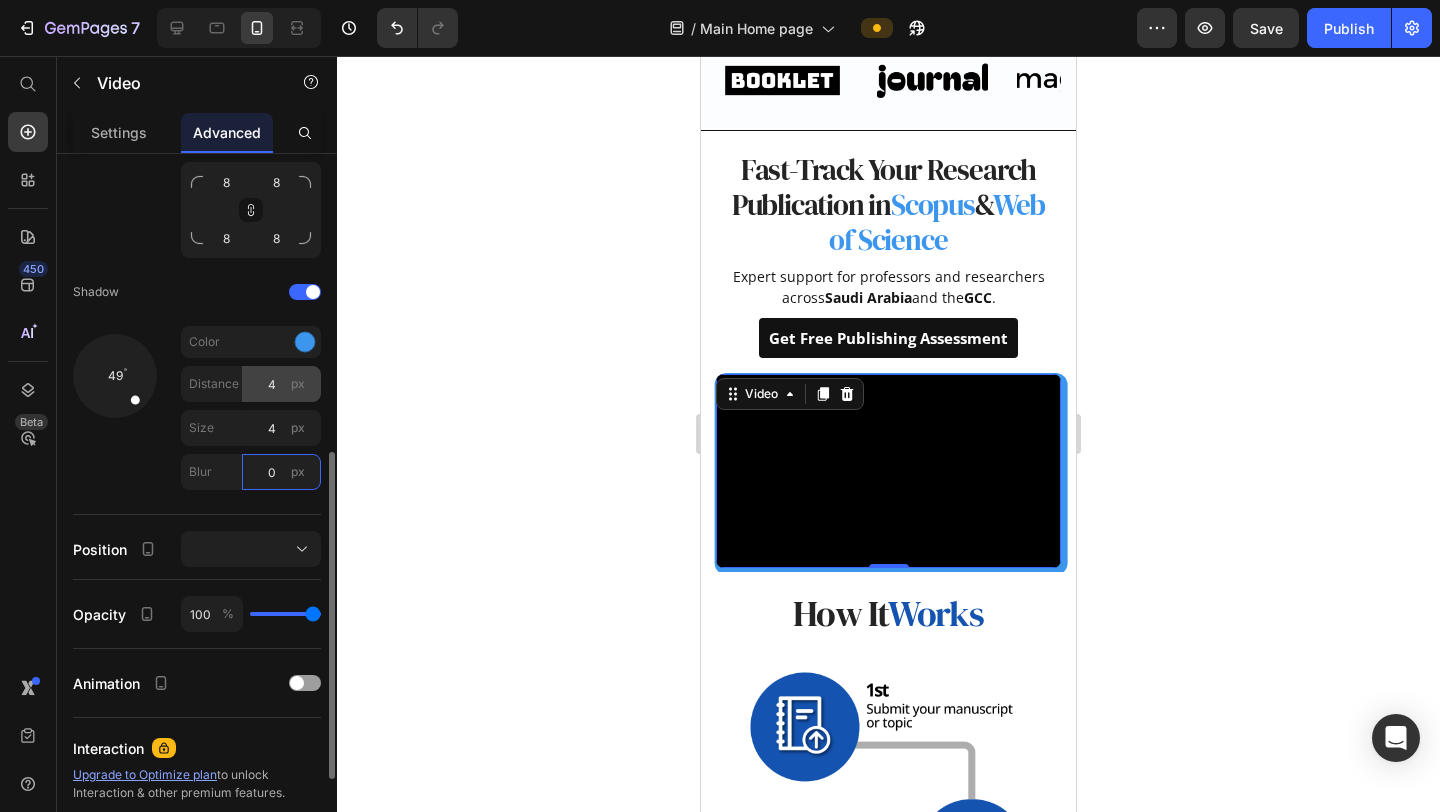 type on "0" 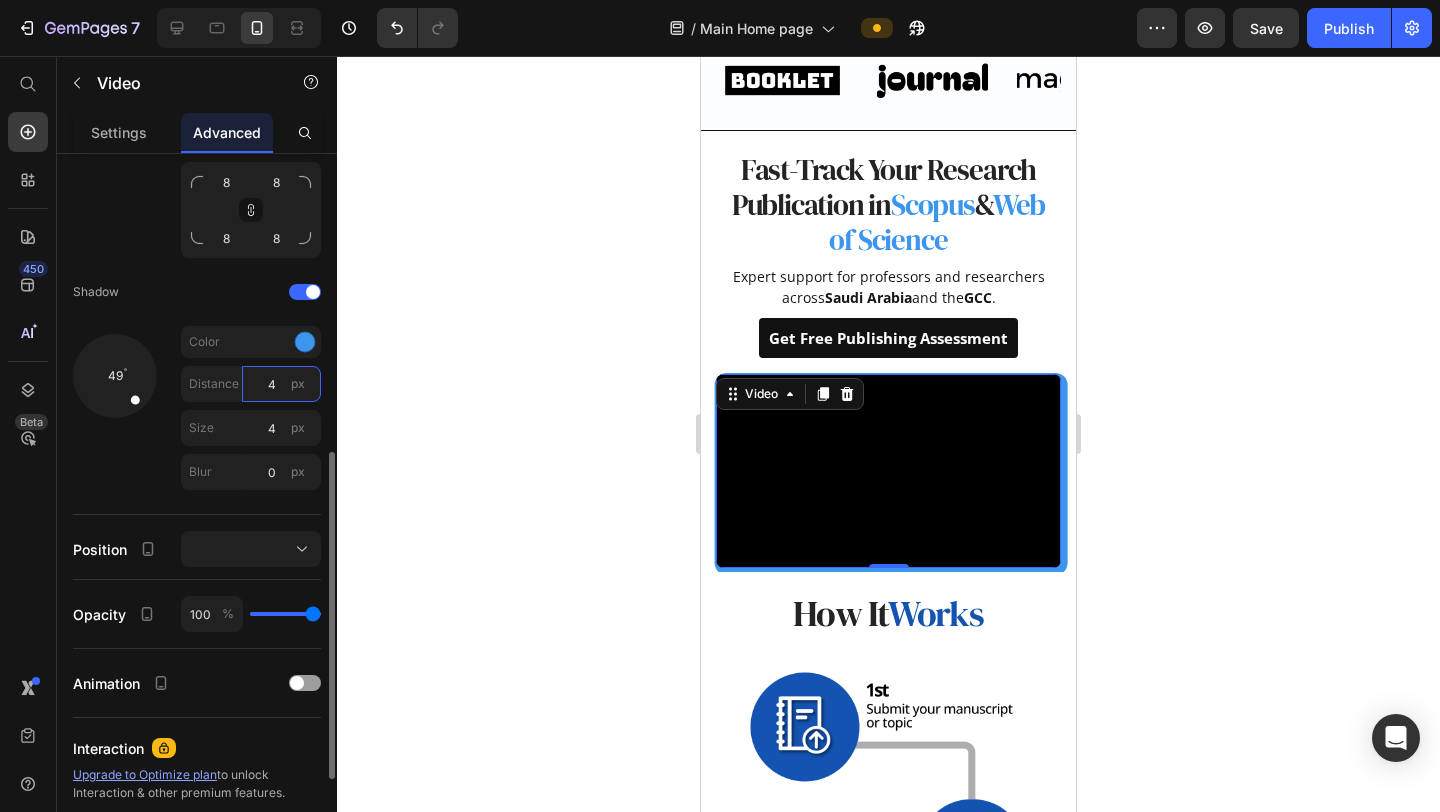 click on "4" at bounding box center (281, 384) 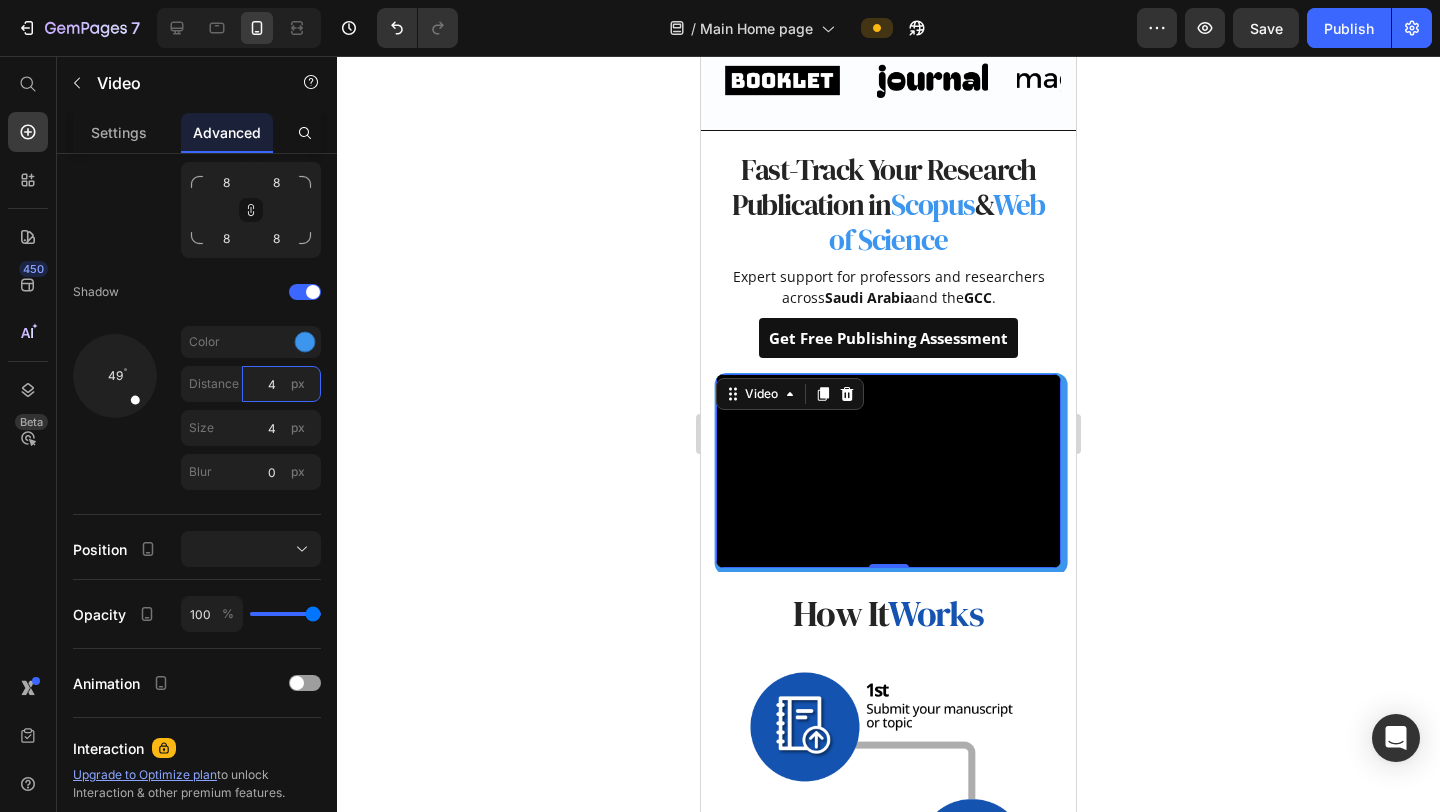 type on "2" 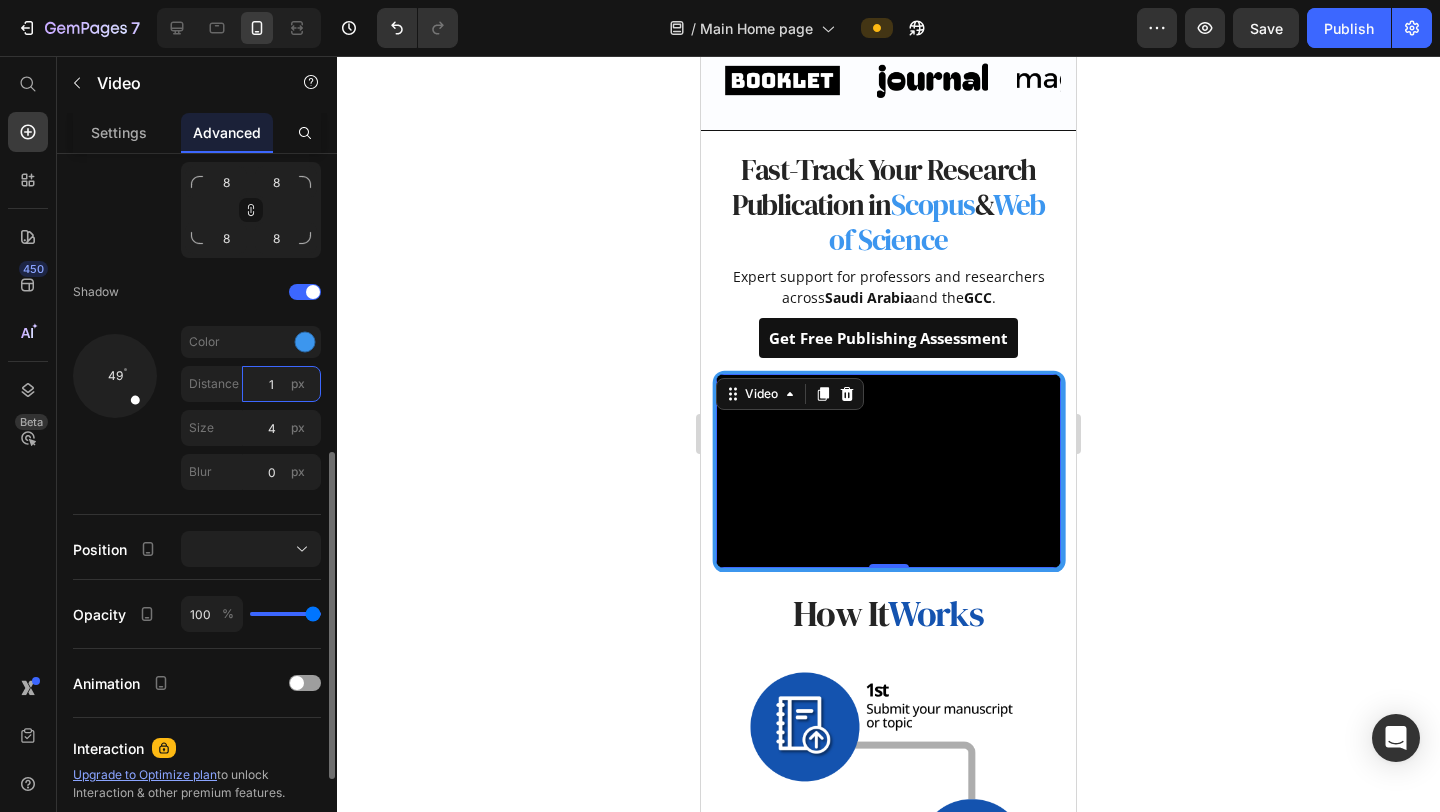 type on "1" 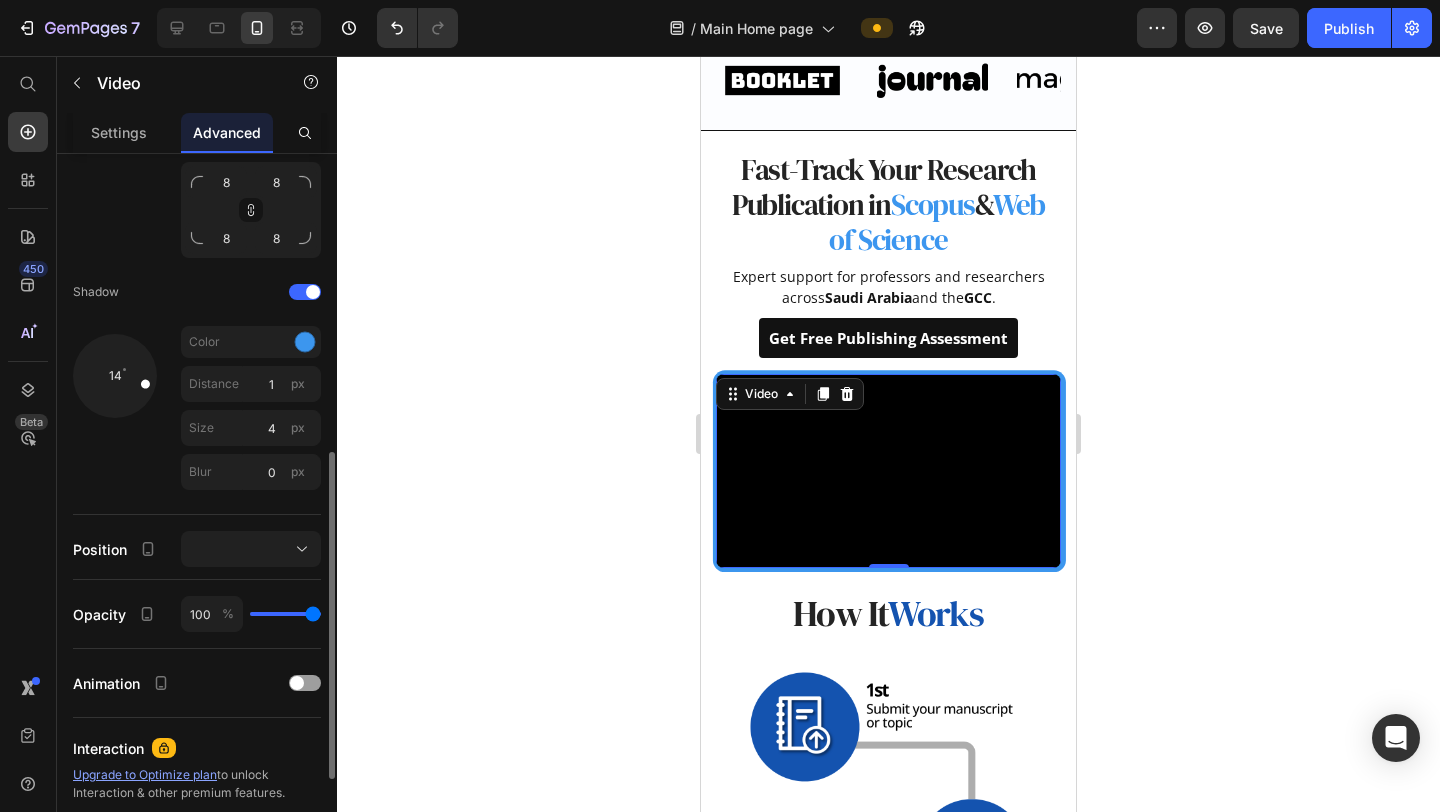drag, startPoint x: 136, startPoint y: 399, endPoint x: 149, endPoint y: 388, distance: 17.029387 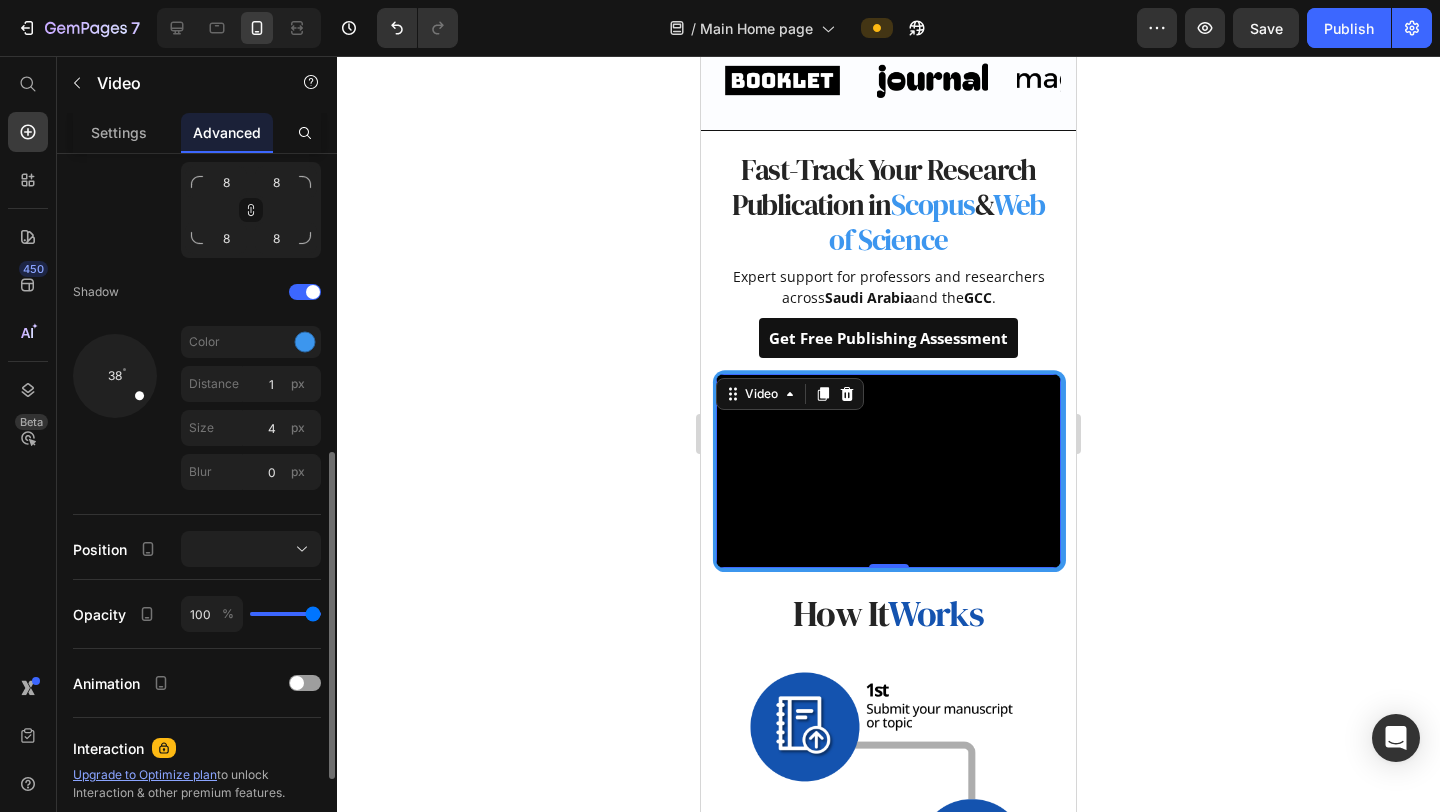 drag, startPoint x: 149, startPoint y: 388, endPoint x: 166, endPoint y: 414, distance: 31.06445 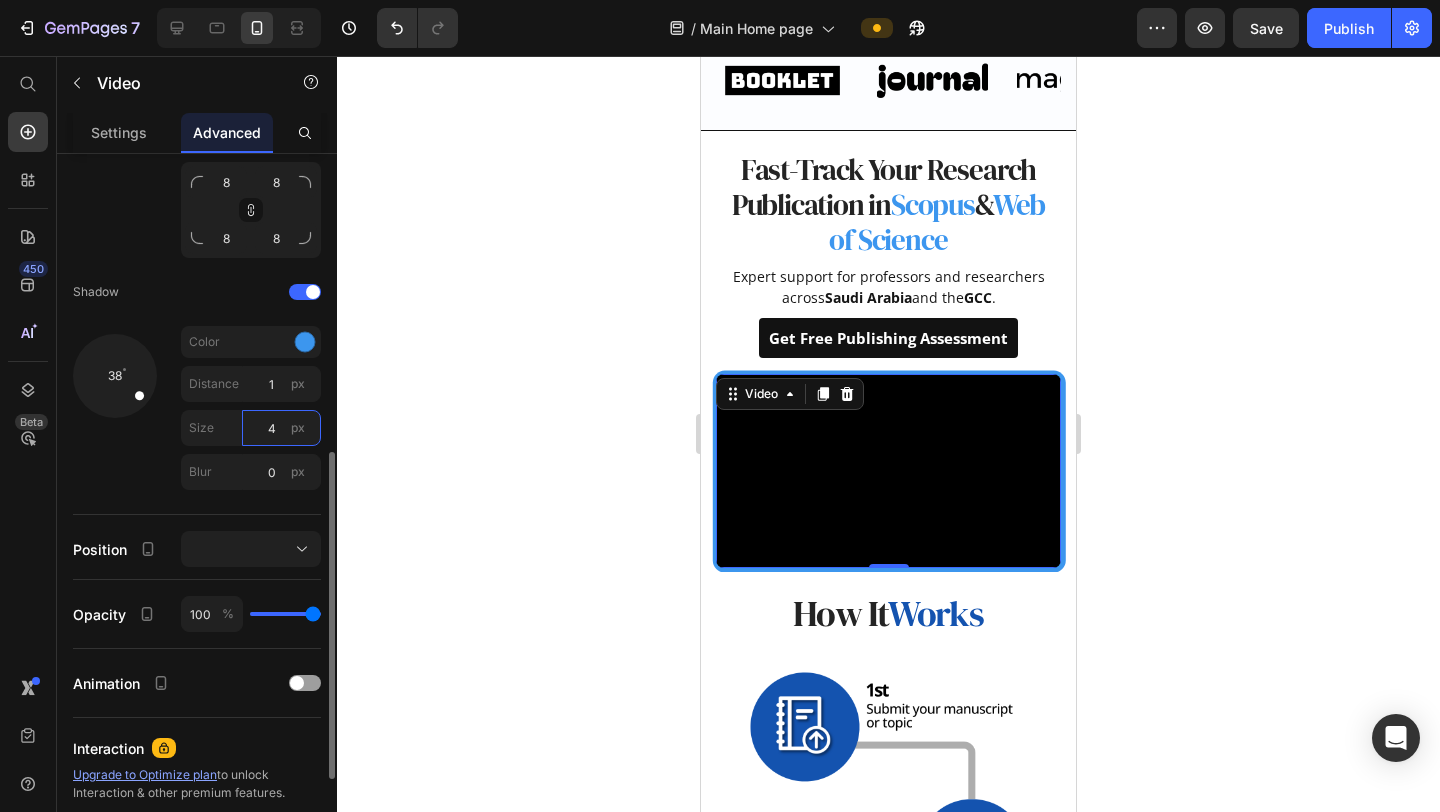 click on "4" at bounding box center (281, 428) 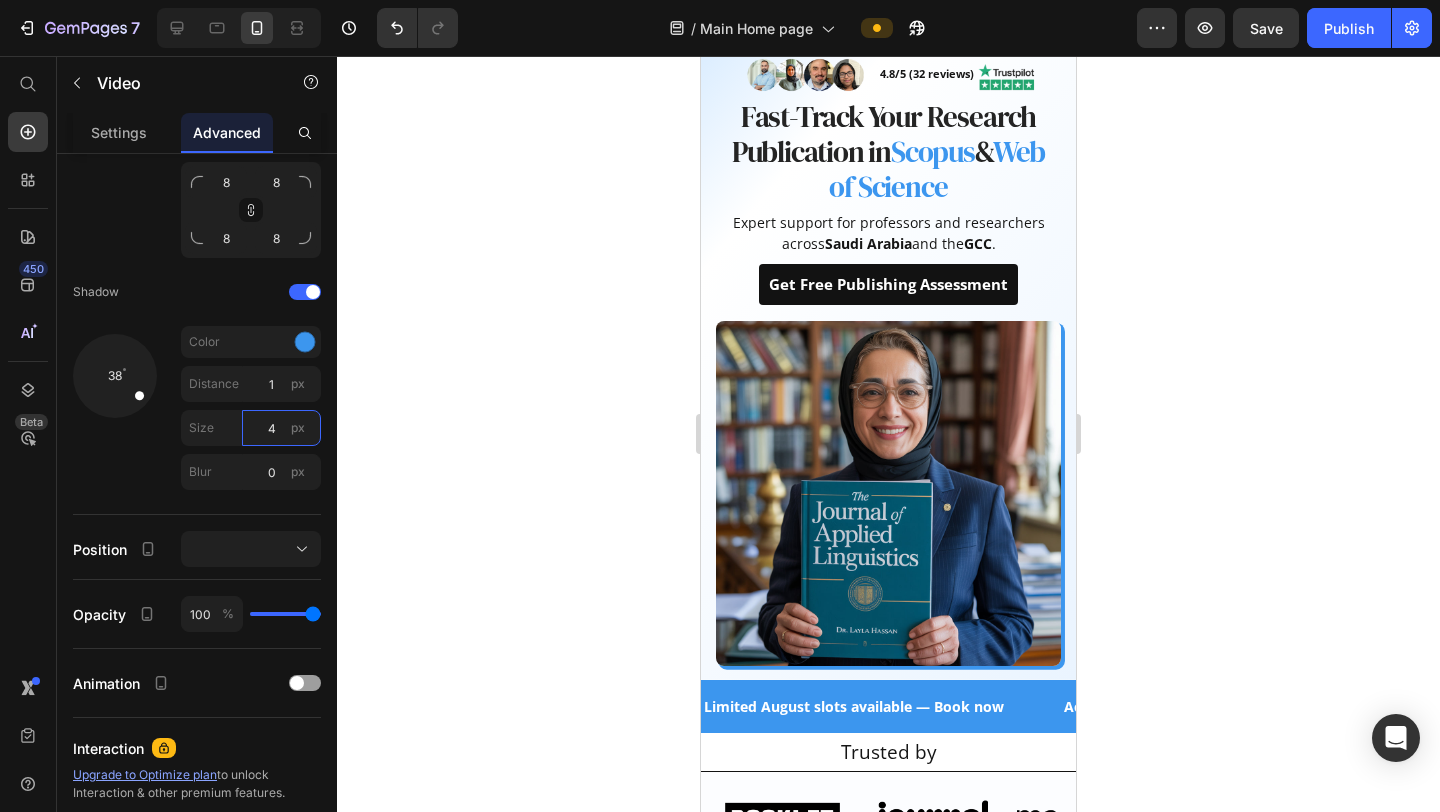 scroll, scrollTop: 125, scrollLeft: 0, axis: vertical 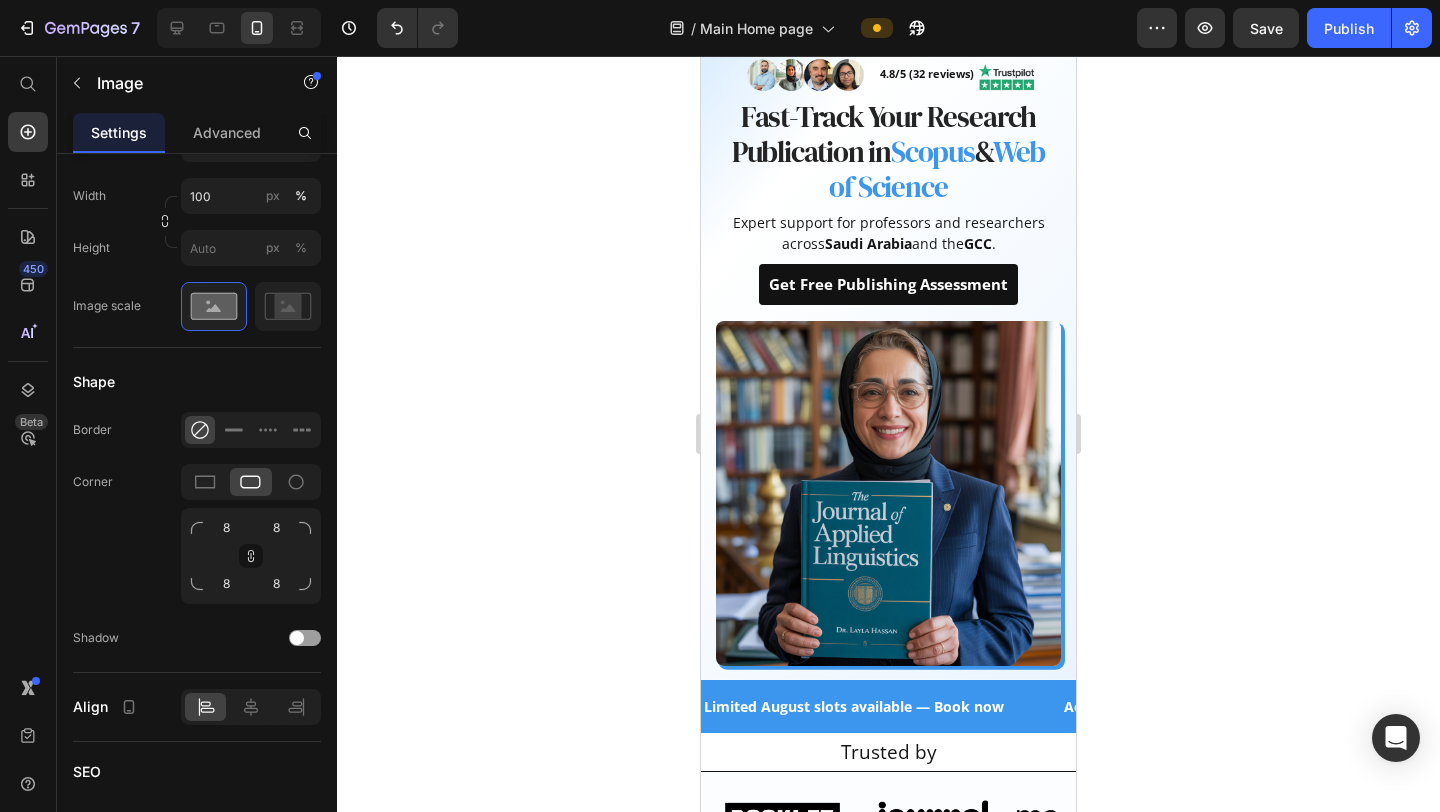 click at bounding box center [888, 493] 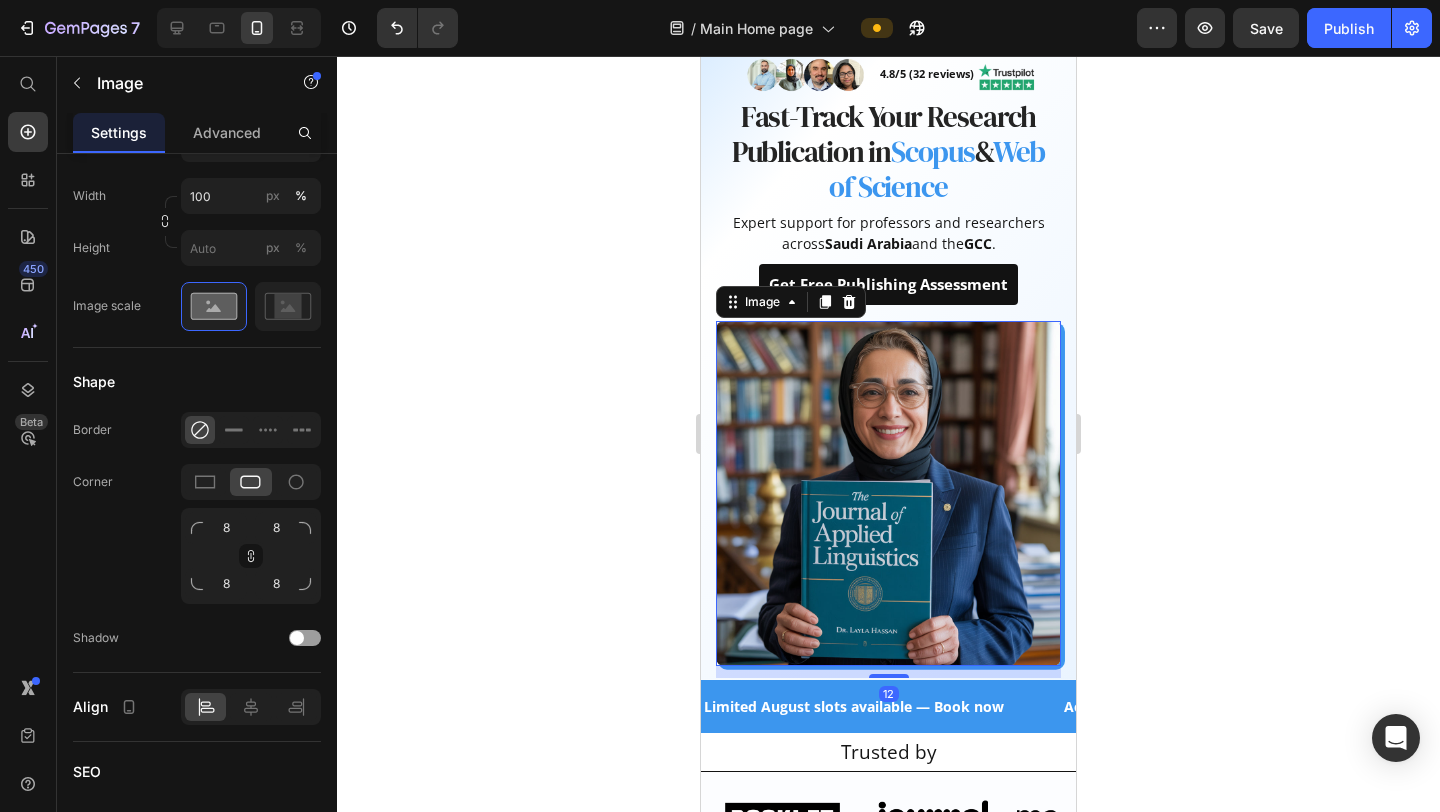 scroll, scrollTop: 0, scrollLeft: 0, axis: both 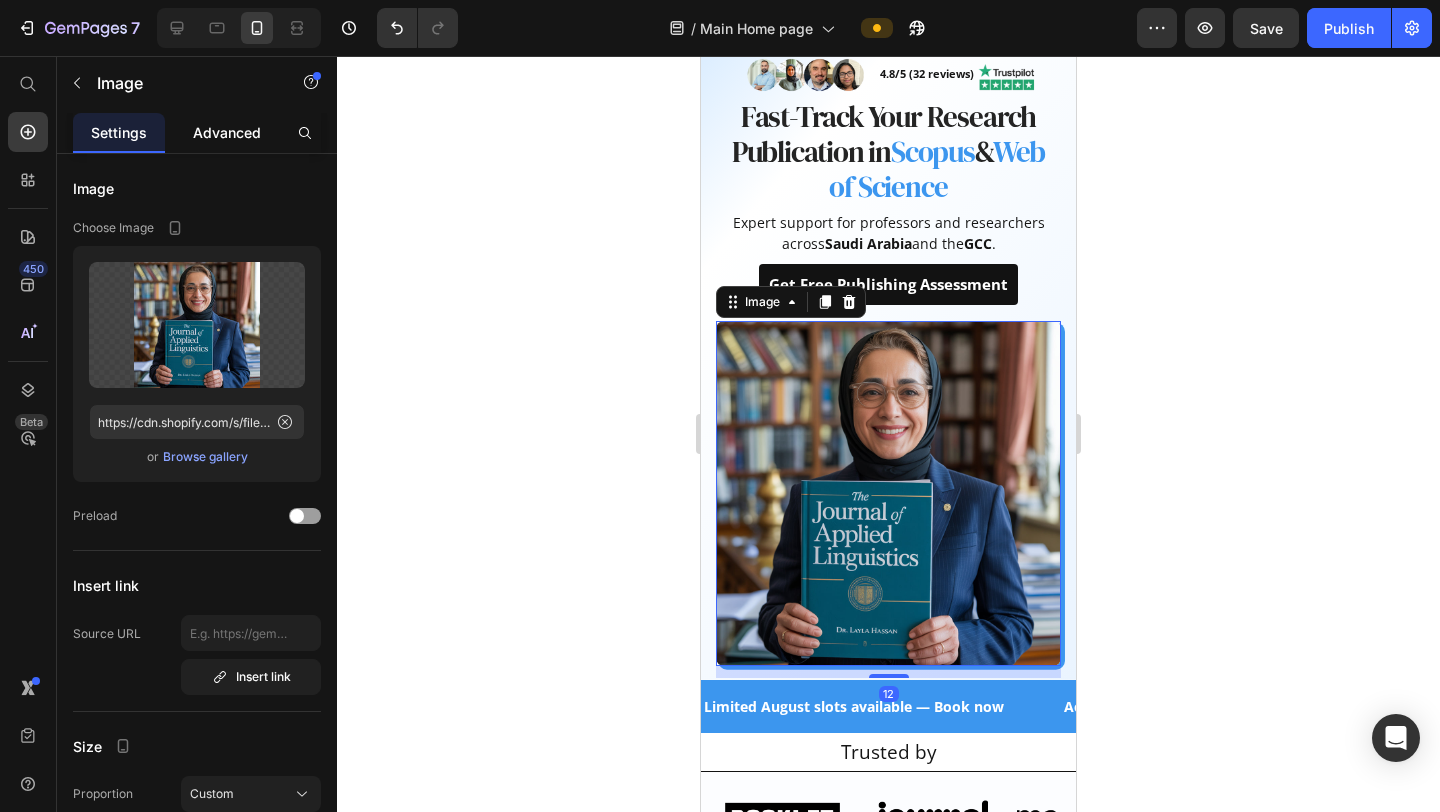 click on "Advanced" at bounding box center [227, 132] 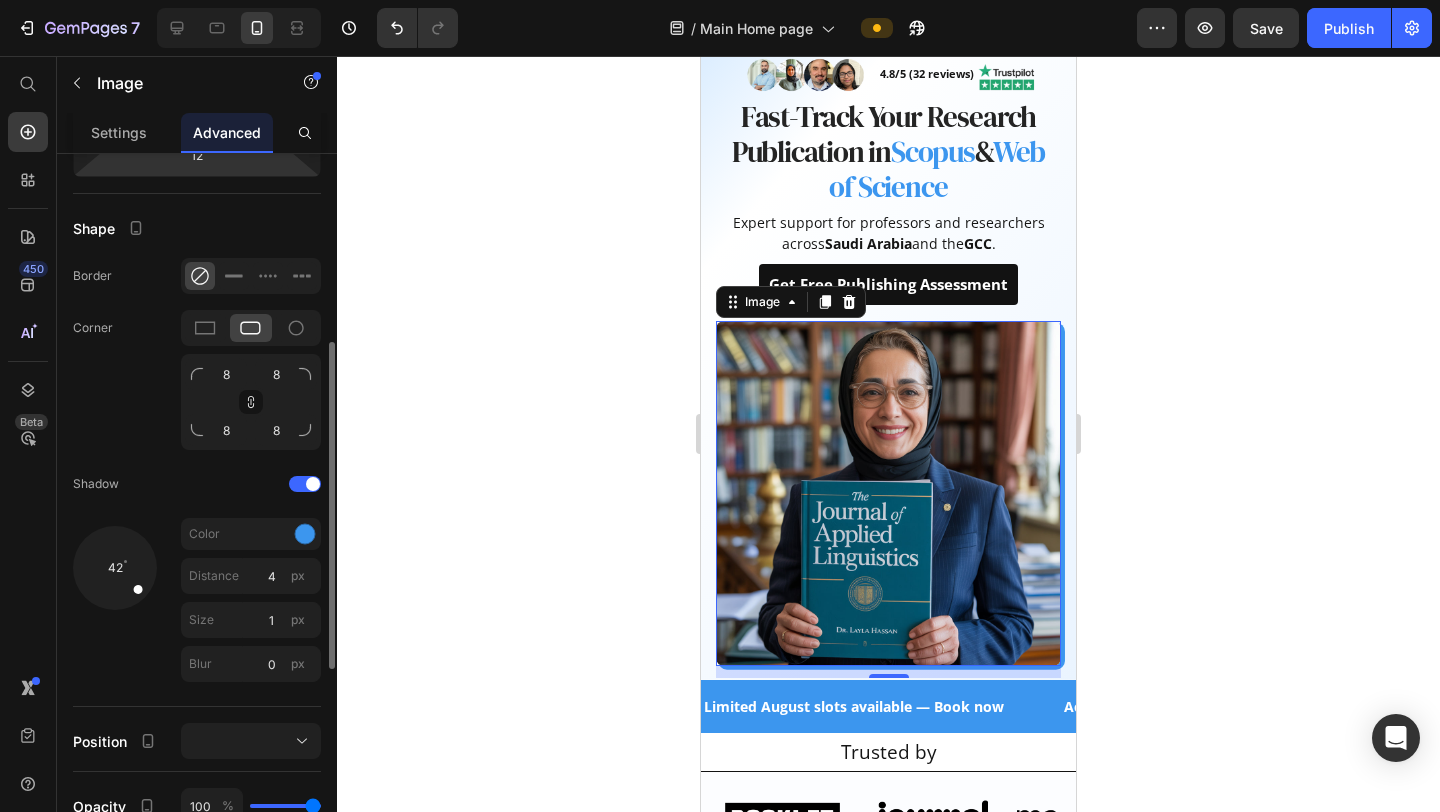 scroll, scrollTop: 463, scrollLeft: 0, axis: vertical 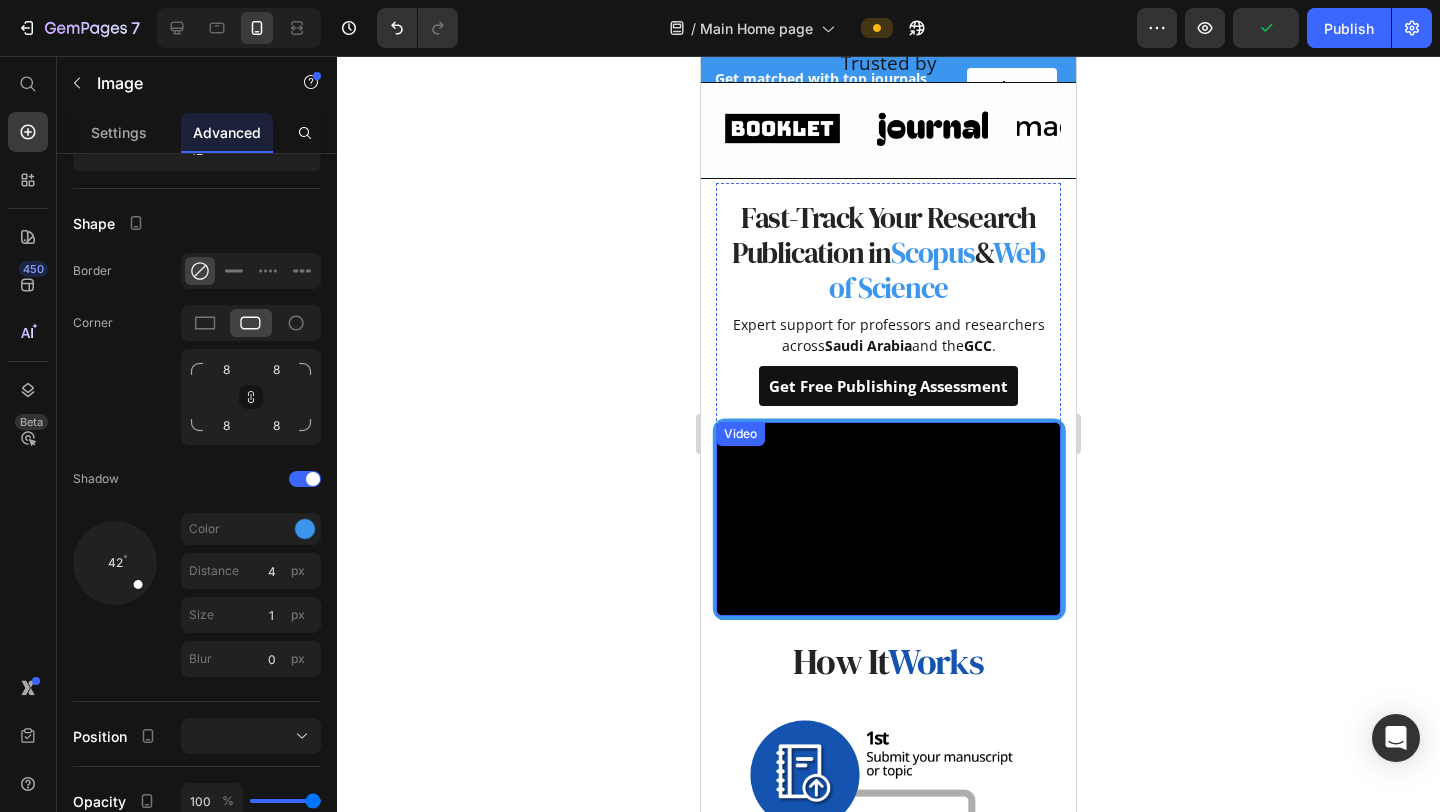 click at bounding box center [888, 519] 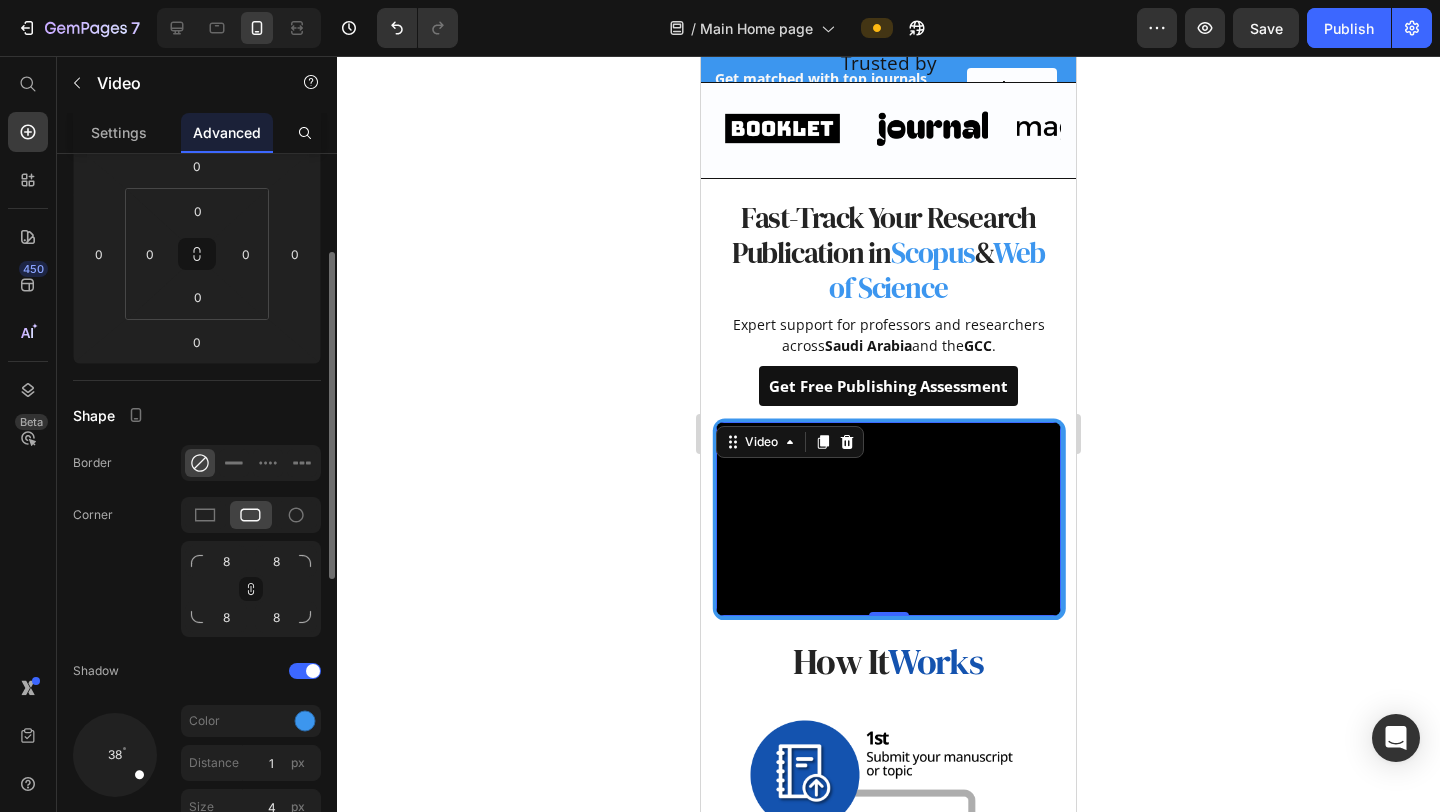 scroll, scrollTop: 396, scrollLeft: 0, axis: vertical 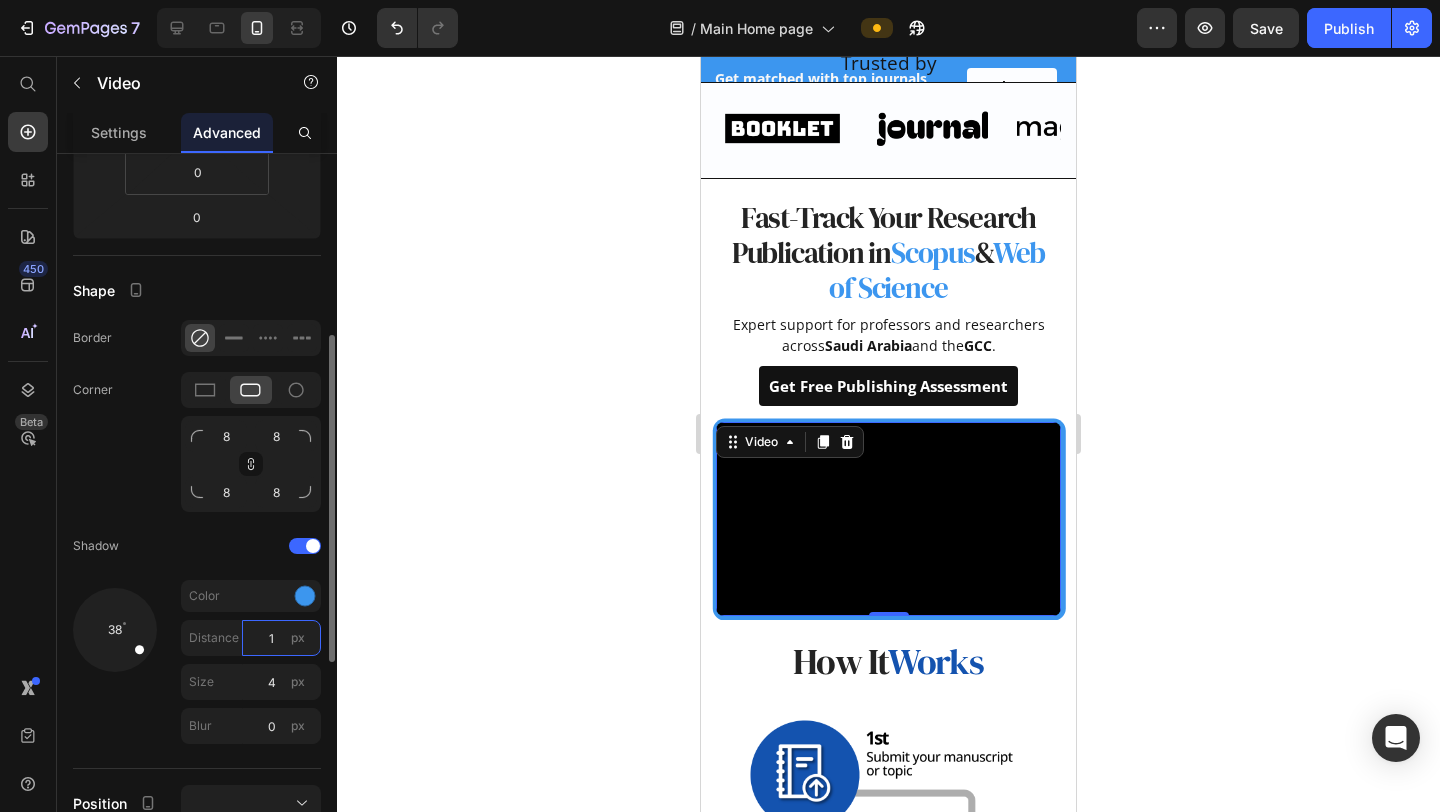 click on "1" at bounding box center (281, 638) 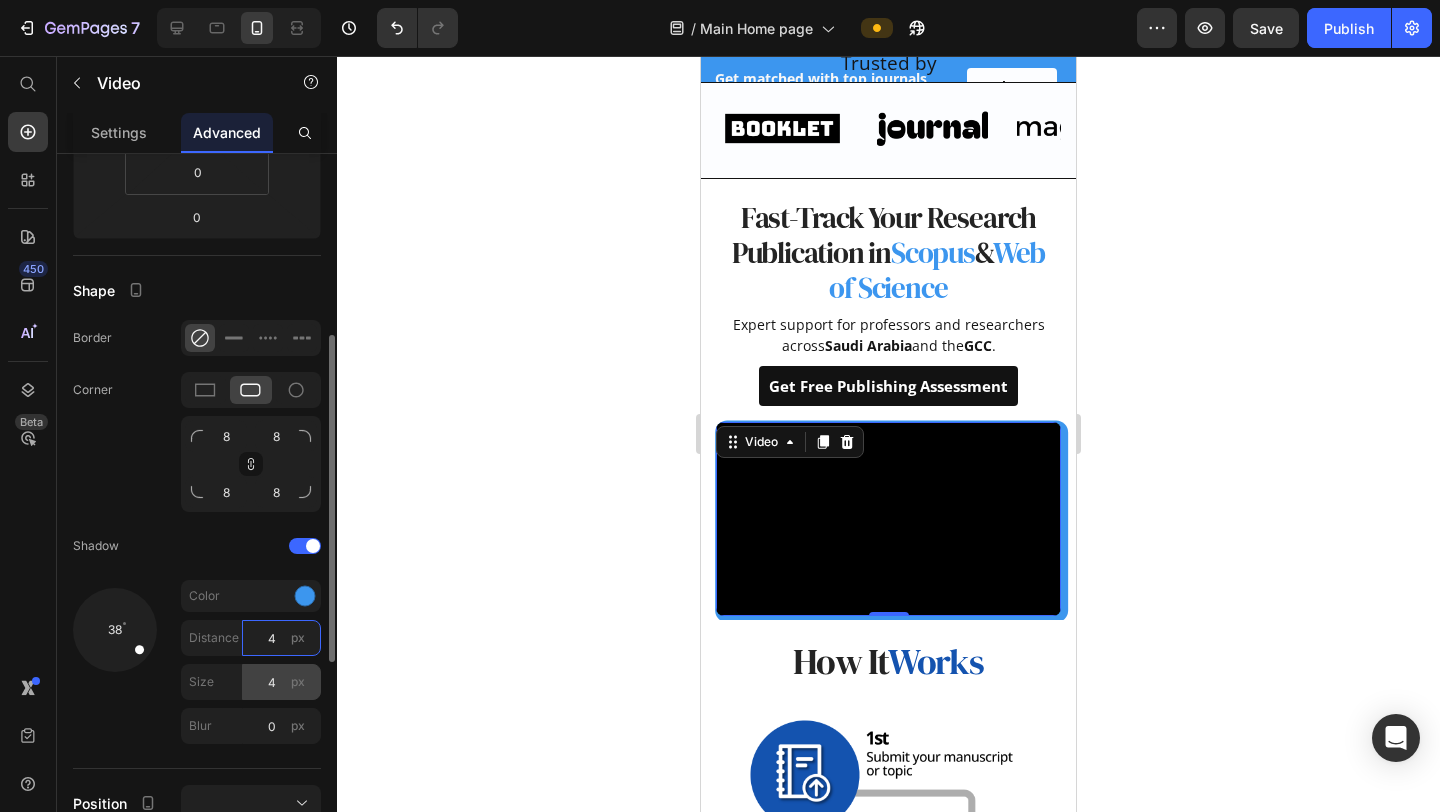 type on "4" 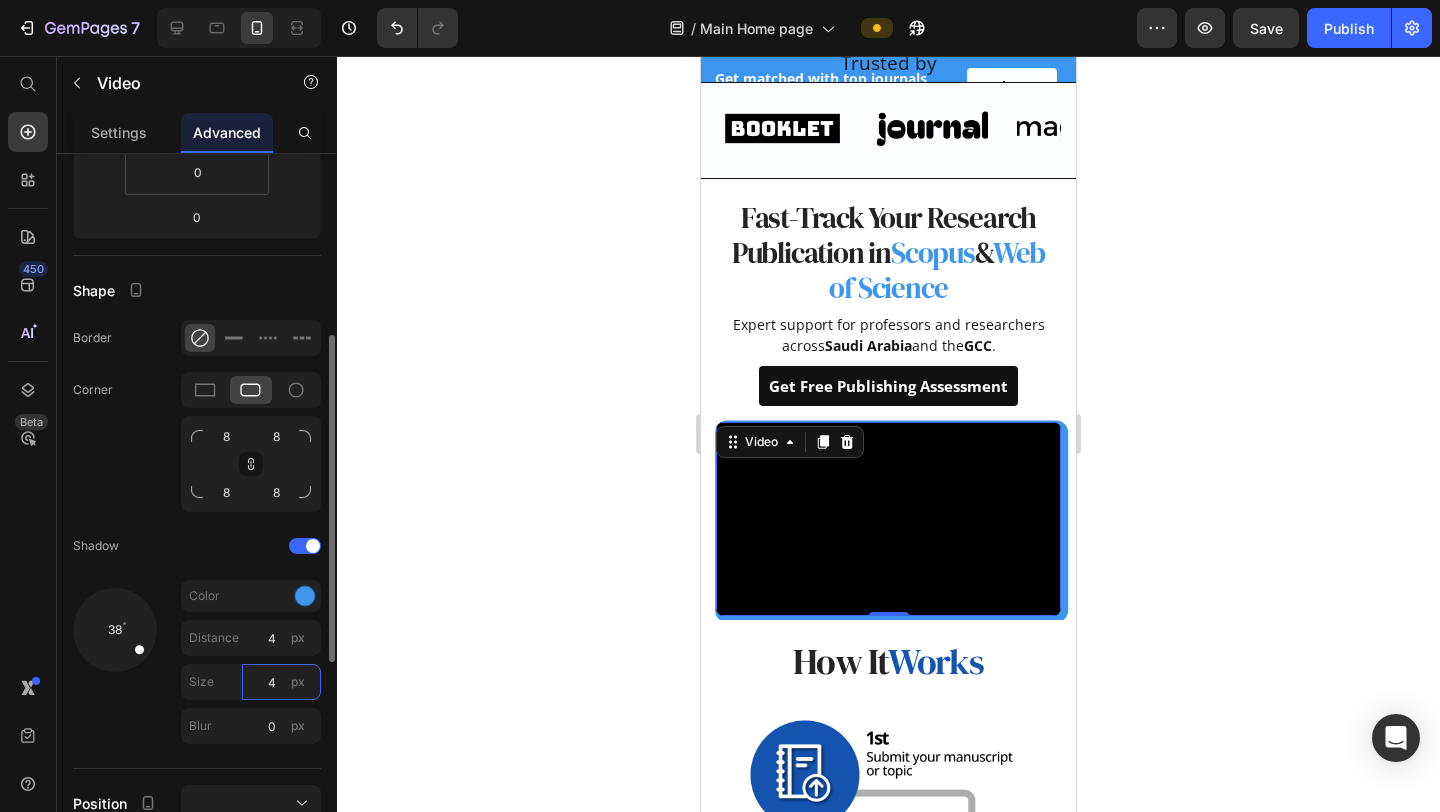 click on "4" at bounding box center (281, 682) 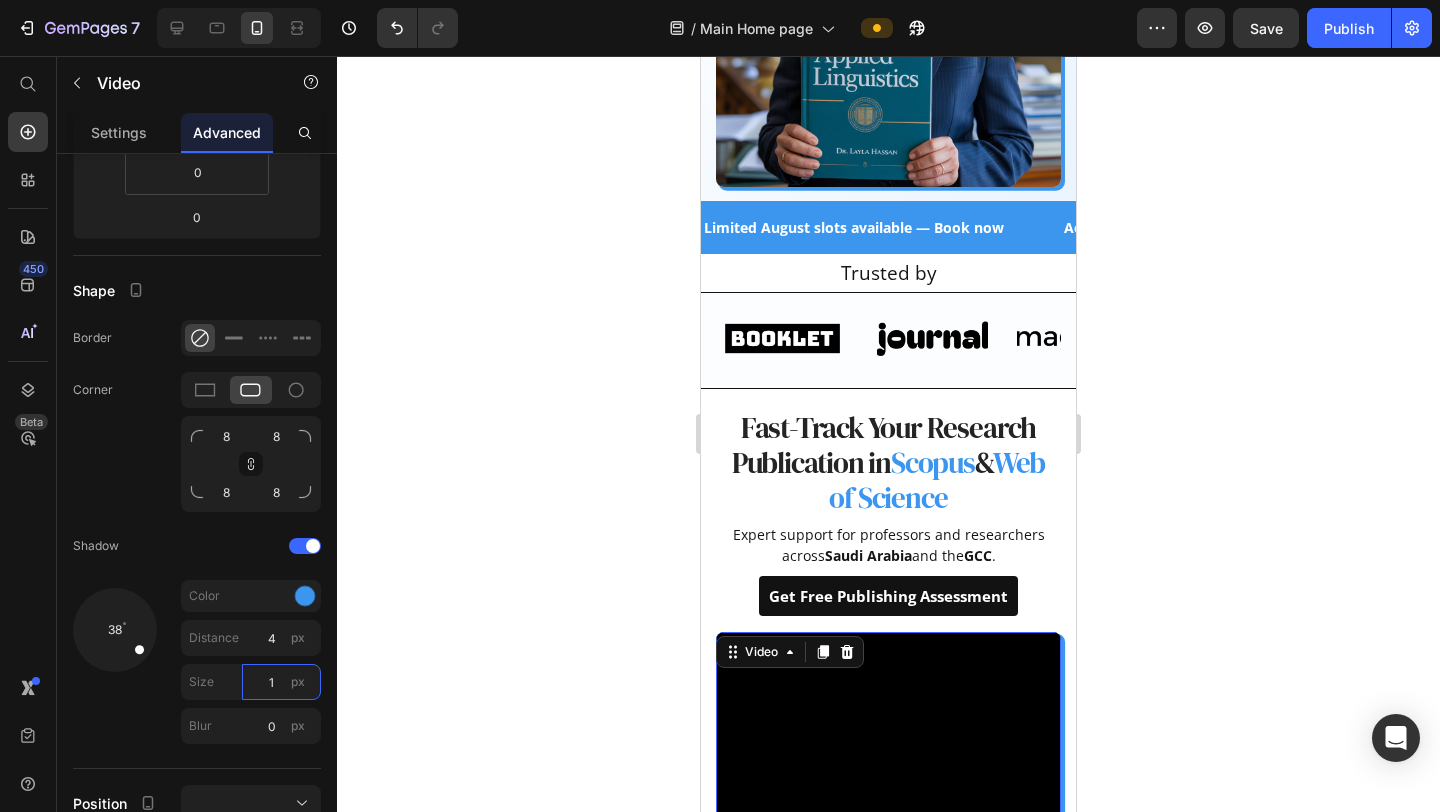 scroll, scrollTop: 564, scrollLeft: 0, axis: vertical 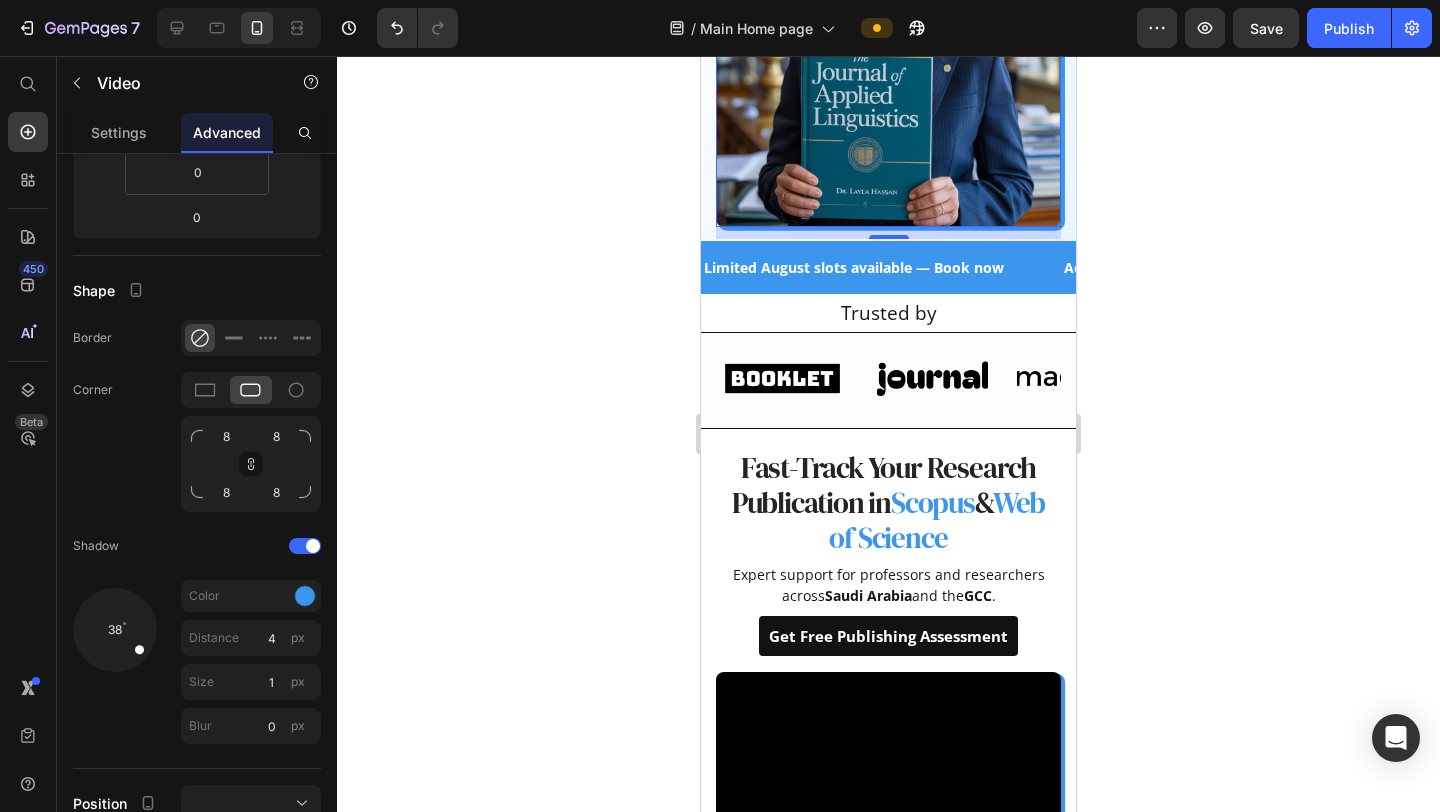 click at bounding box center (888, 54) 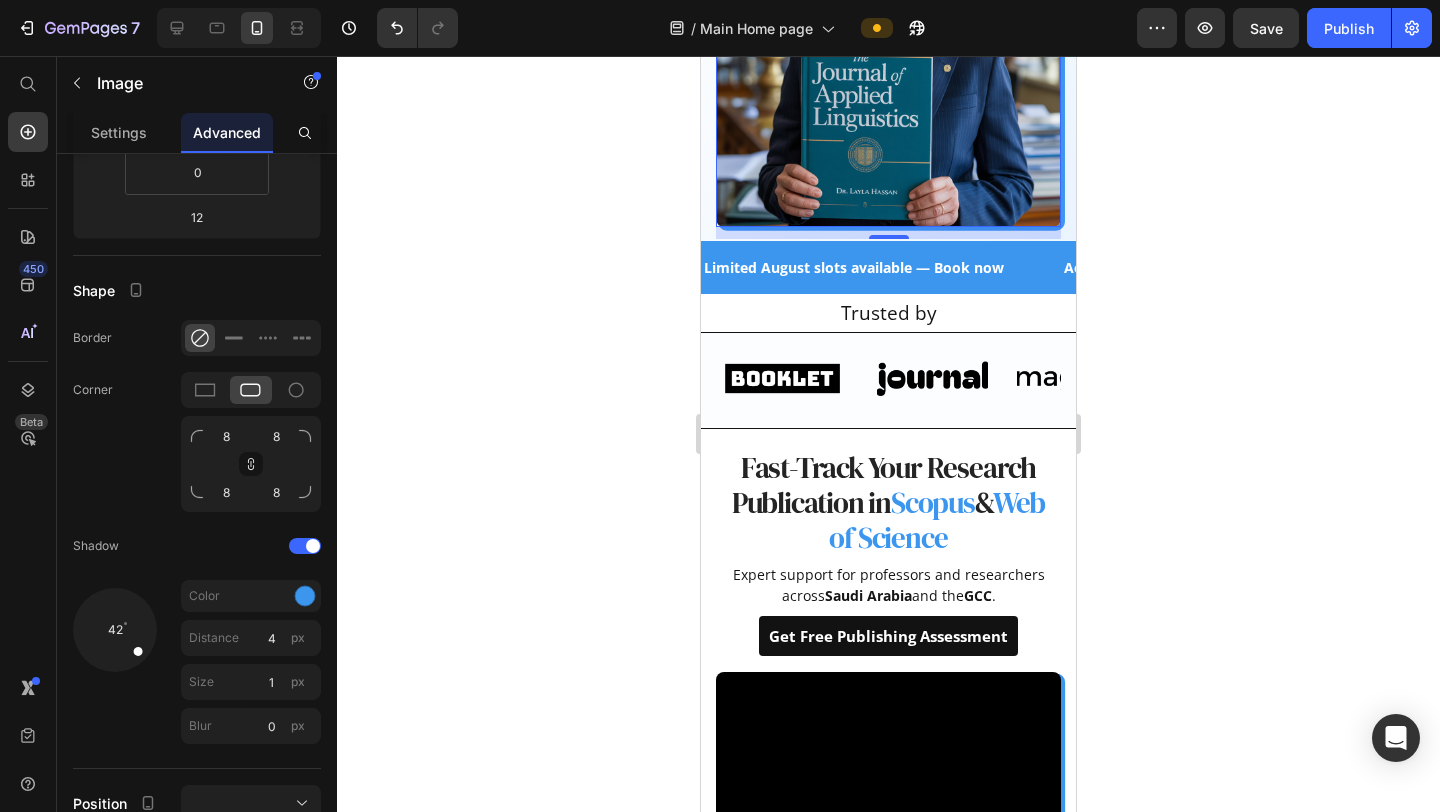 scroll, scrollTop: 0, scrollLeft: 0, axis: both 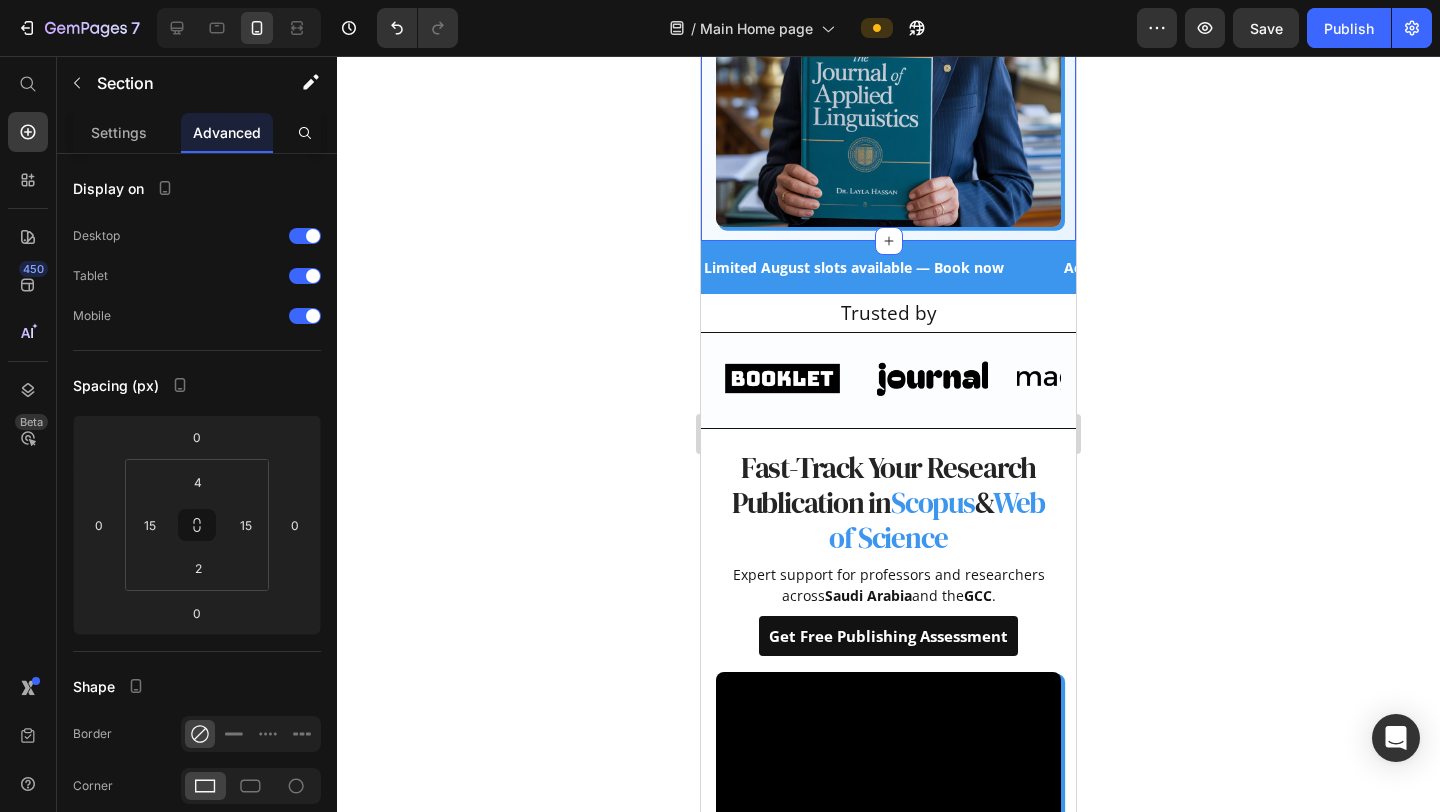 click on "Image 4.8/5 (32 reviews) Text block Image Row Fast-Track Your Research Publication in Scopus & Web of Science Heading Expert support for professors and researchers across [COUNTRY] and the [REGION]. Text block Get Free Publishing Assessment Button Row Image Row Section 2 You can create reusable sections Create Theme Section AI Content Write with GemAI What would you like to describe here? Tone and Voice Persuasive Product Show more Generate" at bounding box center [888, -83] 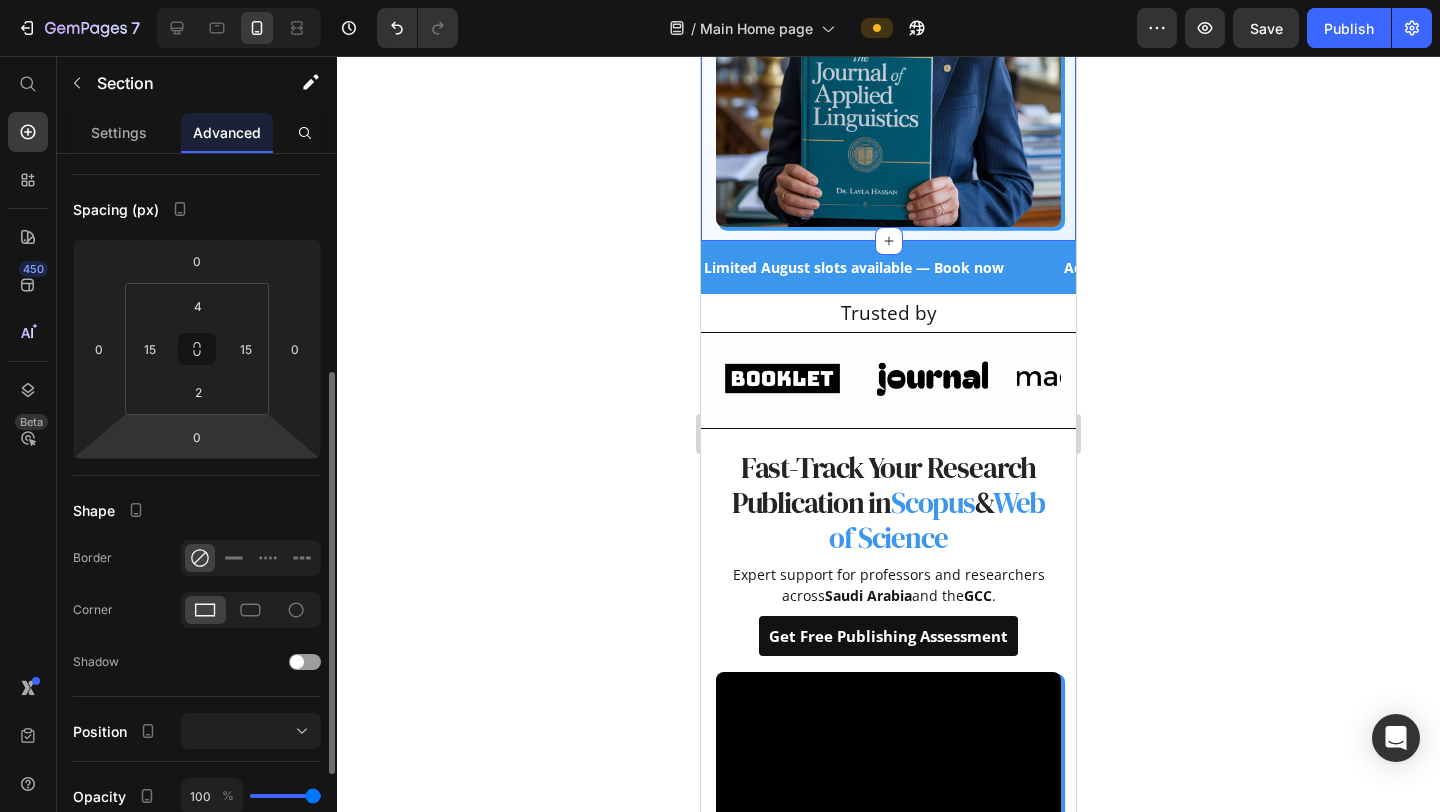 scroll, scrollTop: 291, scrollLeft: 0, axis: vertical 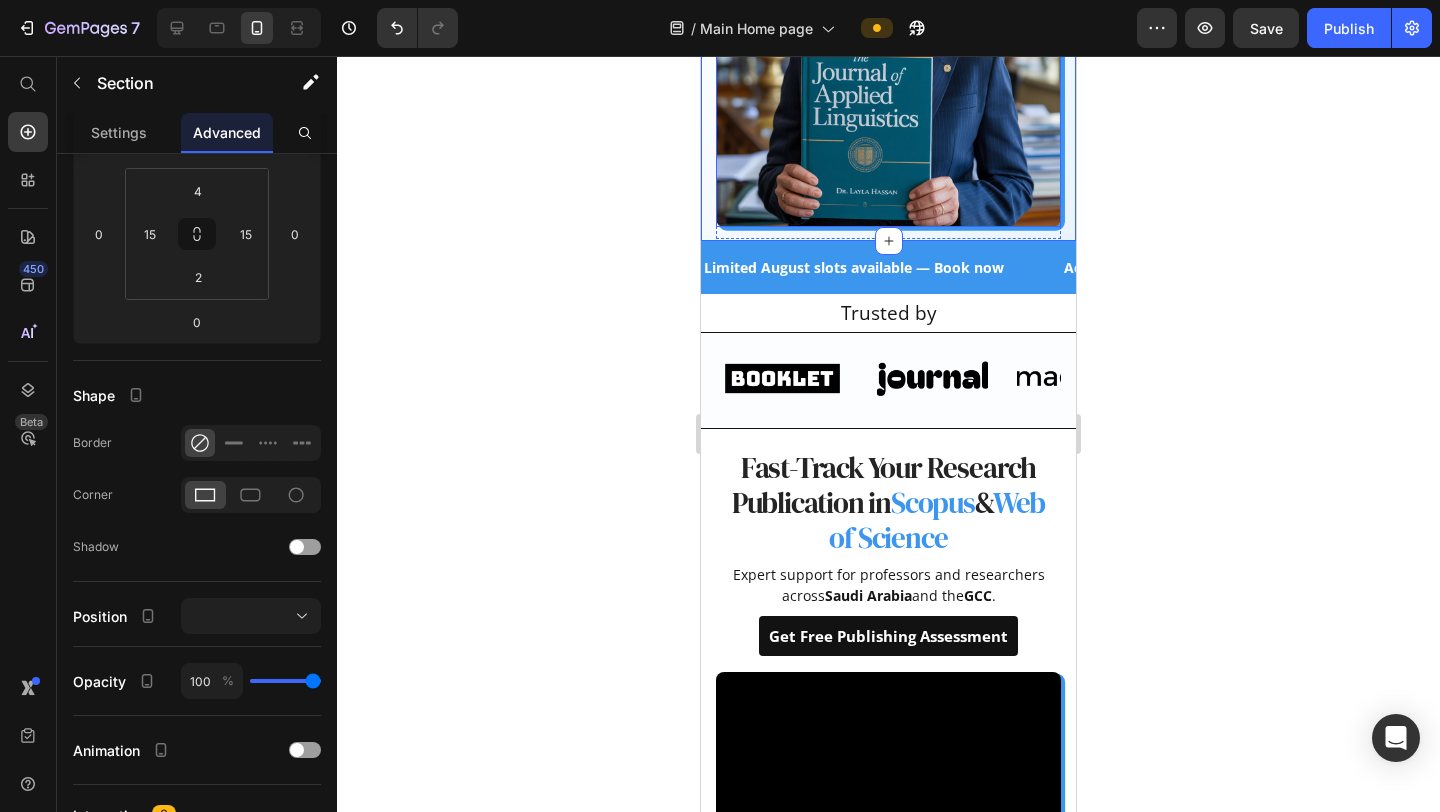 click at bounding box center [888, 54] 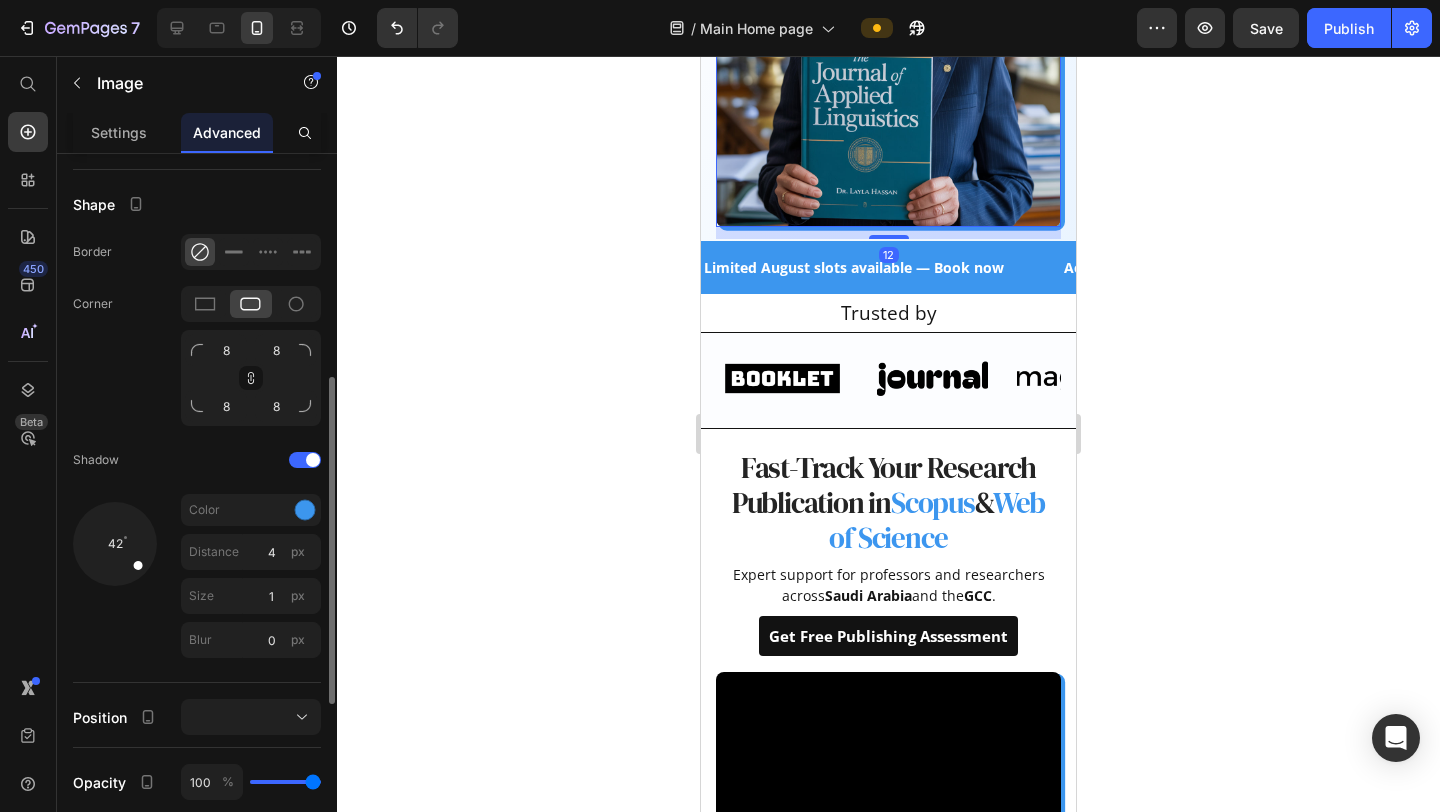 scroll, scrollTop: 484, scrollLeft: 0, axis: vertical 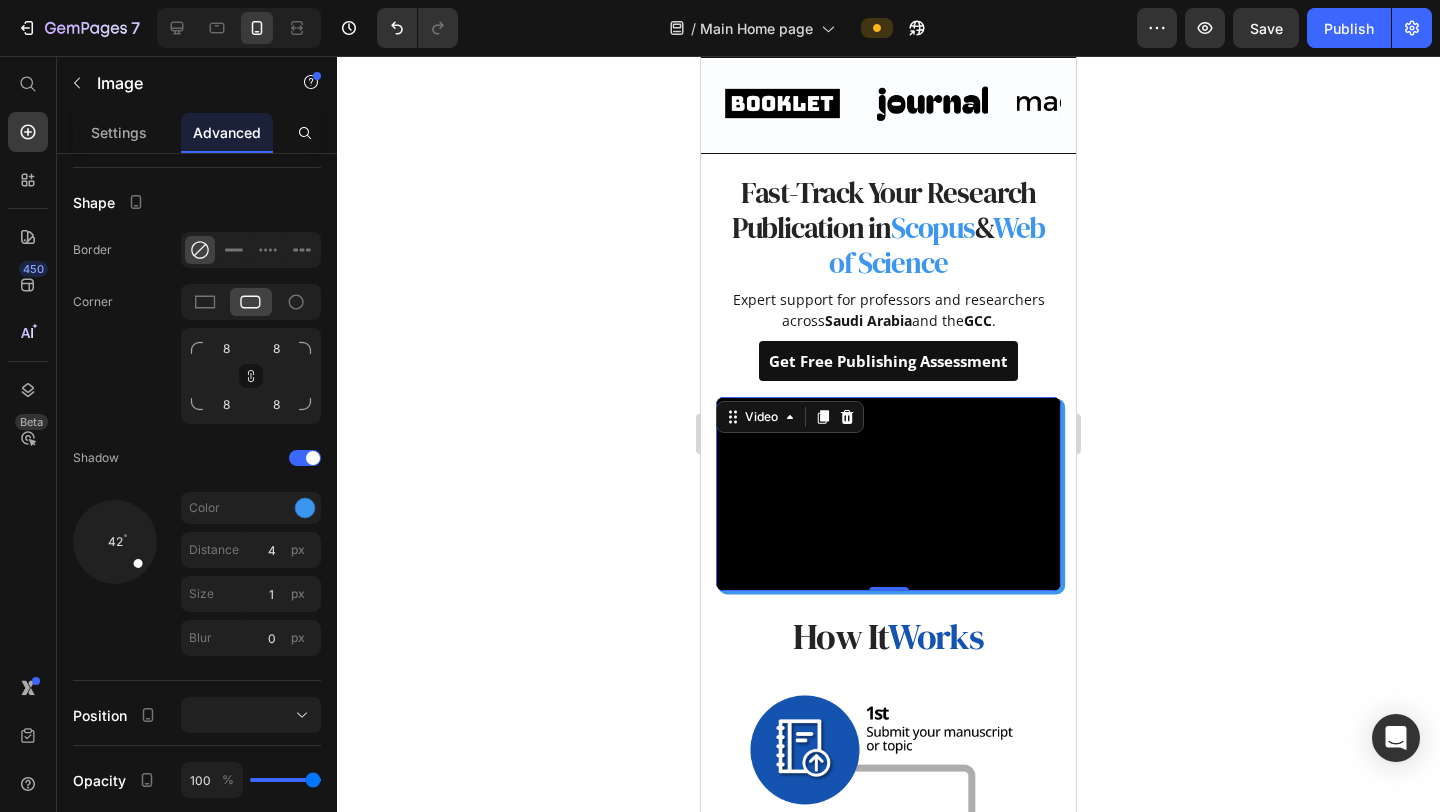 click at bounding box center [888, 494] 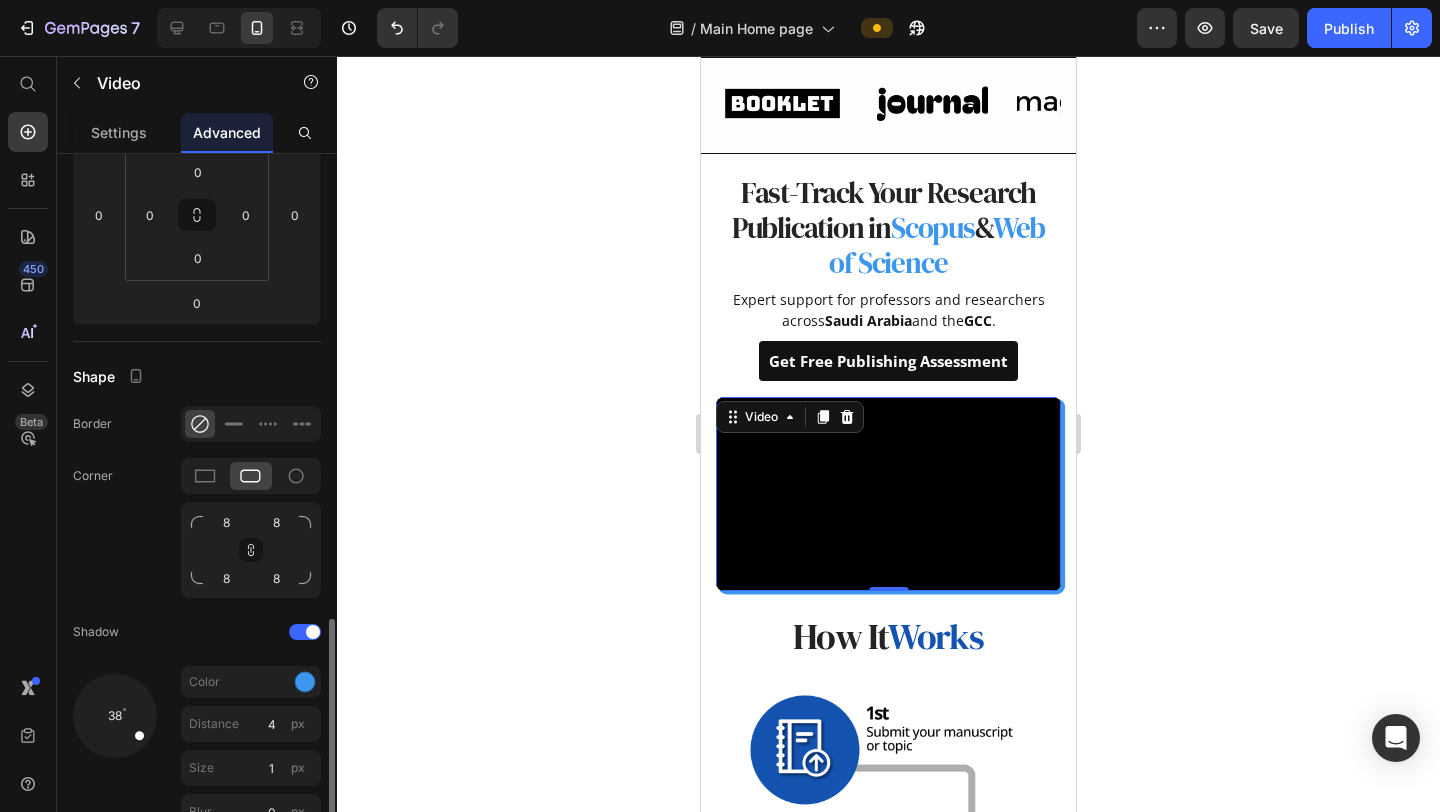 scroll, scrollTop: 571, scrollLeft: 0, axis: vertical 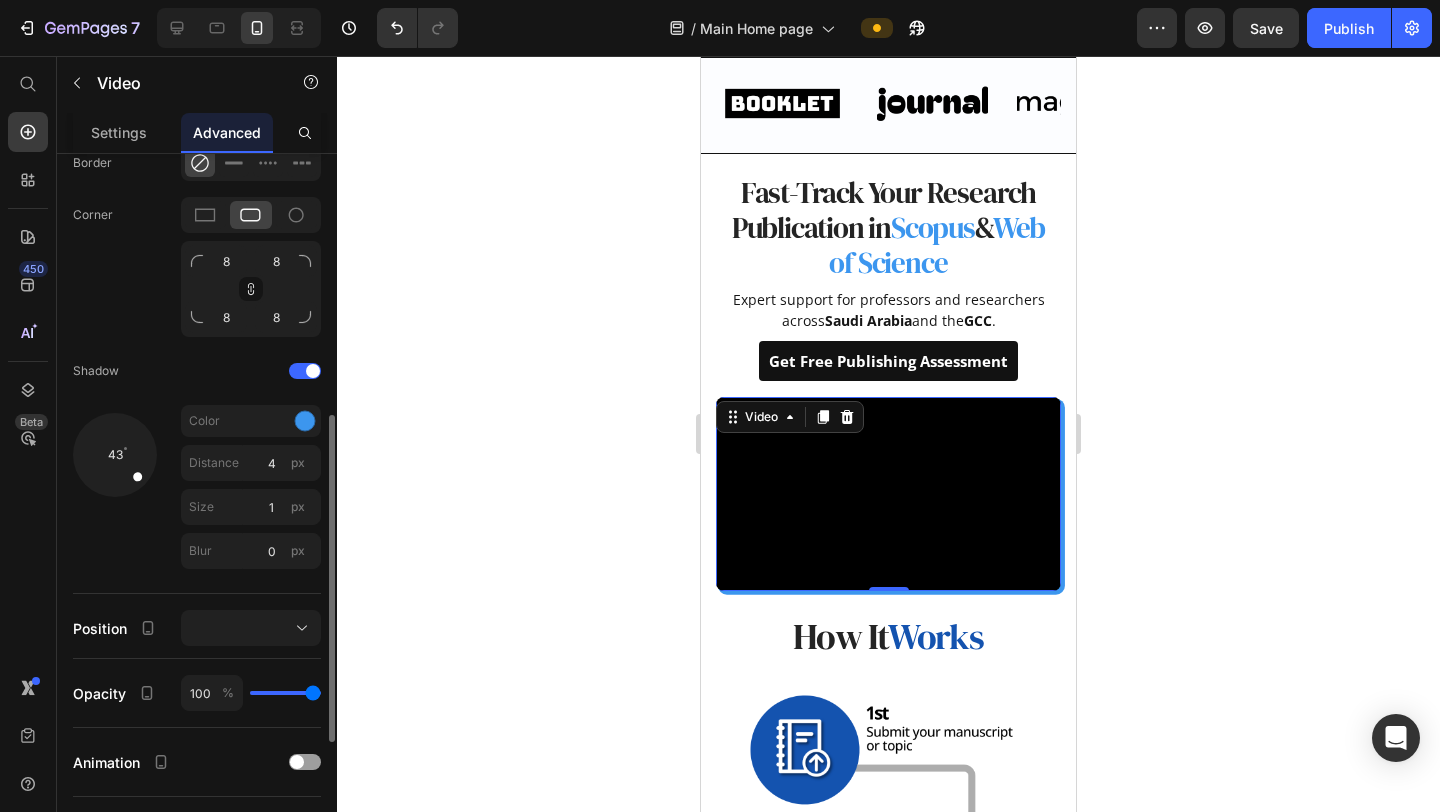 drag, startPoint x: 140, startPoint y: 468, endPoint x: 144, endPoint y: 482, distance: 14.56022 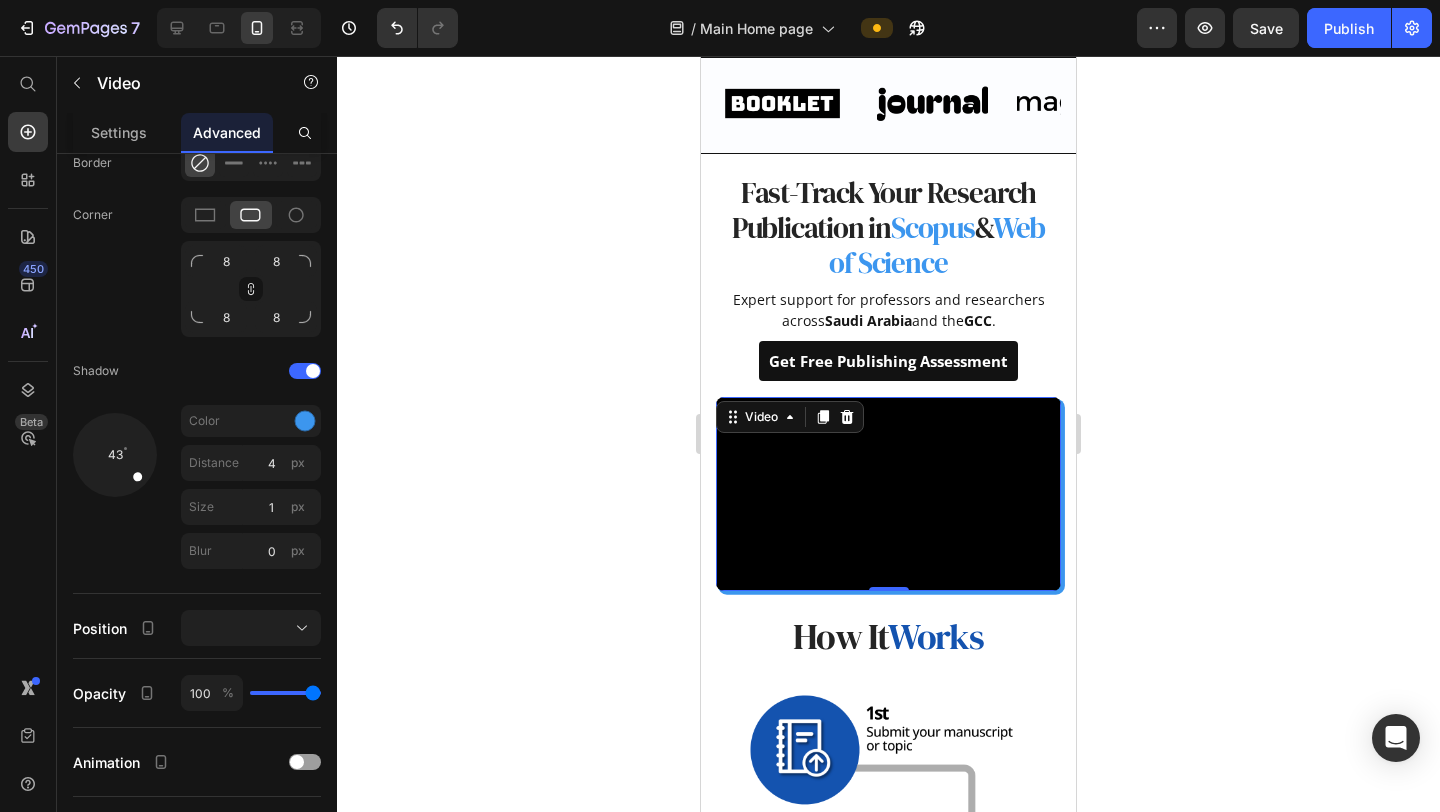click 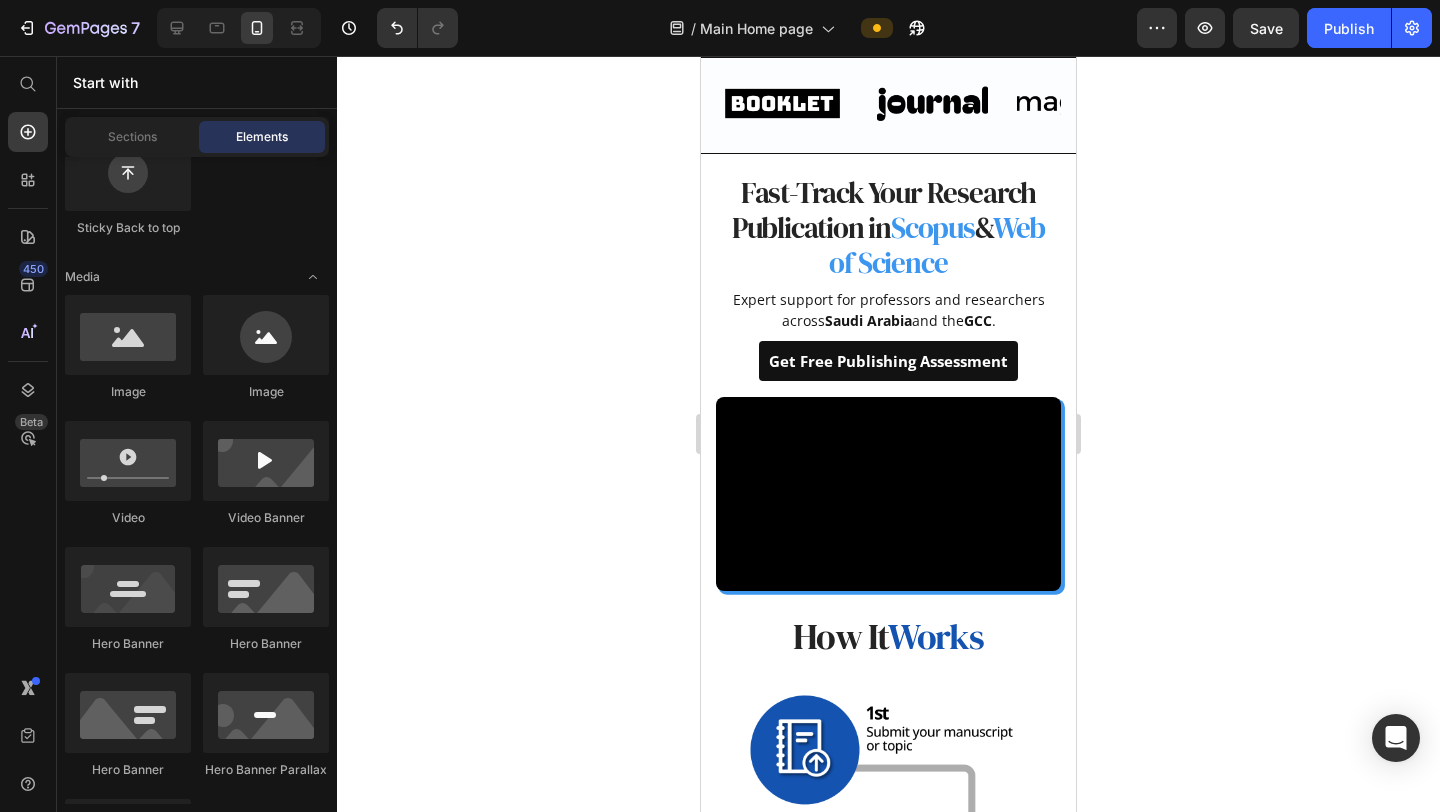 click 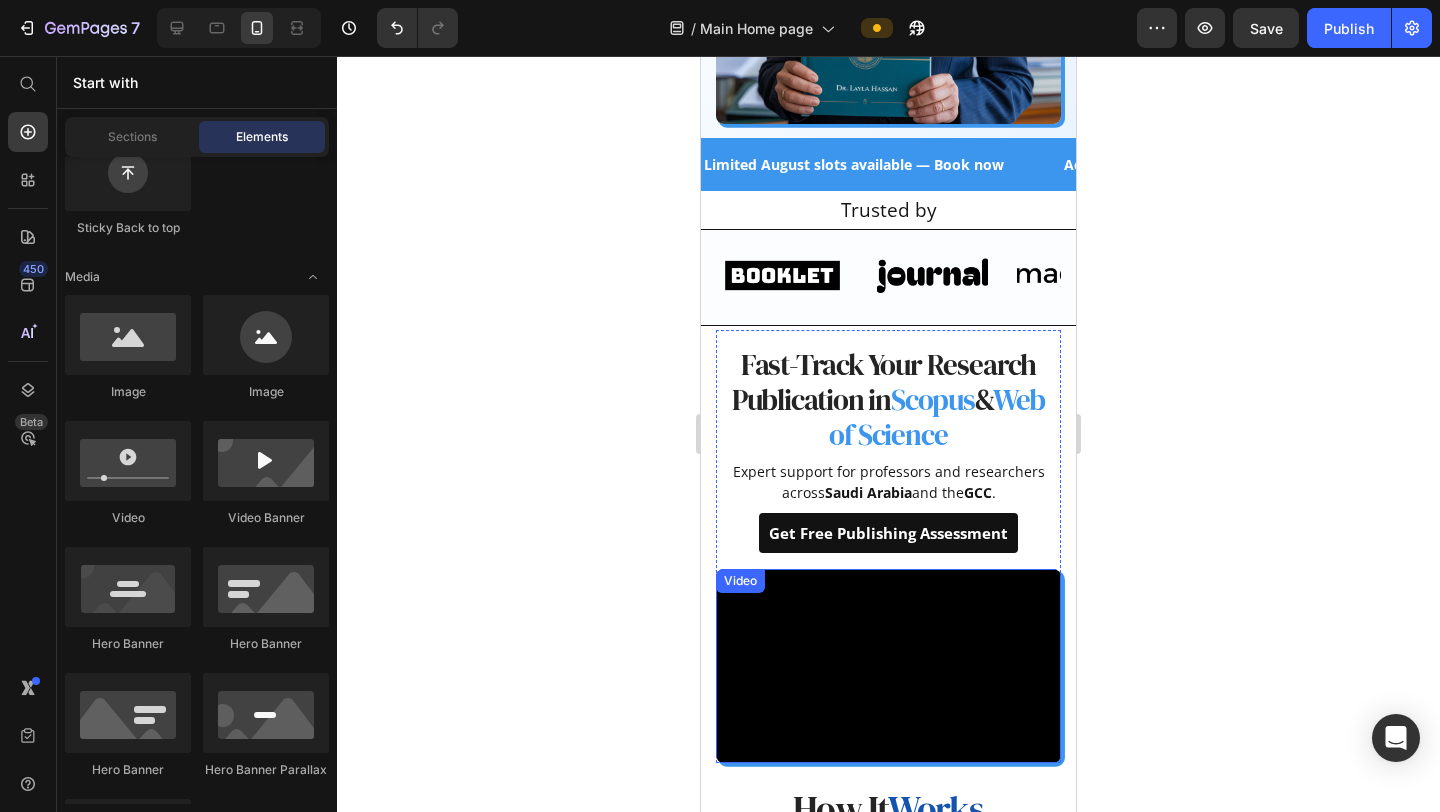 scroll, scrollTop: 675, scrollLeft: 0, axis: vertical 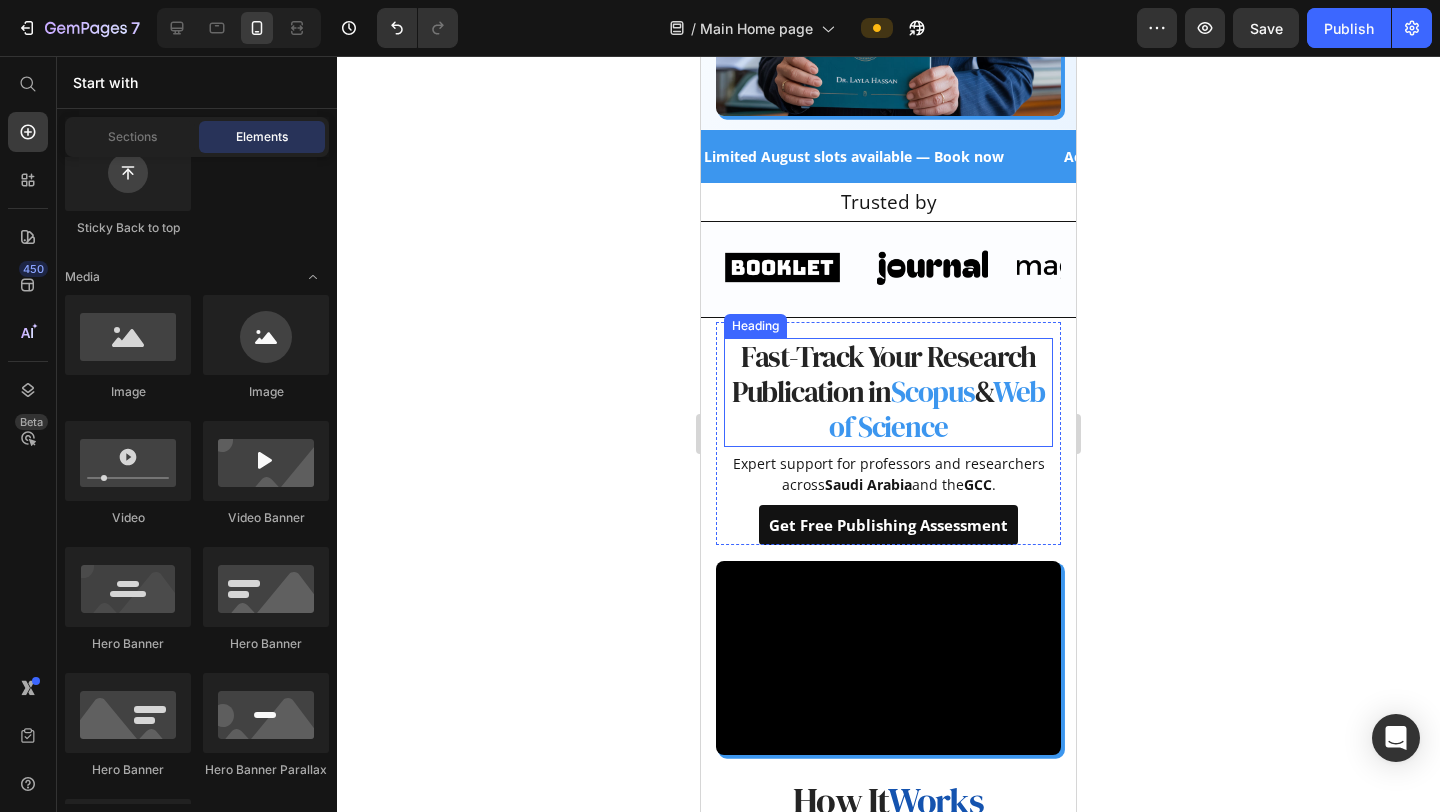 click on "Web of Science" at bounding box center [937, 409] 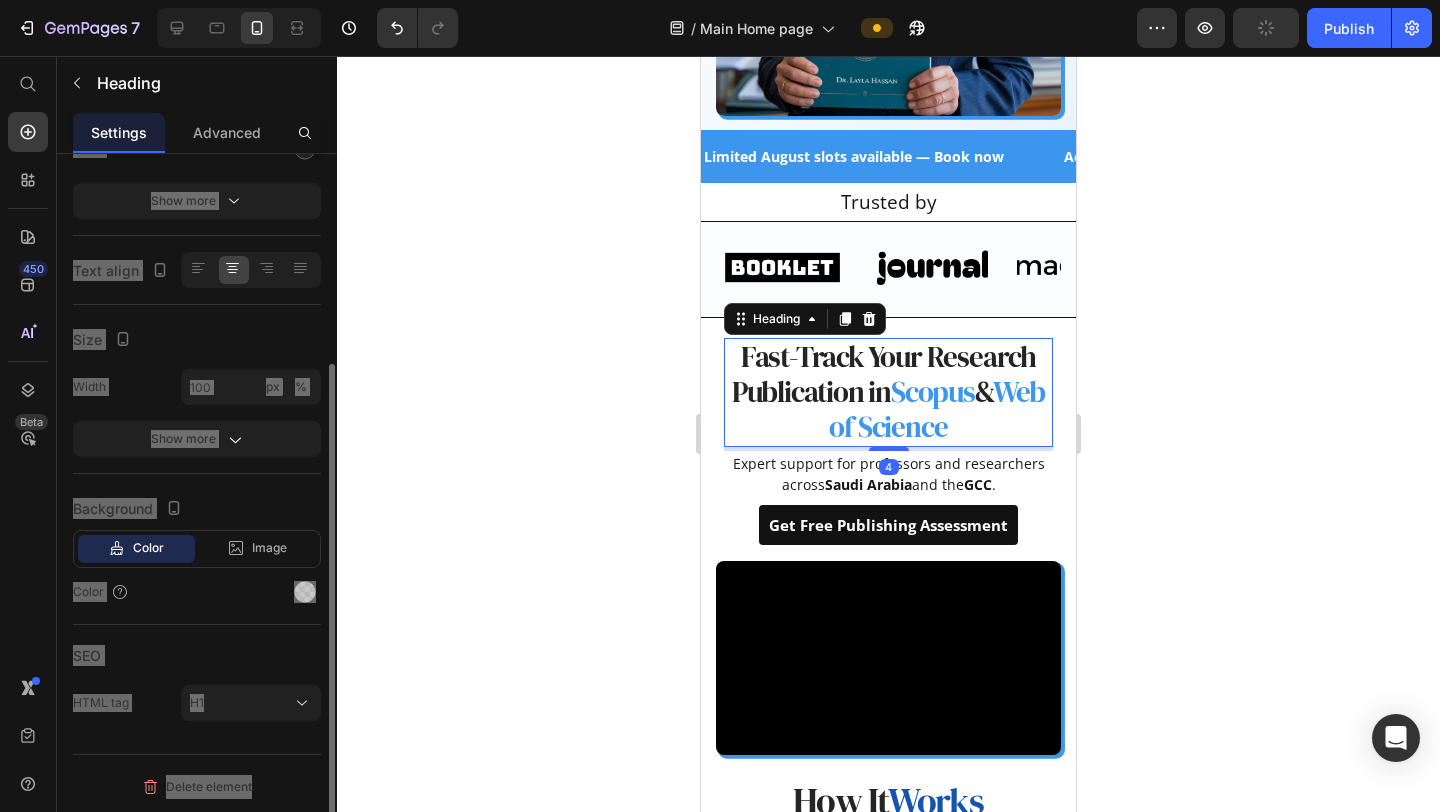 scroll, scrollTop: 0, scrollLeft: 0, axis: both 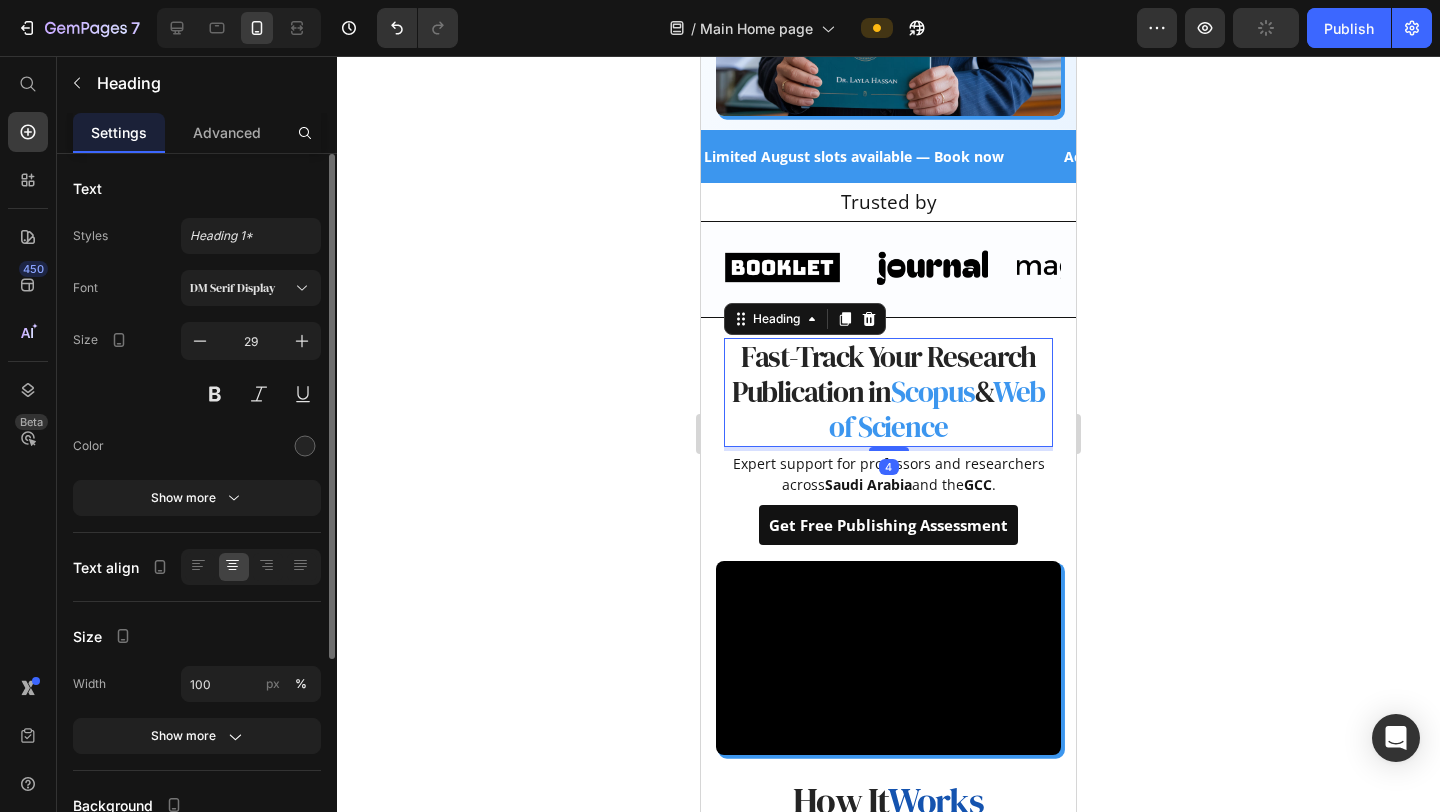 click on "Web of Science" at bounding box center [937, 409] 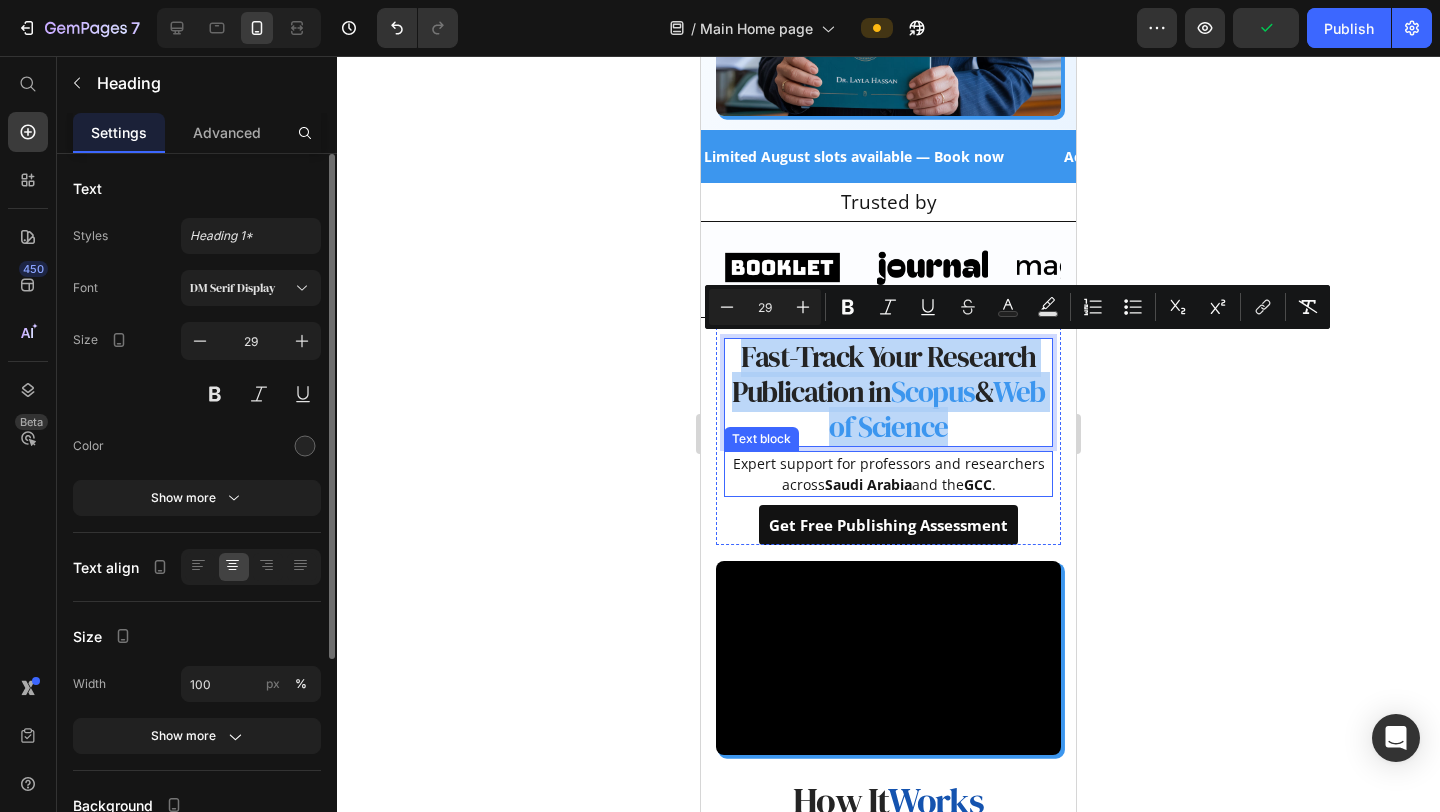 click on "Saudi Arabia" at bounding box center (868, 484) 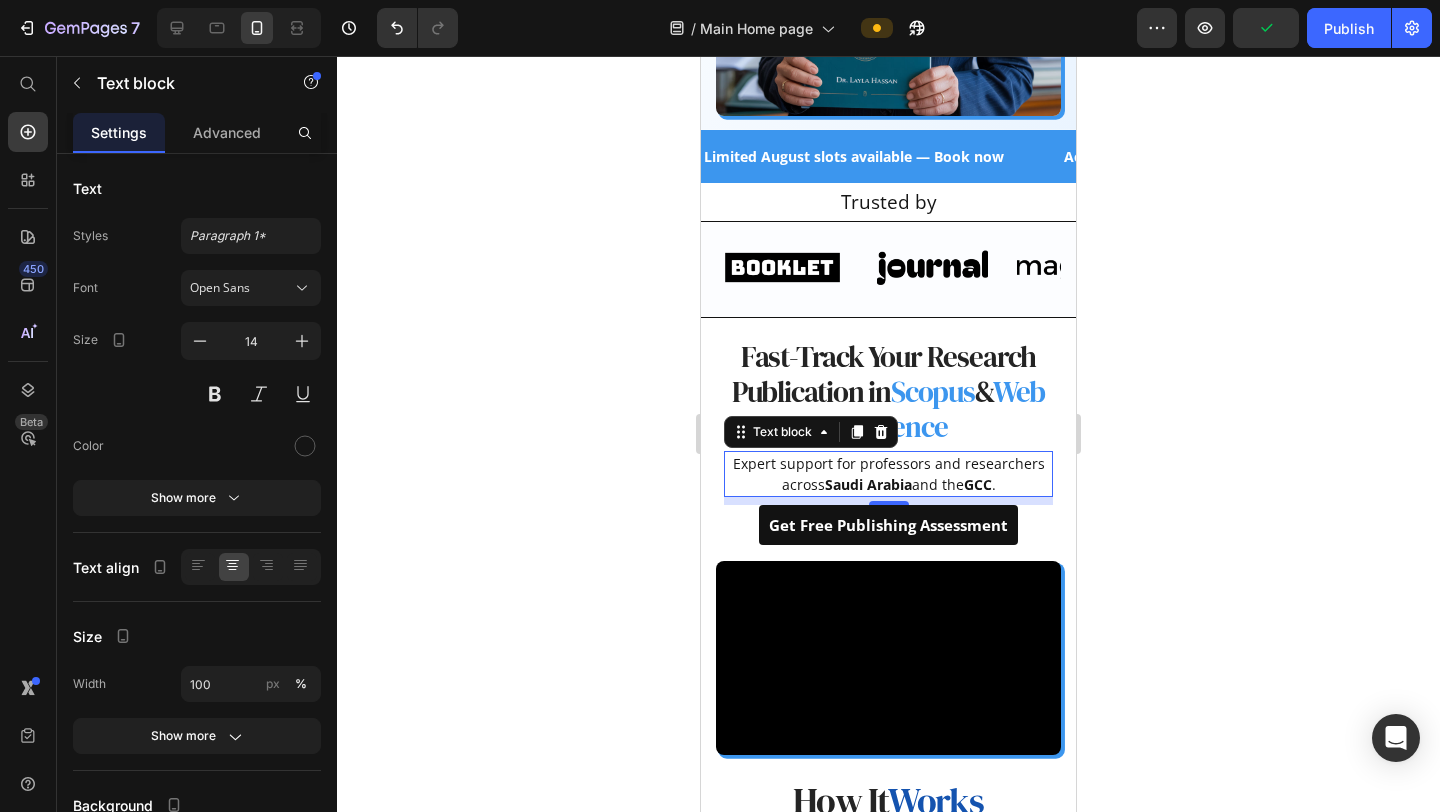 click on "Saudi Arabia" at bounding box center (868, 484) 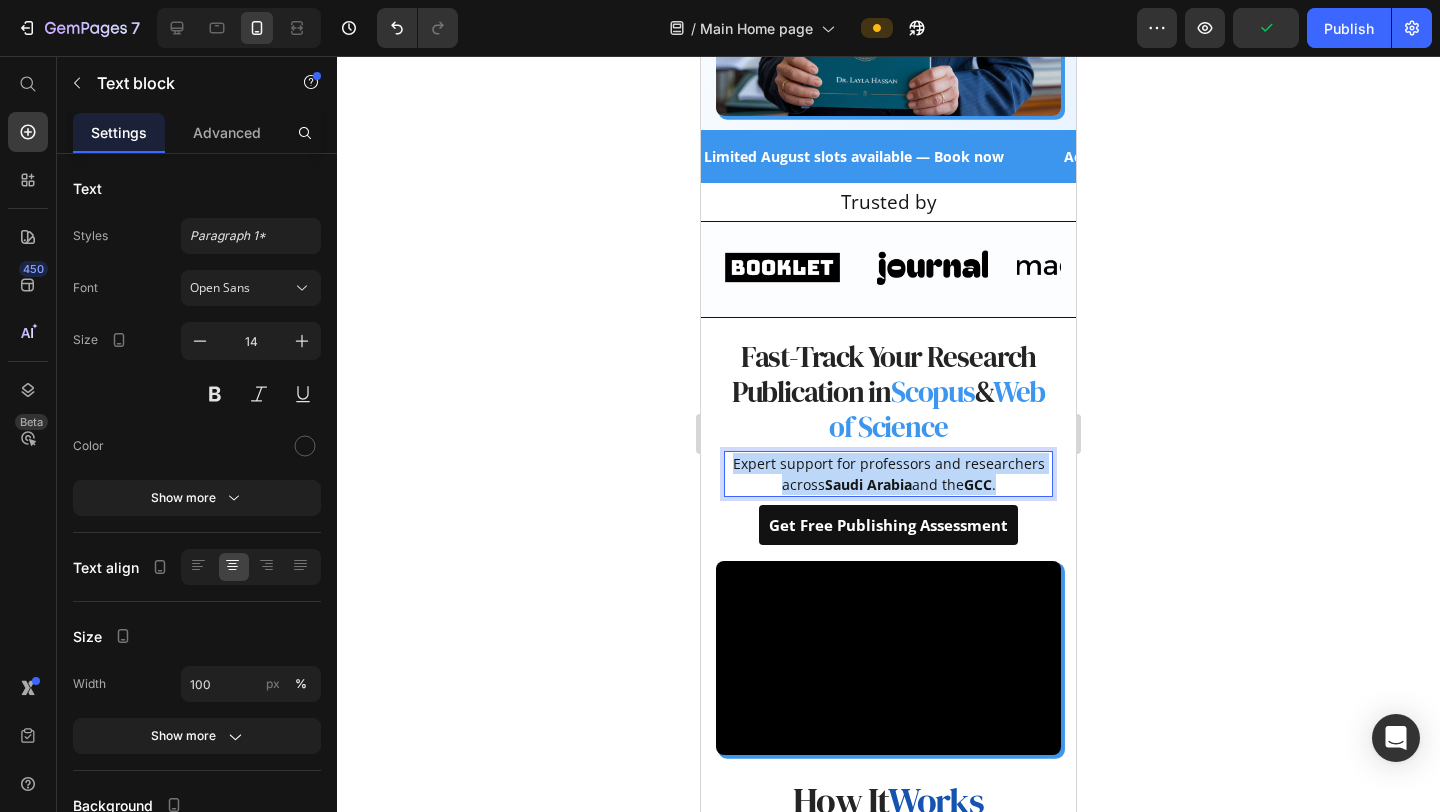 click on "Saudi Arabia" at bounding box center (868, 484) 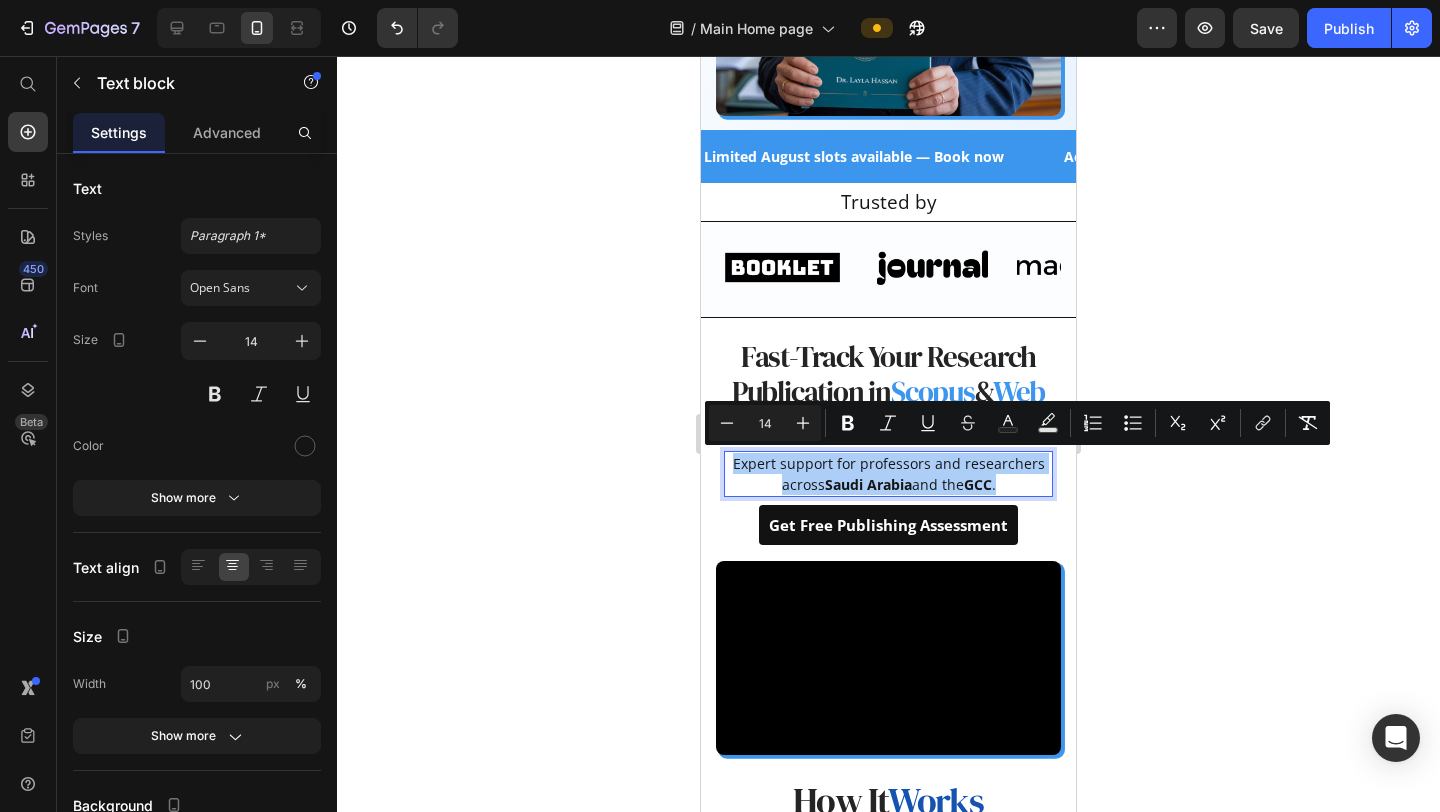 click 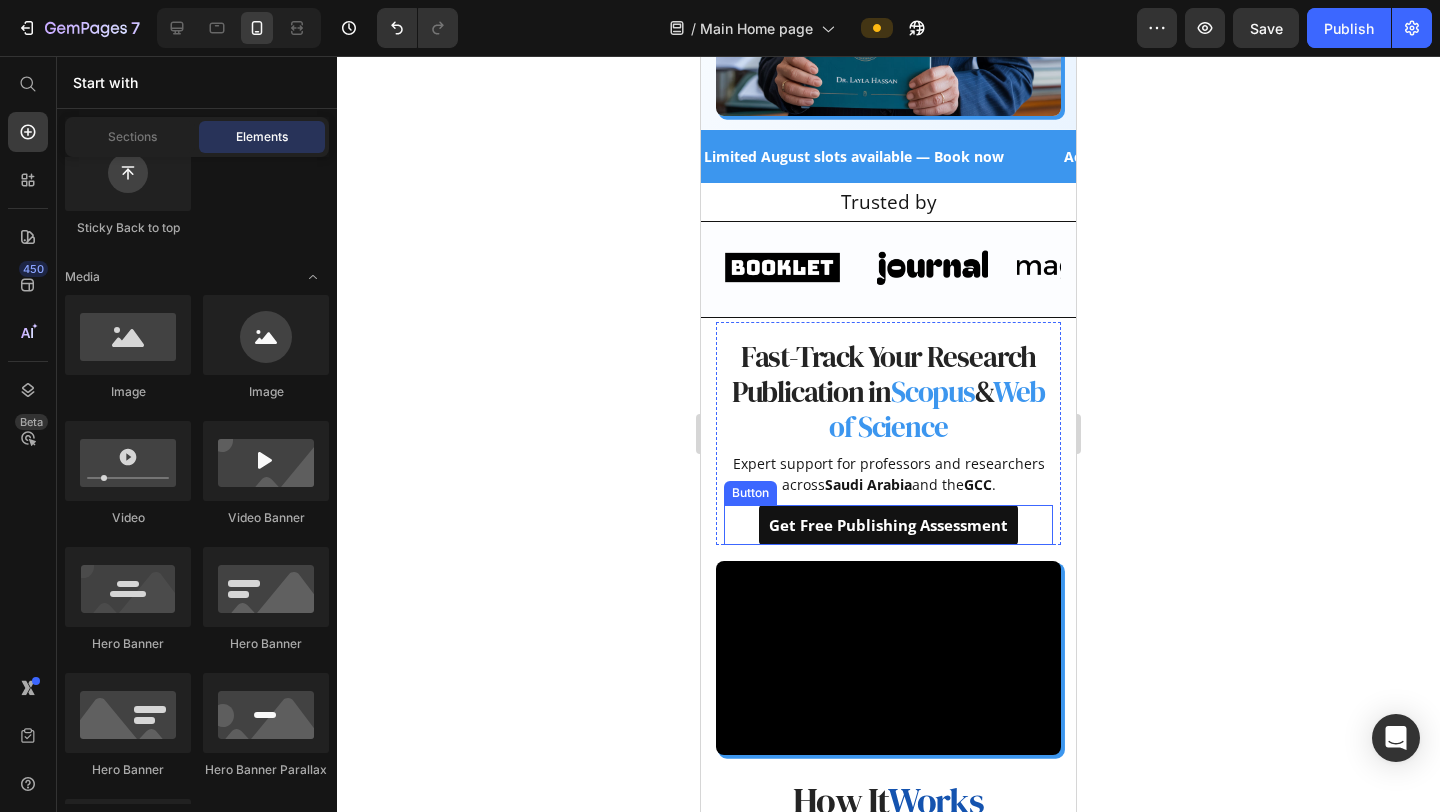 scroll, scrollTop: 856, scrollLeft: 0, axis: vertical 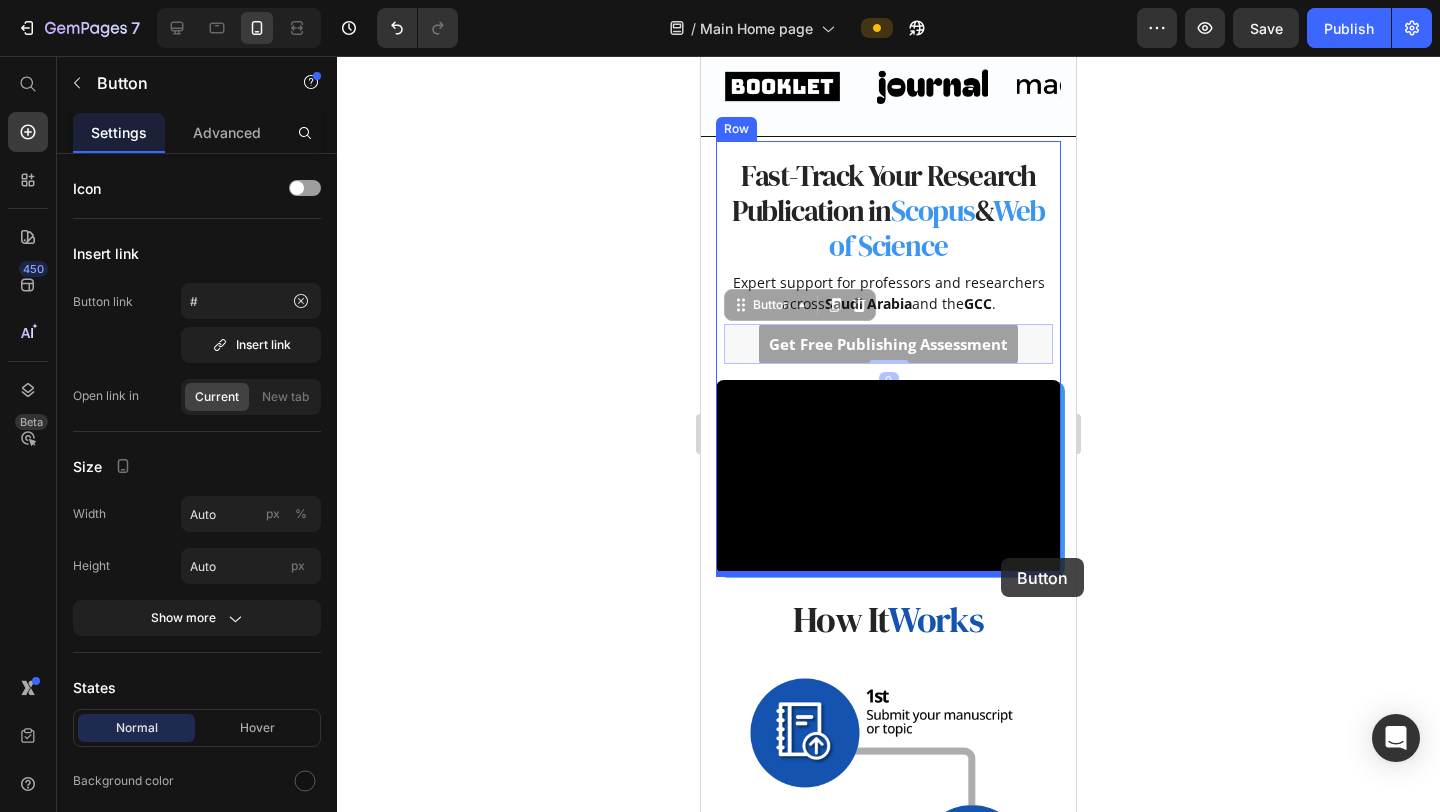 drag, startPoint x: 1026, startPoint y: 348, endPoint x: 1001, endPoint y: 558, distance: 211.48286 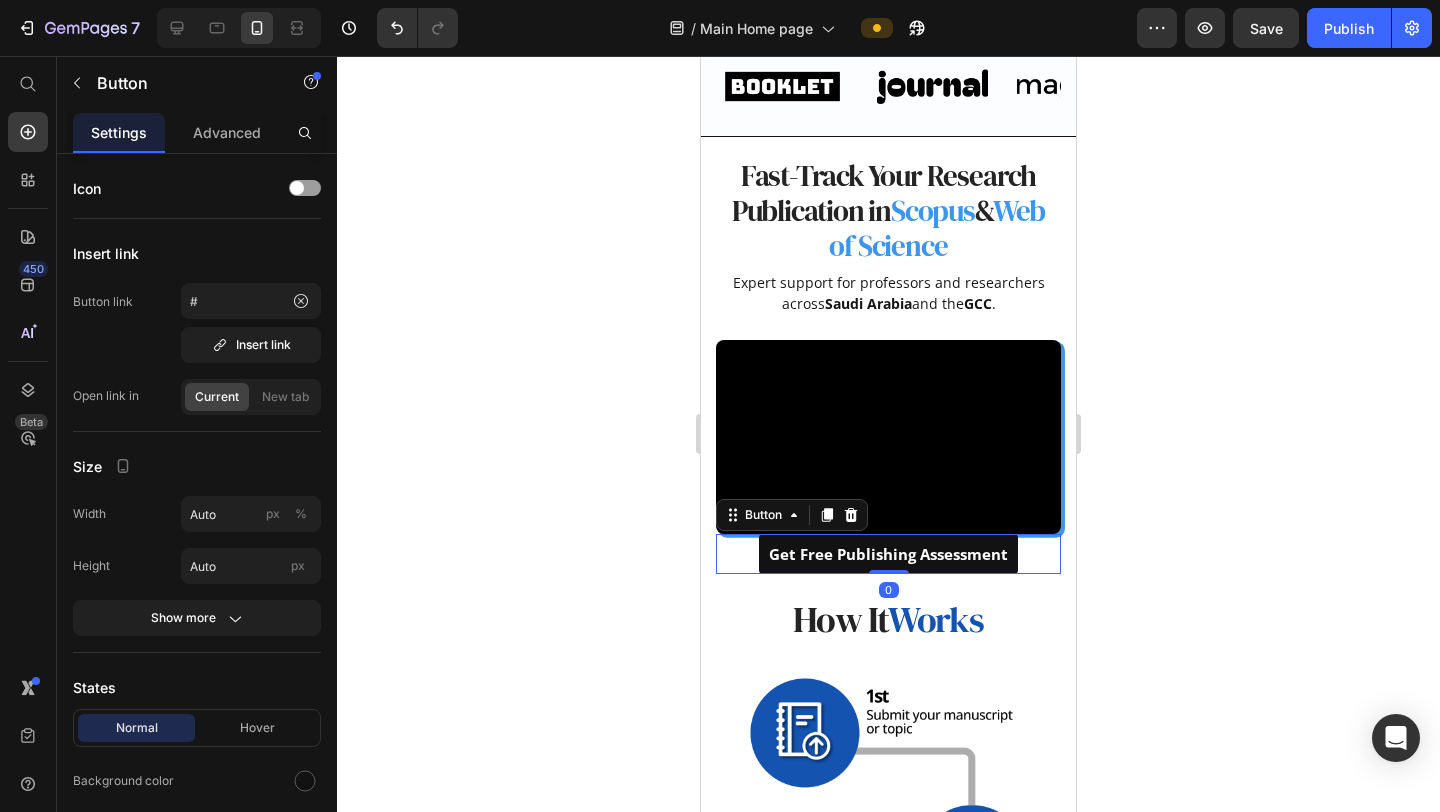 click on "Get Free Publishing Assessment Button   0" at bounding box center (888, 554) 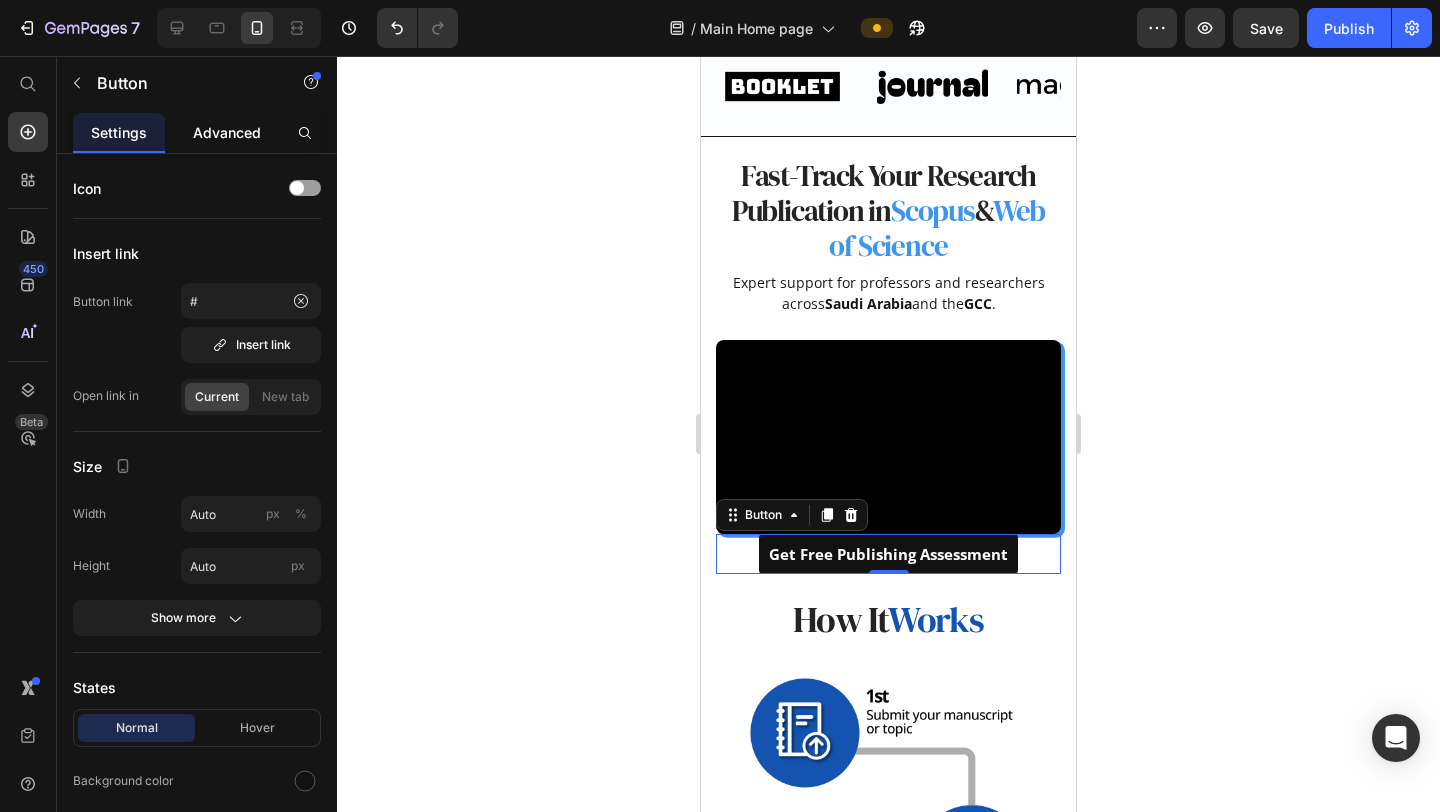 click on "Advanced" at bounding box center (227, 132) 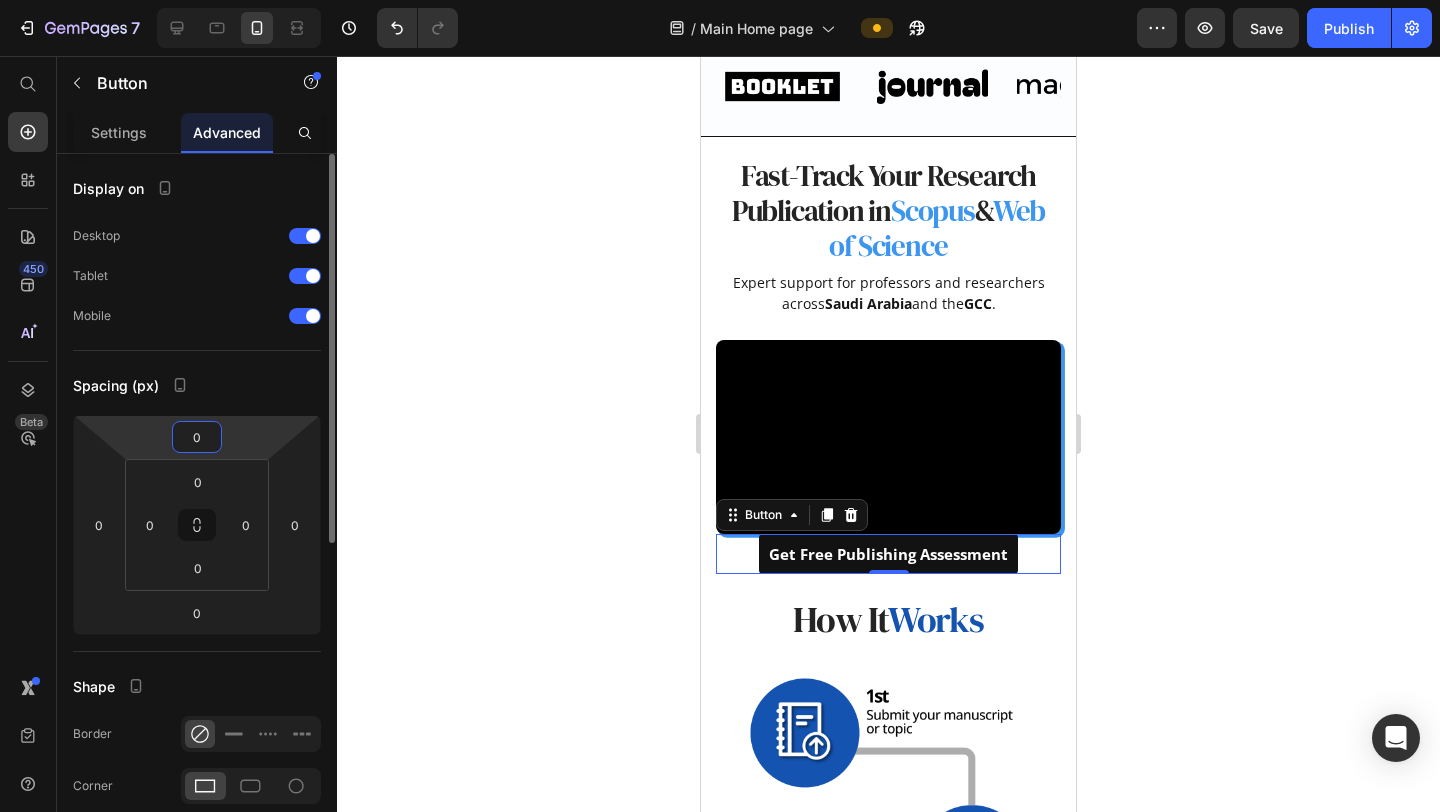 click on "0" at bounding box center (197, 437) 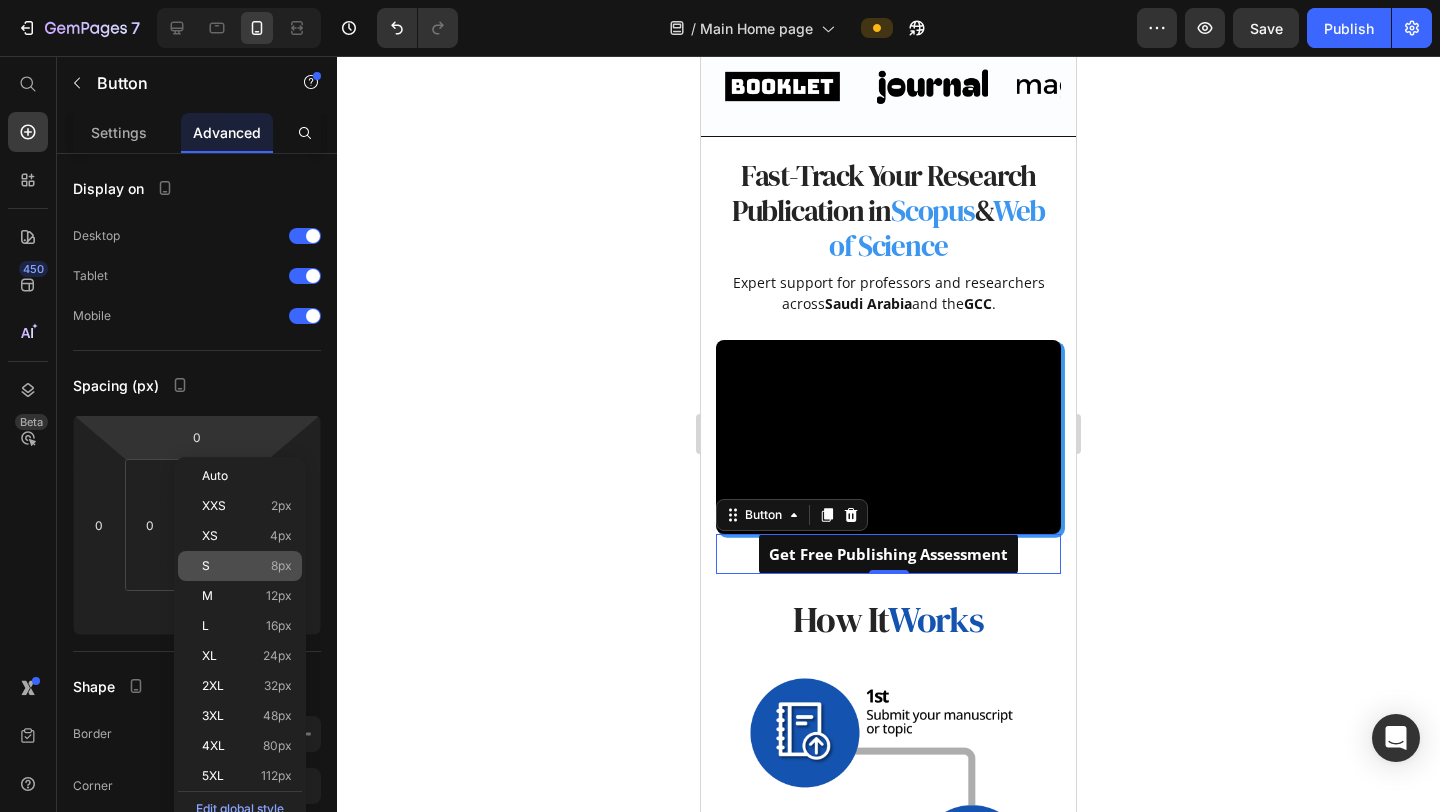 click on "S 8px" at bounding box center [247, 566] 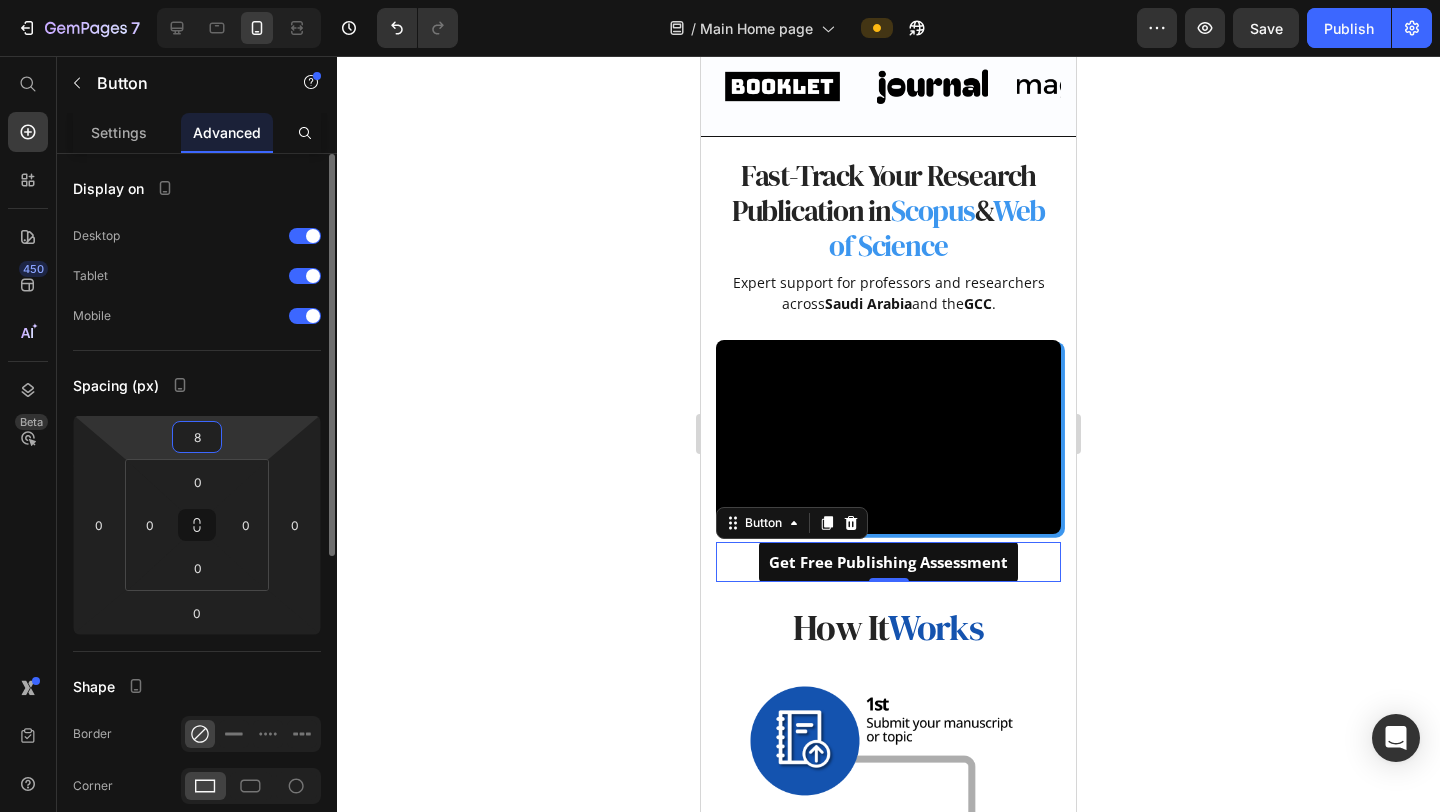 click on "8" at bounding box center [197, 437] 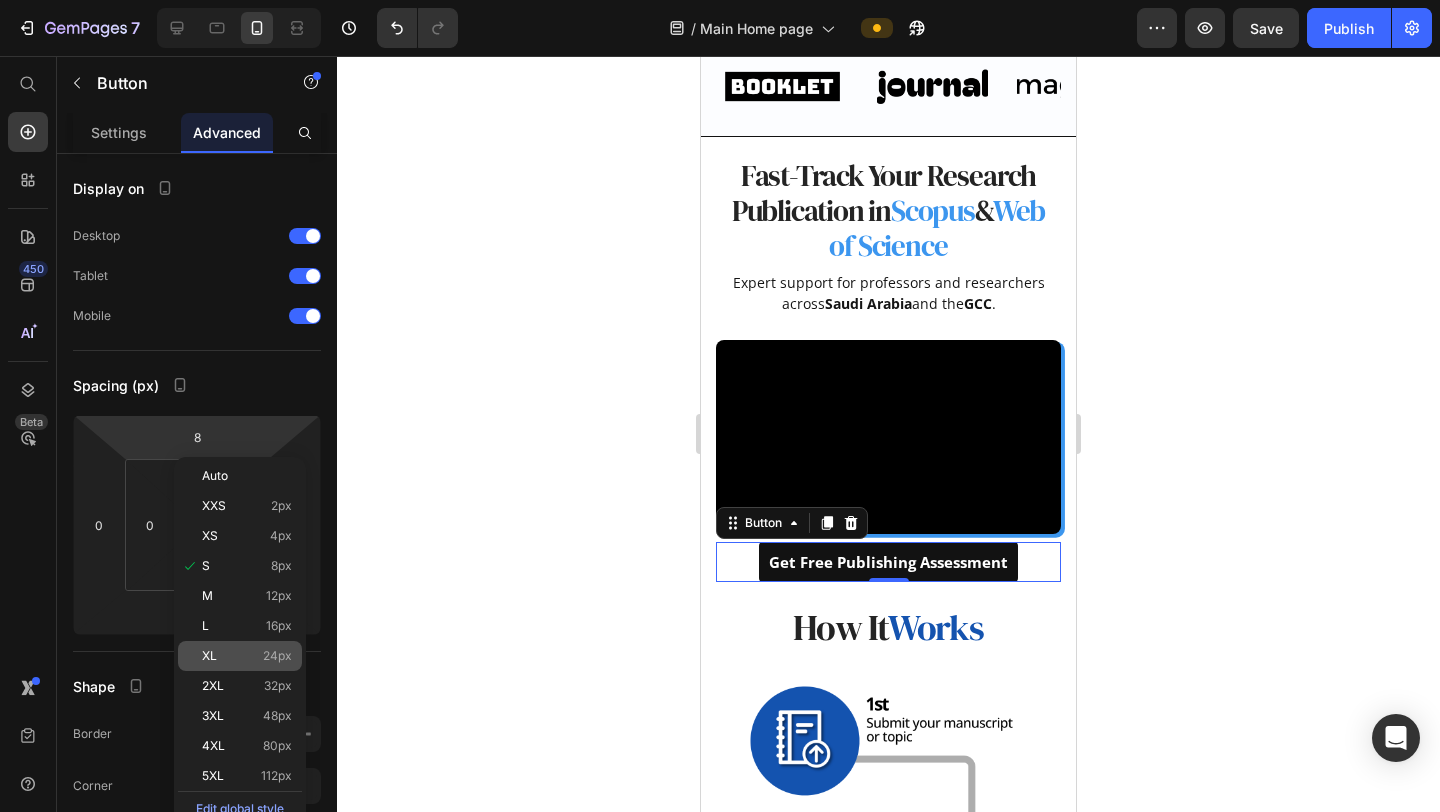 click on "XL 24px" at bounding box center [247, 656] 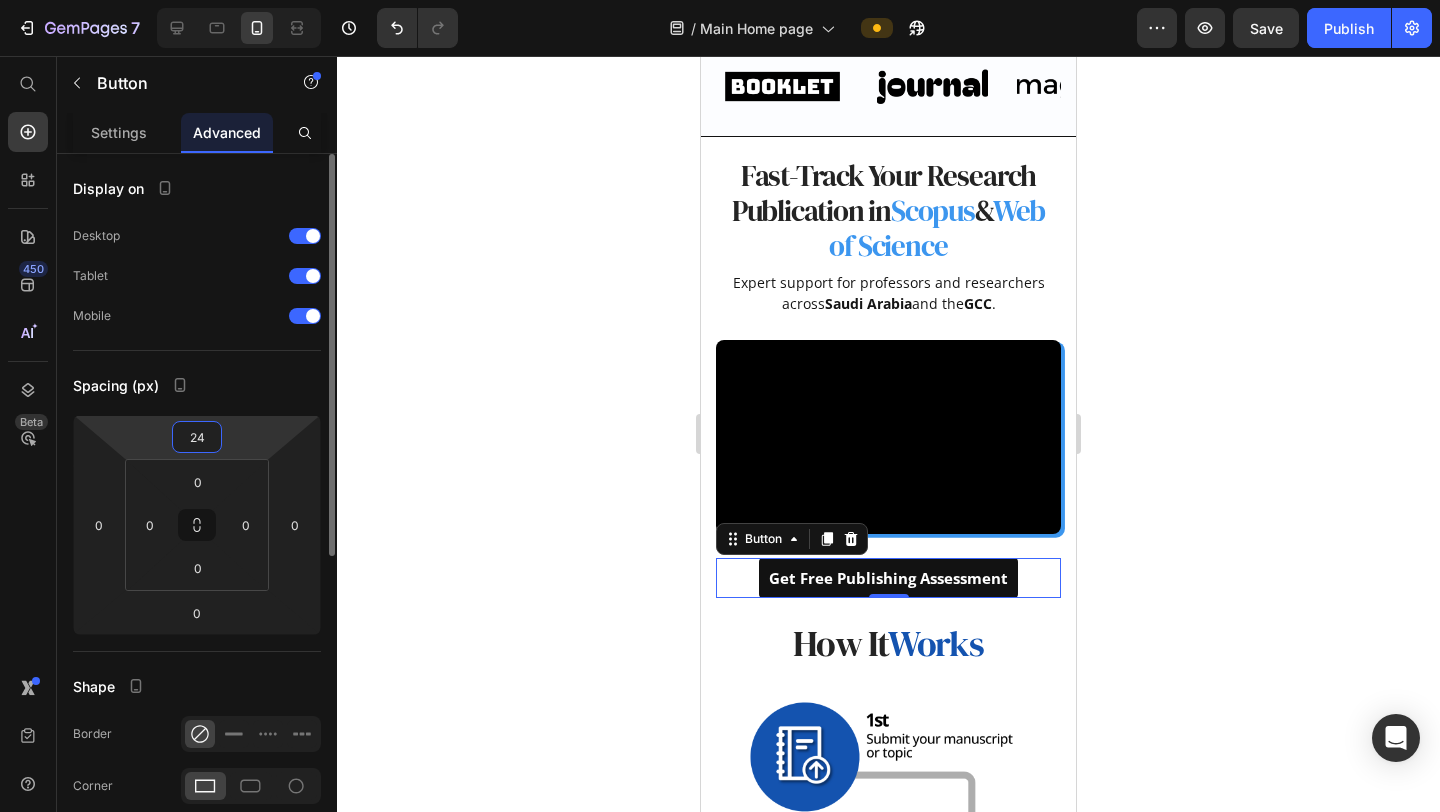 click on "24" at bounding box center (197, 437) 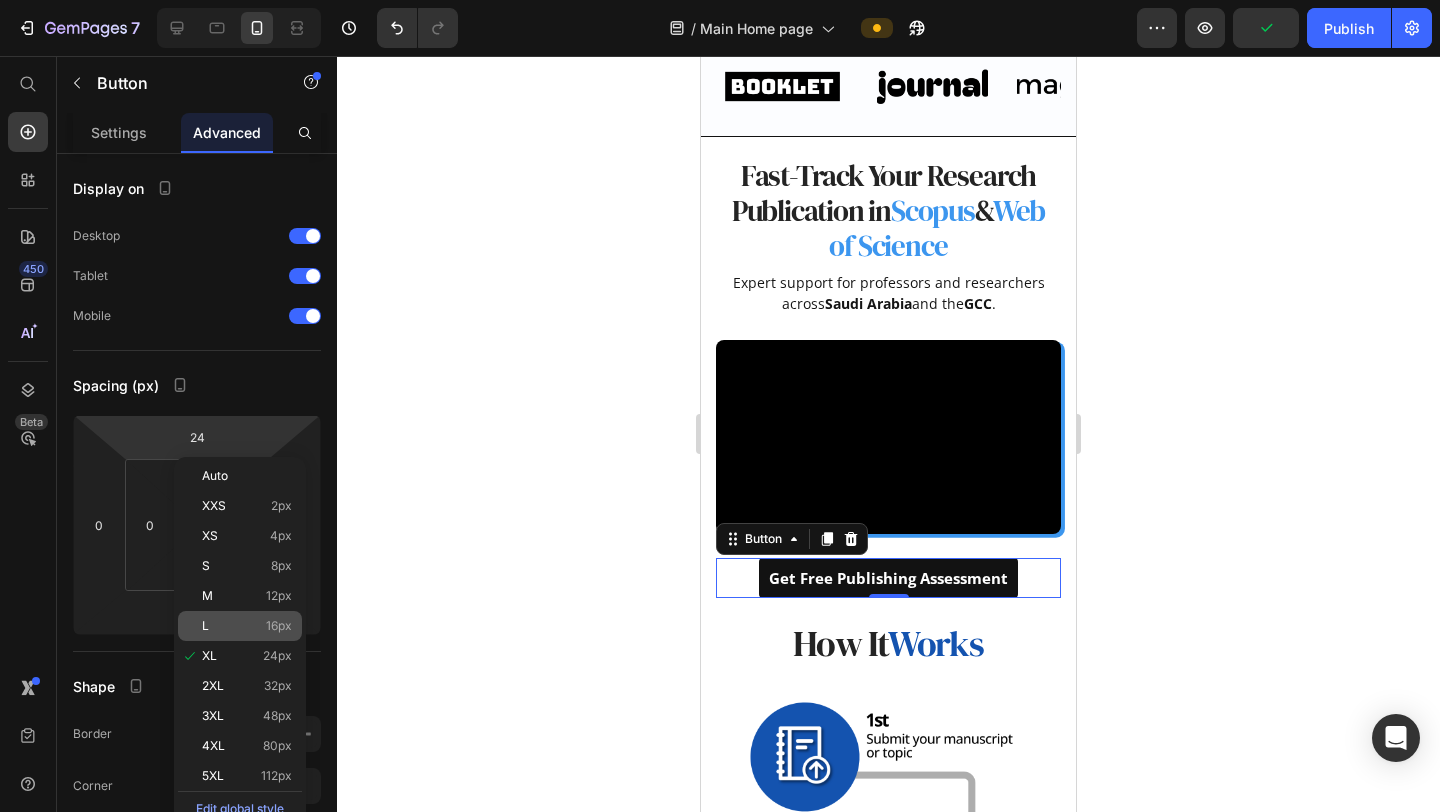 click on "L 16px" 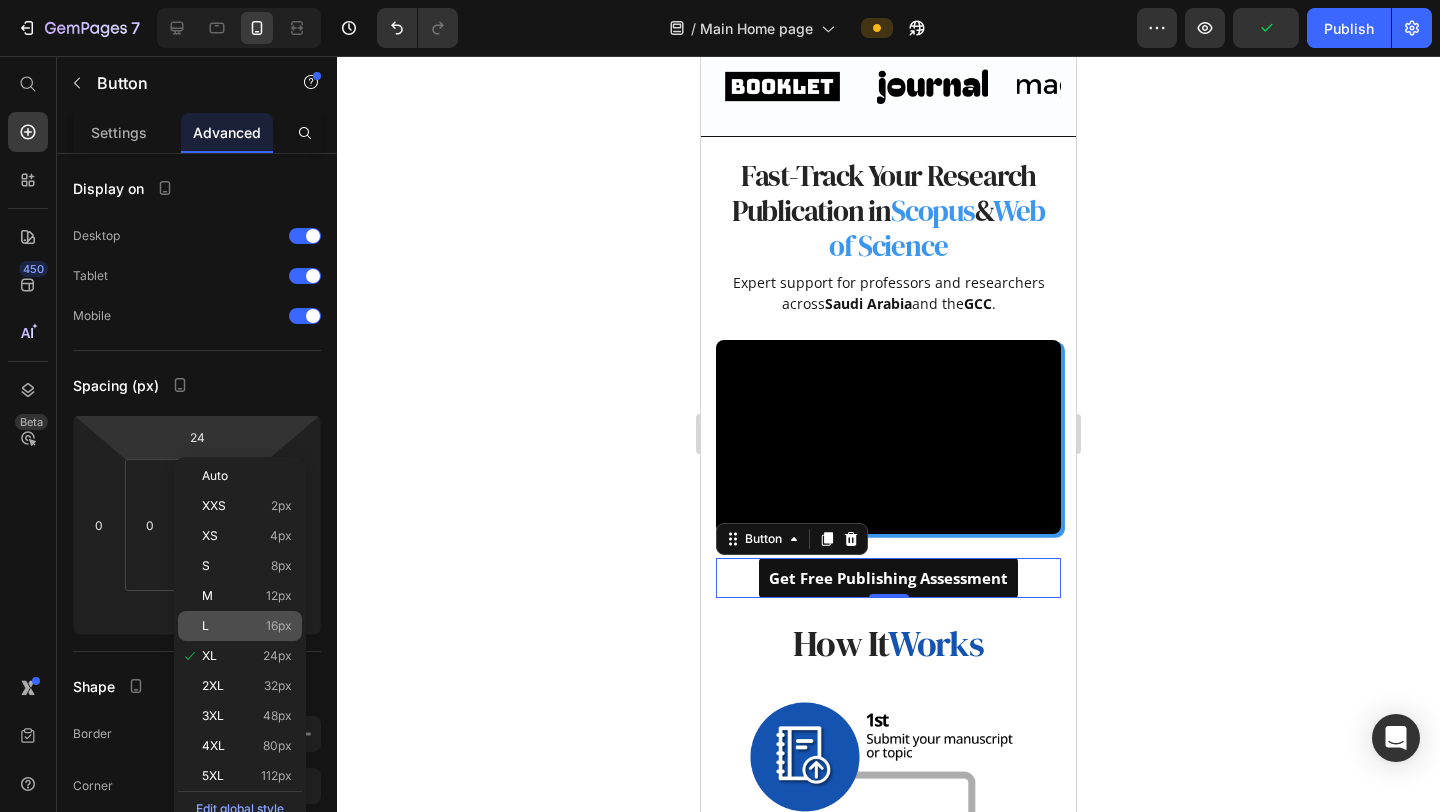 type on "16" 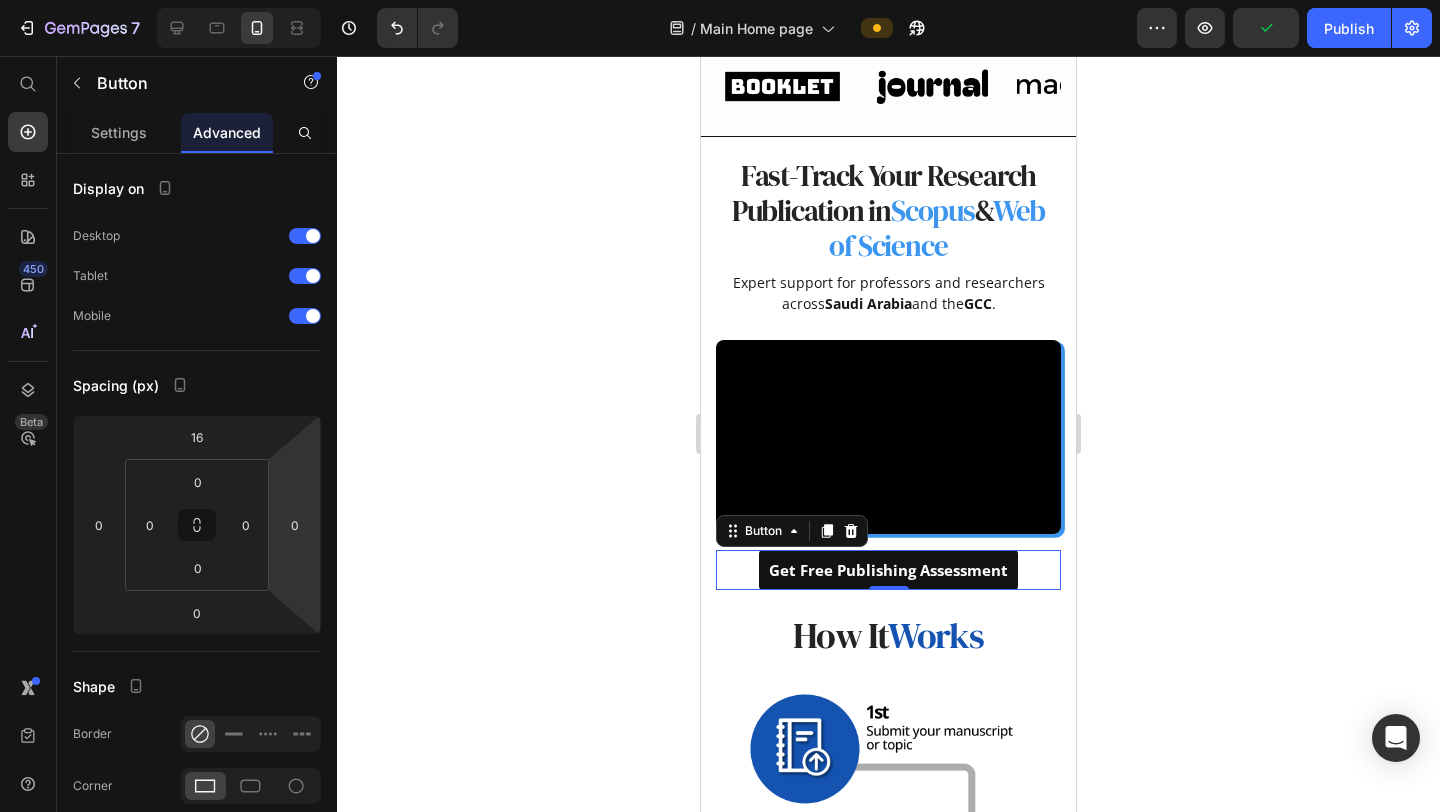 click 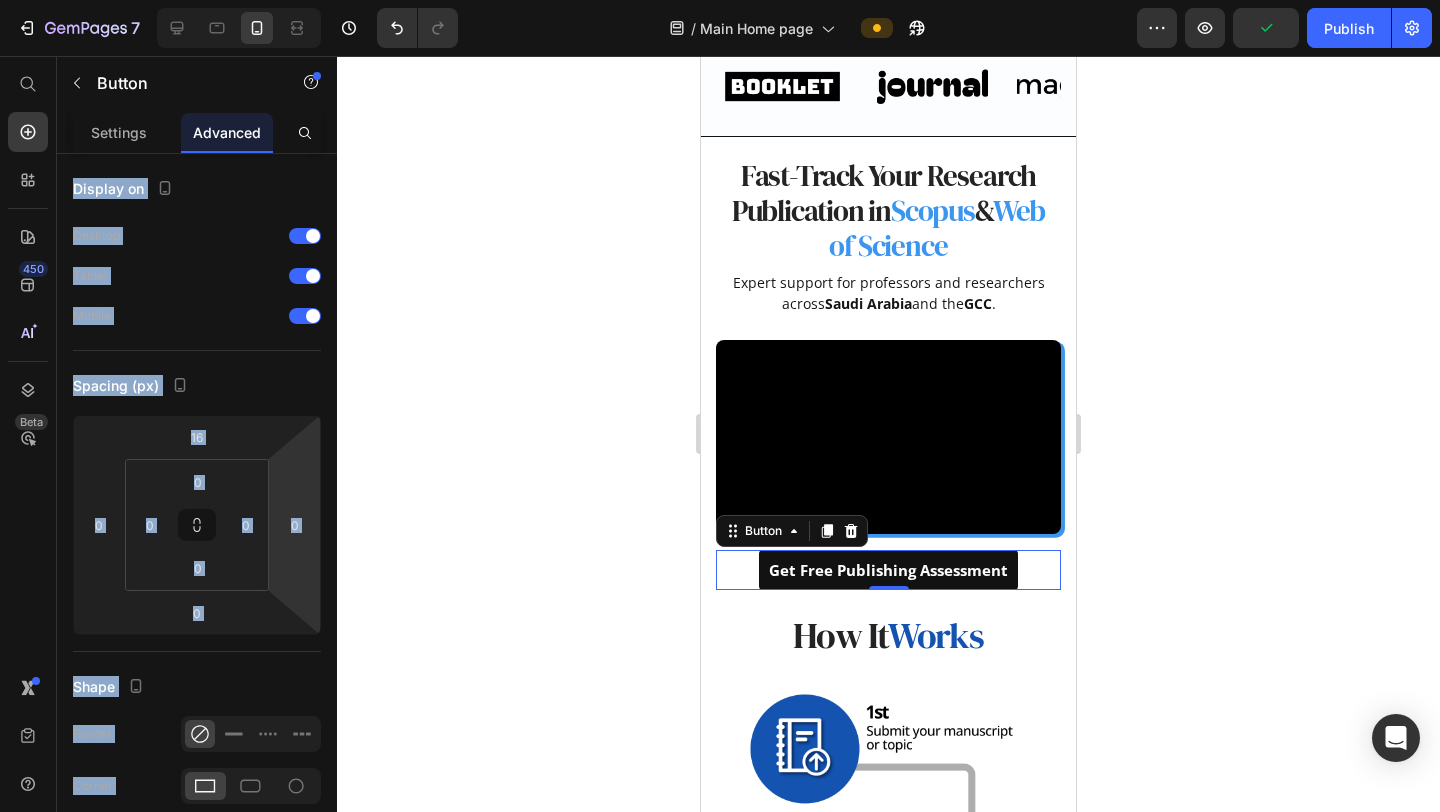 click 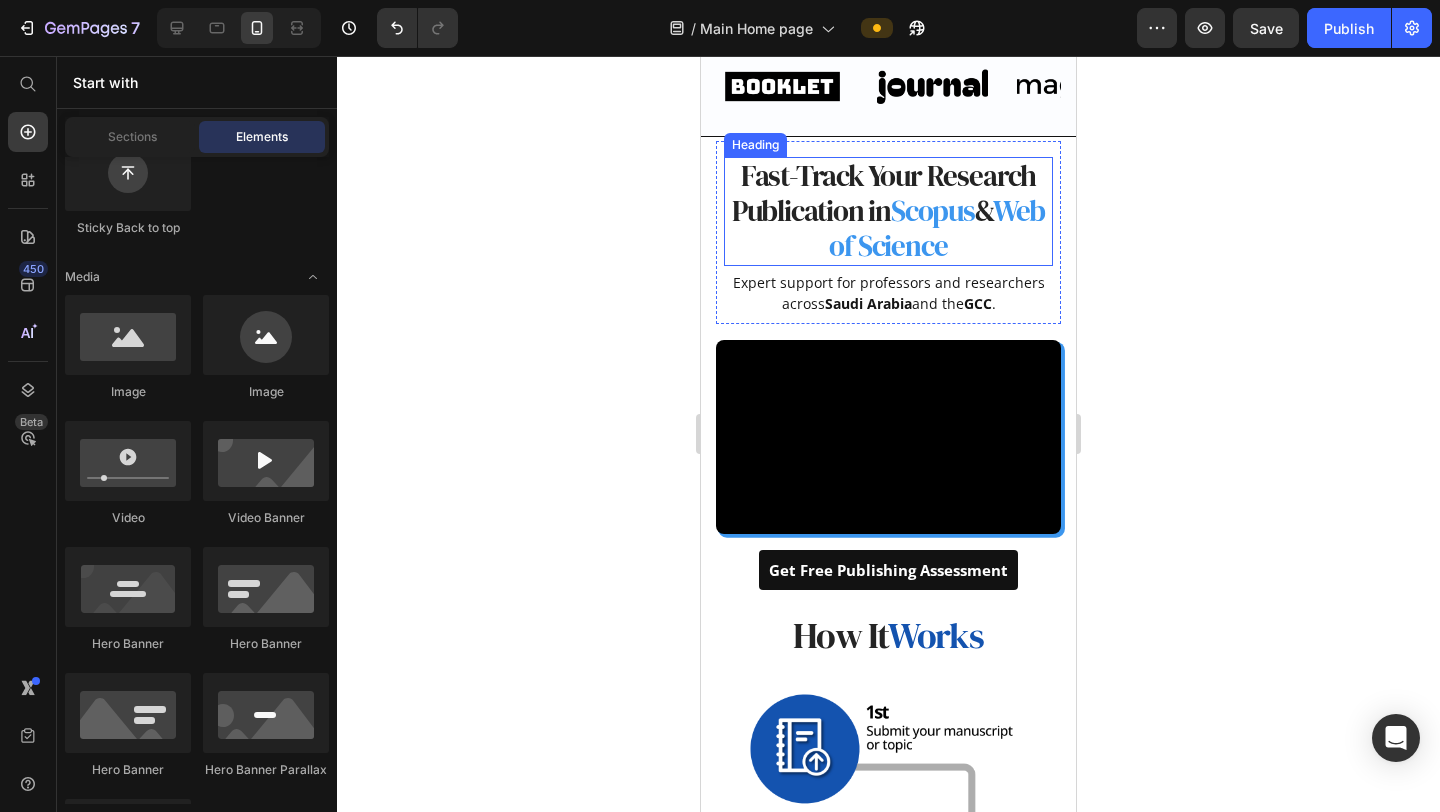 click on "Scopus" at bounding box center [933, 211] 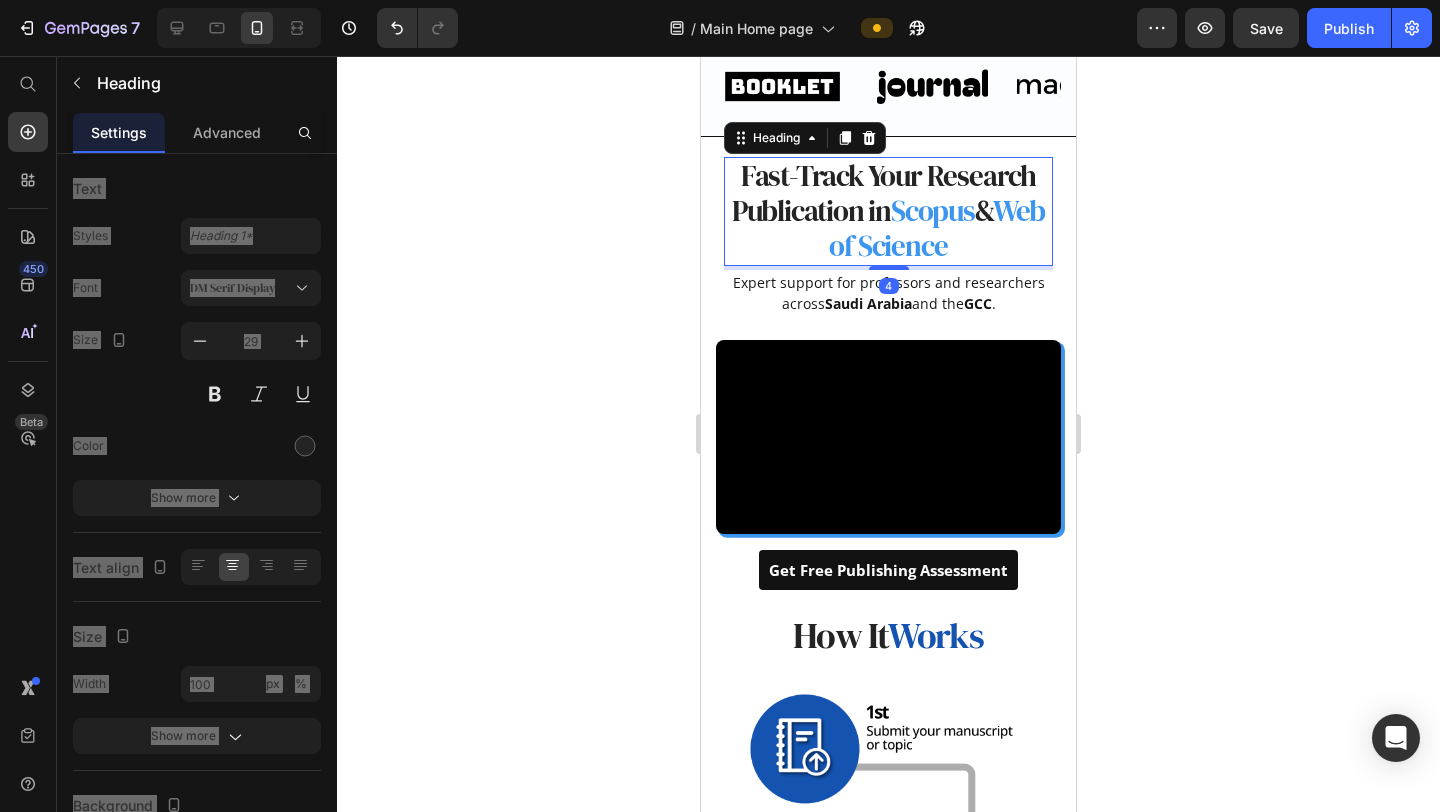 click on "Scopus" at bounding box center [933, 211] 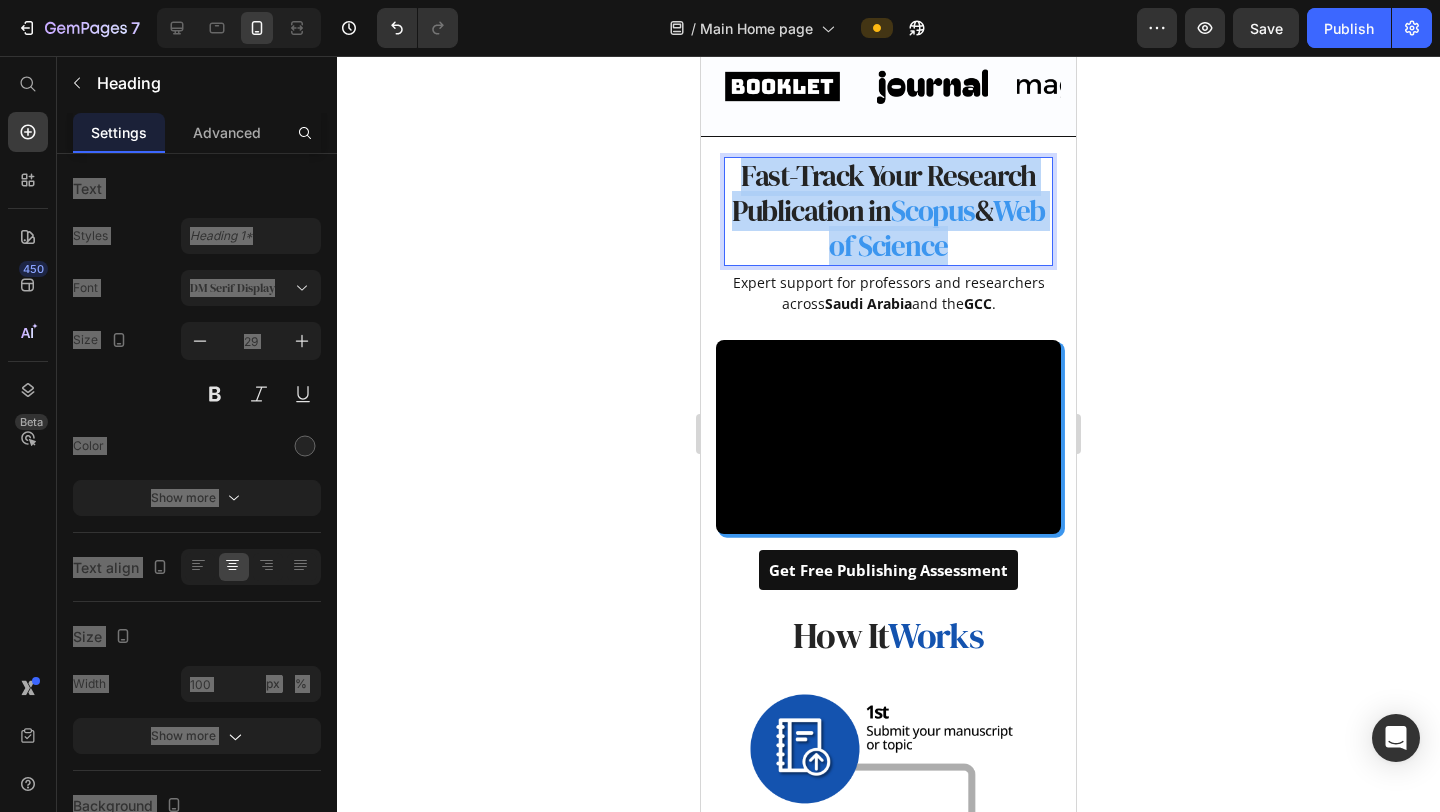 click on "Scopus" at bounding box center (933, 211) 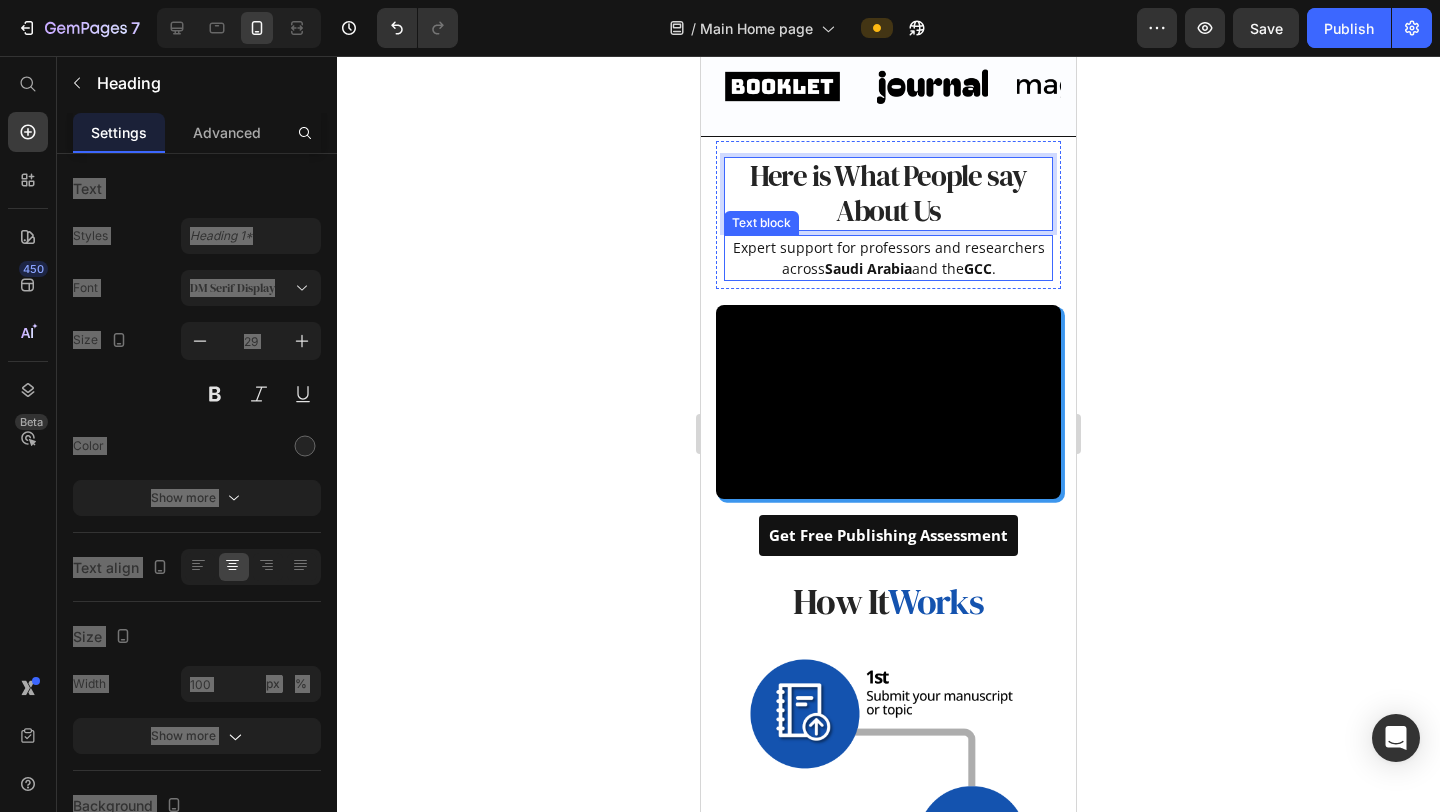scroll, scrollTop: 0, scrollLeft: 0, axis: both 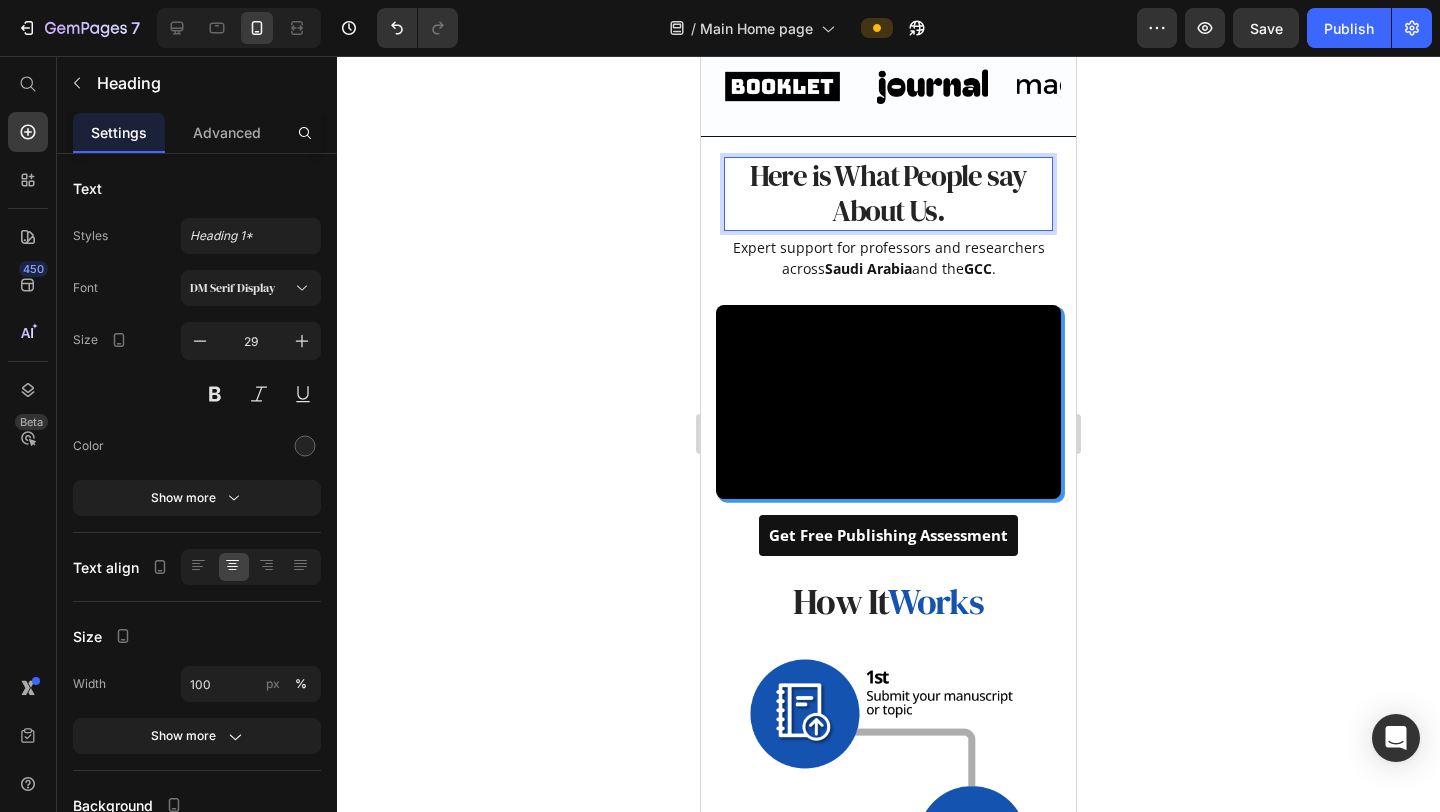 click on "Here is What People say About Us." at bounding box center (888, 194) 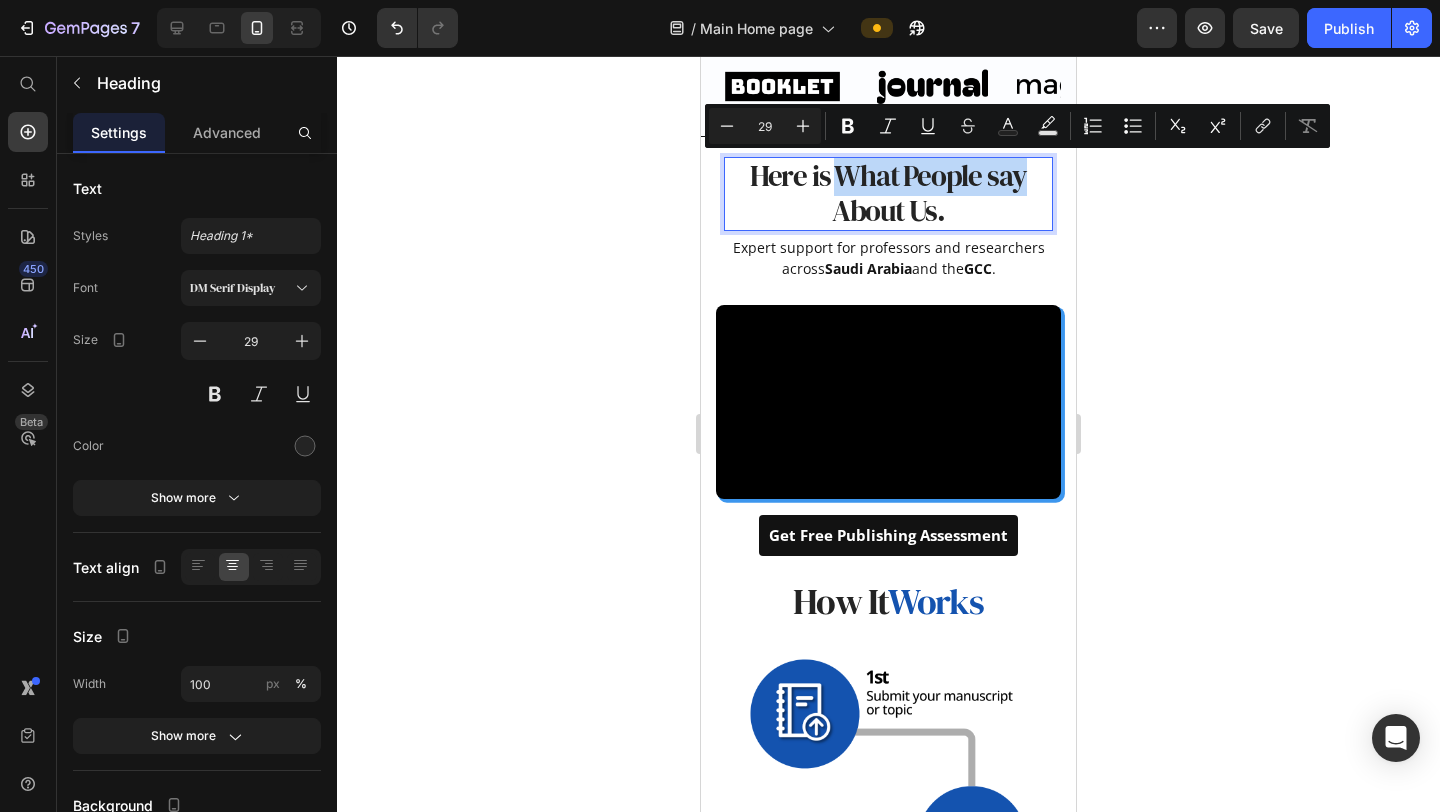 drag, startPoint x: 841, startPoint y: 177, endPoint x: 1040, endPoint y: 182, distance: 199.0628 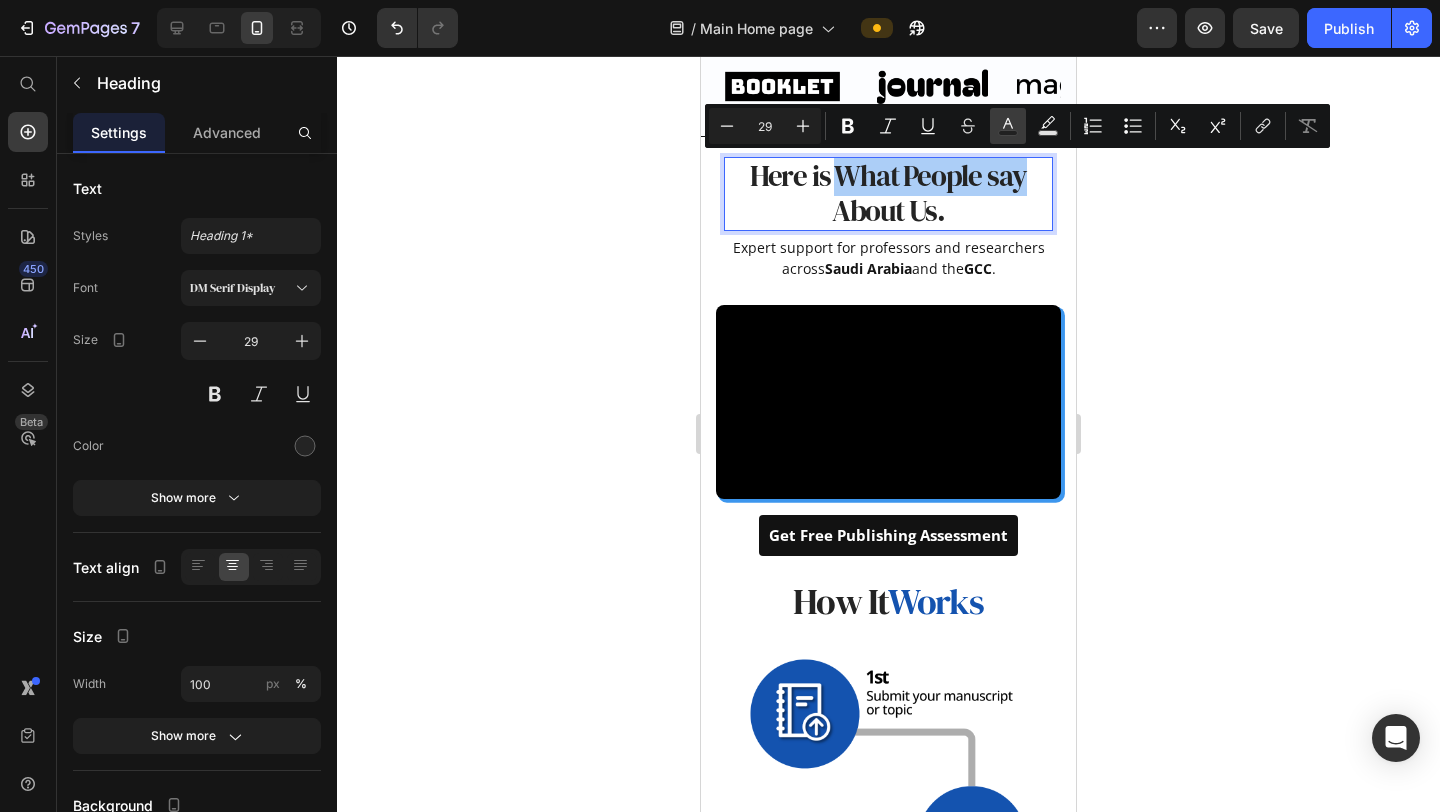 click 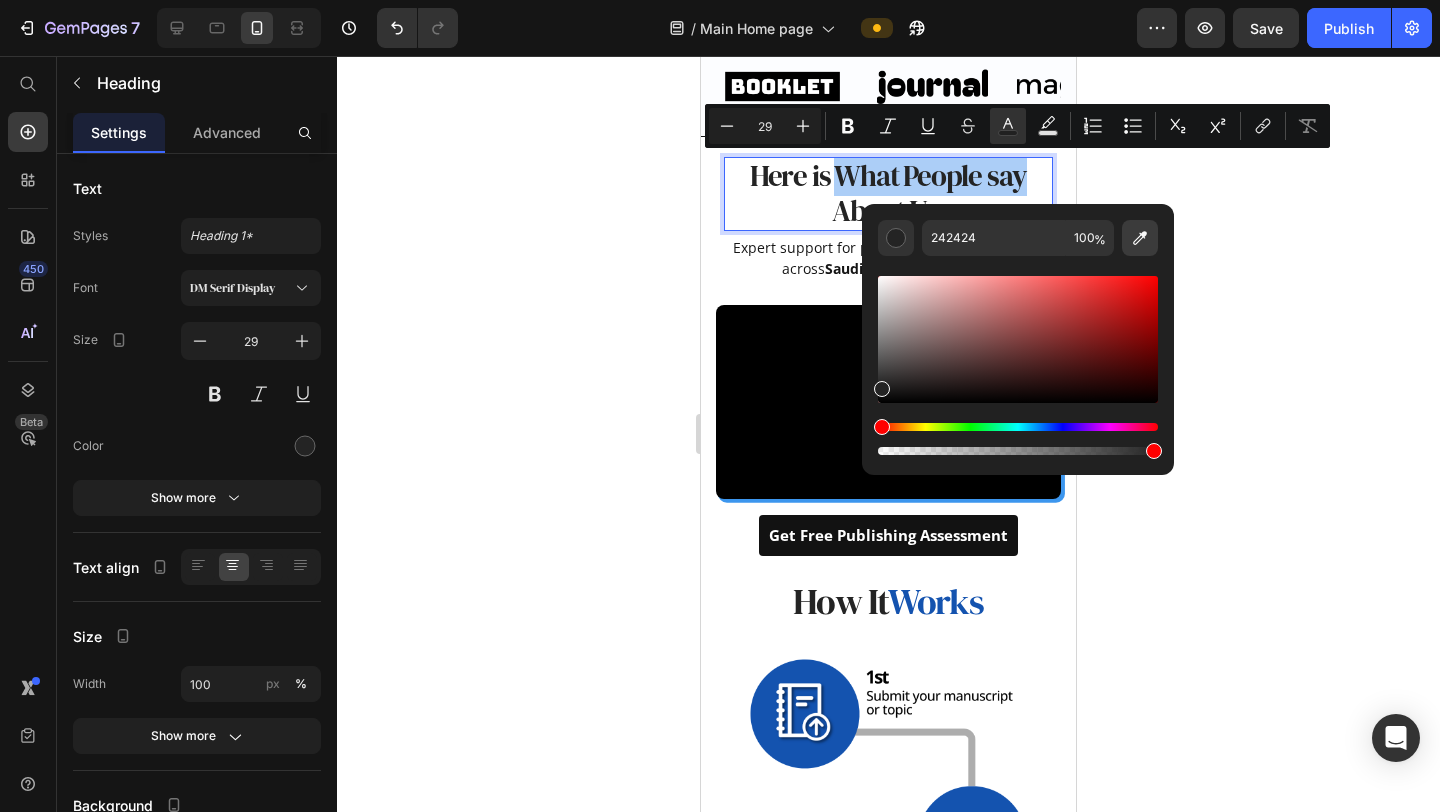 click 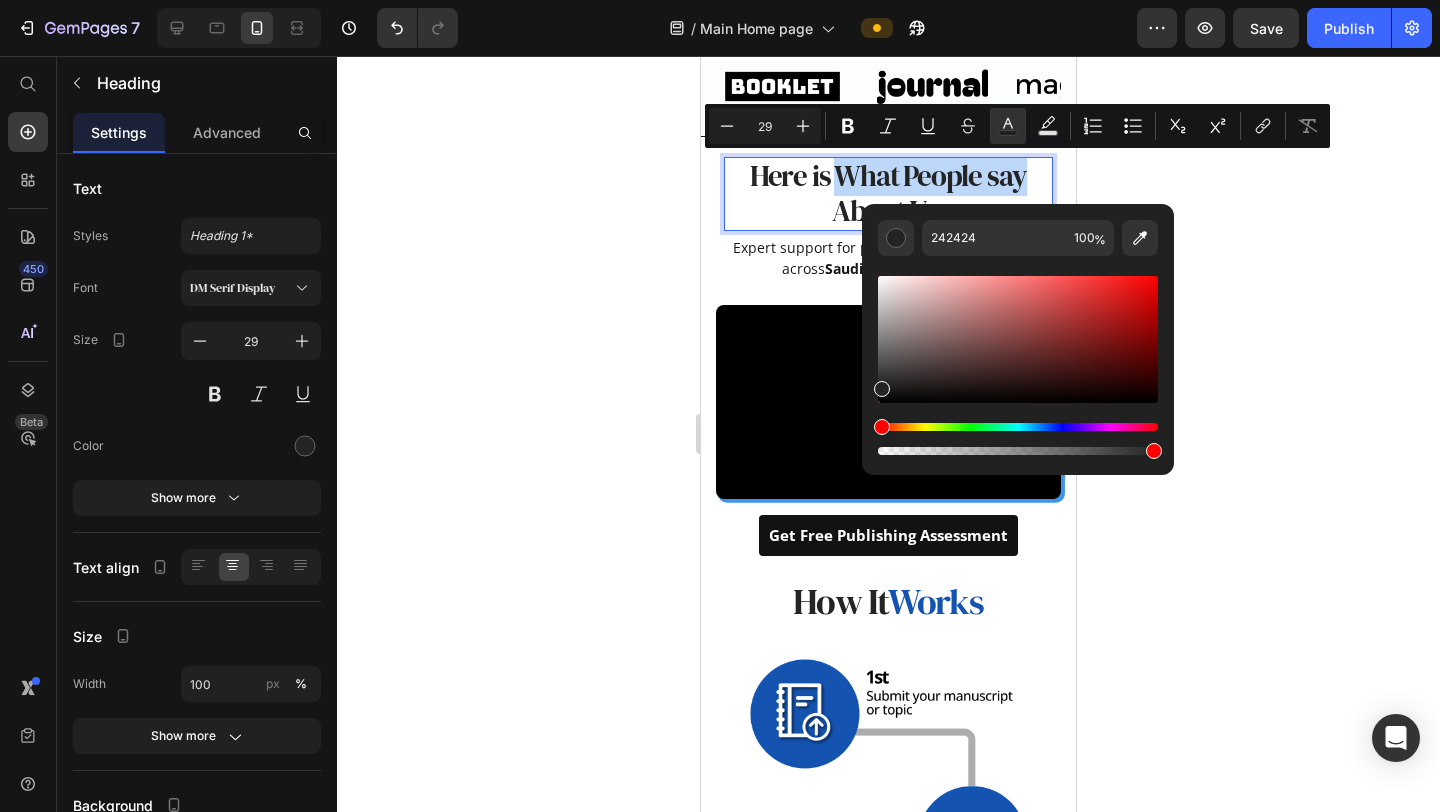 type on "3C96EF" 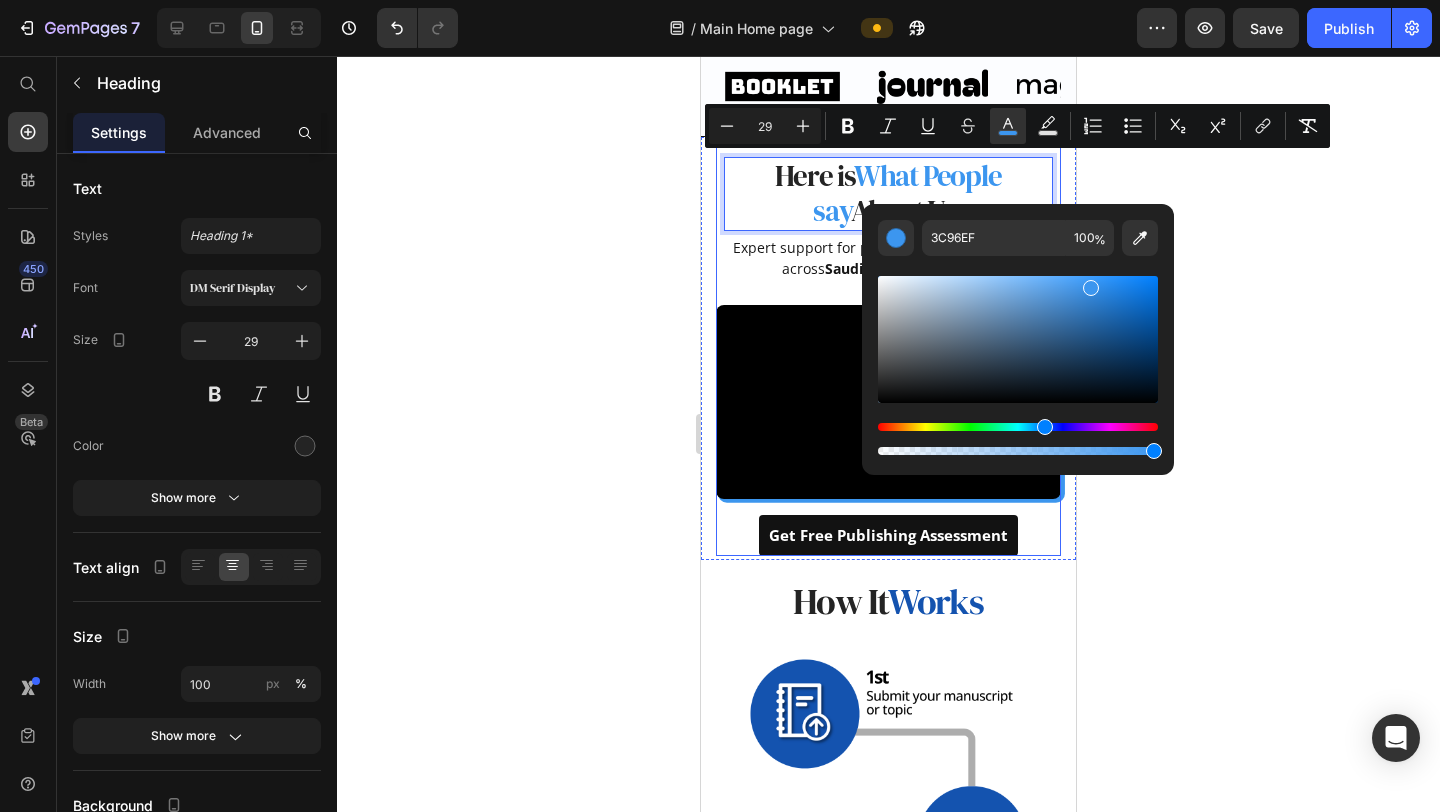 click 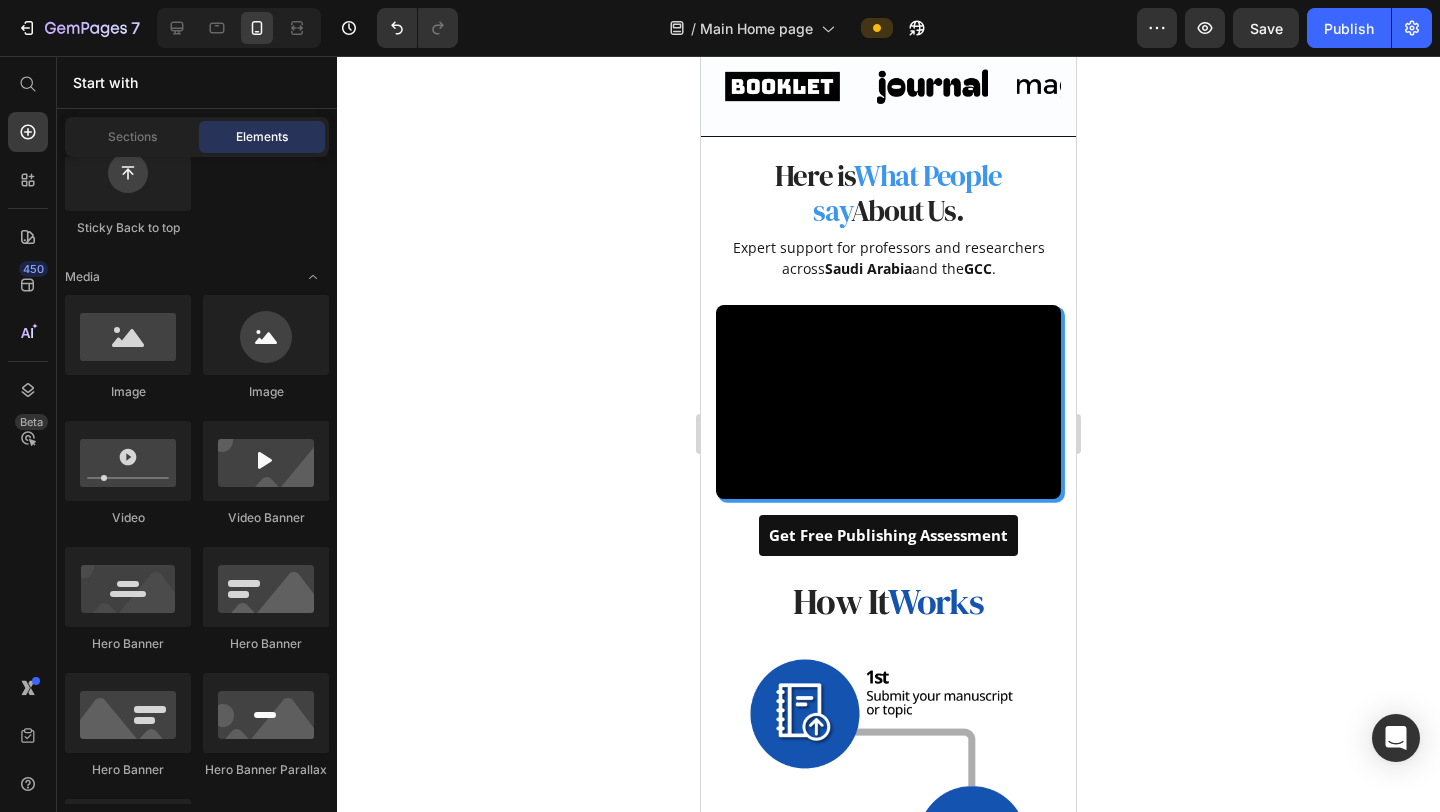 click 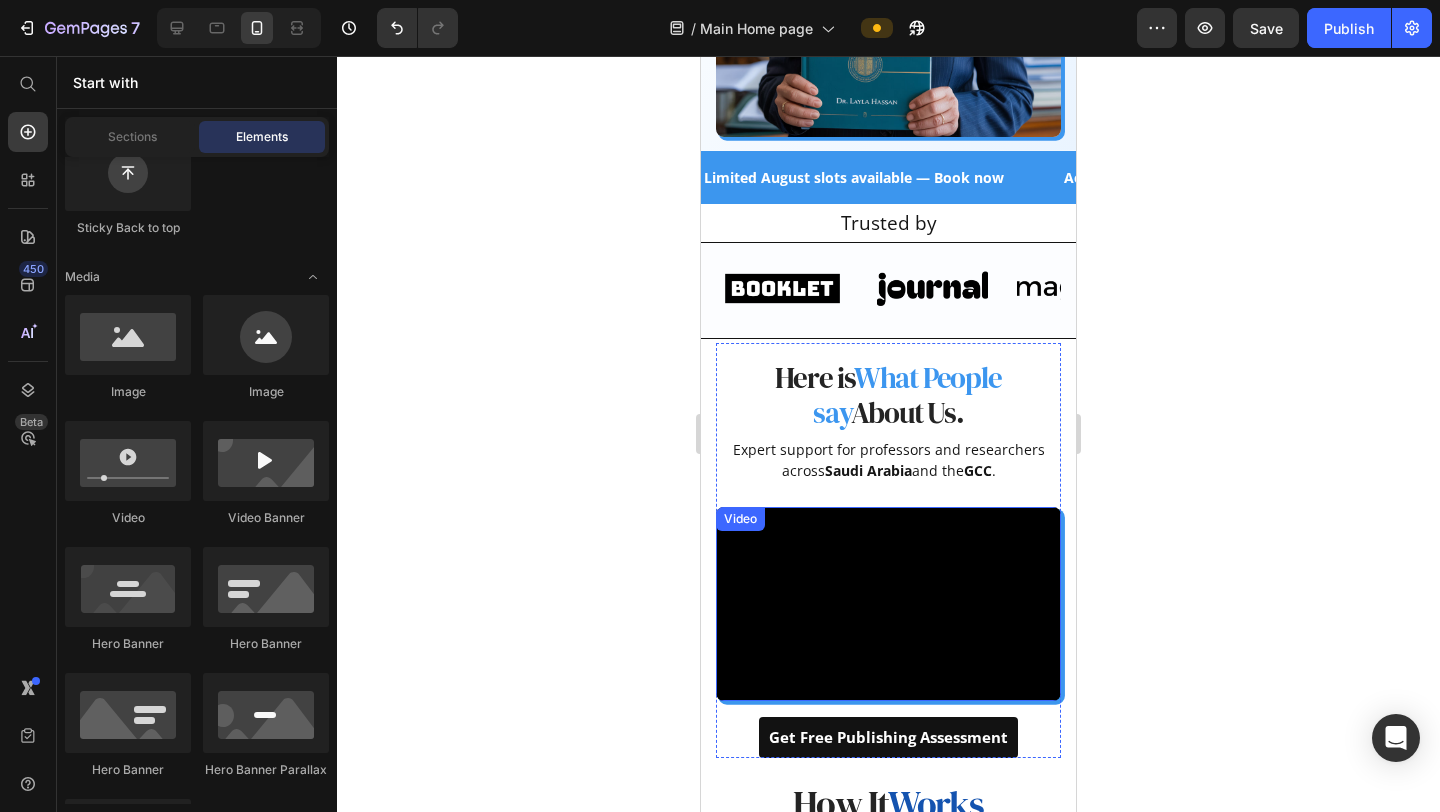 scroll, scrollTop: 706, scrollLeft: 0, axis: vertical 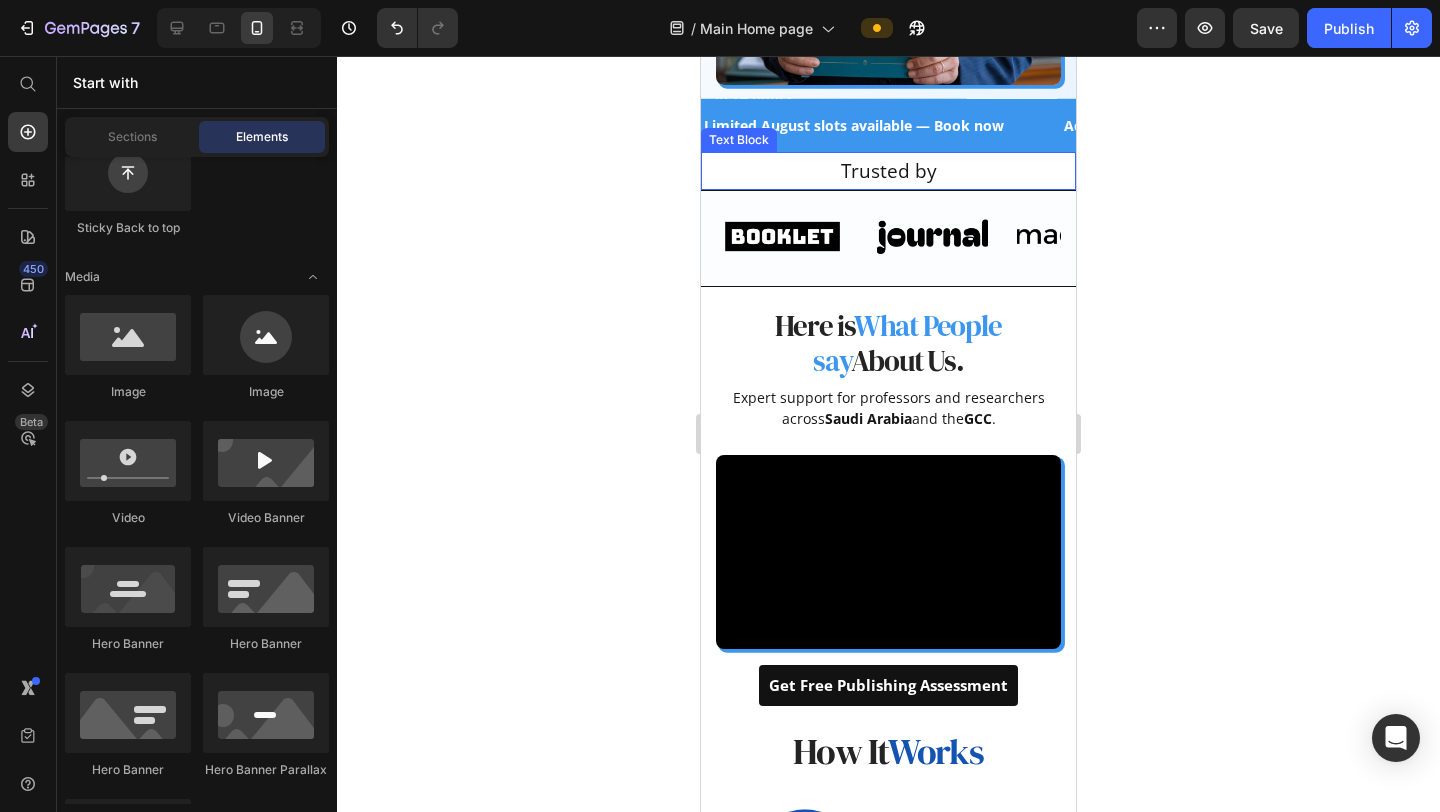 click on "Trusted by" at bounding box center [888, 171] 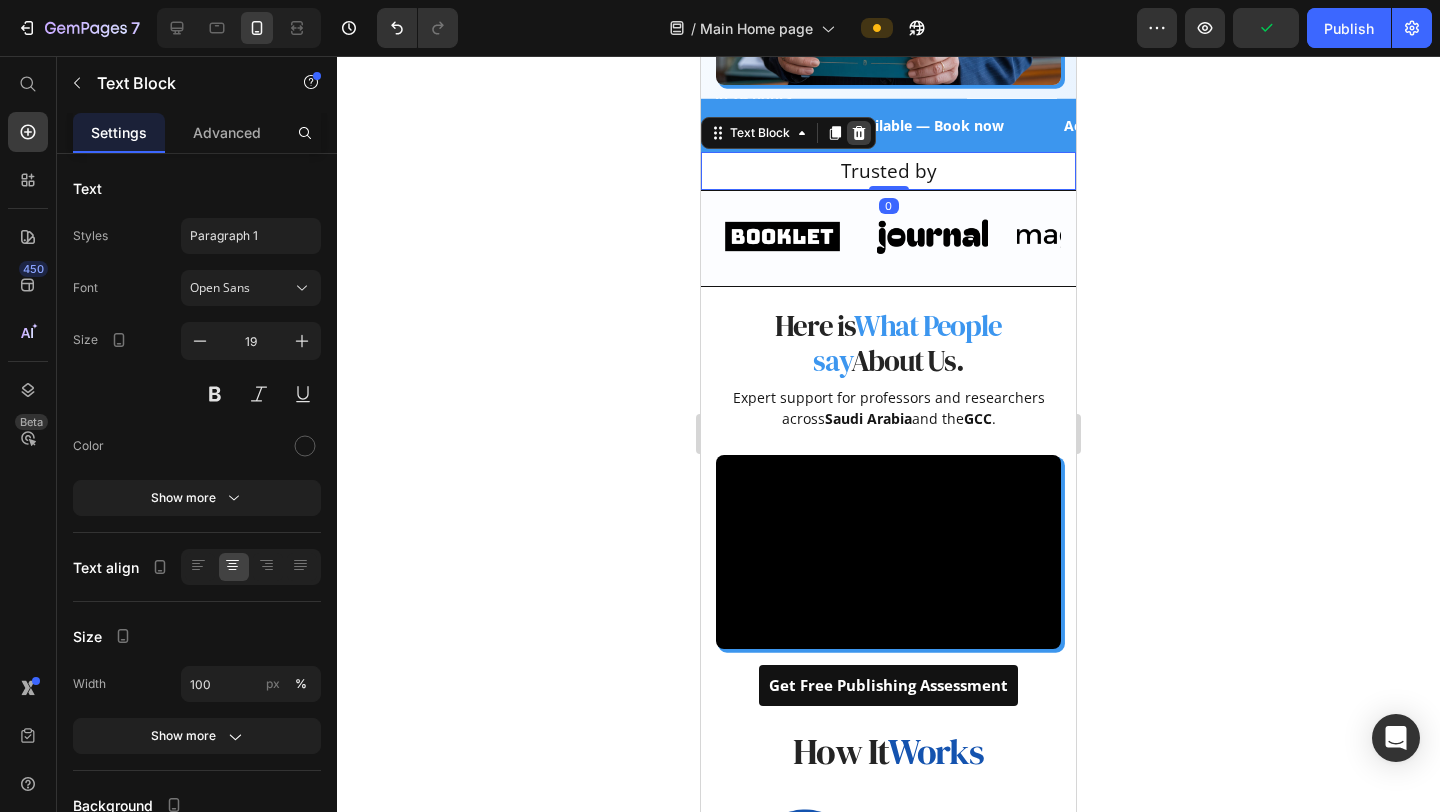 click 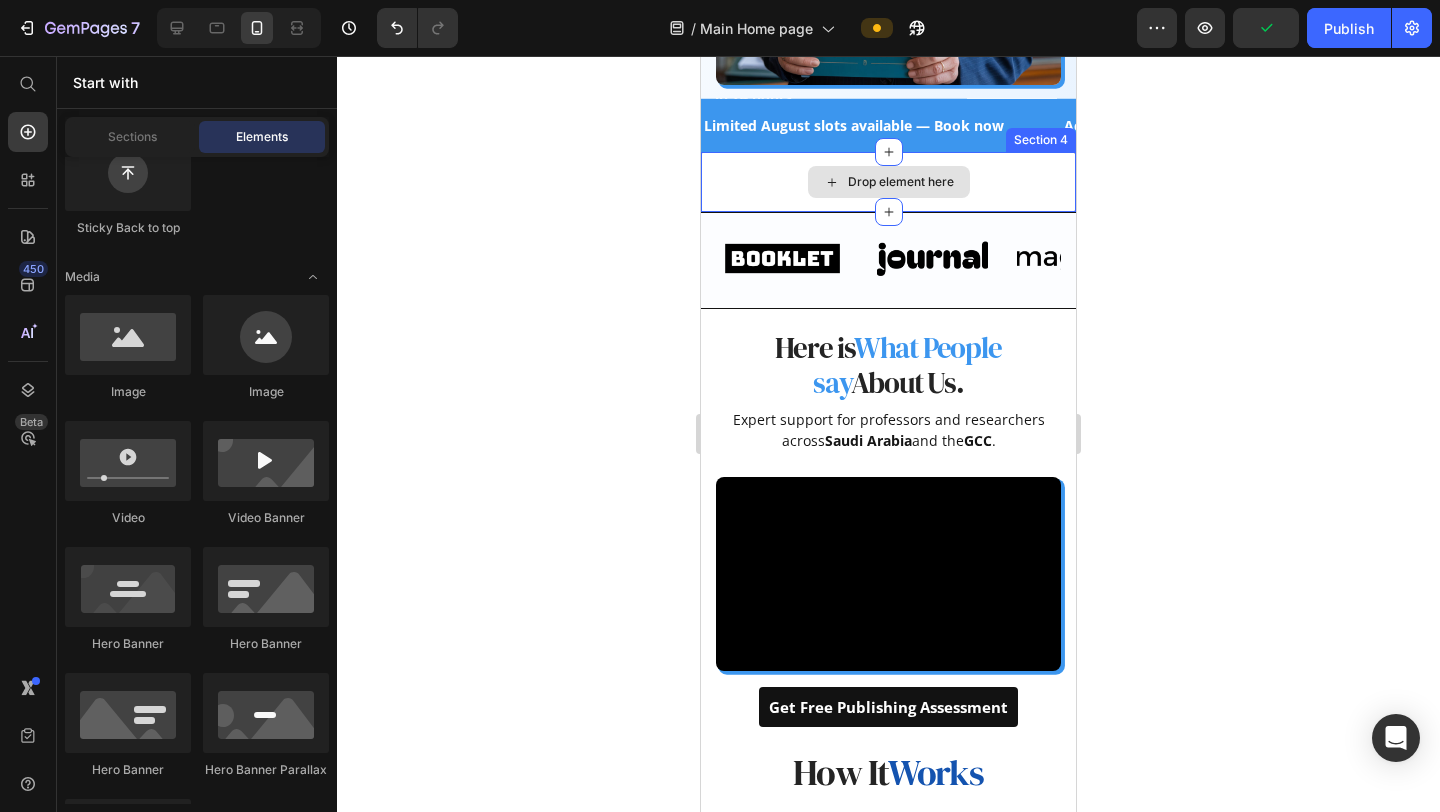 click on "Drop element here" at bounding box center (888, 182) 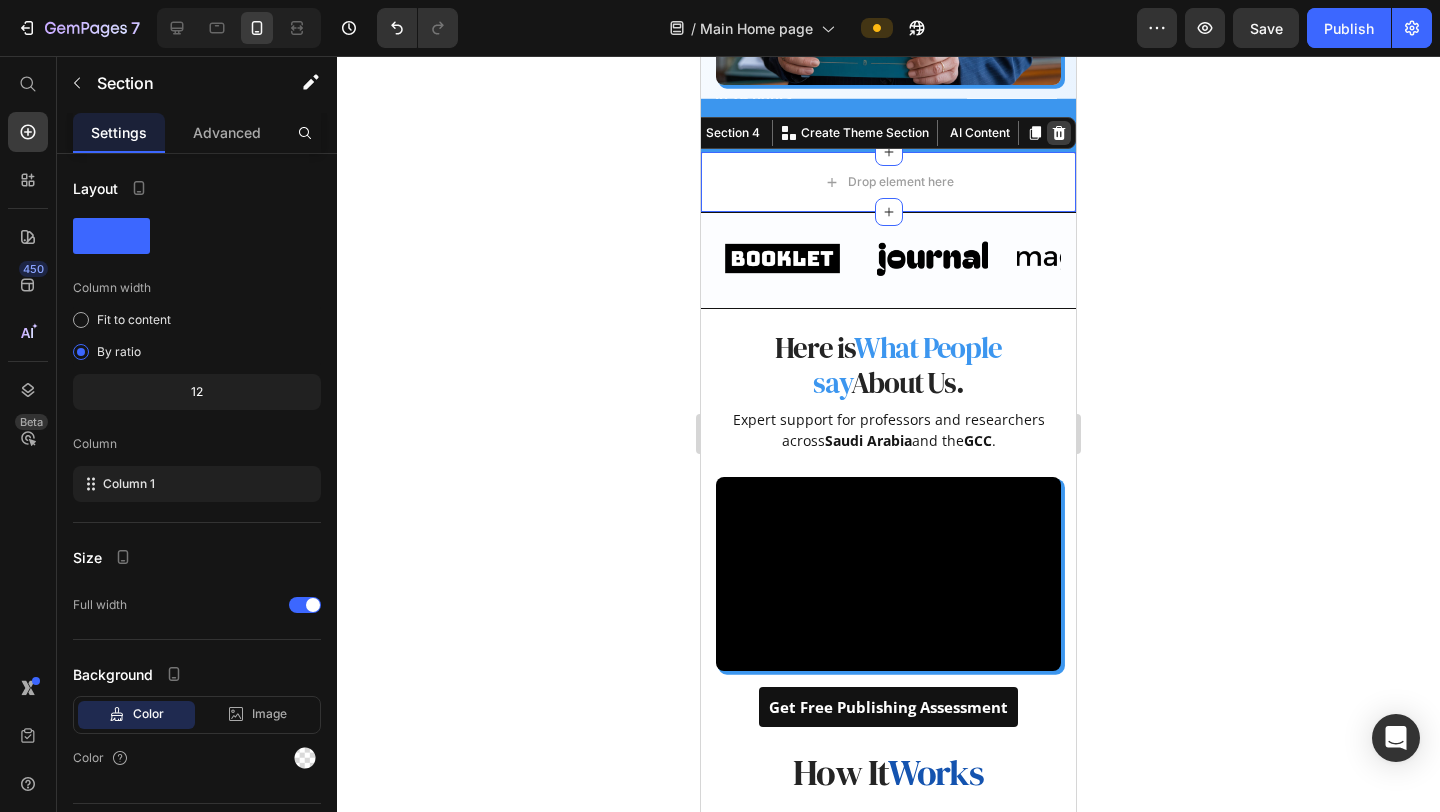click 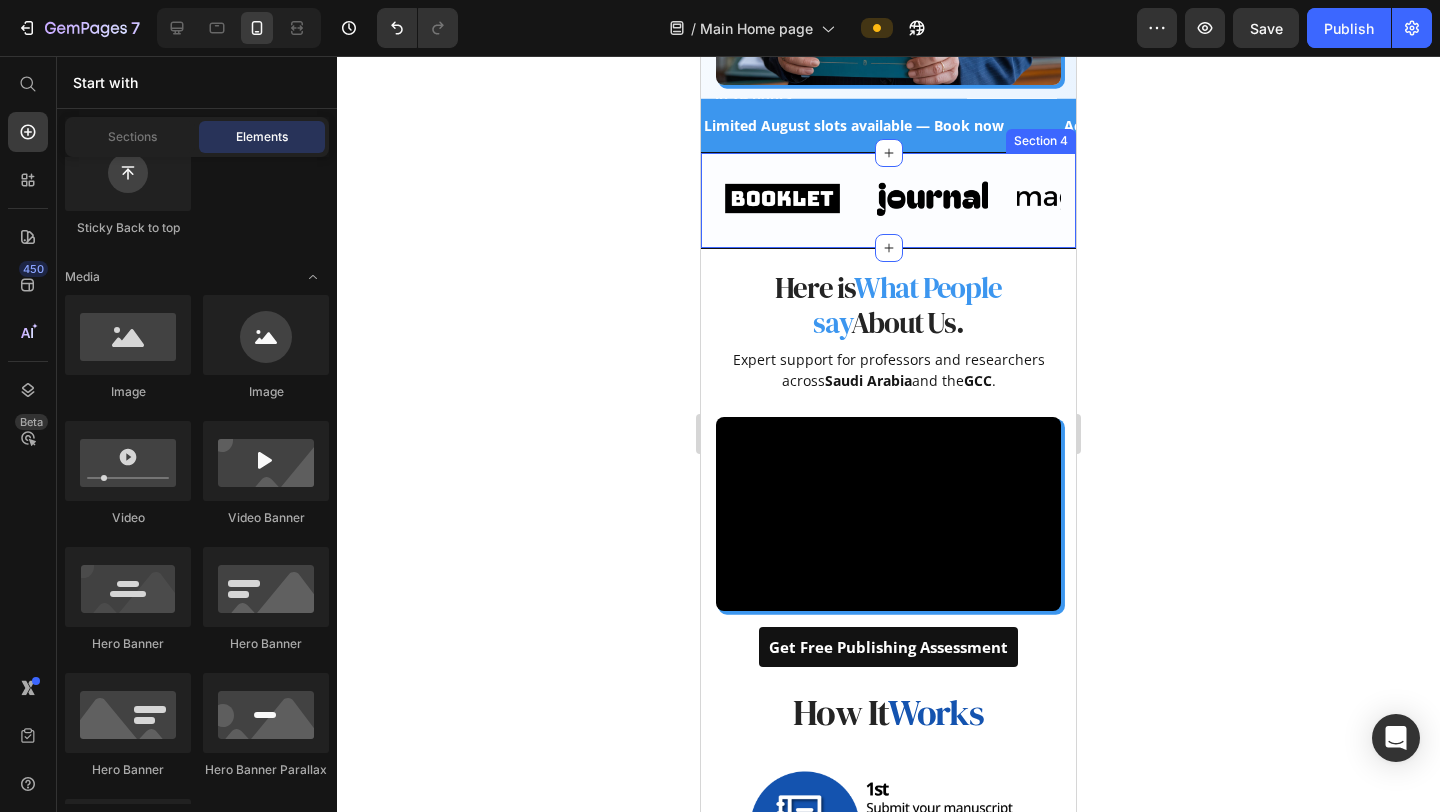 click 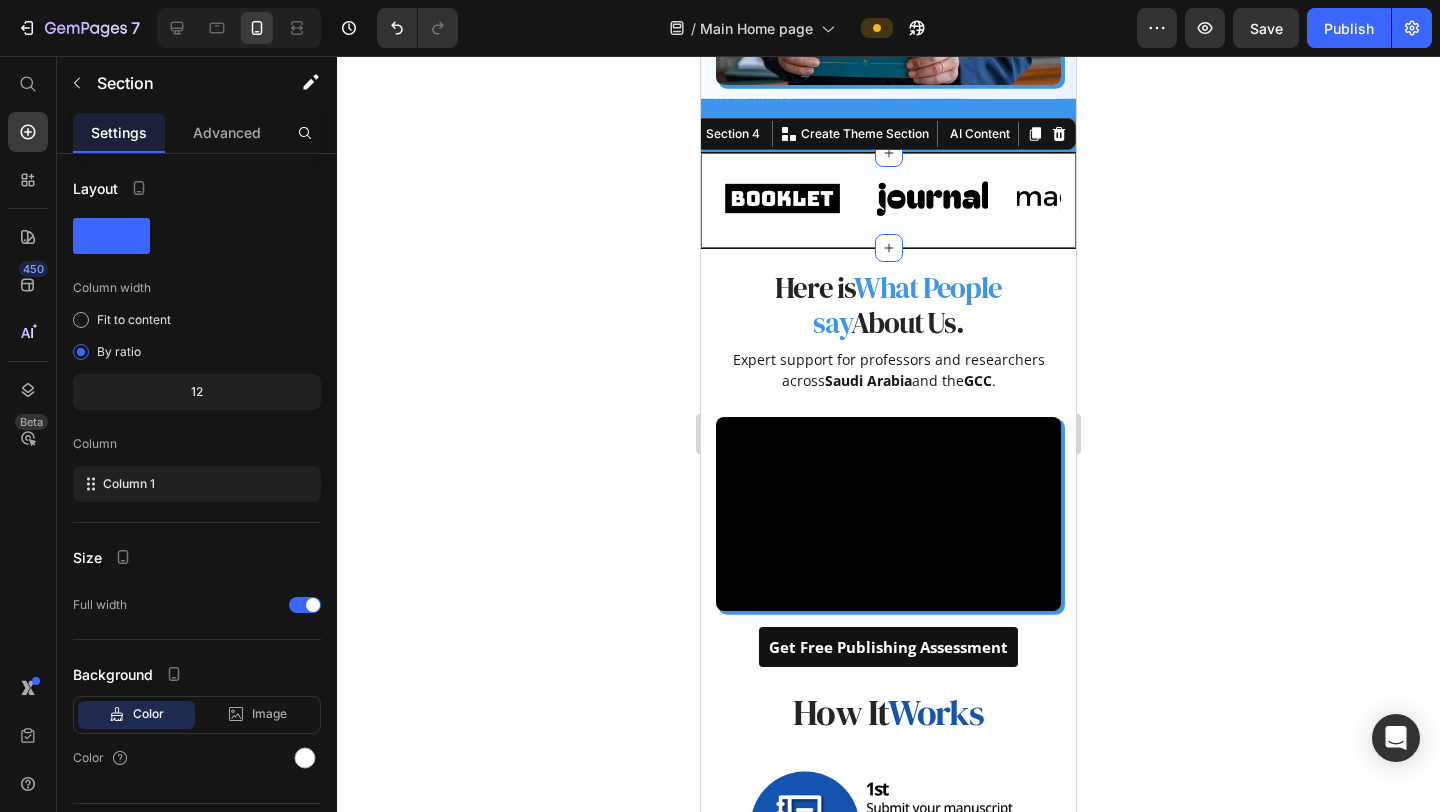 click on "Image Image Image Image Image Image Image Image Image Image Marquee Row Section 4 You can create reusable sections Create Theme Section AI Content Write with GemAI What would you like to describe here? Tone and Voice Persuasive Product Show more Generate" at bounding box center (888, 200) 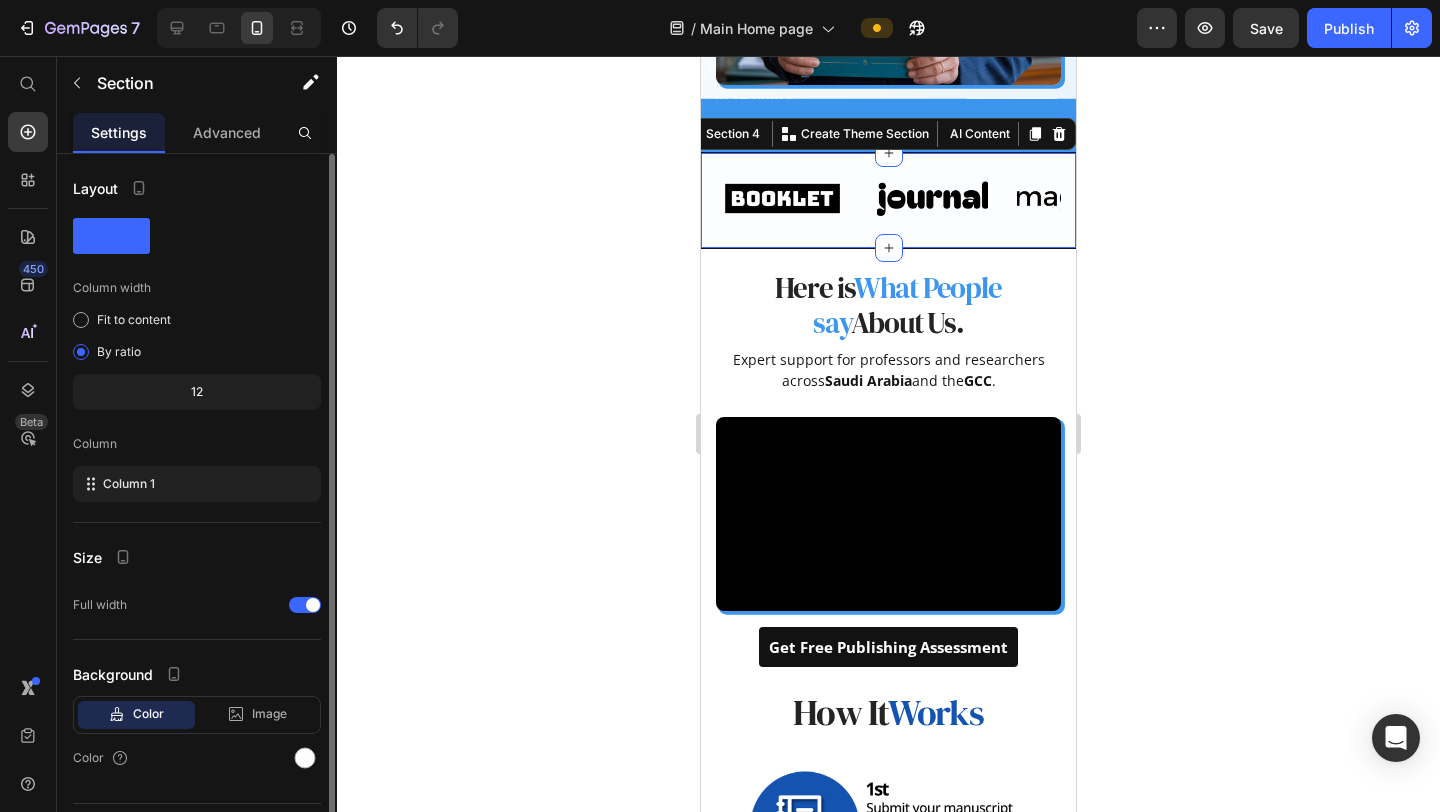 scroll, scrollTop: 49, scrollLeft: 0, axis: vertical 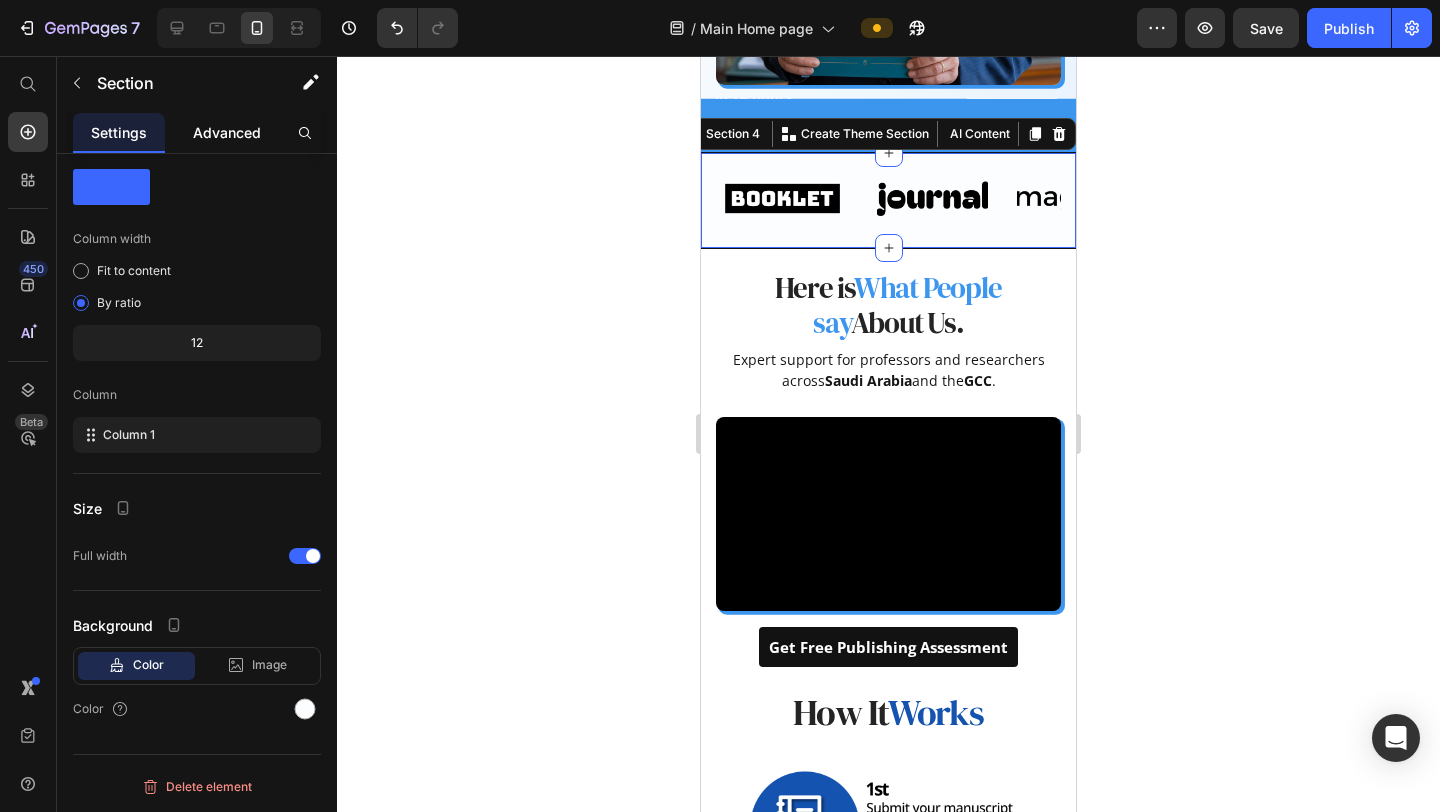 click on "Advanced" at bounding box center [227, 132] 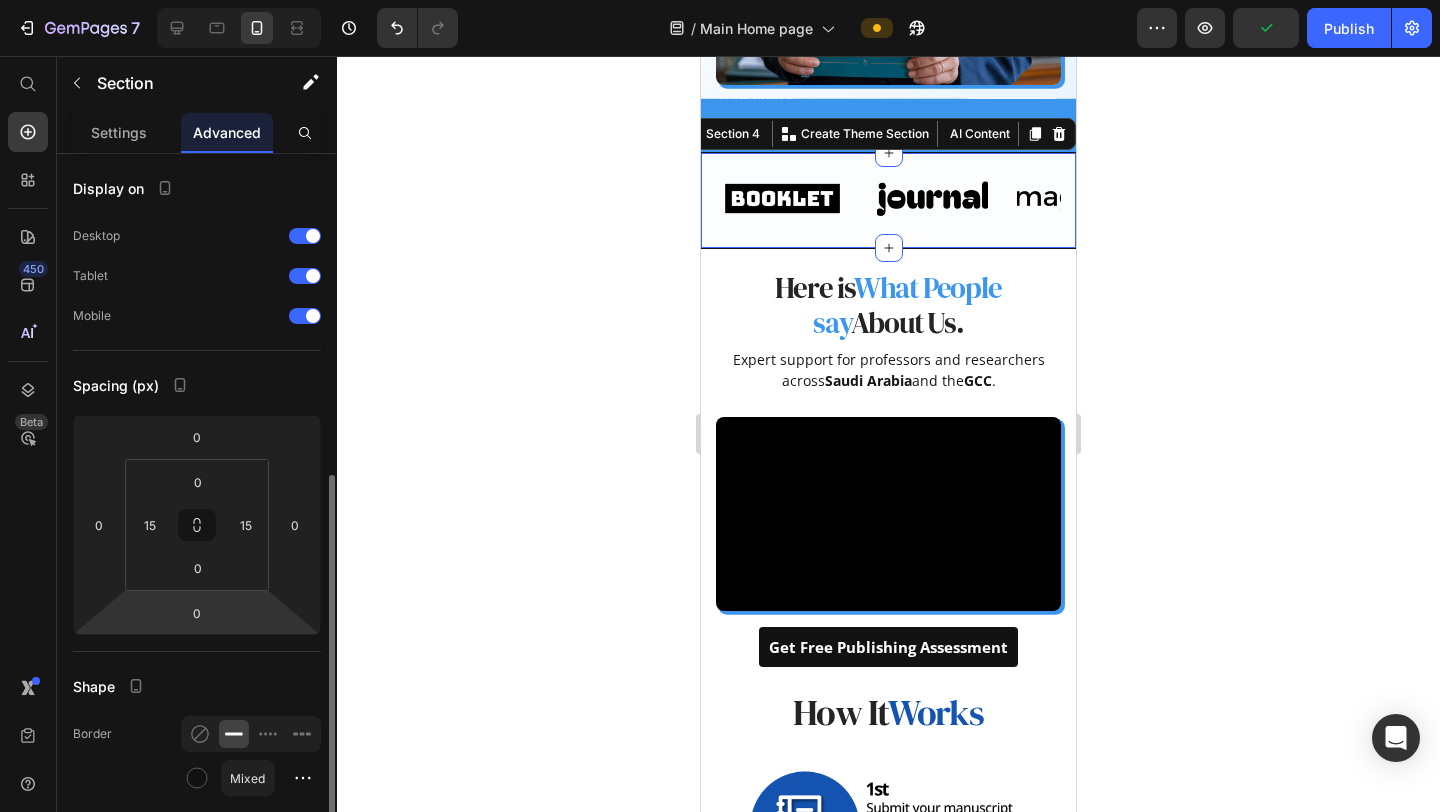 scroll, scrollTop: 208, scrollLeft: 0, axis: vertical 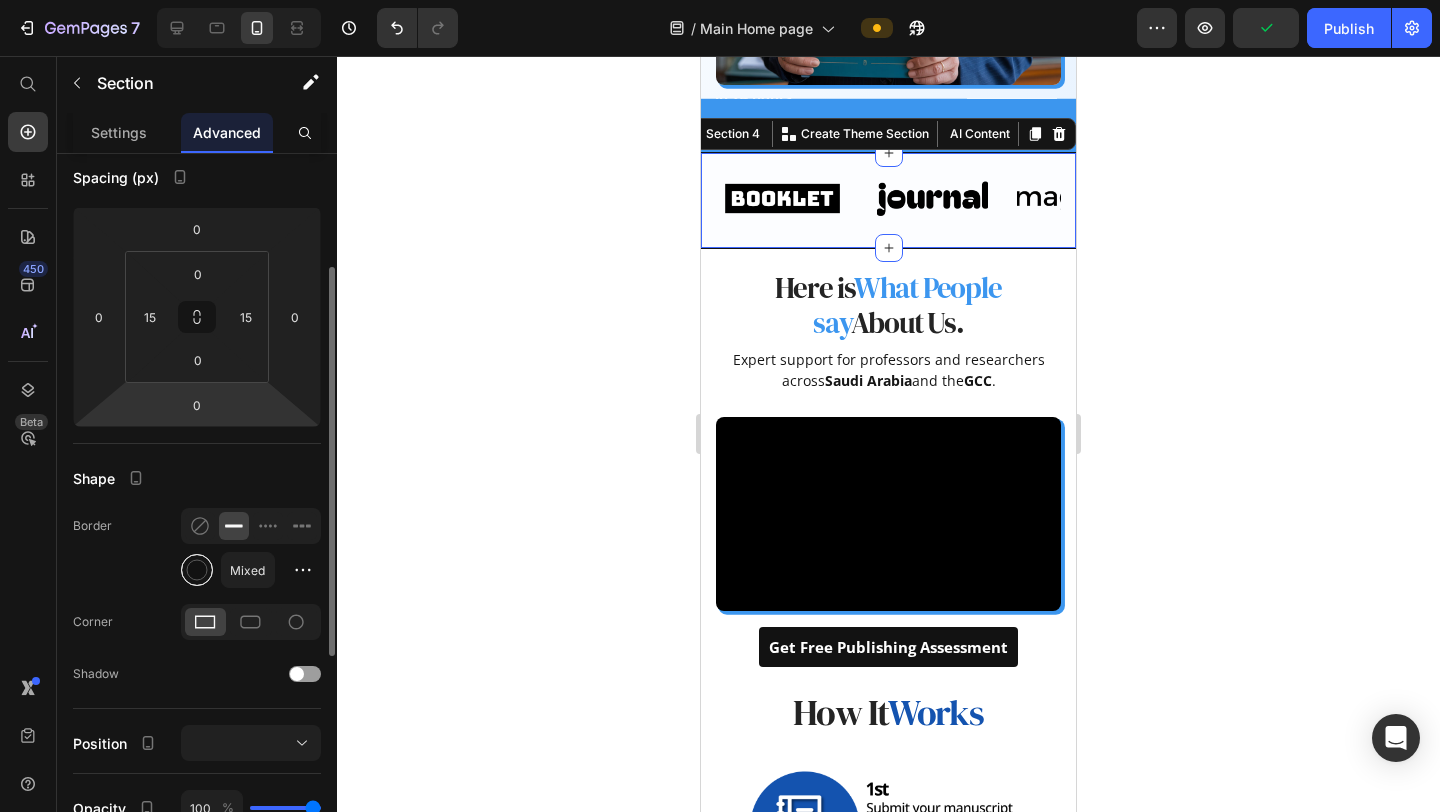 click at bounding box center [197, 570] 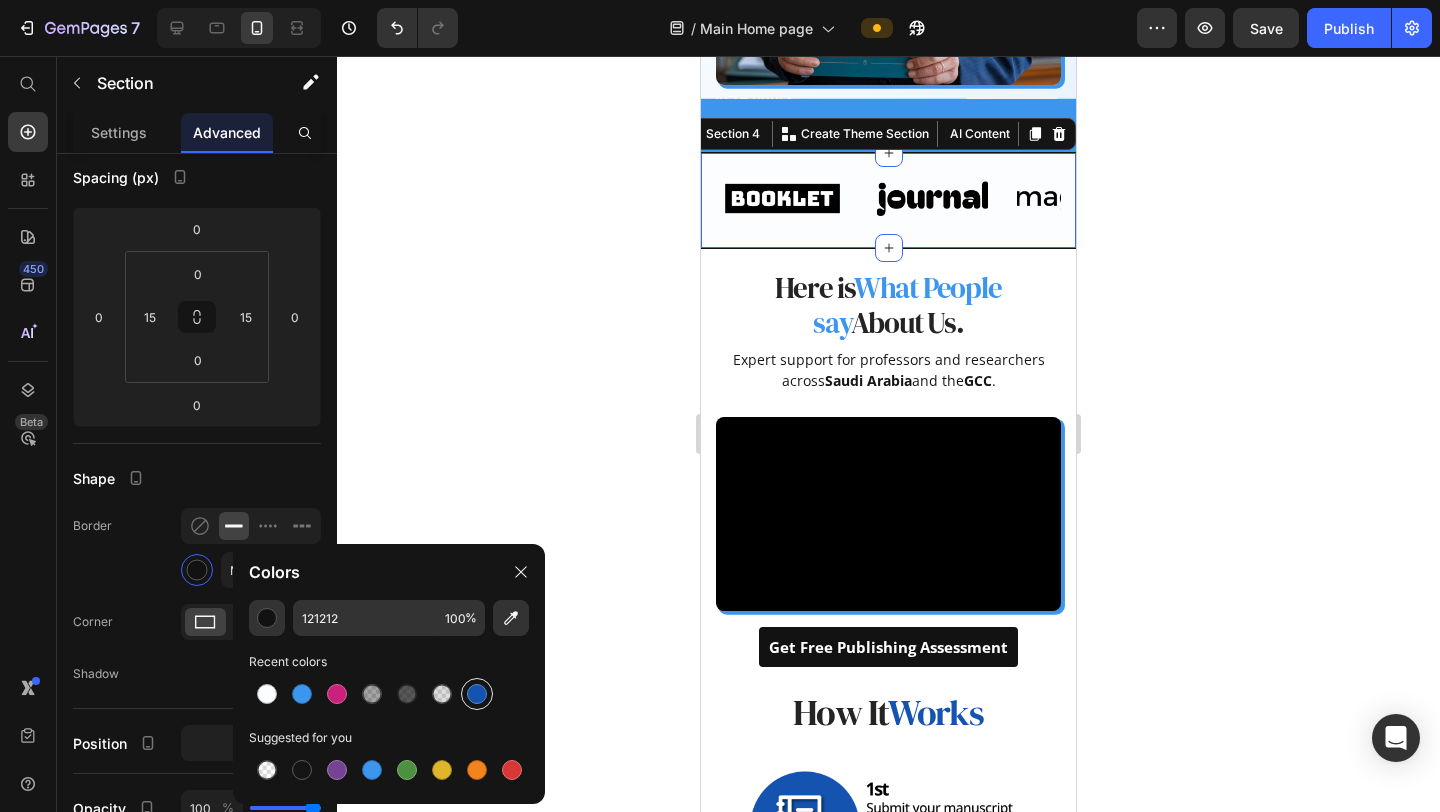 click at bounding box center (477, 694) 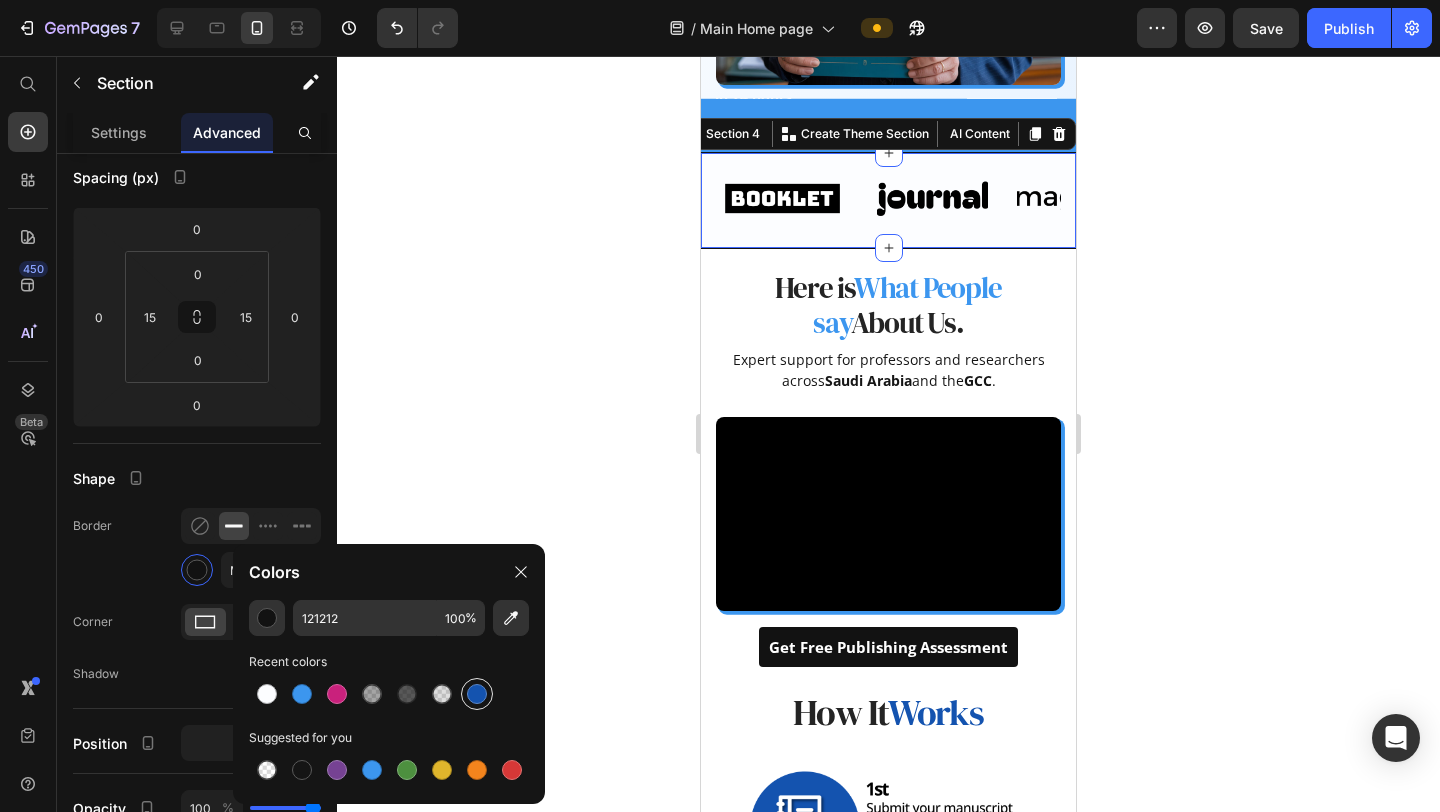 type on "1453AF" 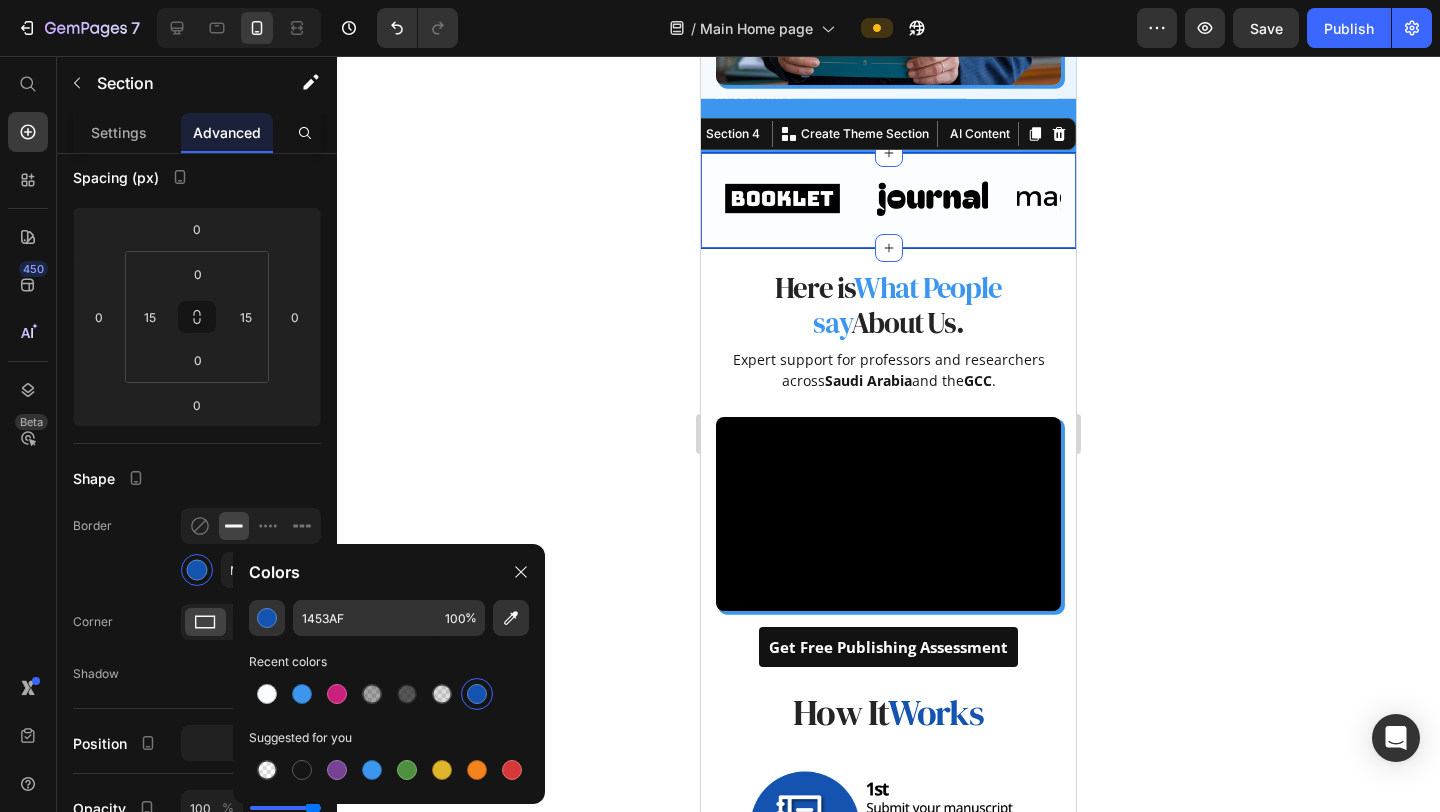 click 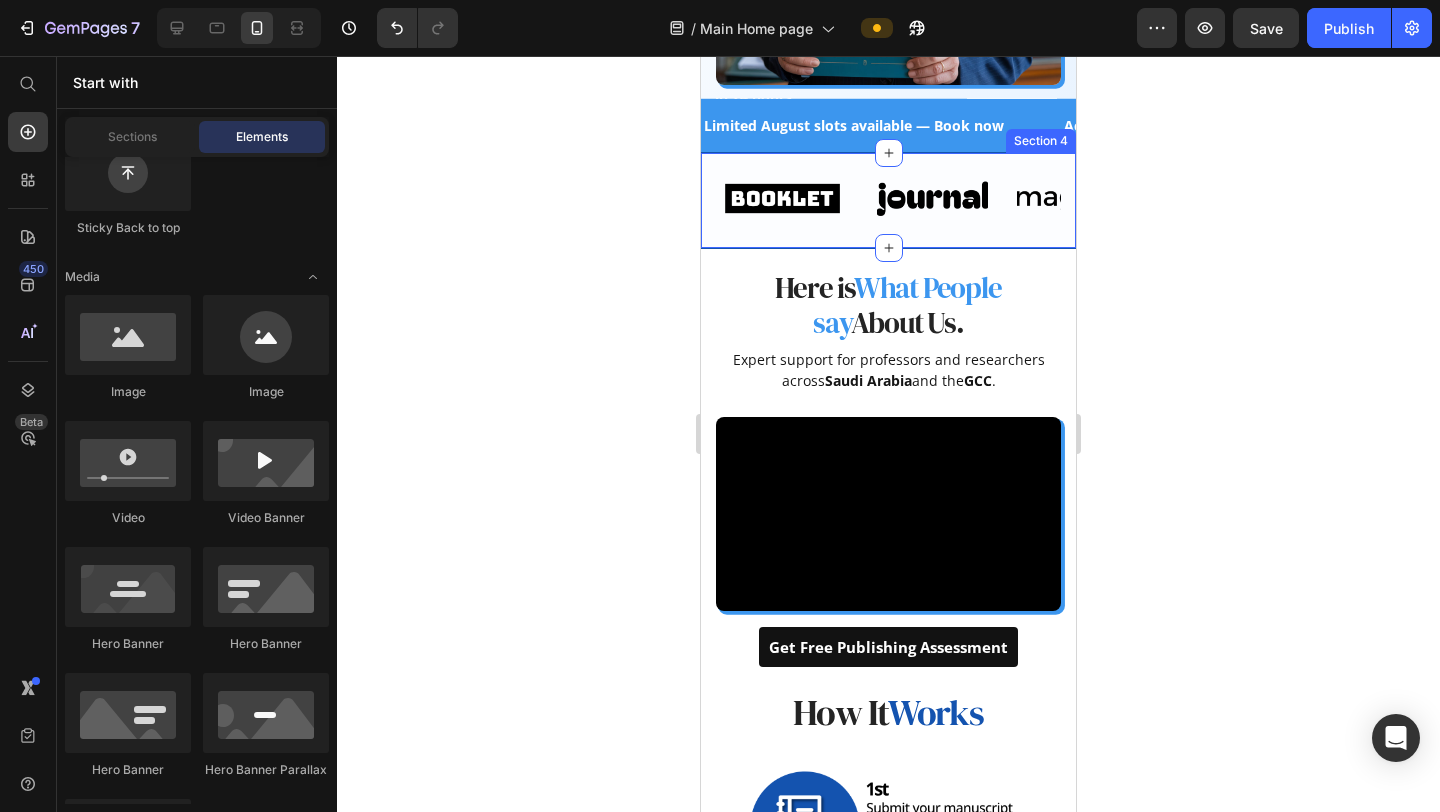 click on "Image Image Image Image Image Image Image Image Image Image Marquee Row Section 4" at bounding box center [888, 200] 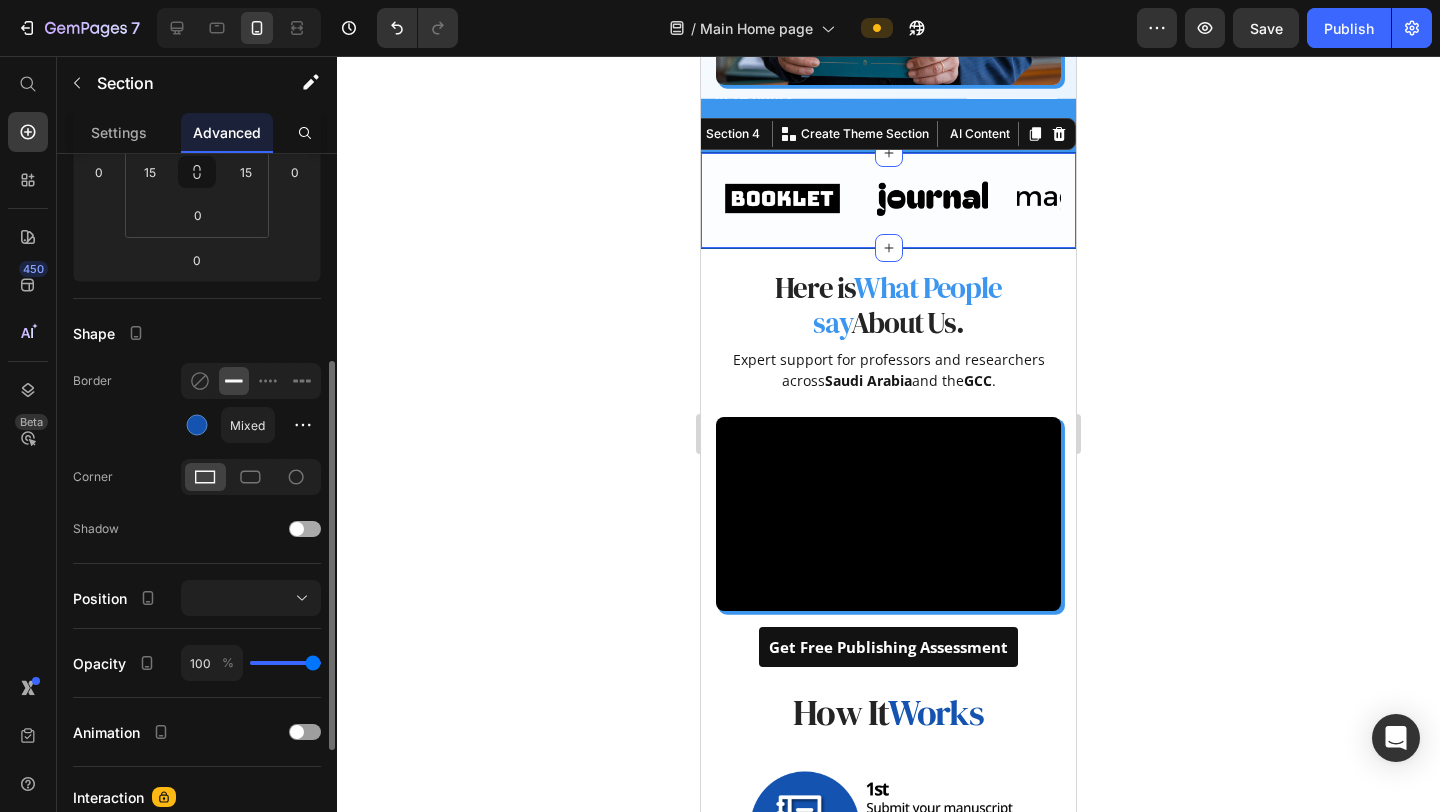 scroll, scrollTop: 363, scrollLeft: 0, axis: vertical 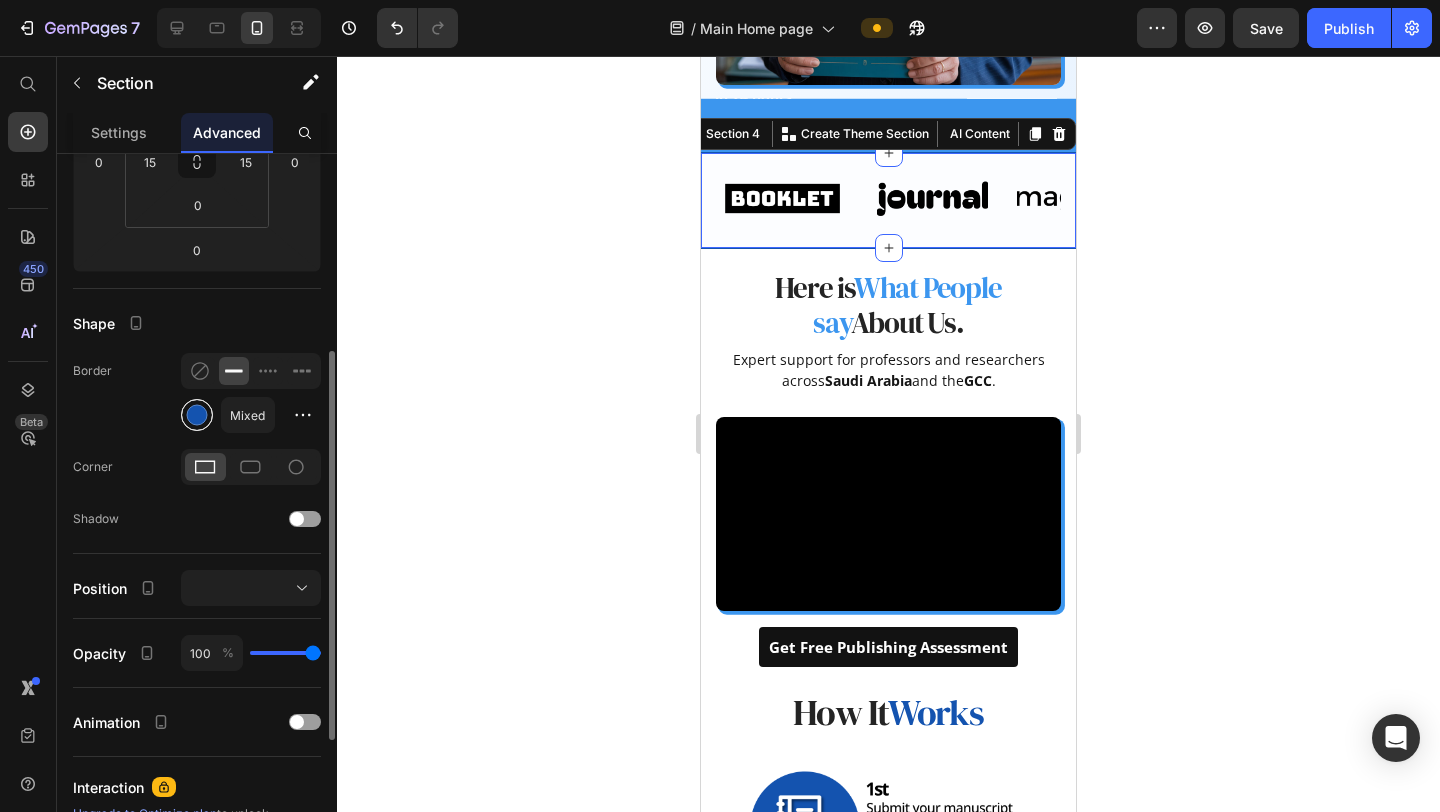 click at bounding box center (197, 415) 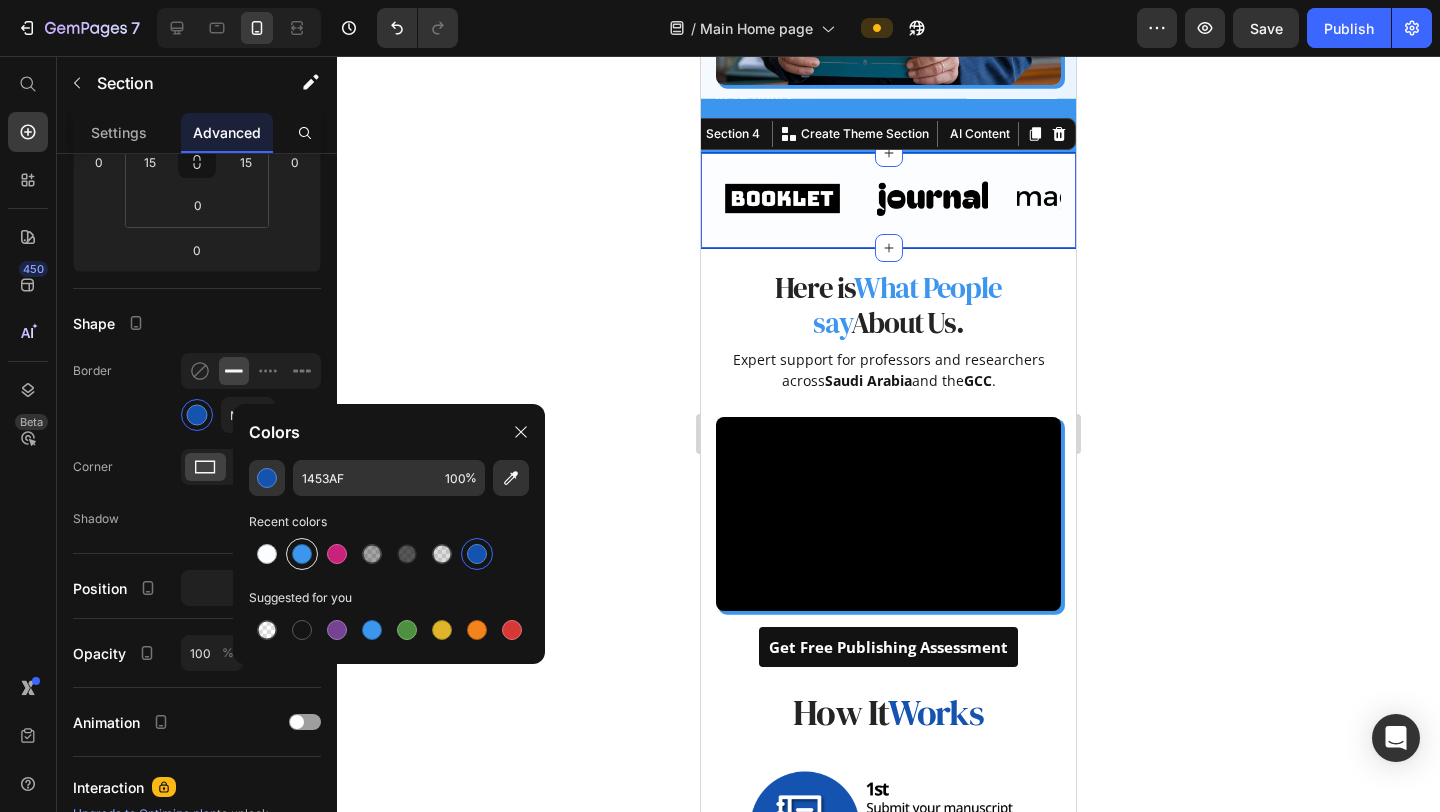 click at bounding box center (302, 554) 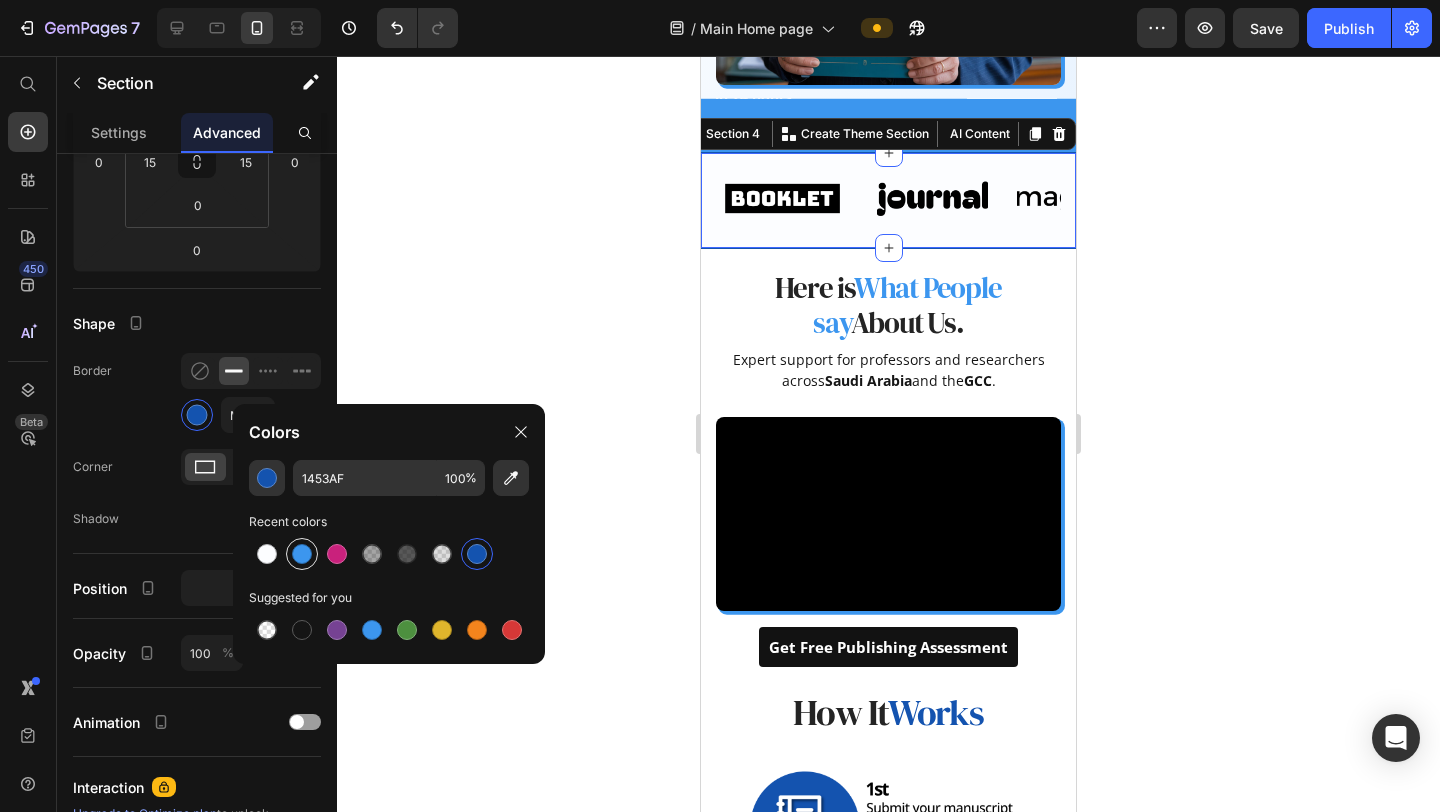 type on "3C96EE" 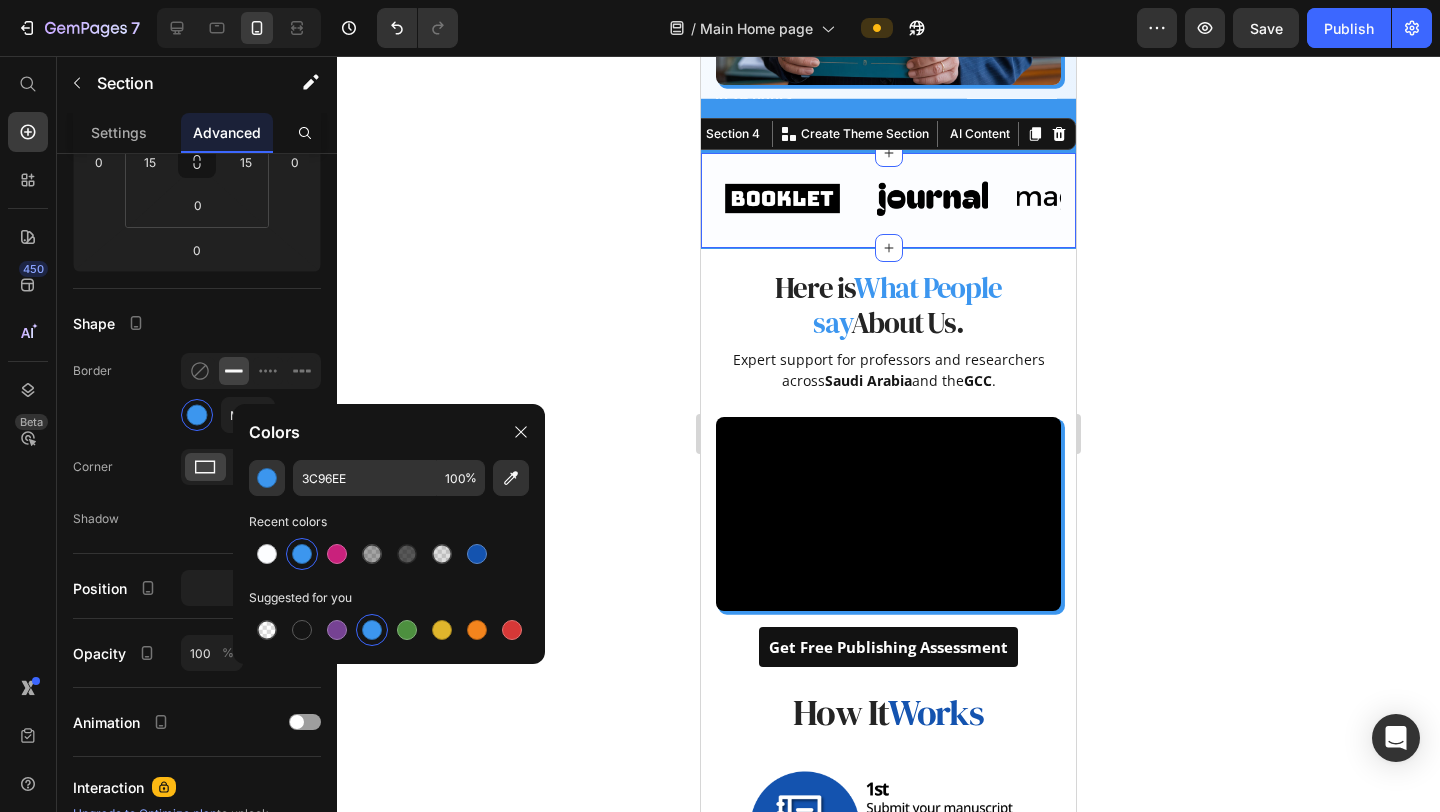 click 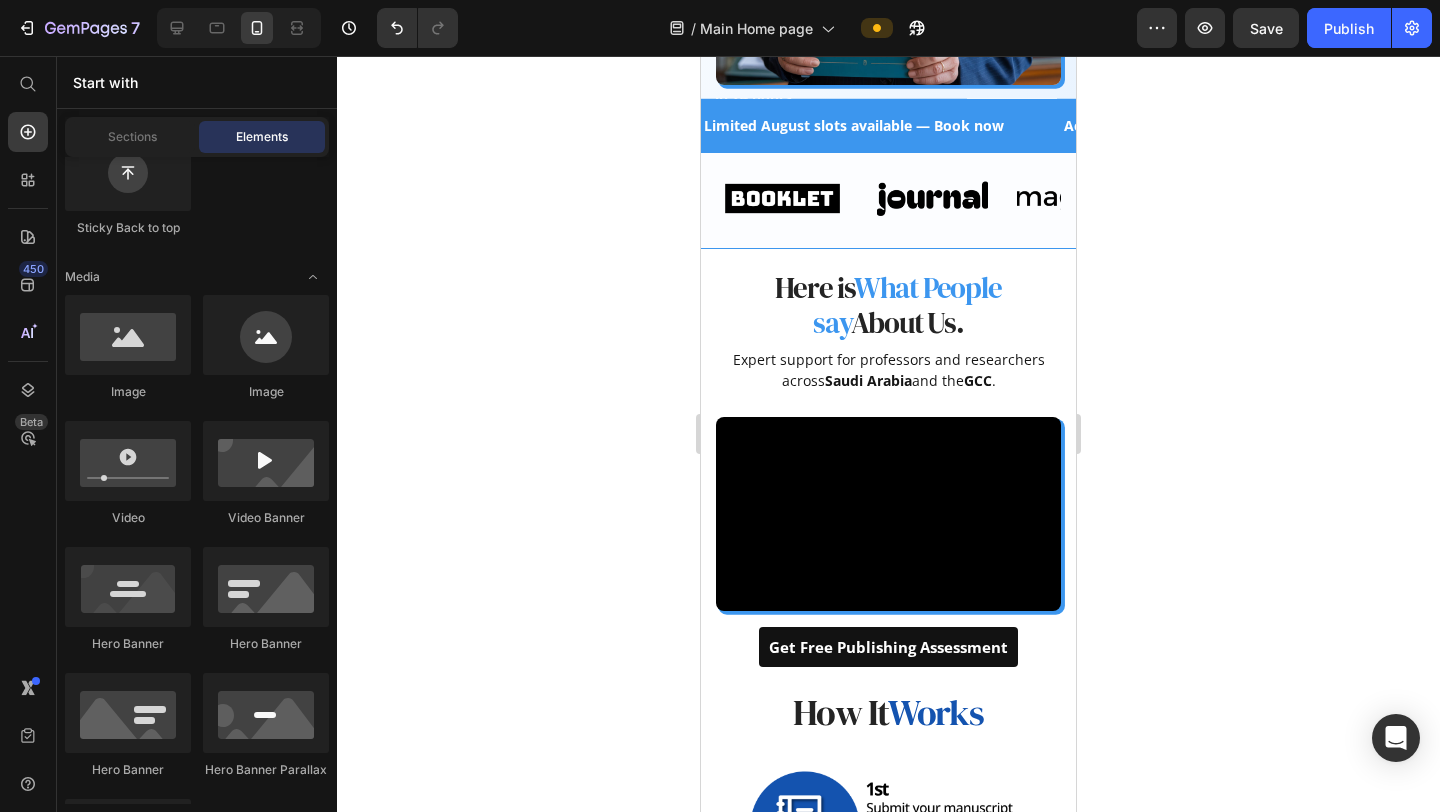 click 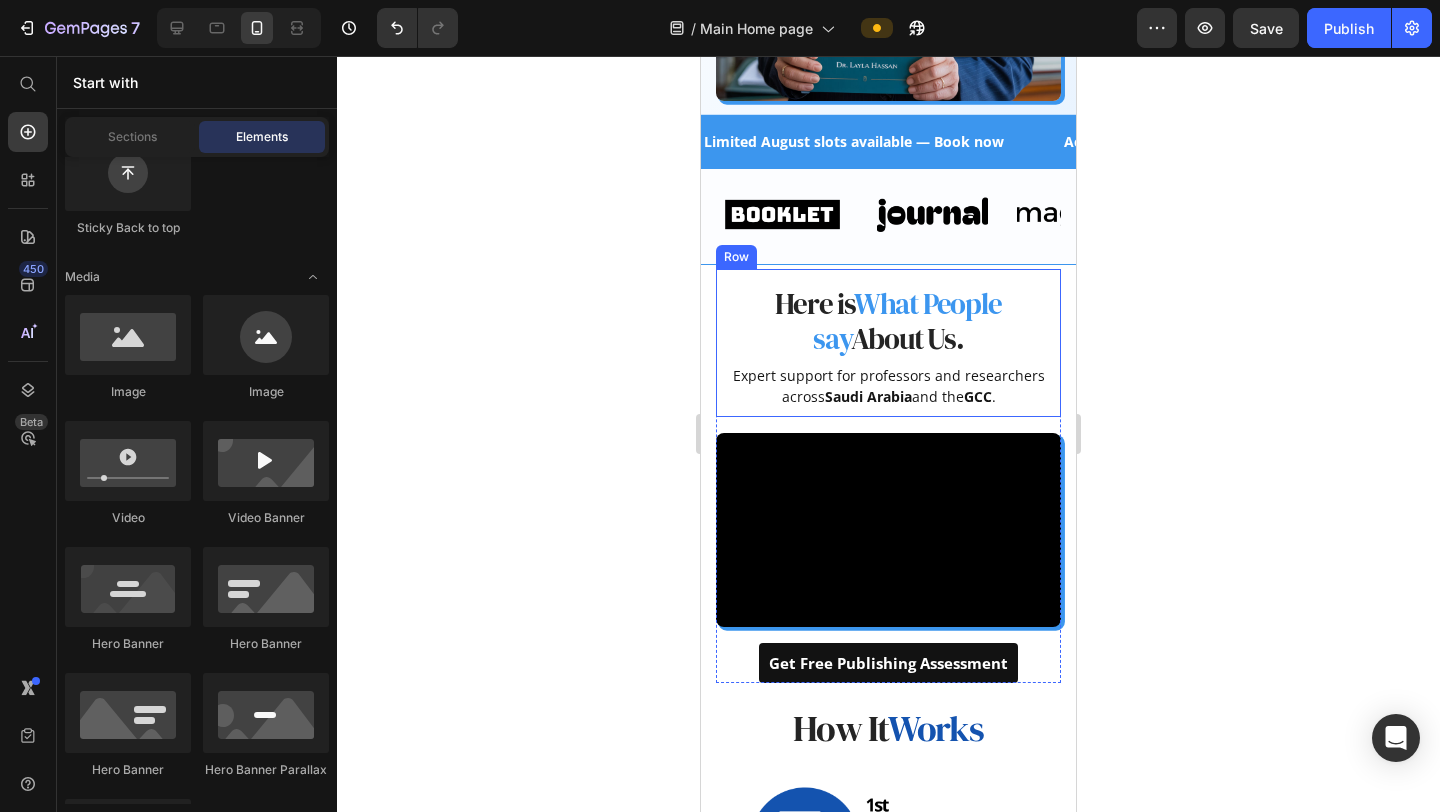 scroll, scrollTop: 689, scrollLeft: 0, axis: vertical 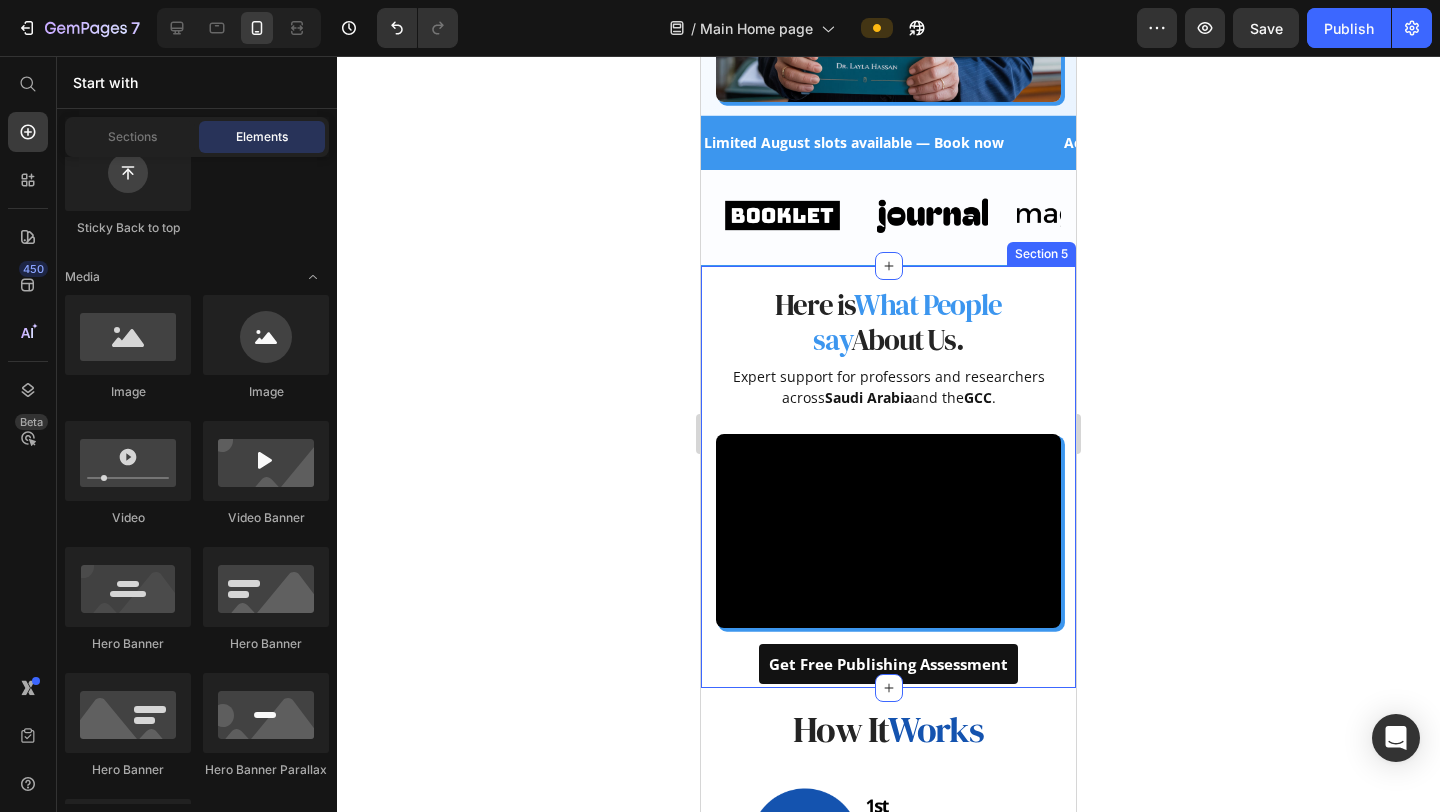 click on "Here is What People say About Us. Heading Expert support for professors and researchers across [COUNTRY] and the [REGION]. Text block Row Video Get Free Publishing Assessment Button Row Section 5" at bounding box center (888, 477) 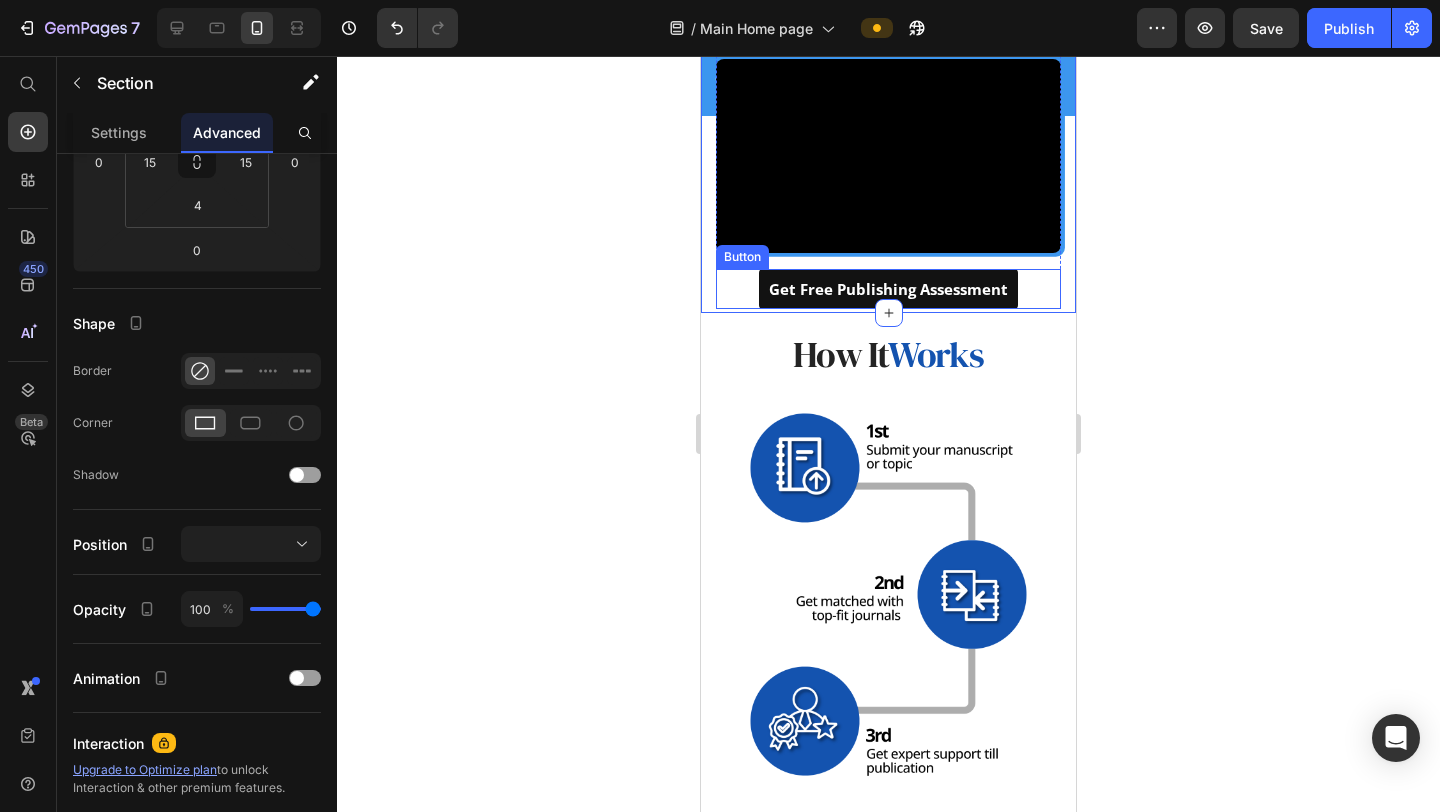 scroll, scrollTop: 1125, scrollLeft: 0, axis: vertical 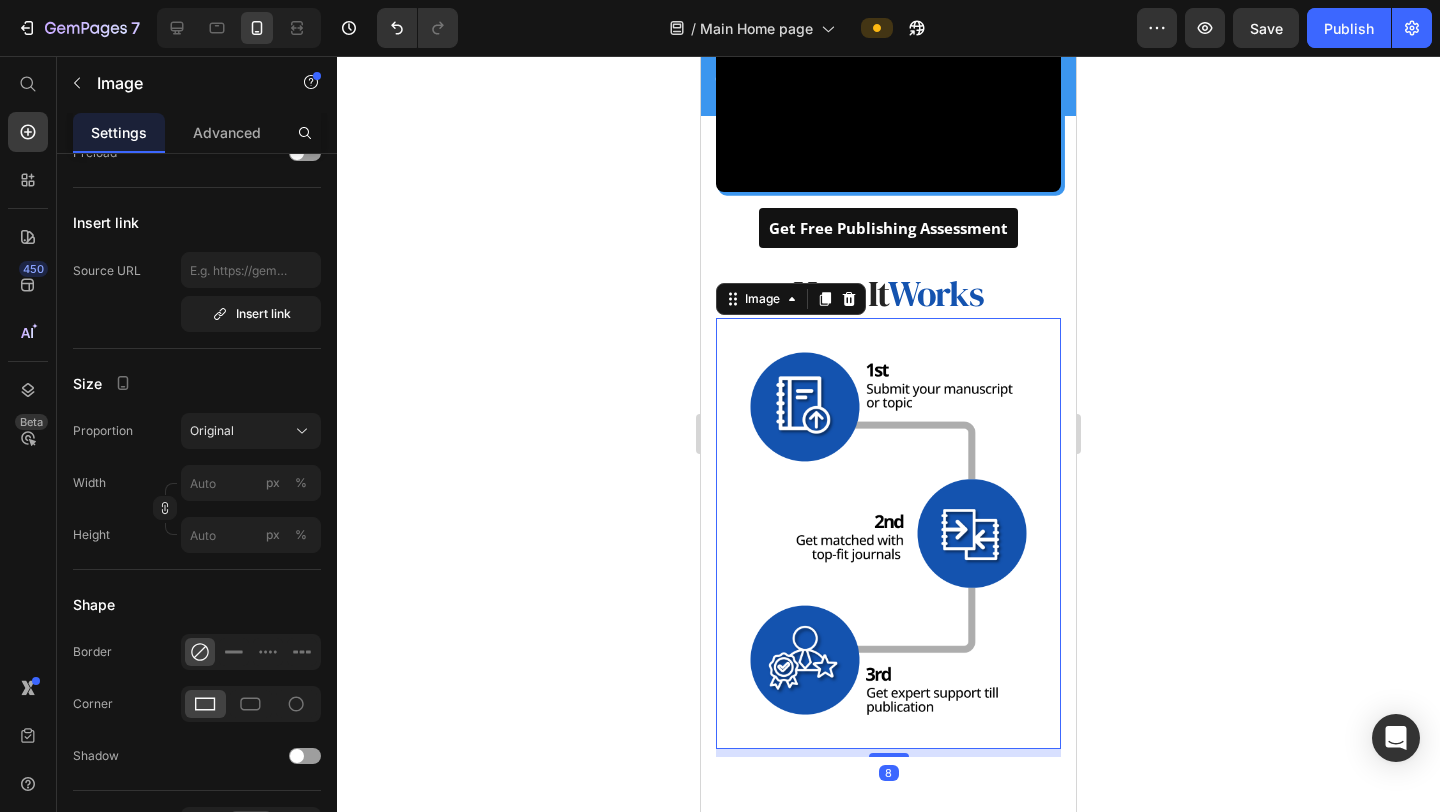 click at bounding box center [888, 533] 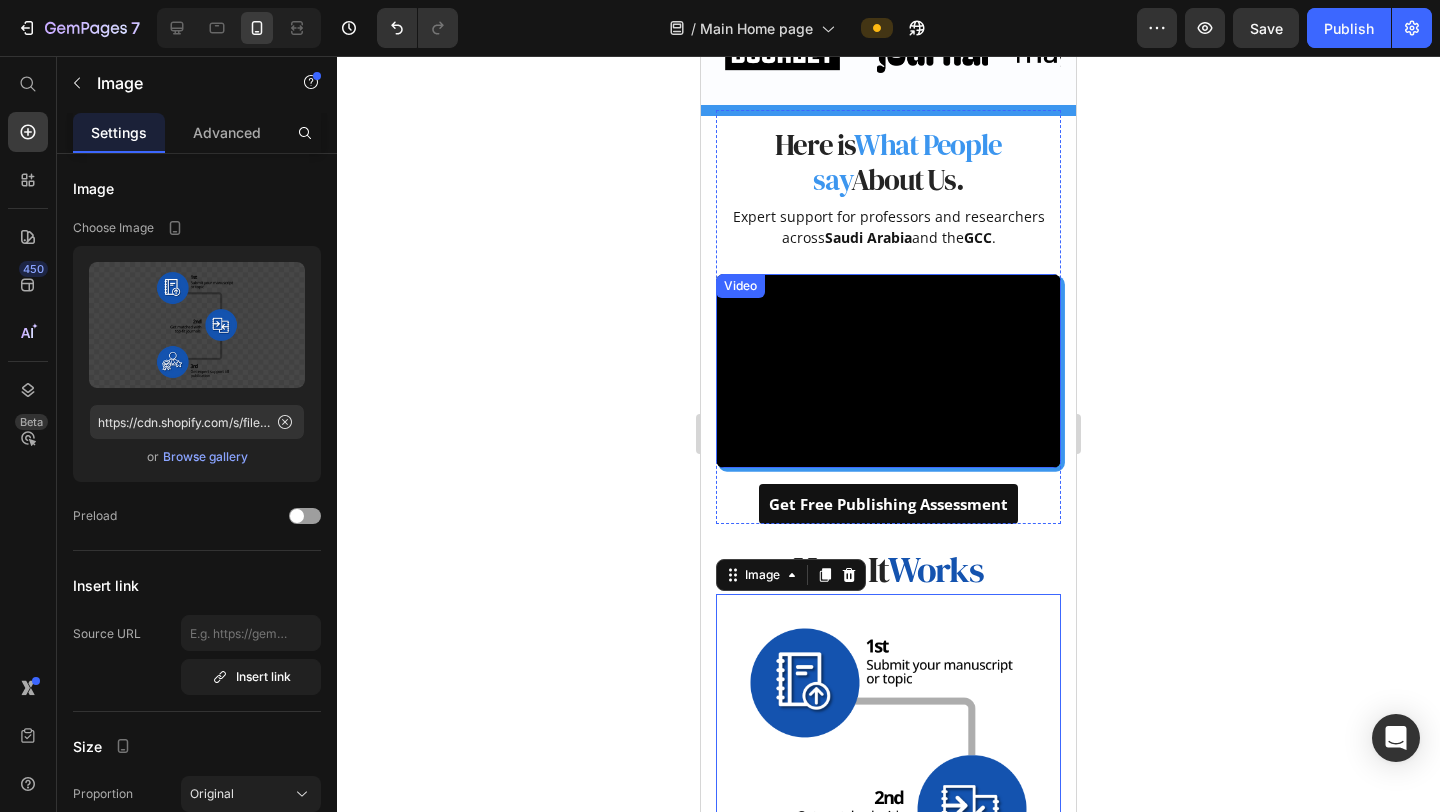 scroll, scrollTop: 808, scrollLeft: 0, axis: vertical 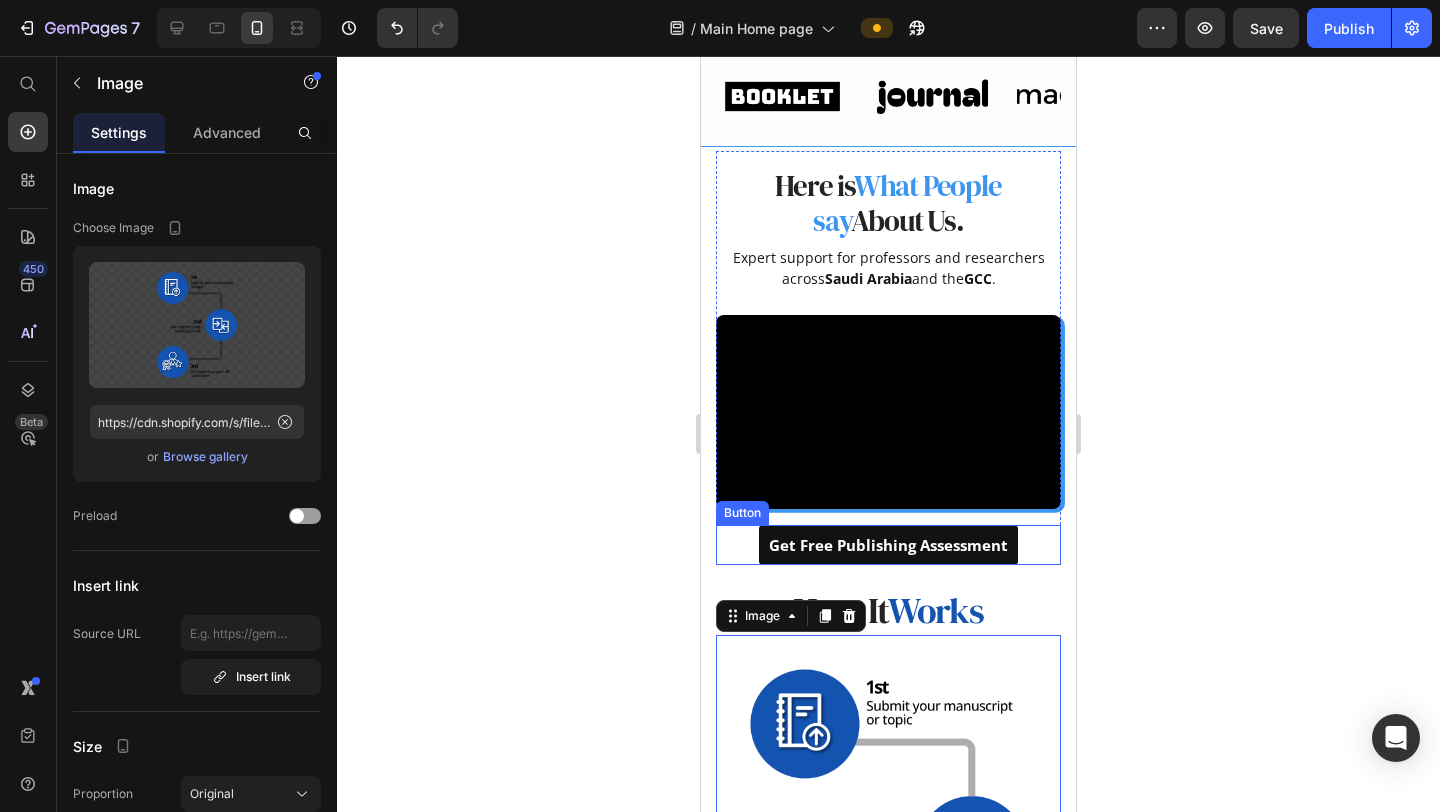 click on "Get Free Publishing Assessment Button" at bounding box center (888, 545) 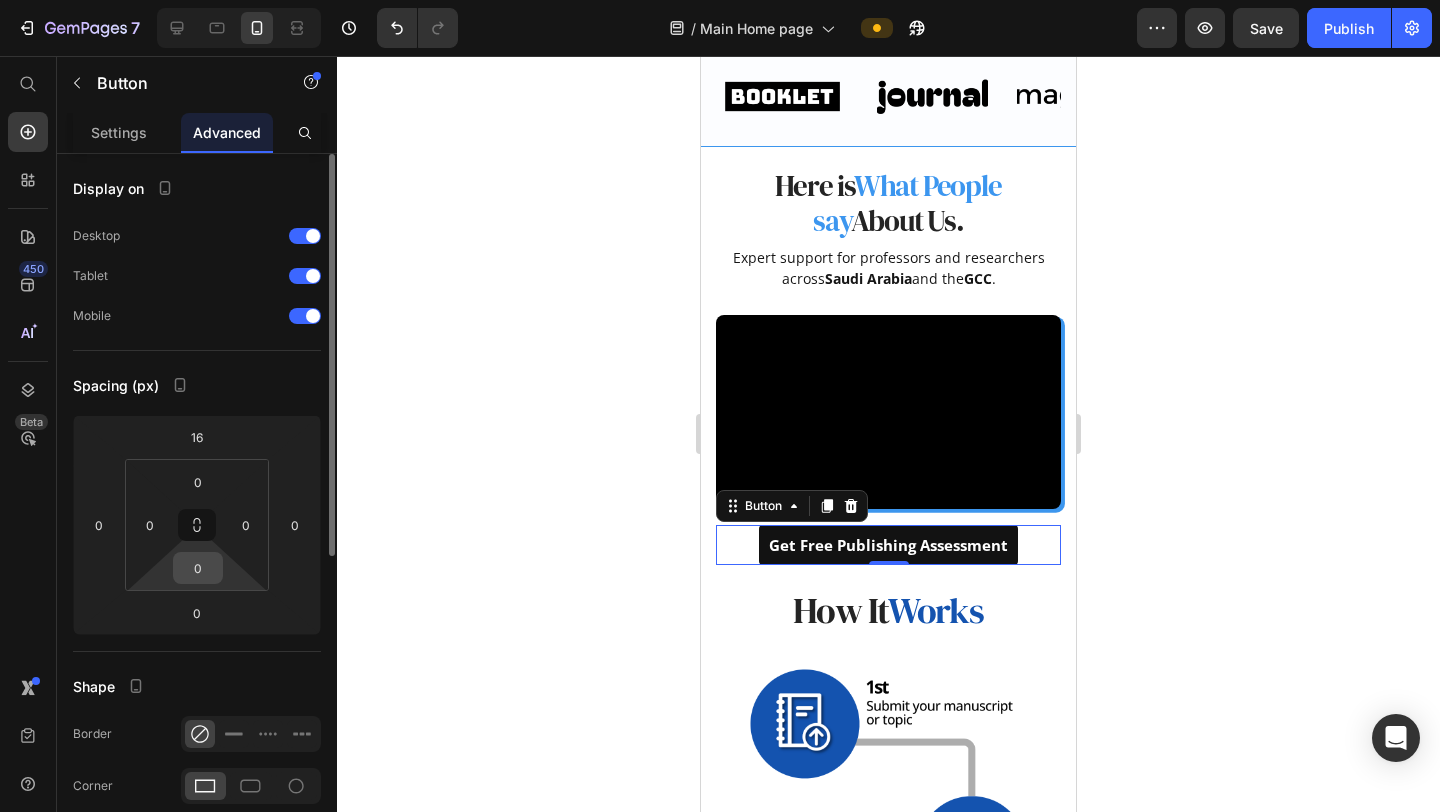 click on "0" at bounding box center (198, 568) 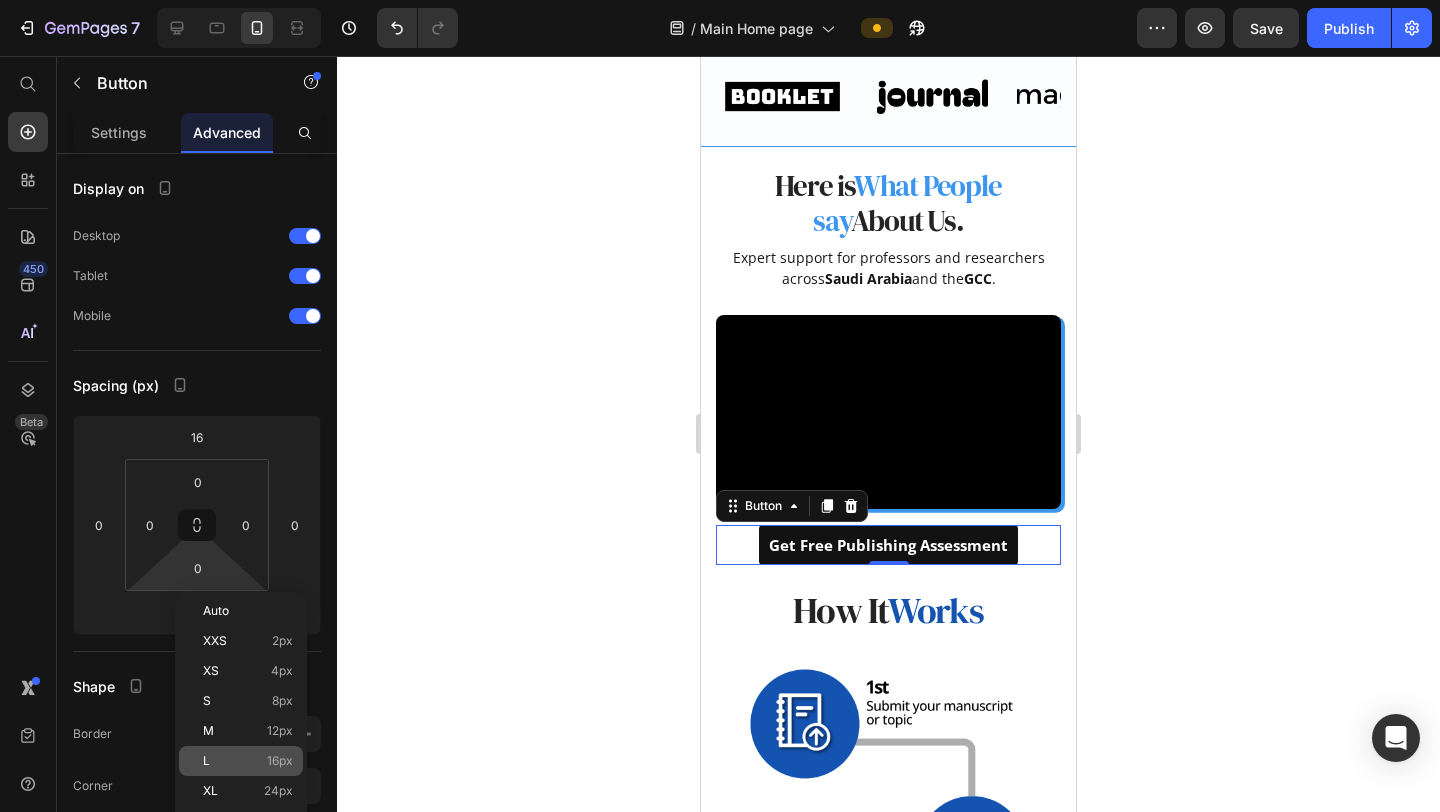click on "L 16px" at bounding box center (248, 761) 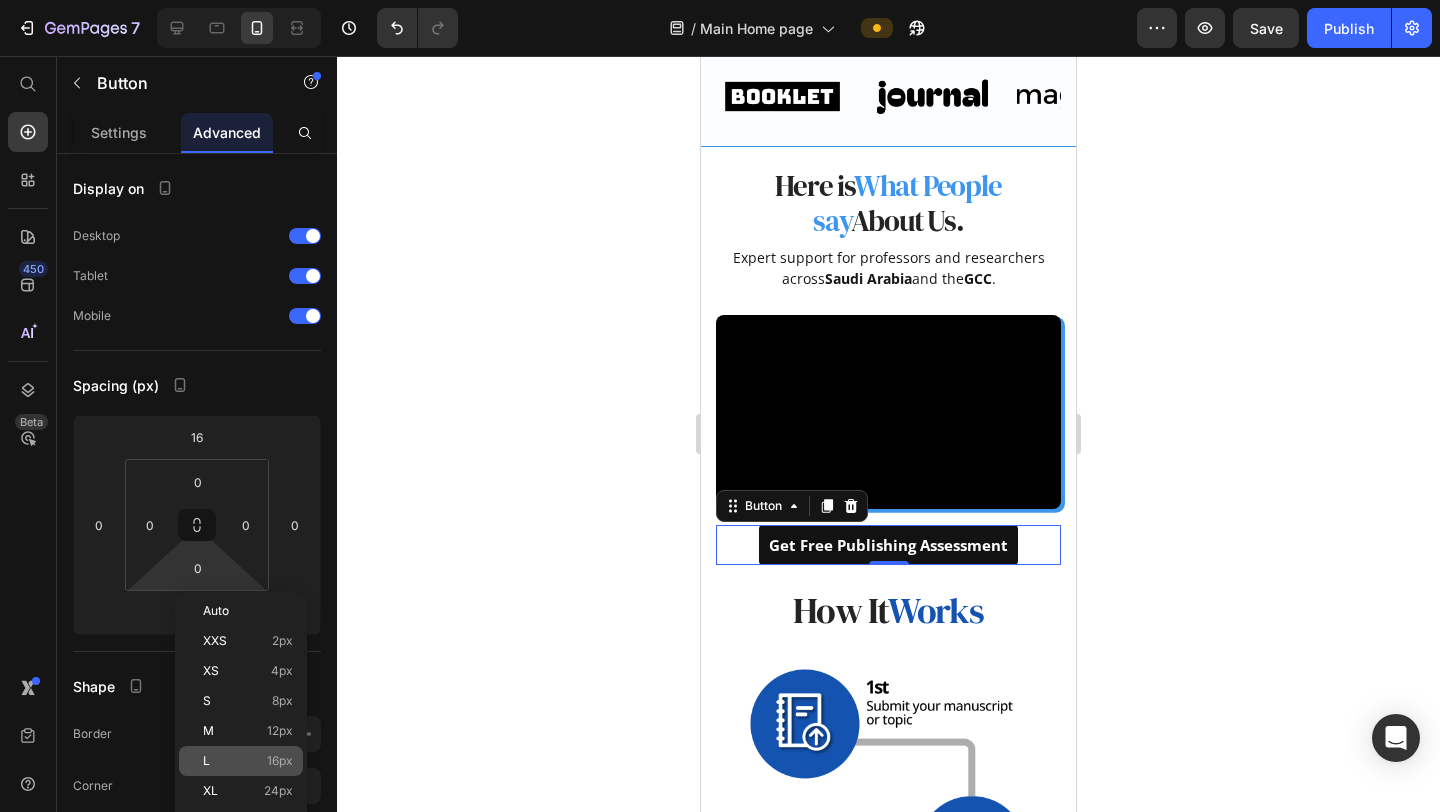 type on "16" 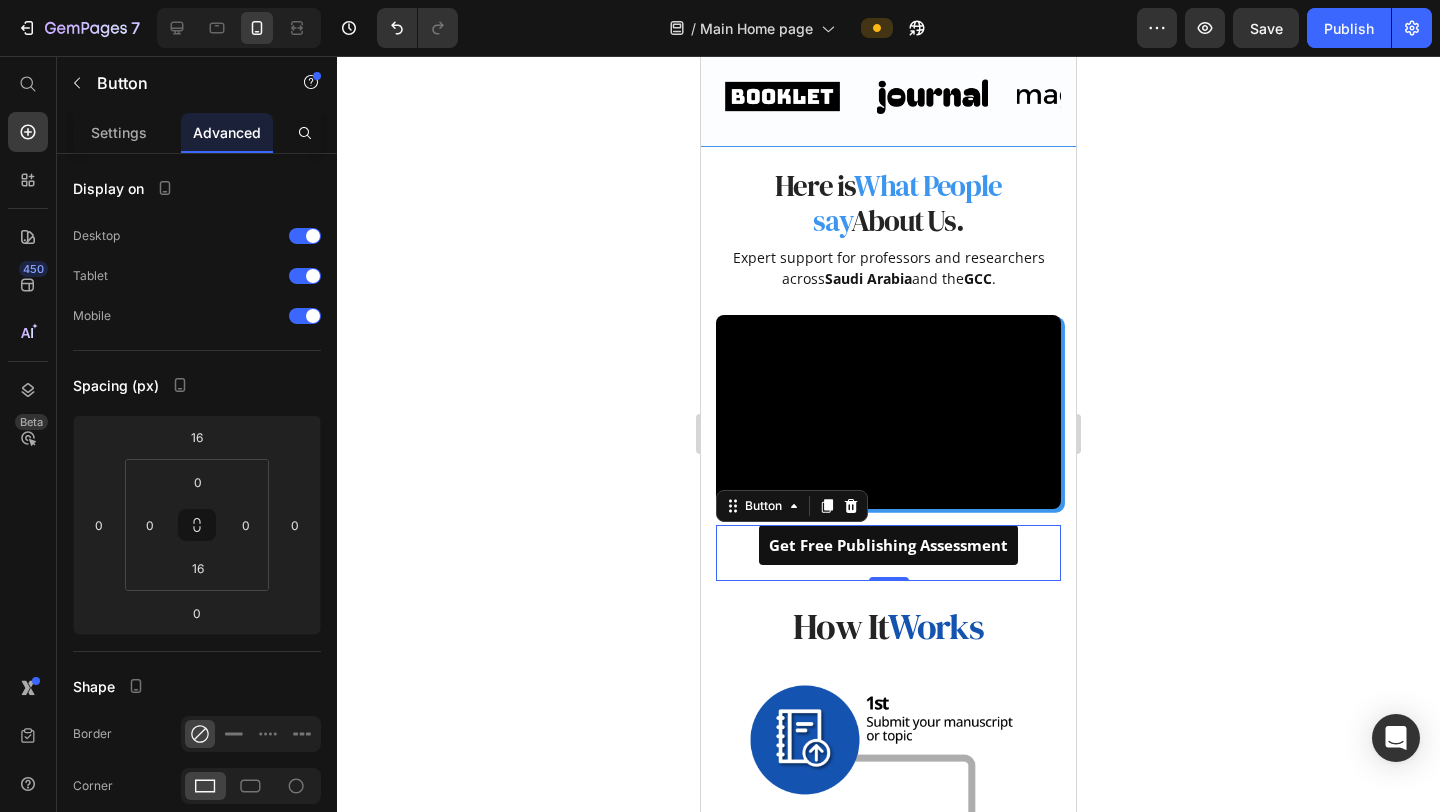 click 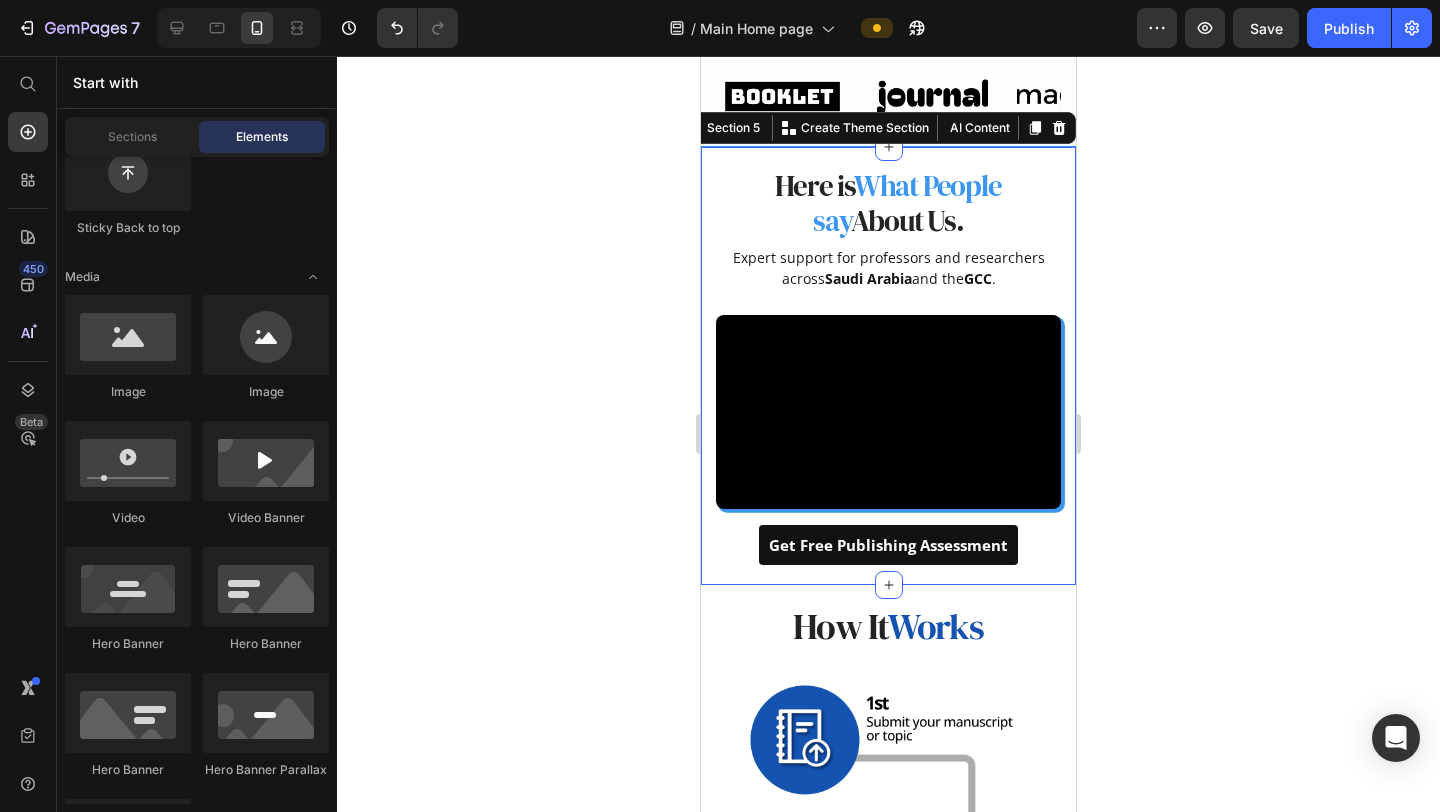 click on "Here is What People say About Us. Heading Expert support for professors and researchers across [COUNTRY] and the [REGION]. Text block Row Video Get Free Publishing Assessment Button Row Section 5 You can create reusable sections Create Theme Section AI Content Write with GemAI What would you like to describe here? Tone and Voice Persuasive Product Show more Generate" at bounding box center [888, 366] 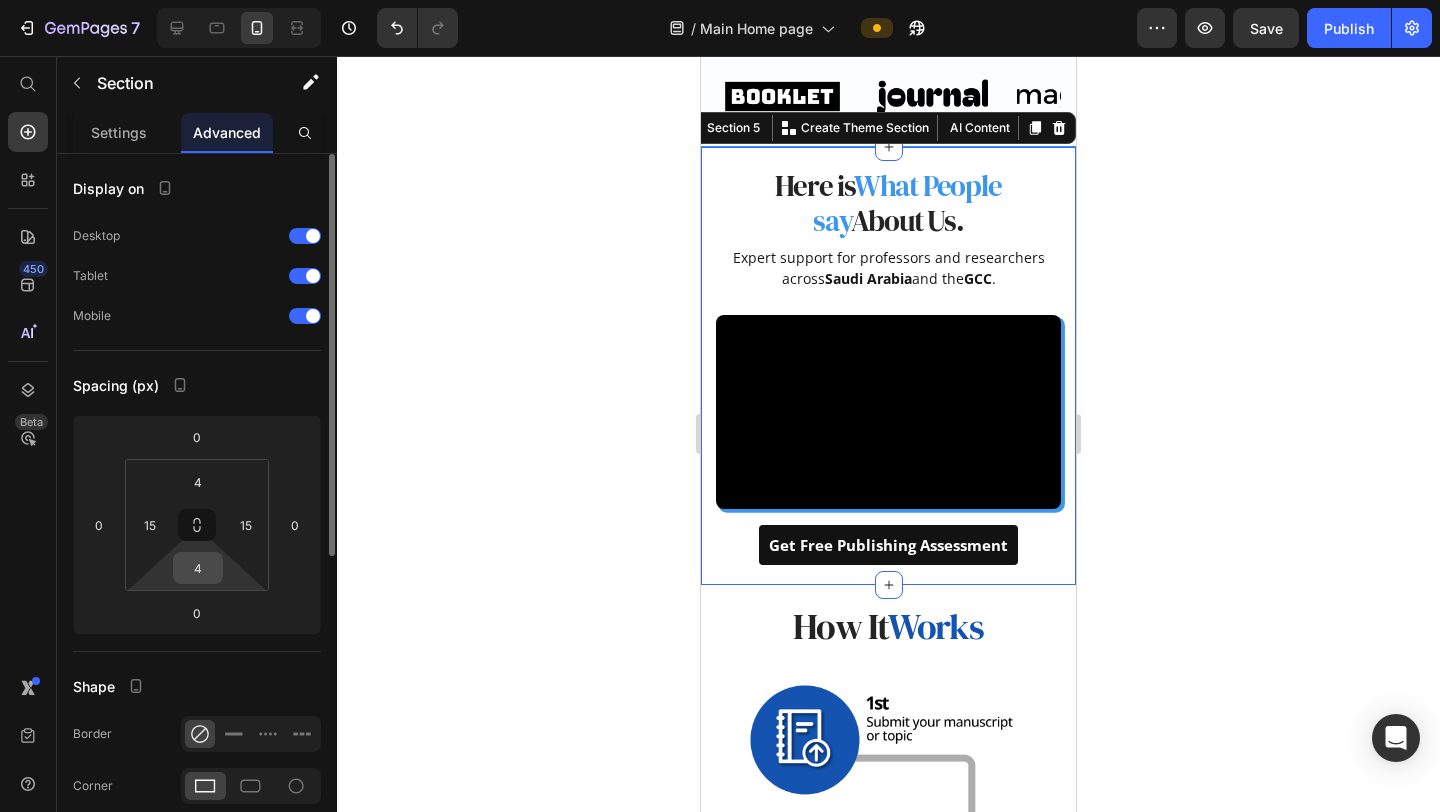 click on "4" at bounding box center [198, 568] 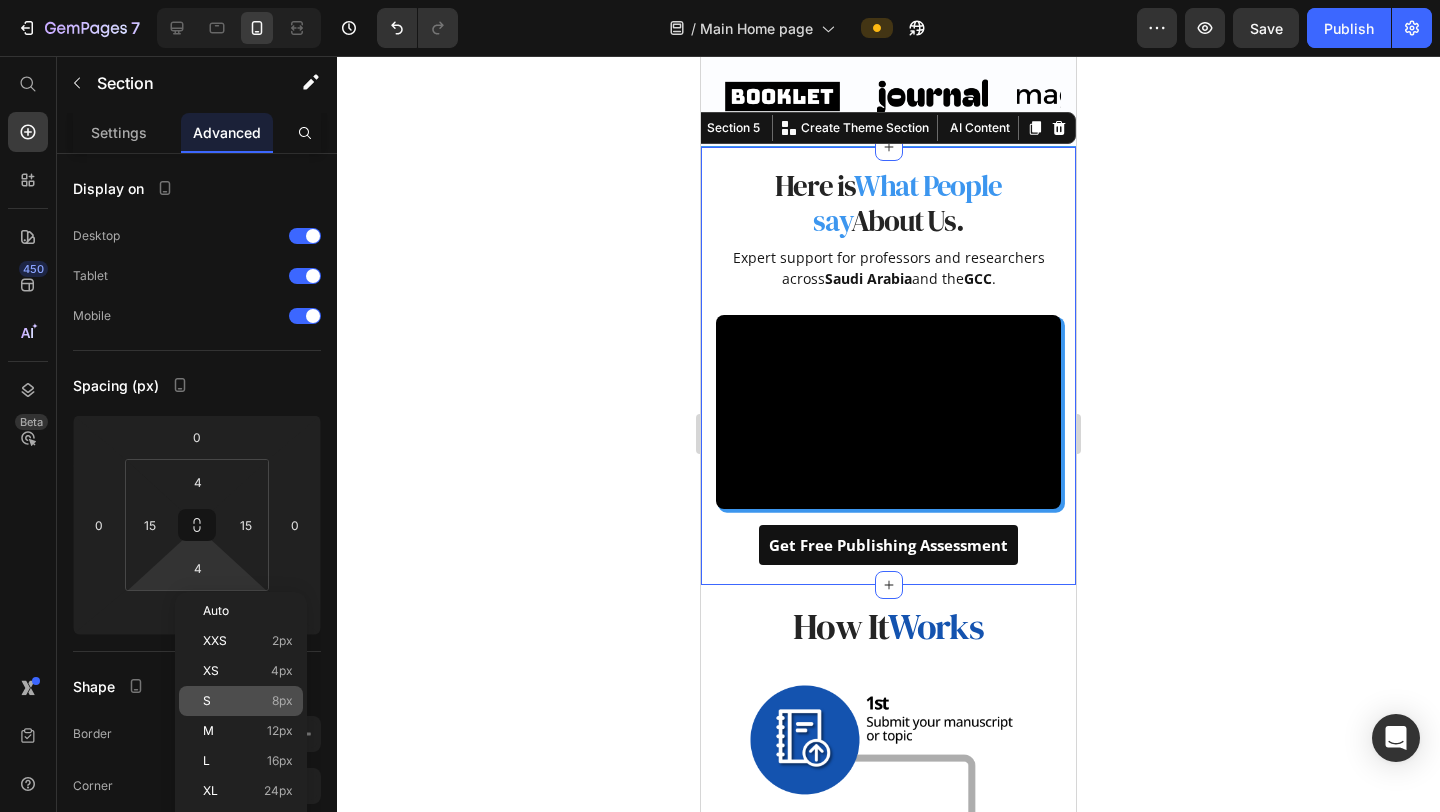 click on "S 8px" at bounding box center [248, 701] 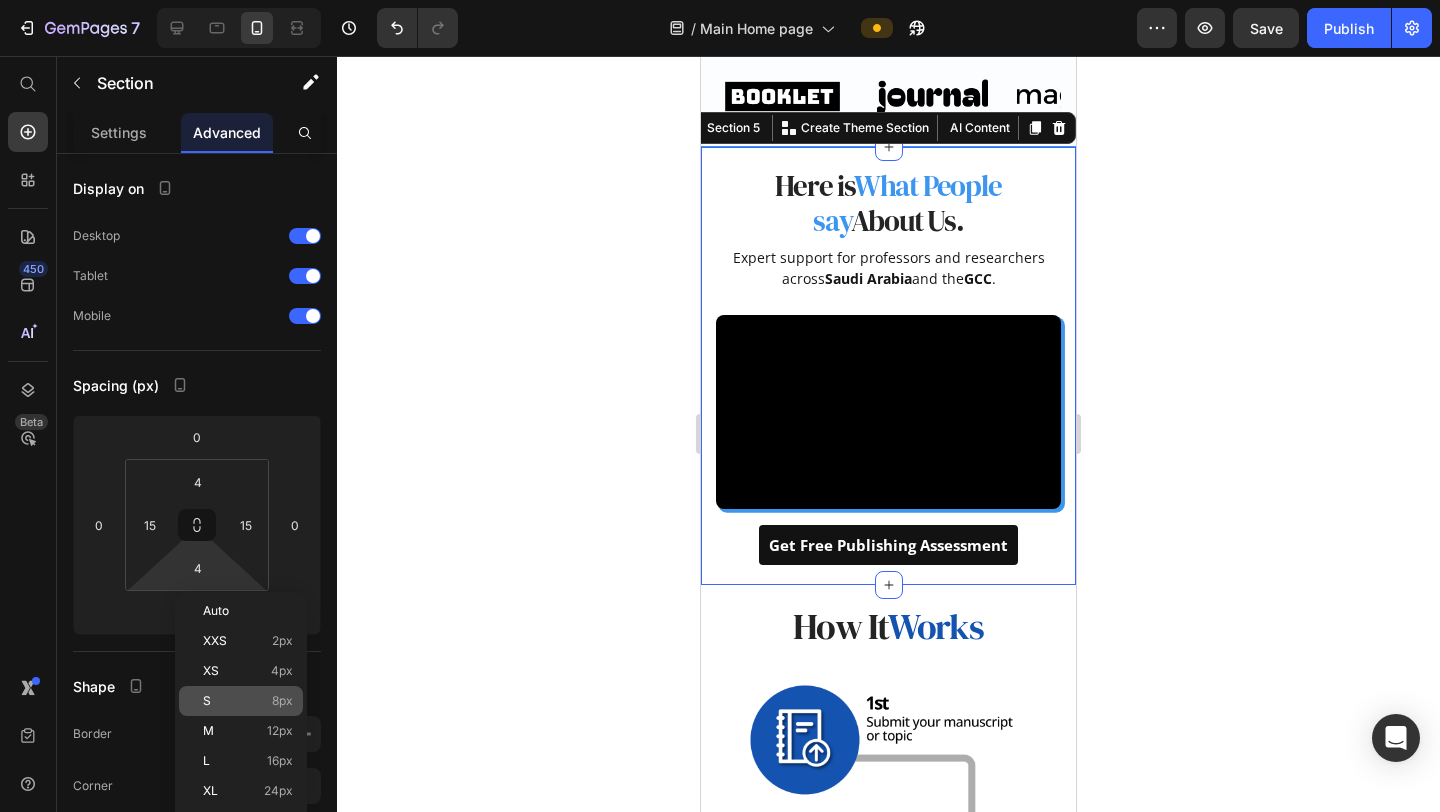 type on "8" 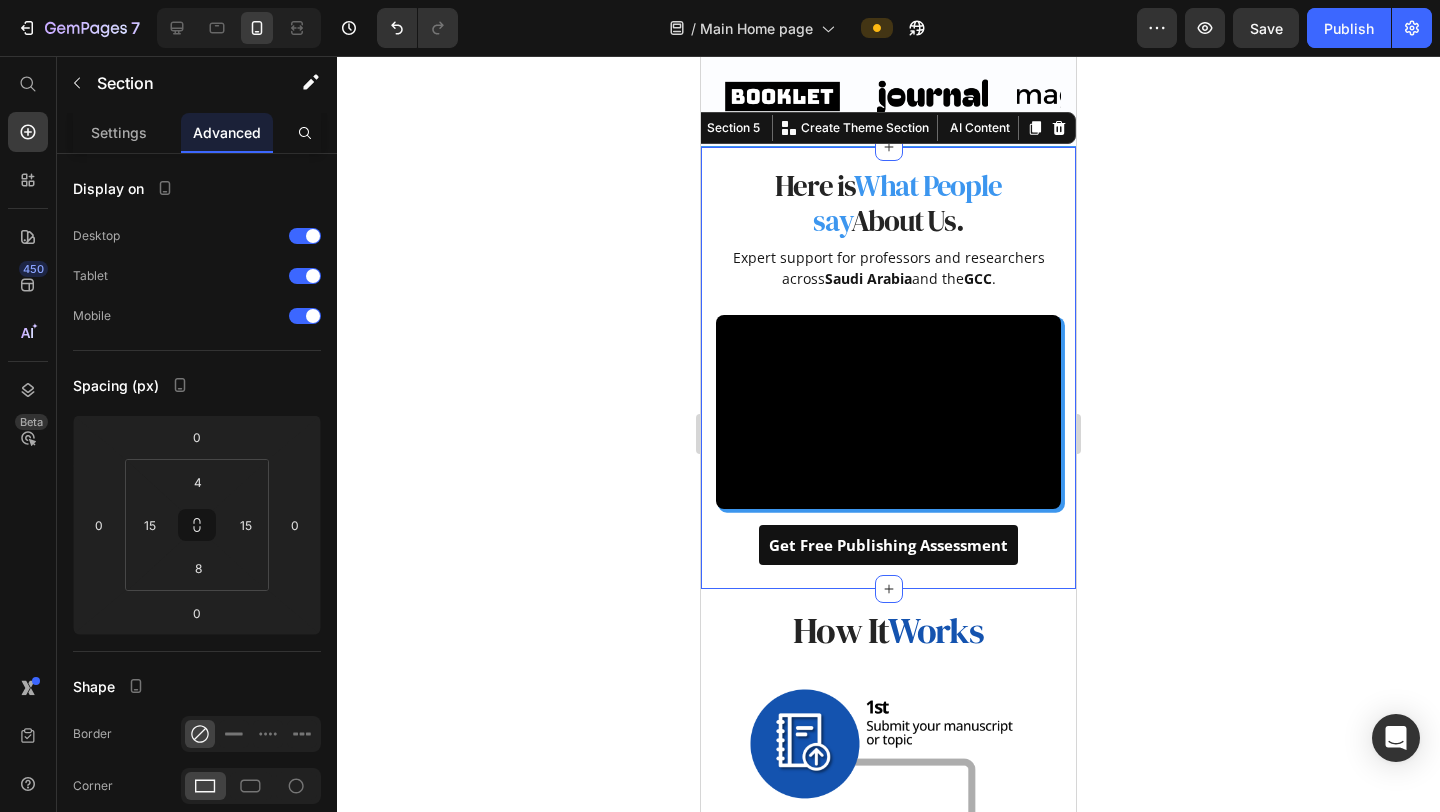 click 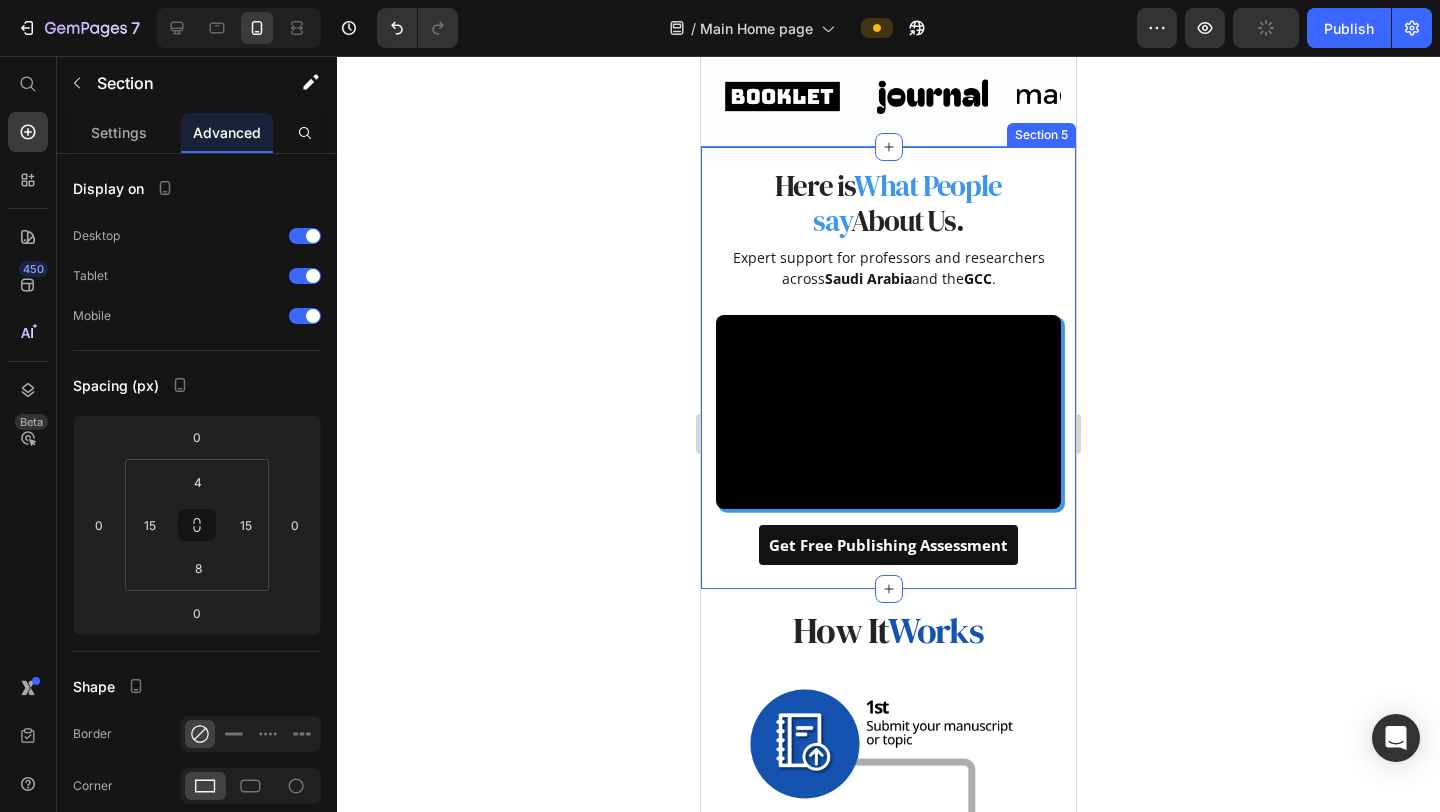 click on "Here is What People say About Us. Heading Expert support for professors and researchers across [COUNTRY] and the [REGION]. Text block Row Video Get Free Publishing Assessment Button Row Section 5" at bounding box center (888, 368) 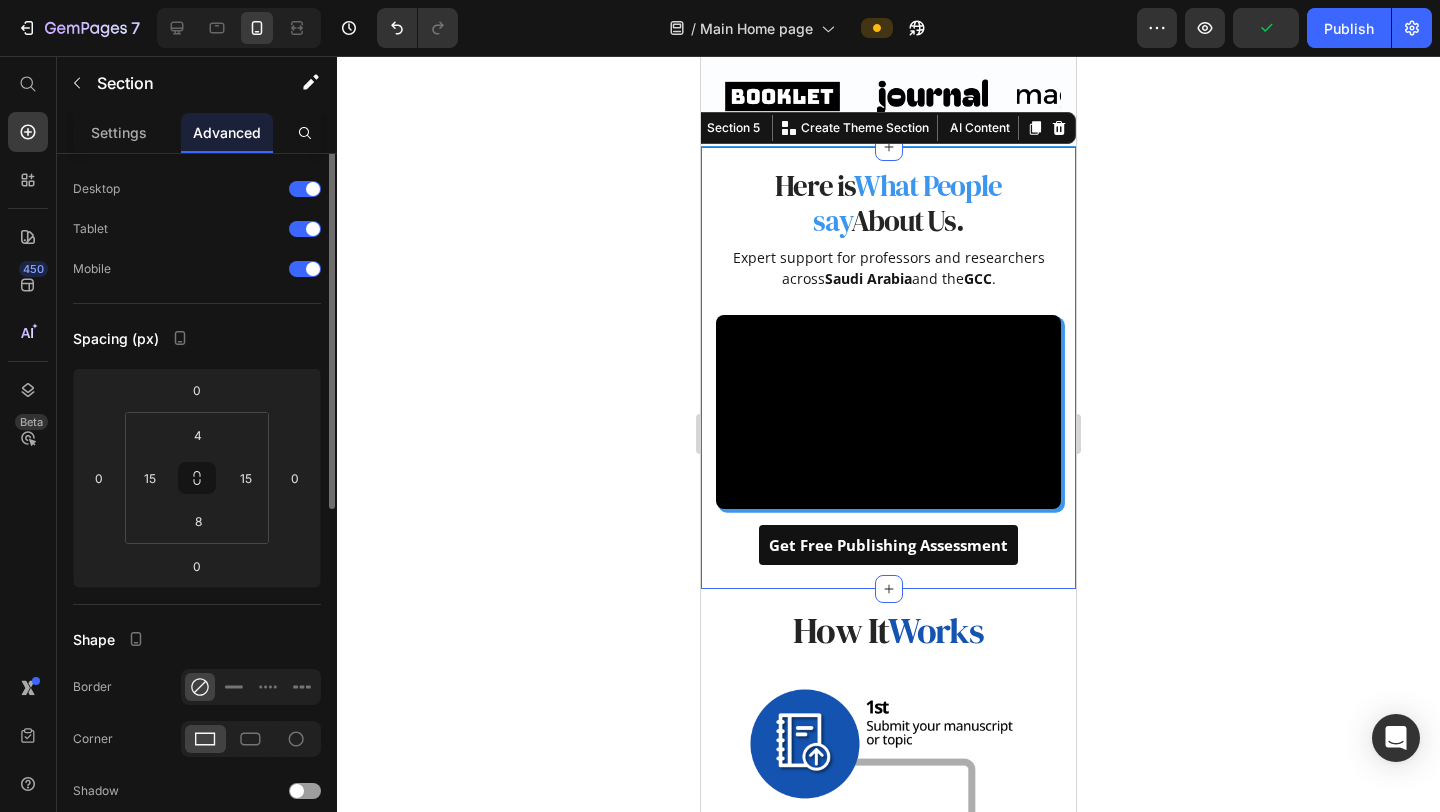 scroll, scrollTop: 0, scrollLeft: 0, axis: both 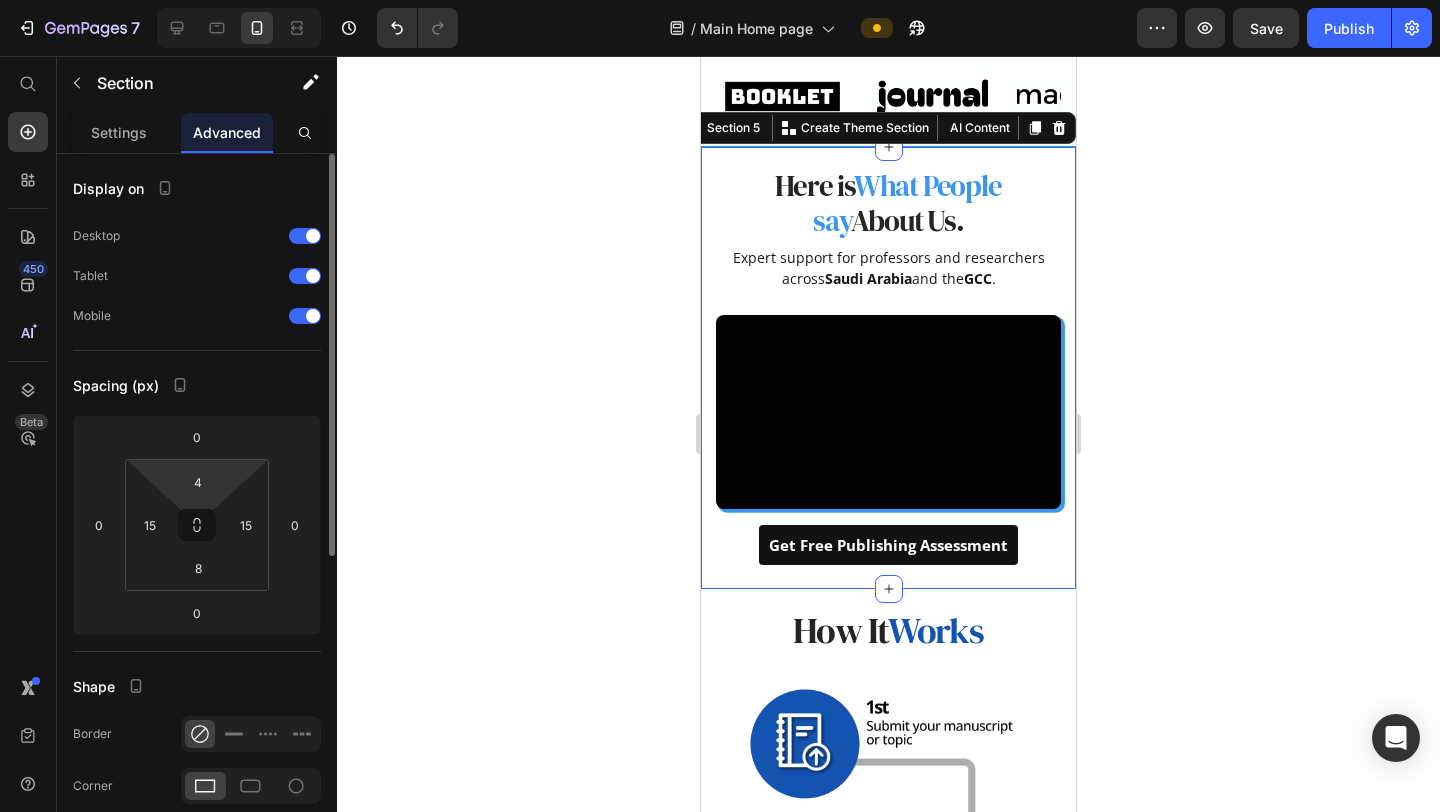 click on "7 Version history / Main Home page Preview Save Publish 450 Beta Start with Sections Elements Hero Section Product Detail Brands Trusted Badges Guarantee Product Breakdown How to use Testimonials Compare Bundle FAQs Social Proof Brand Story Product List Collection Blog List Contact Sticky Add to Cart Custom Footer Browse Library 450 Layout
Row
Row
Row
Row Text
Heading
Text Block Button
Button
Button
Sticky Back to top Media
Image
Image" at bounding box center [720, 0] 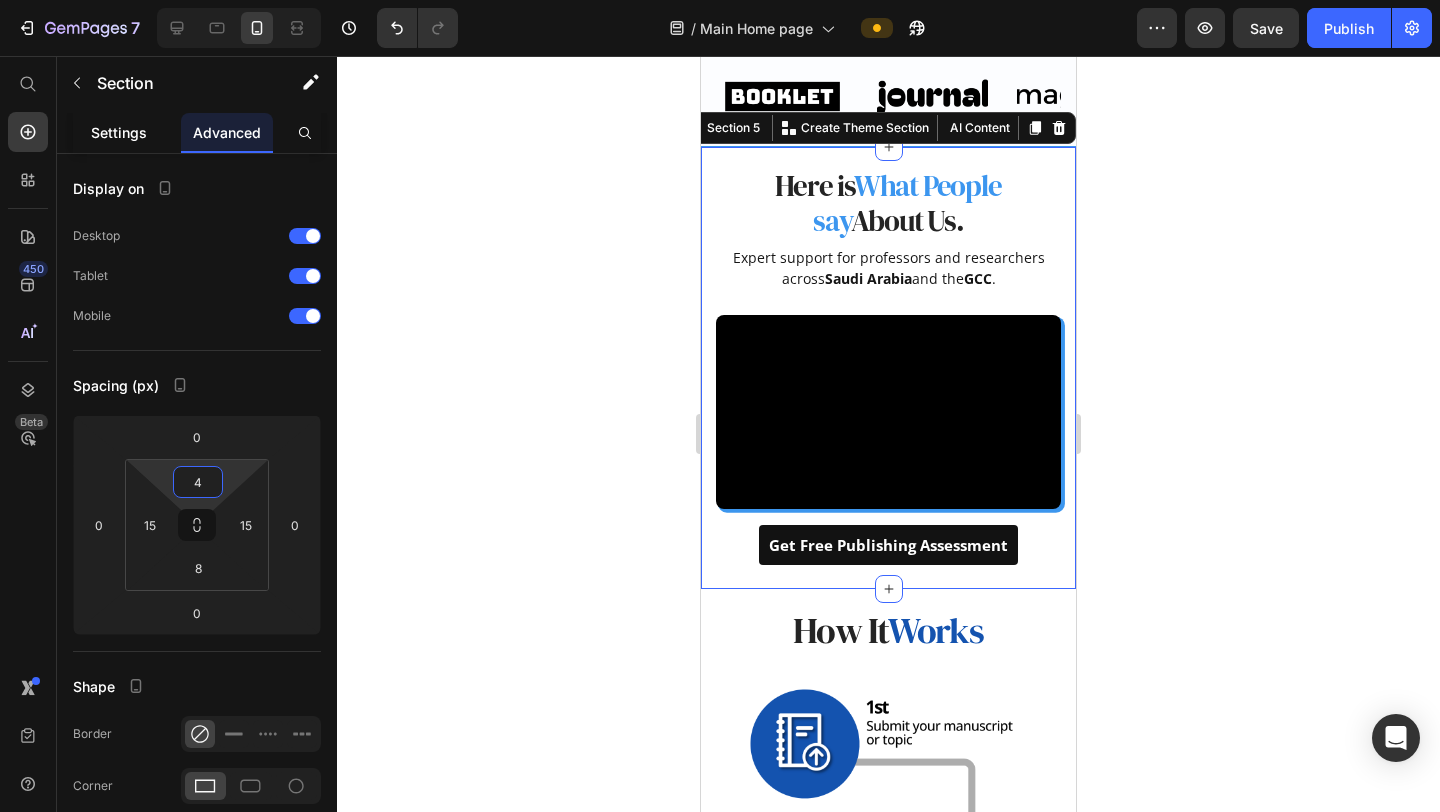 click on "Settings" at bounding box center (119, 132) 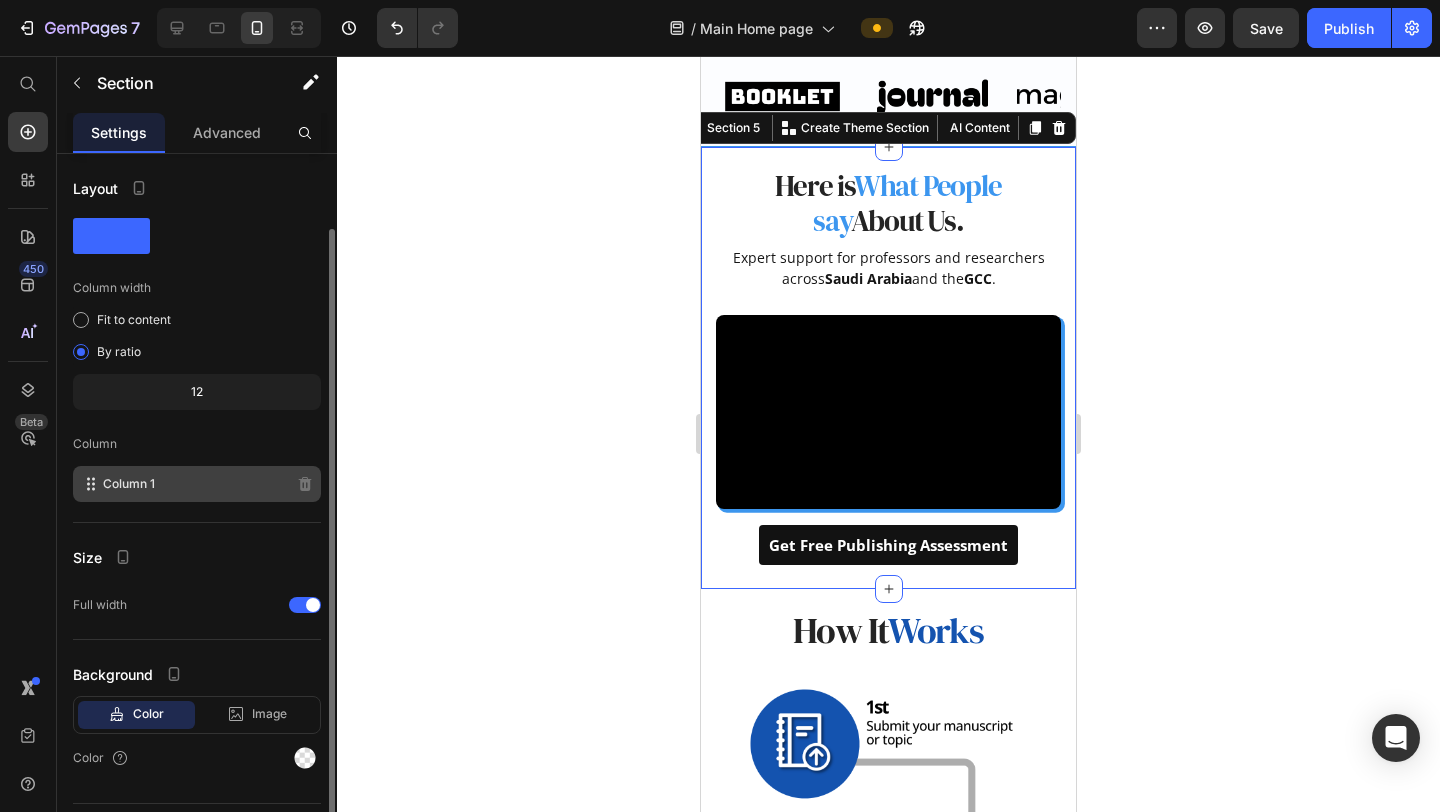 scroll, scrollTop: 49, scrollLeft: 0, axis: vertical 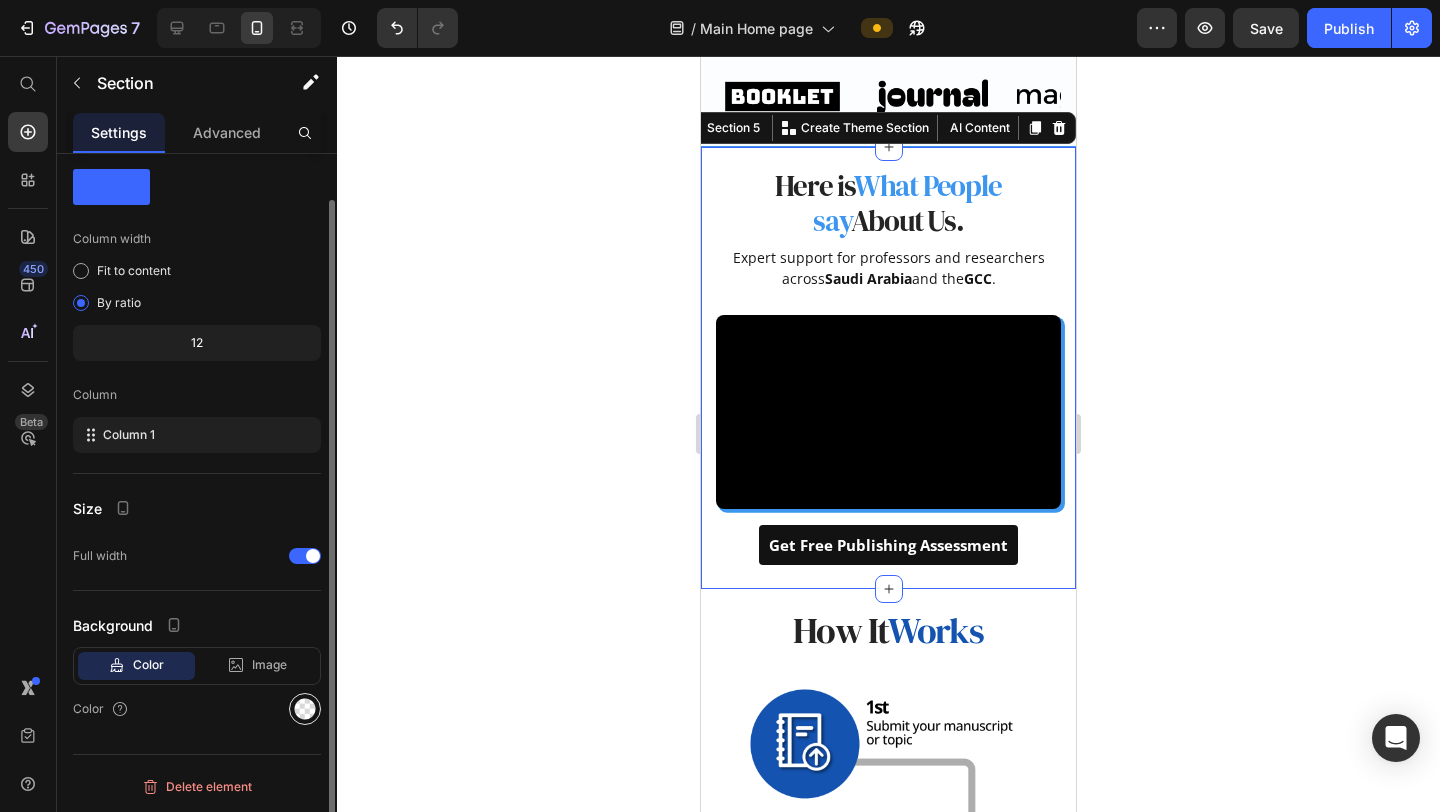click at bounding box center [305, 709] 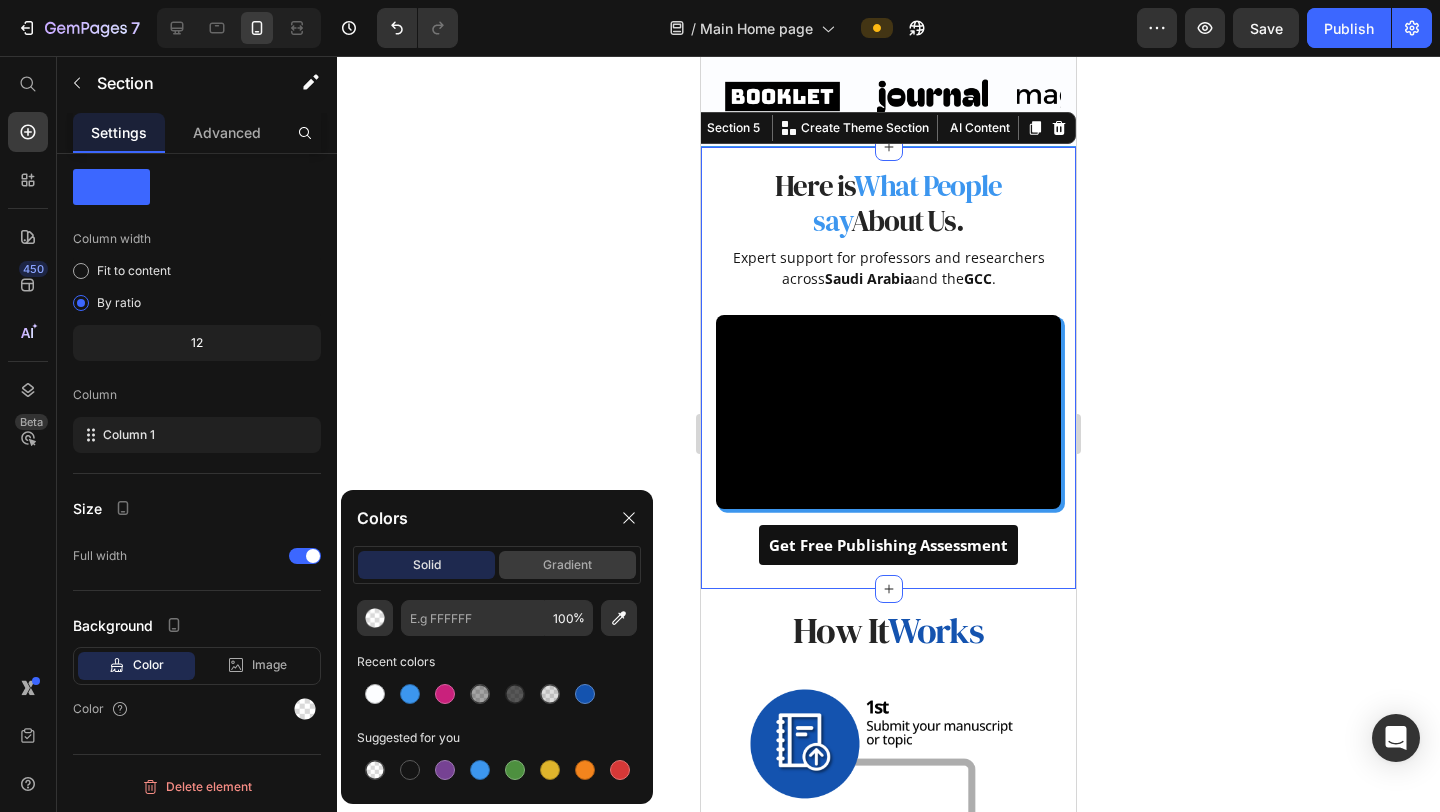 click on "gradient" 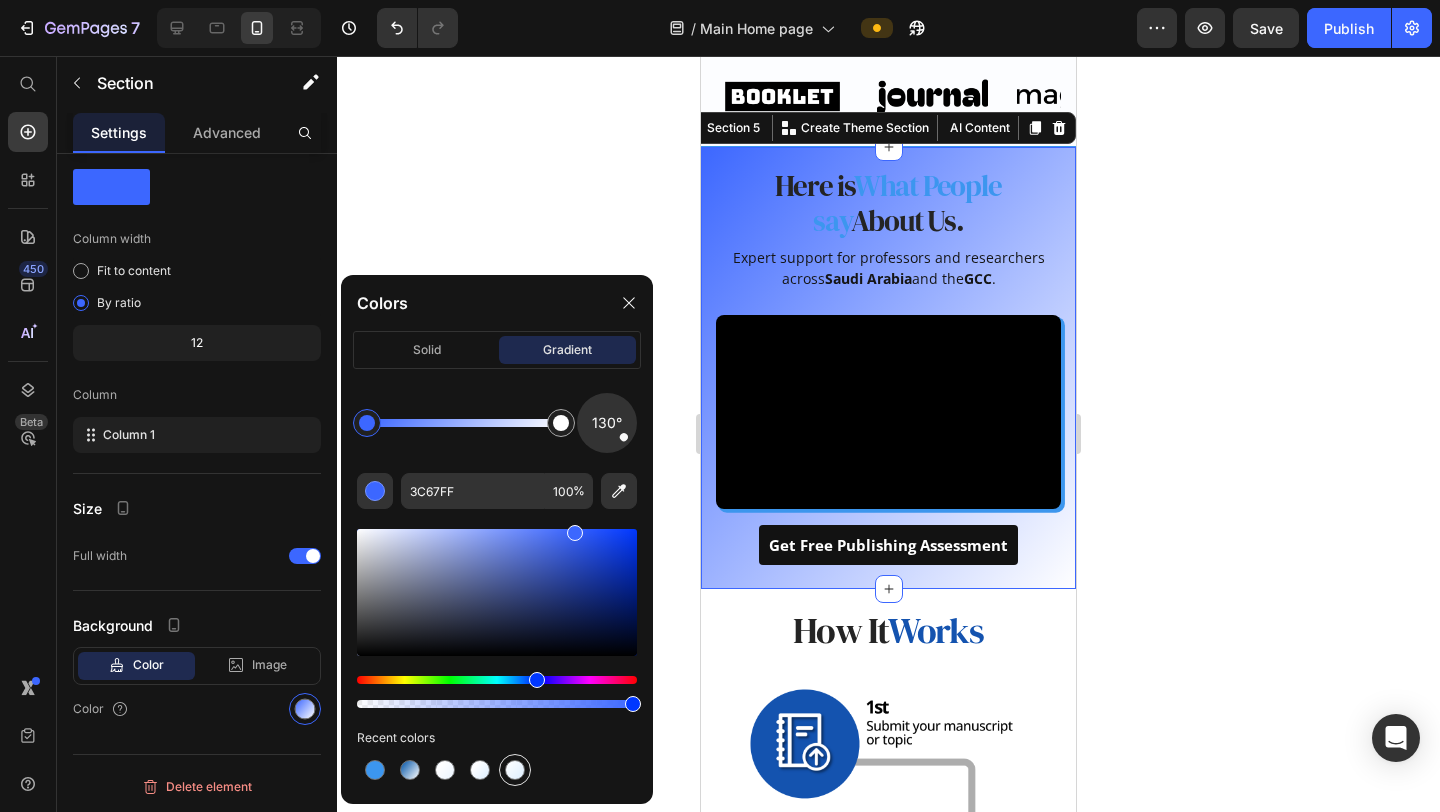 click at bounding box center (515, 770) 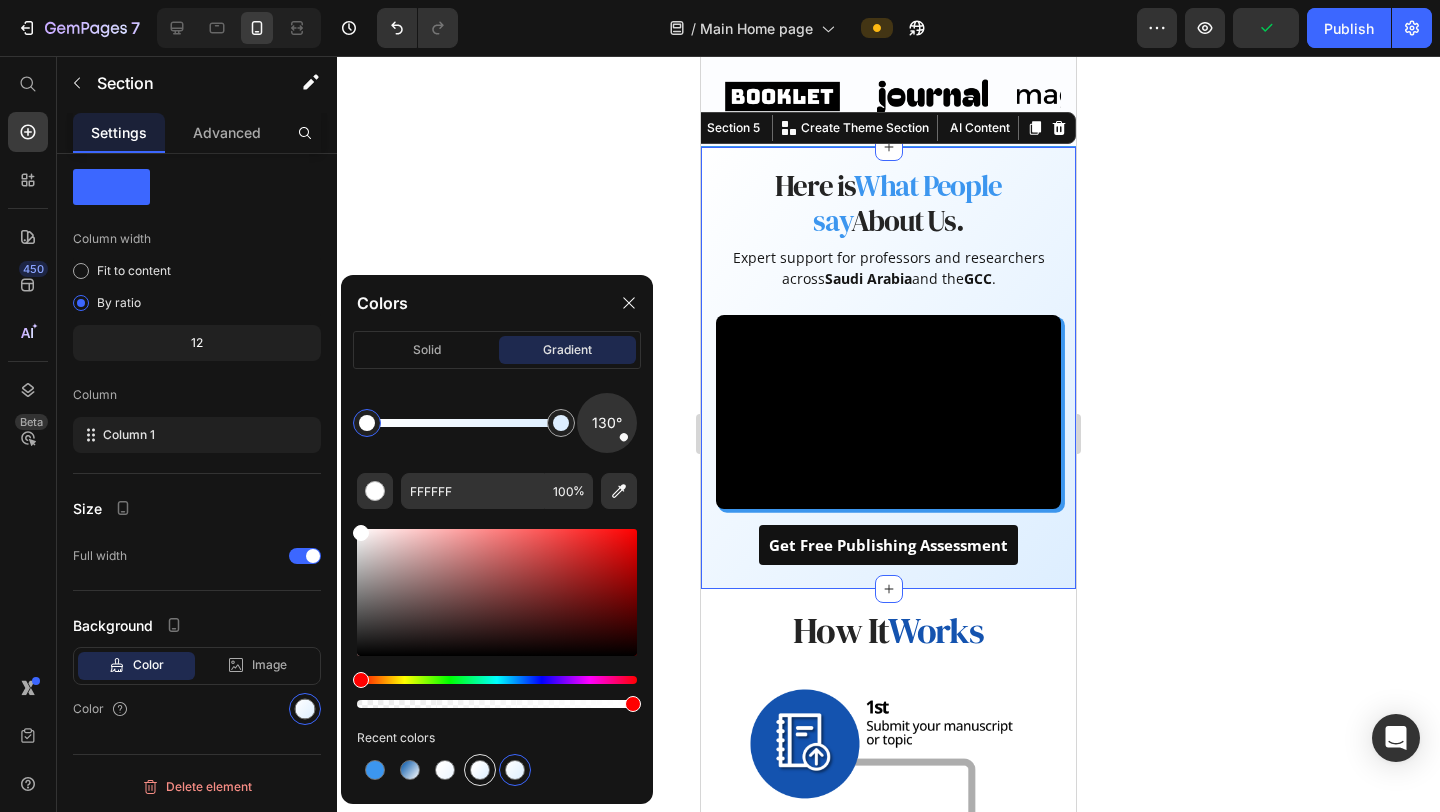 click at bounding box center (480, 770) 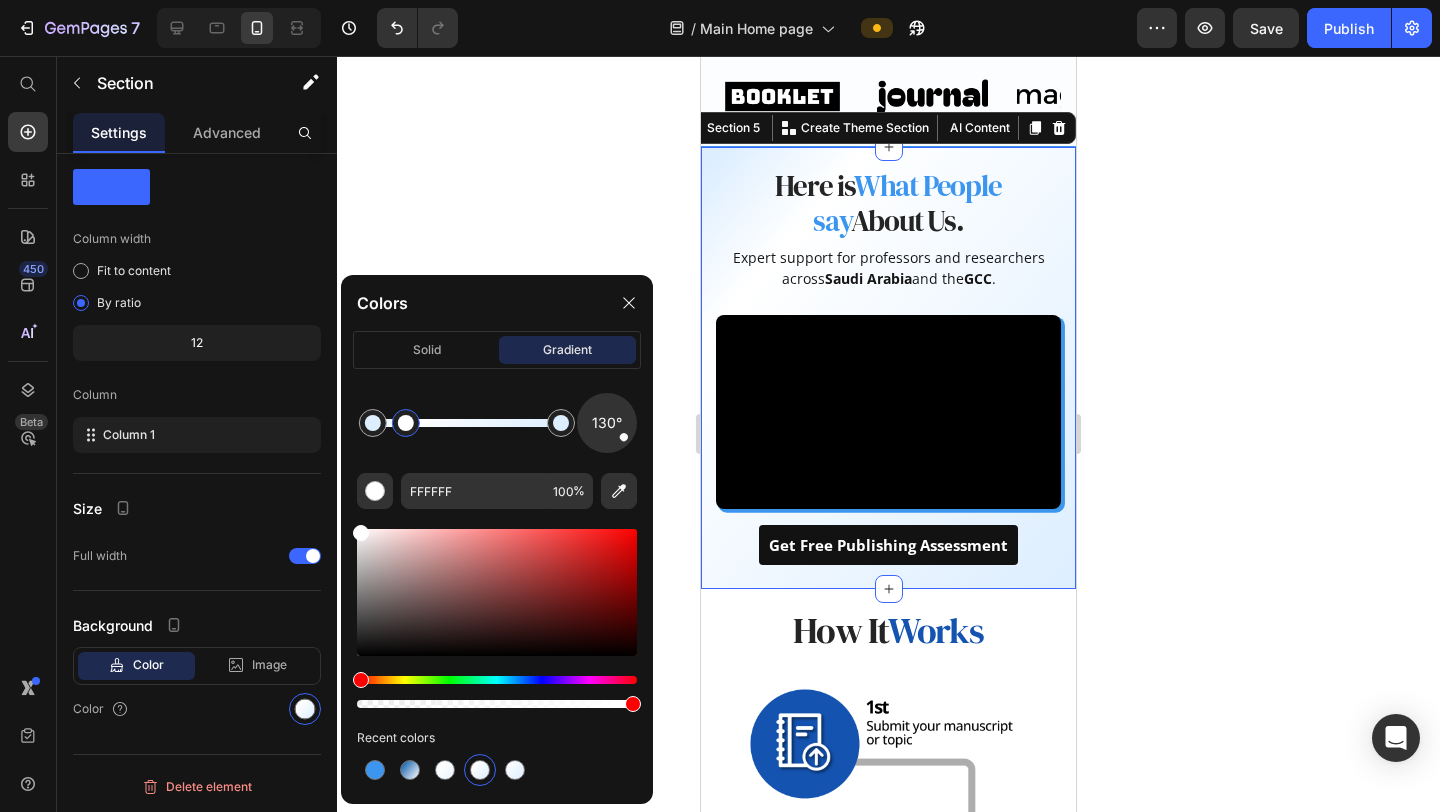 click at bounding box center [406, 423] 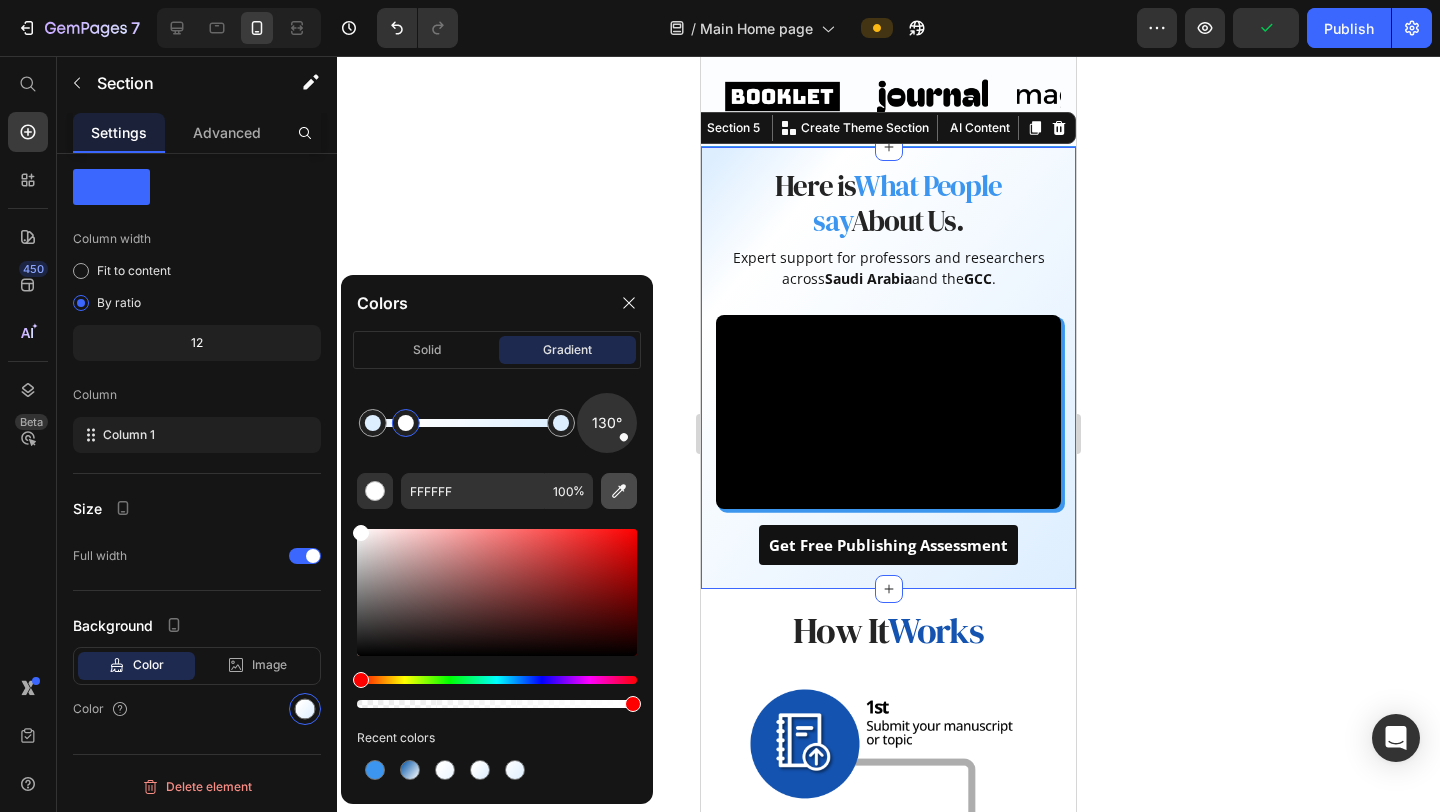 click 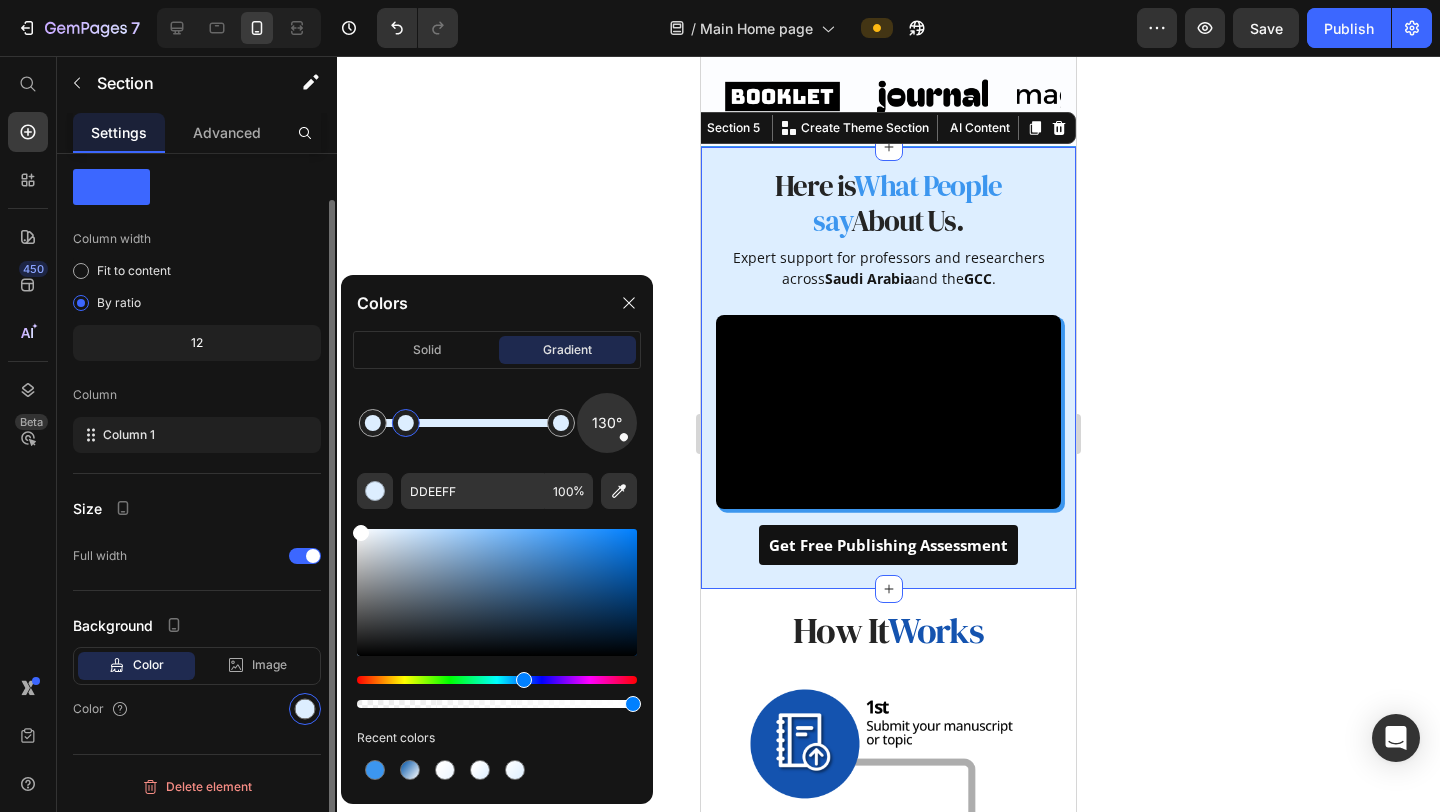 drag, startPoint x: 396, startPoint y: 534, endPoint x: 316, endPoint y: 507, distance: 84.4334 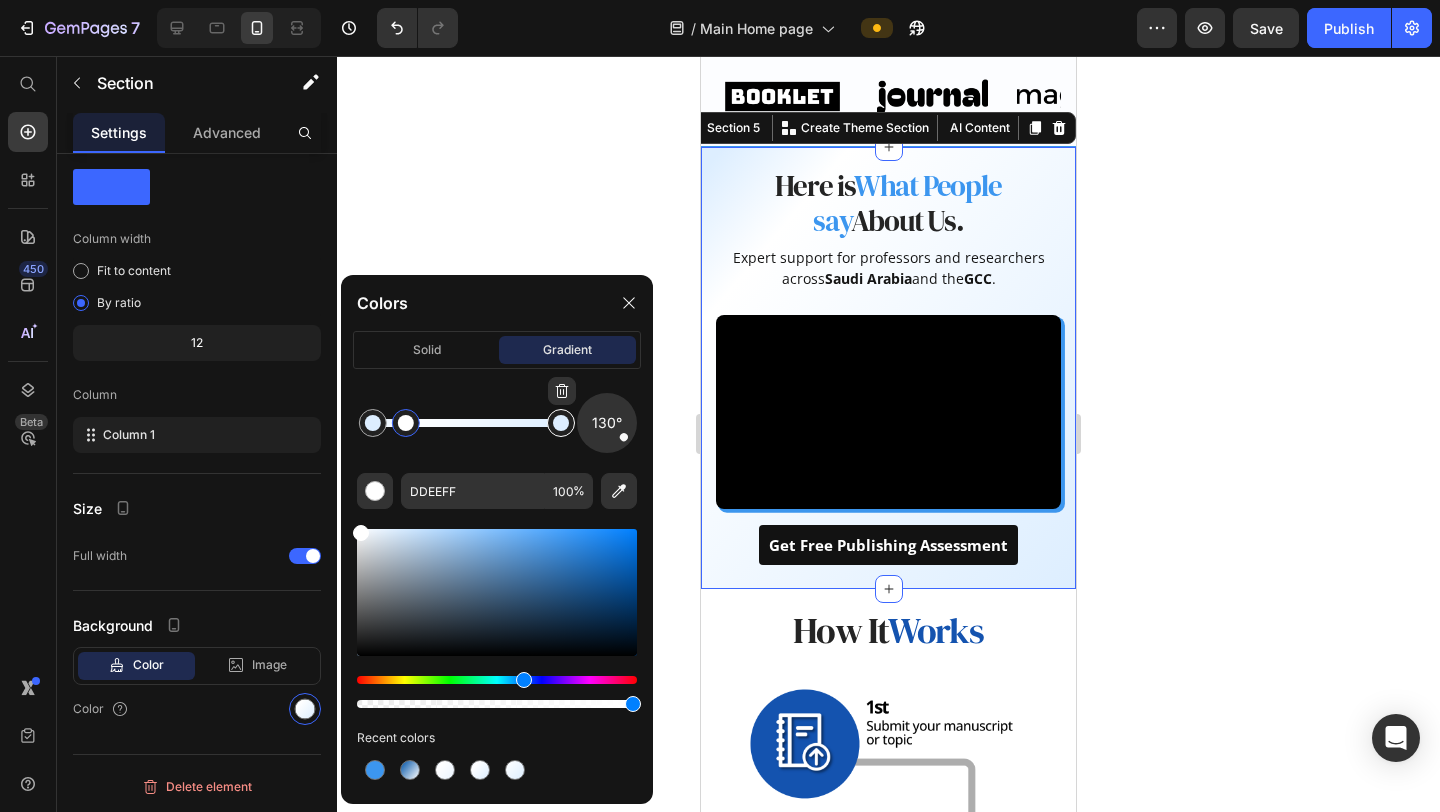 click at bounding box center [561, 423] 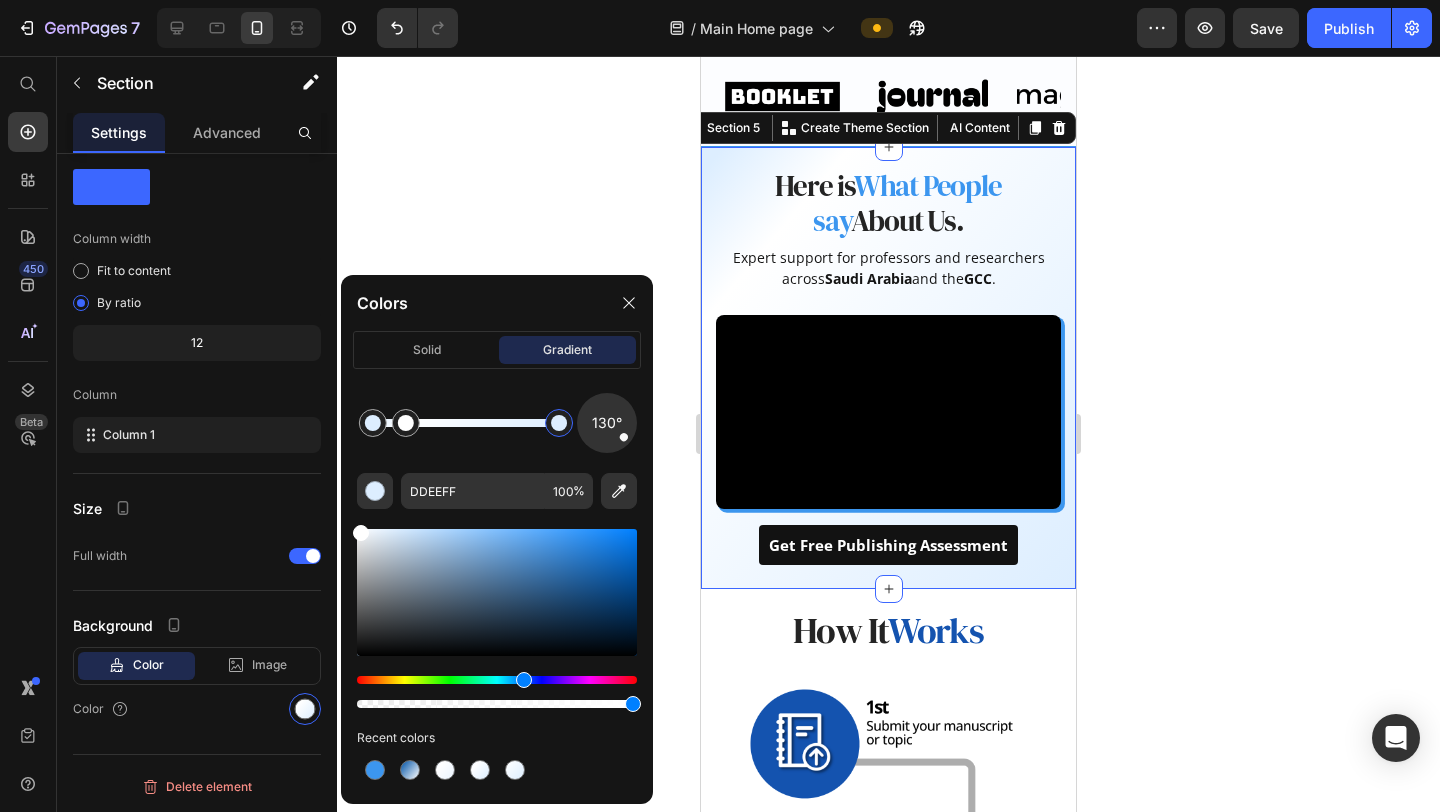 drag, startPoint x: 398, startPoint y: 538, endPoint x: 338, endPoint y: 509, distance: 66.64083 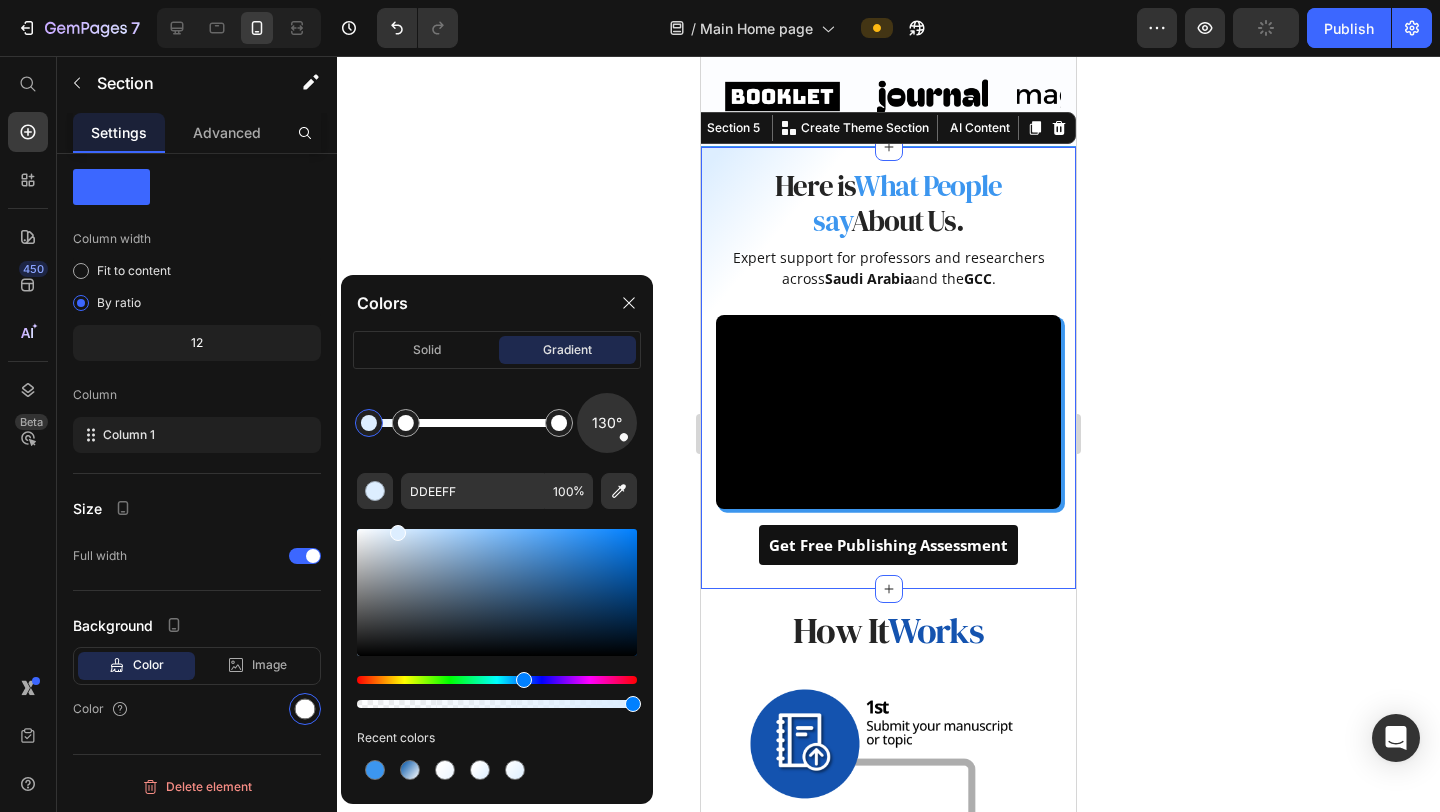 click at bounding box center [369, 423] 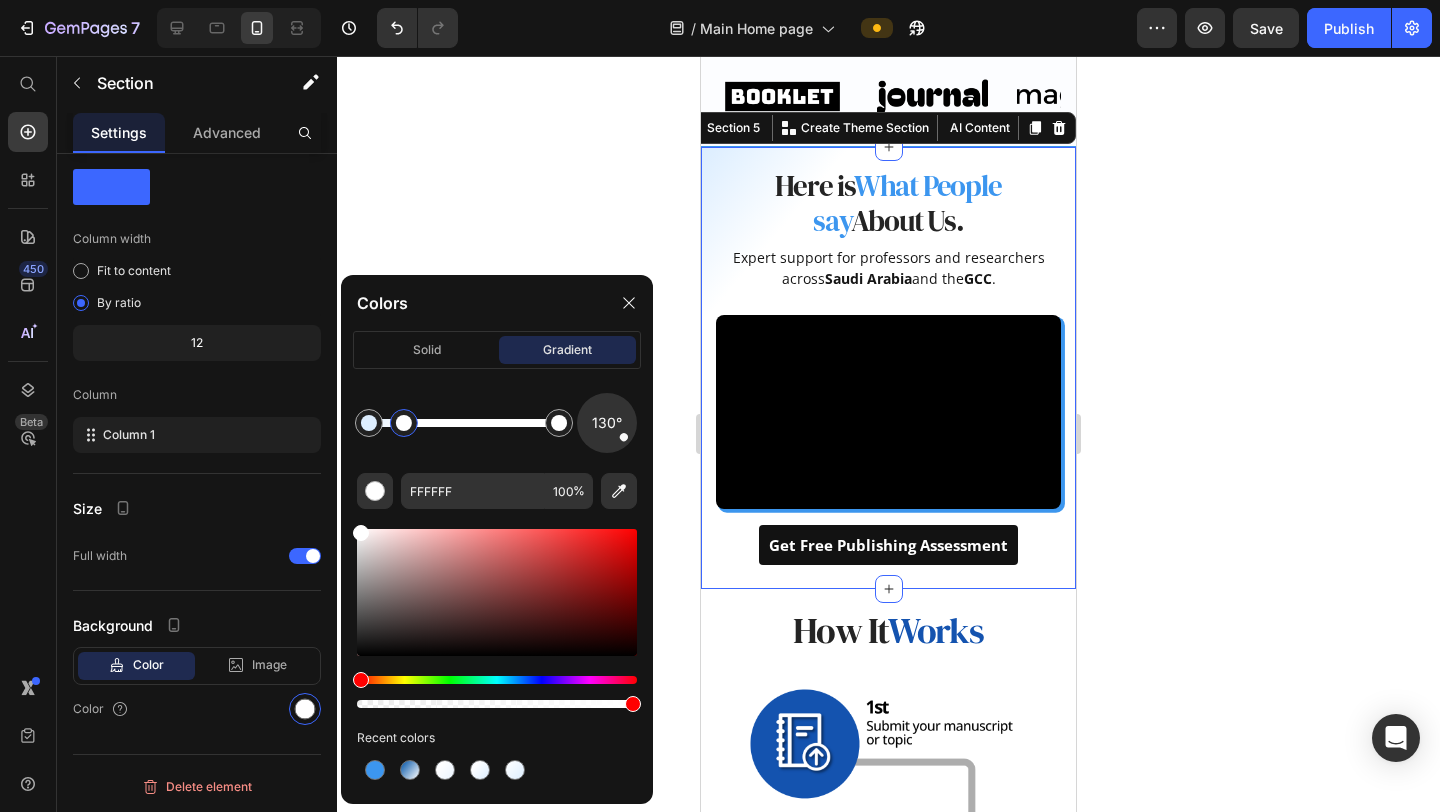 click at bounding box center (404, 423) 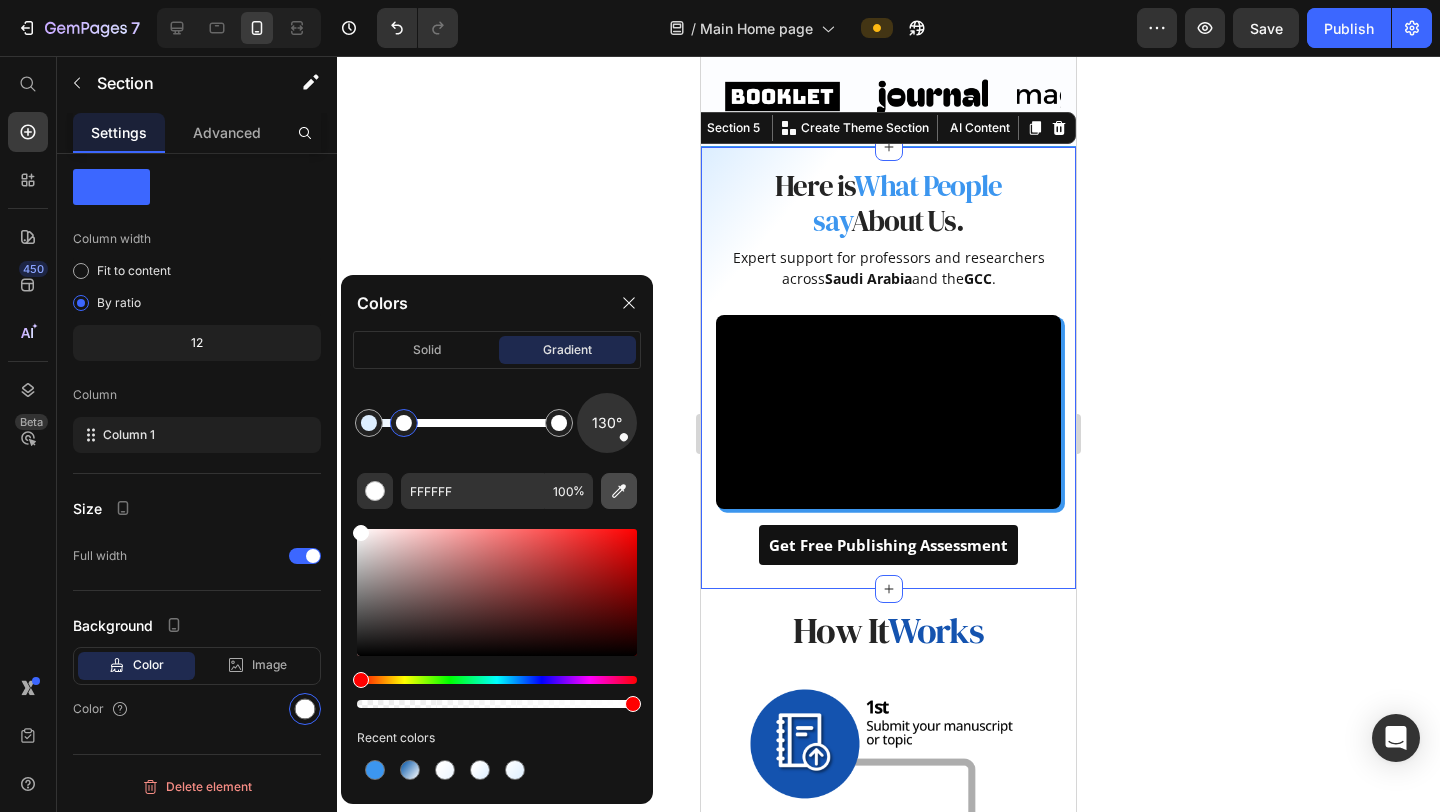 click 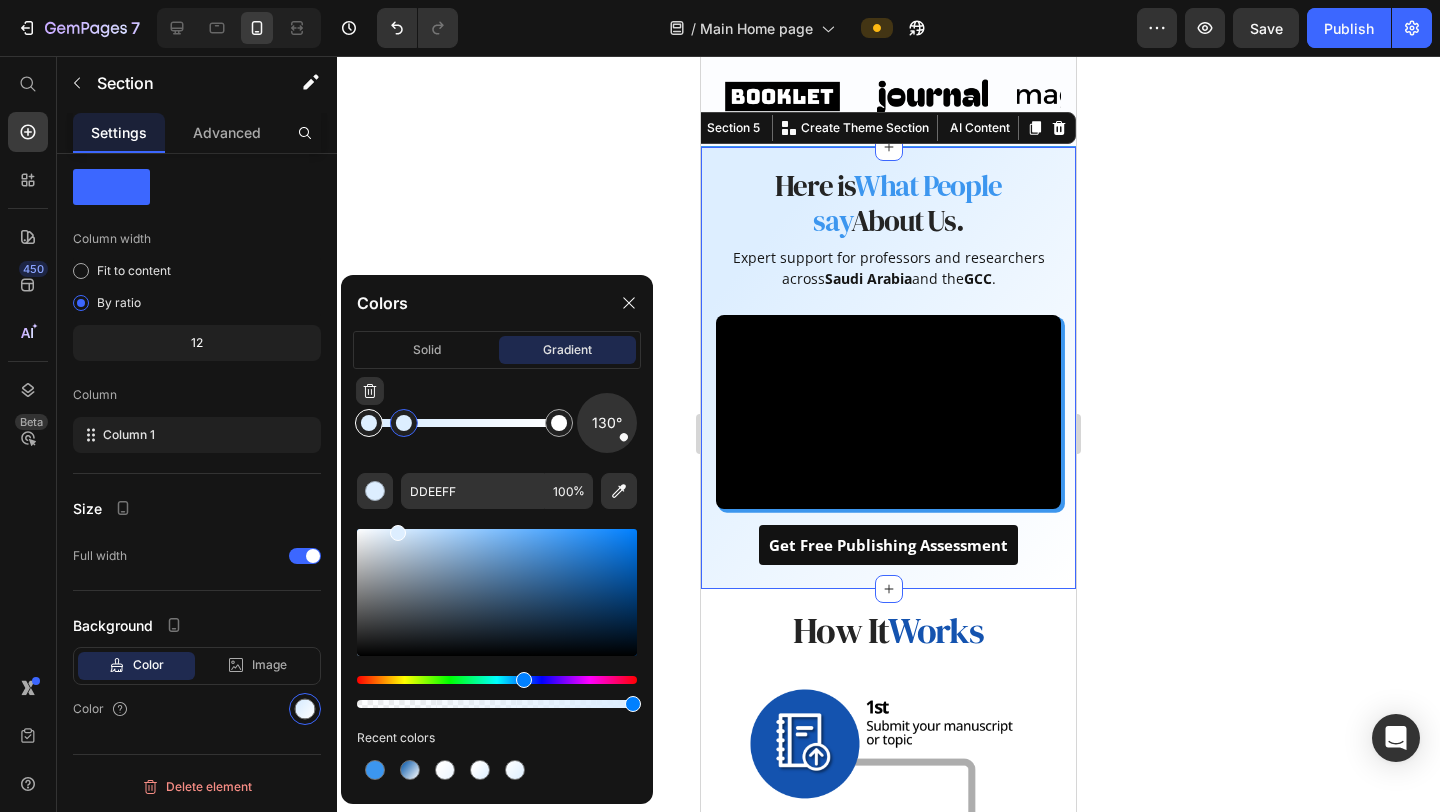 click at bounding box center (369, 423) 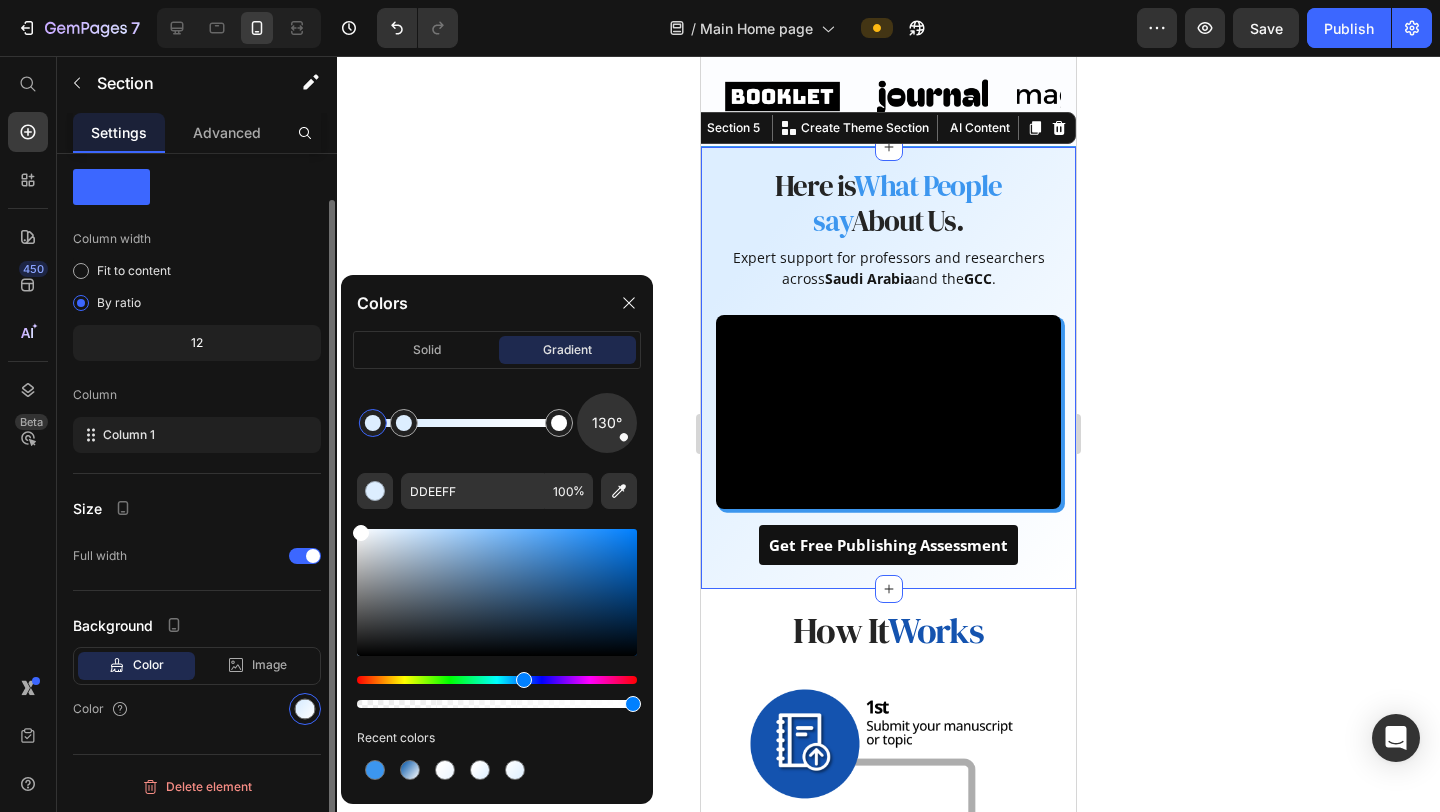 drag, startPoint x: 397, startPoint y: 535, endPoint x: 298, endPoint y: 492, distance: 107.935165 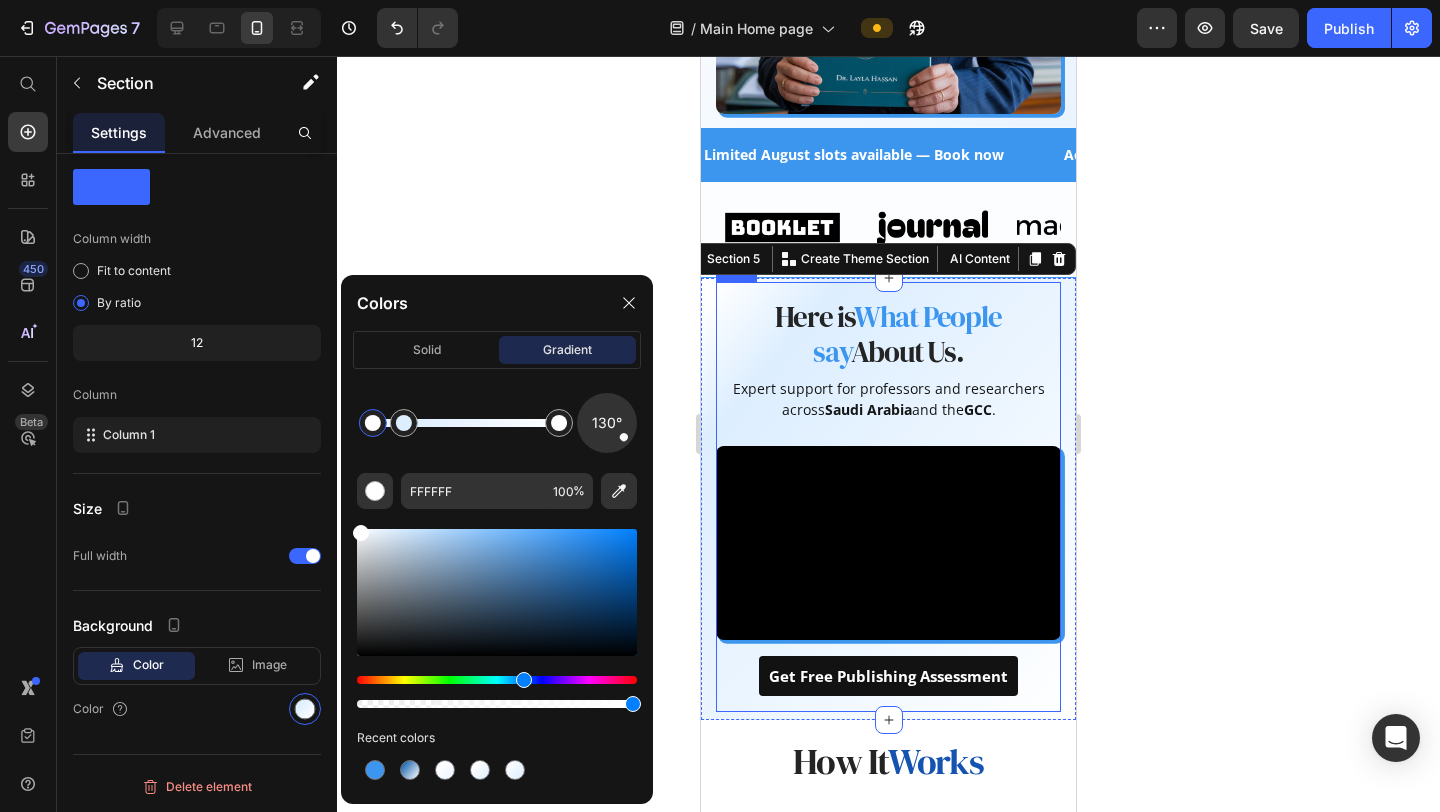 scroll, scrollTop: 660, scrollLeft: 0, axis: vertical 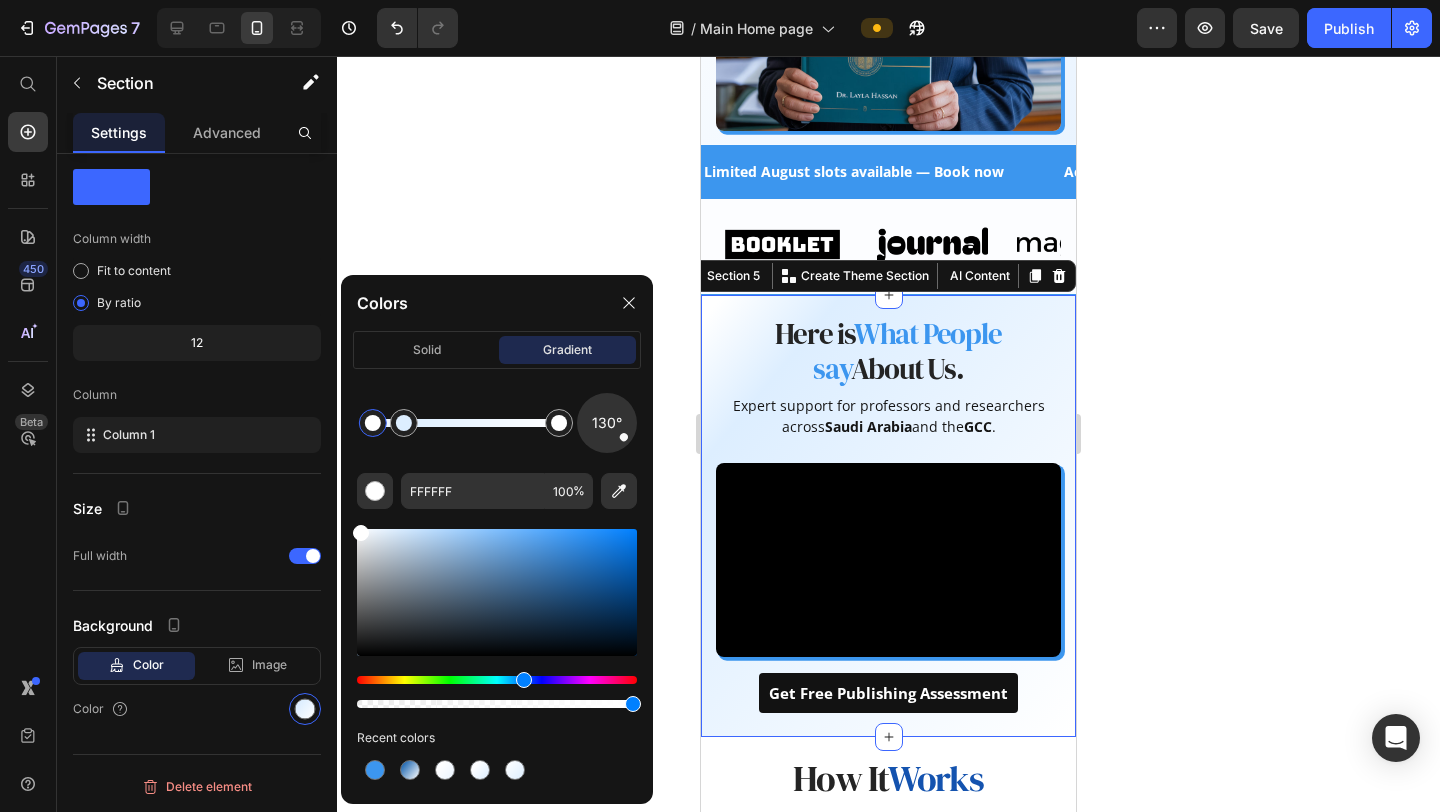 click 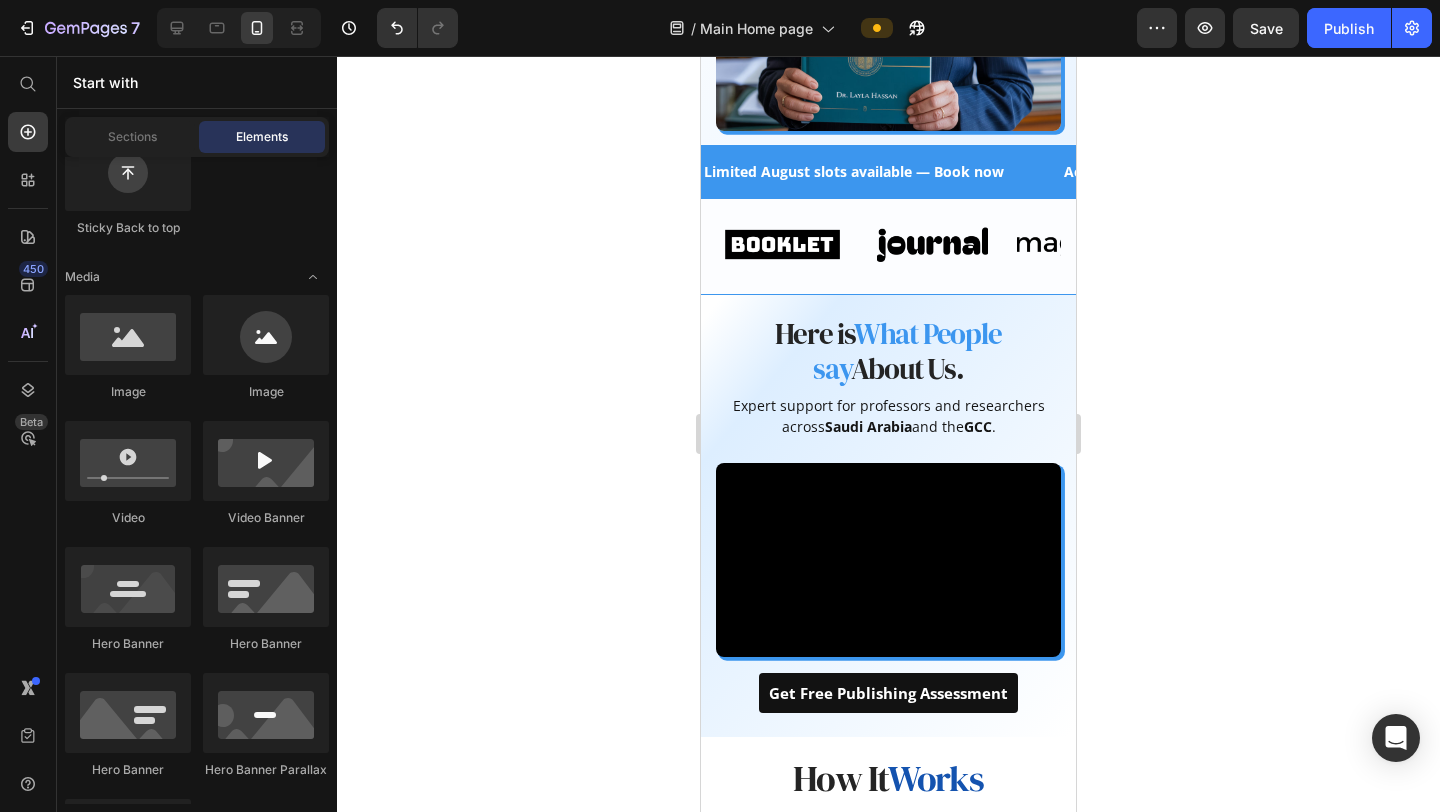 click 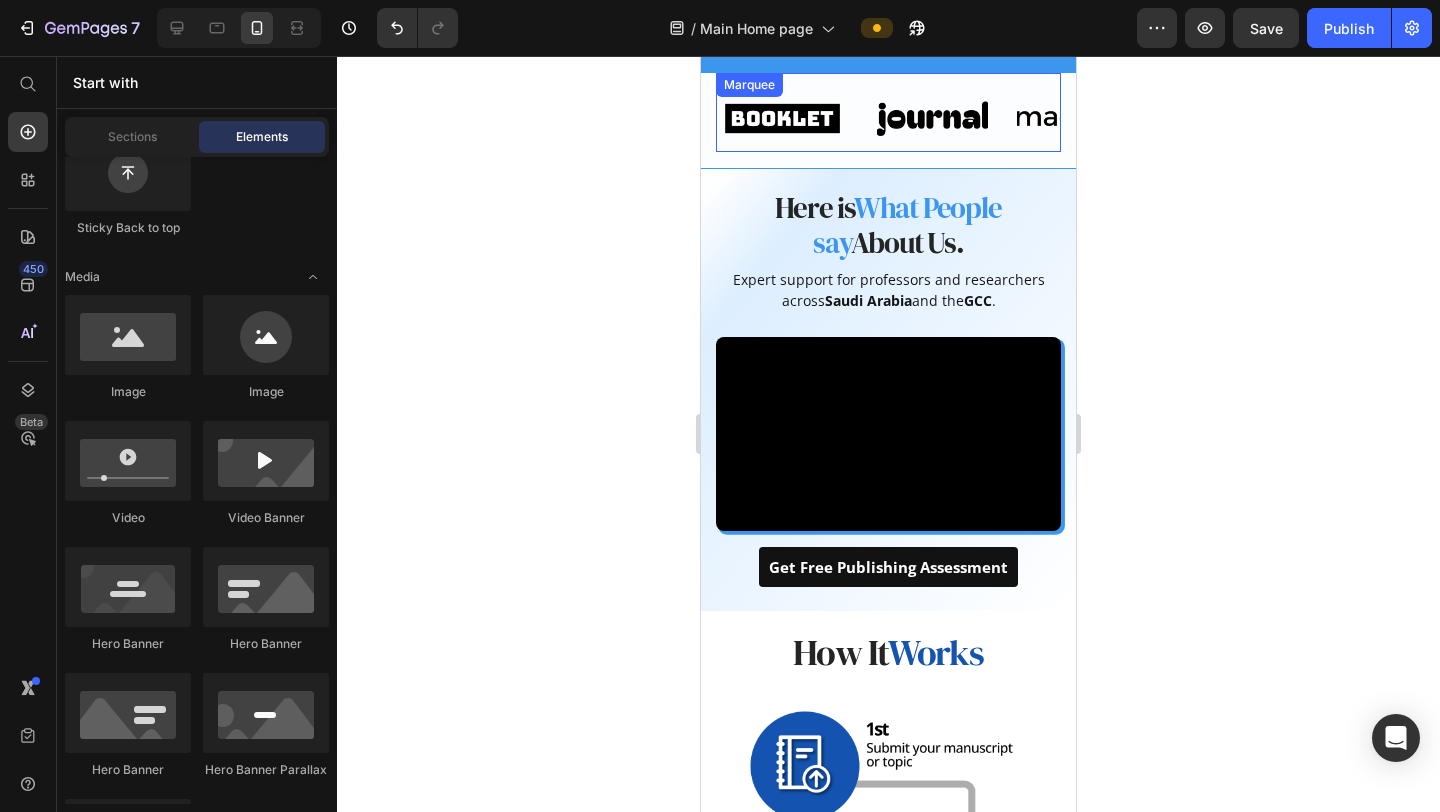 scroll, scrollTop: 789, scrollLeft: 0, axis: vertical 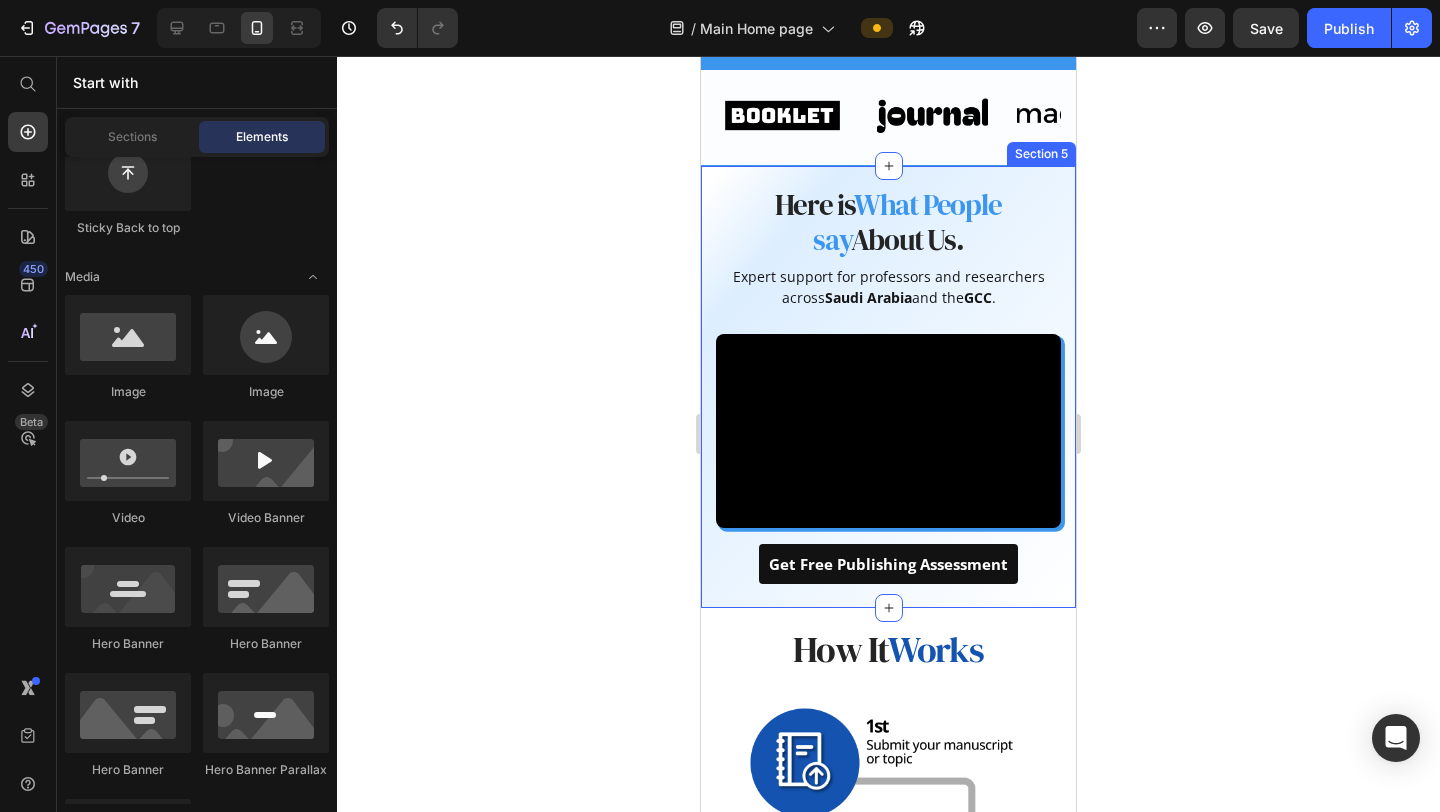 click on "Here is What People say About Us. Heading Expert support for professors and researchers across [COUNTRY] and the [REGION]. Text block Row Video Get Free Publishing Assessment Button Row Section 5" at bounding box center (888, 387) 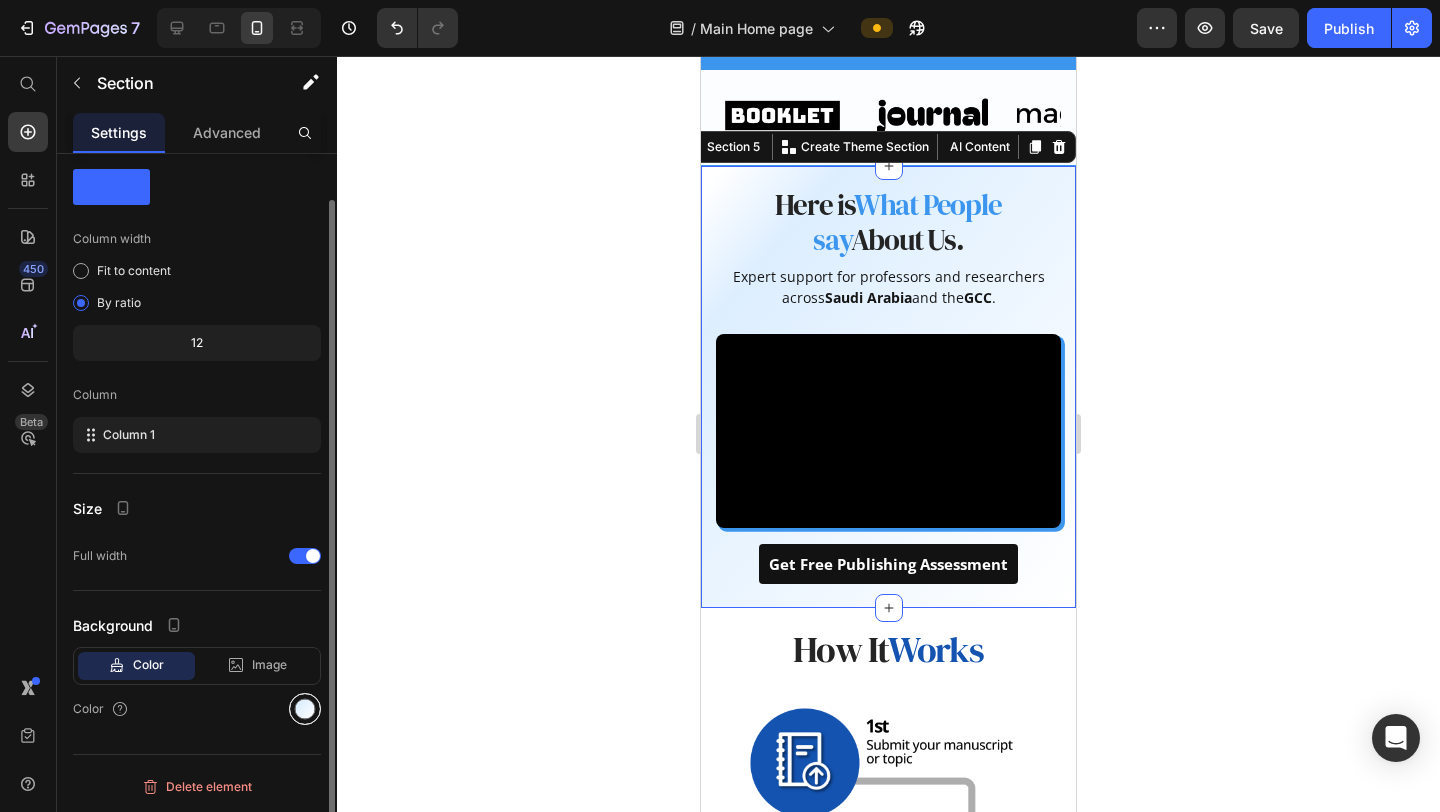 click at bounding box center (305, 709) 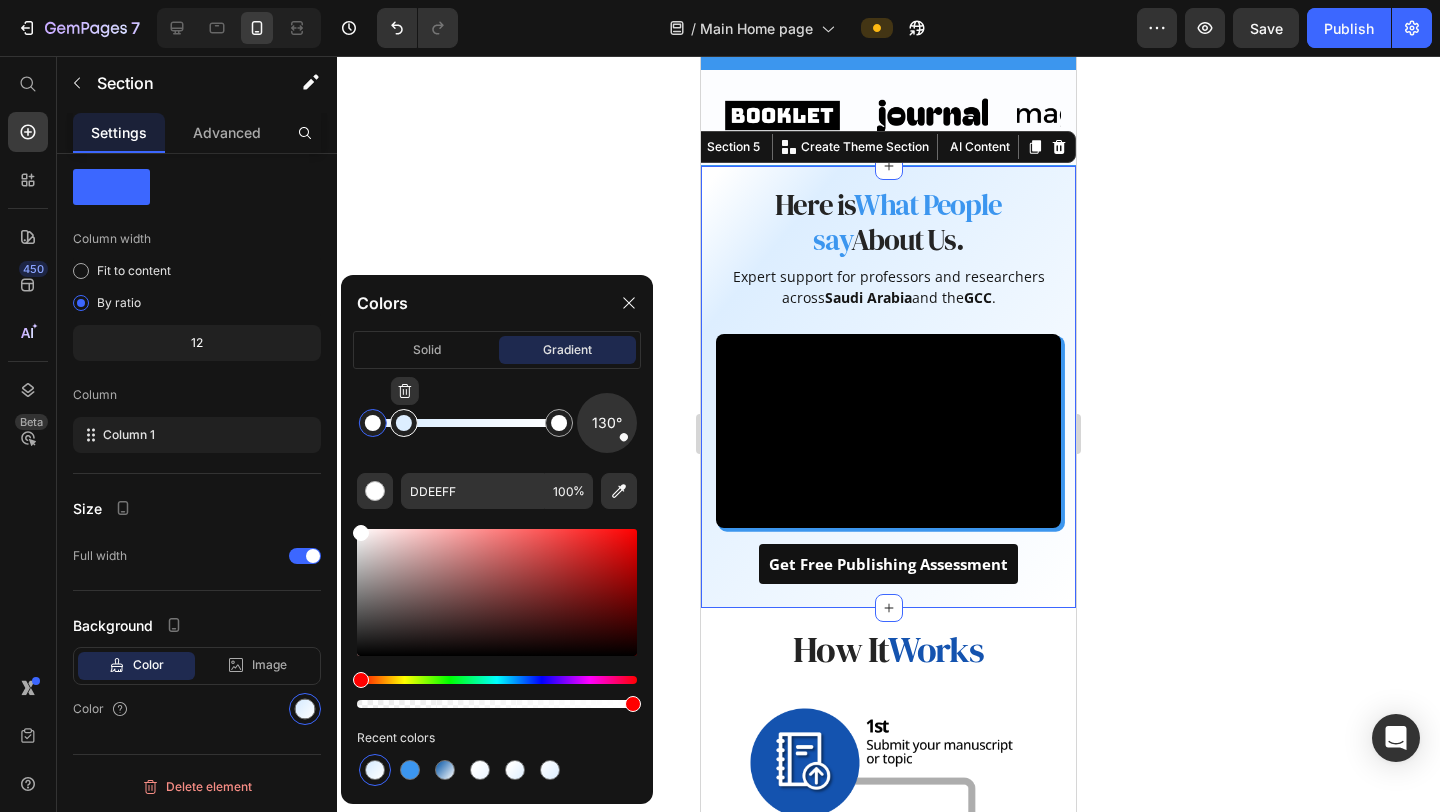 click at bounding box center [404, 423] 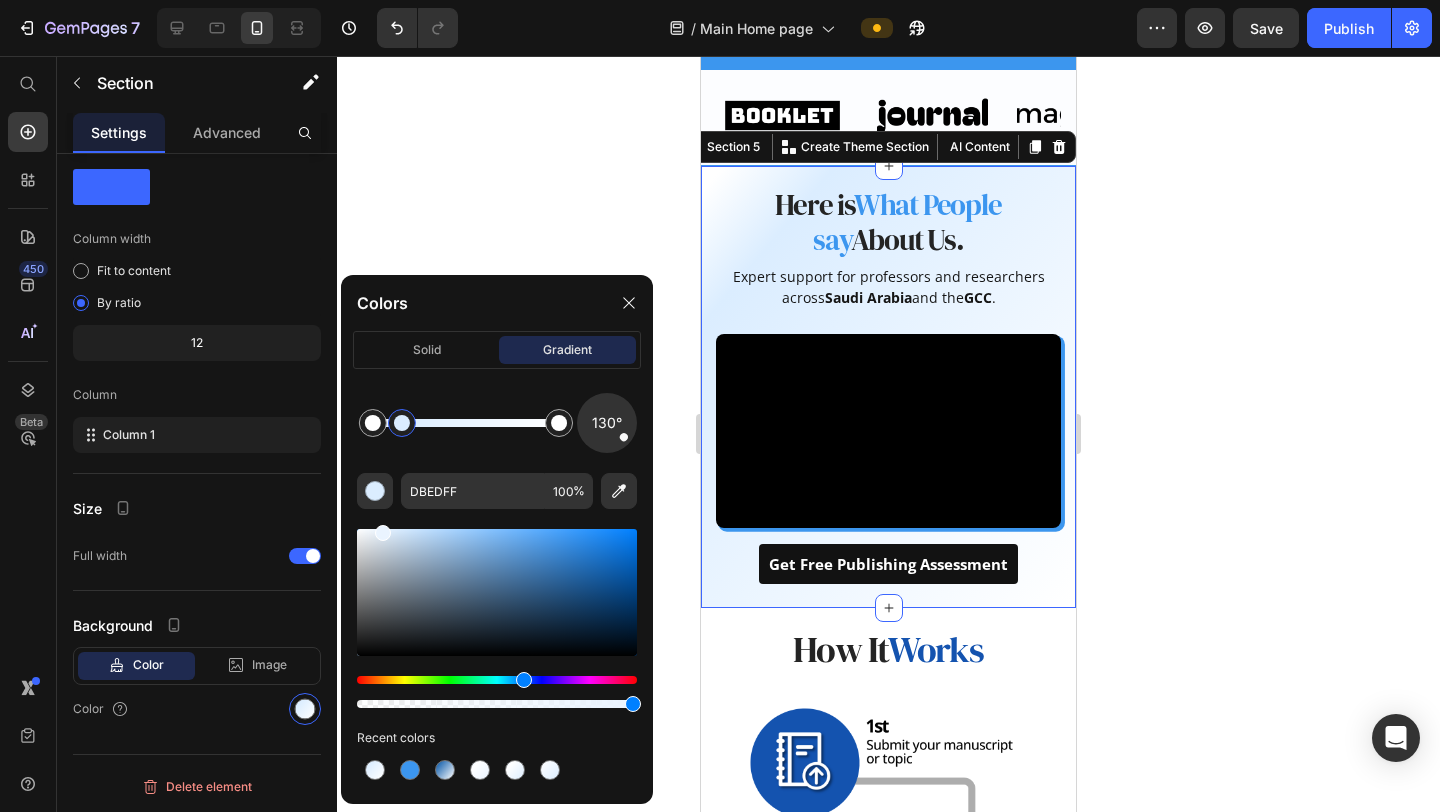 drag, startPoint x: 398, startPoint y: 526, endPoint x: 382, endPoint y: 519, distance: 17.464249 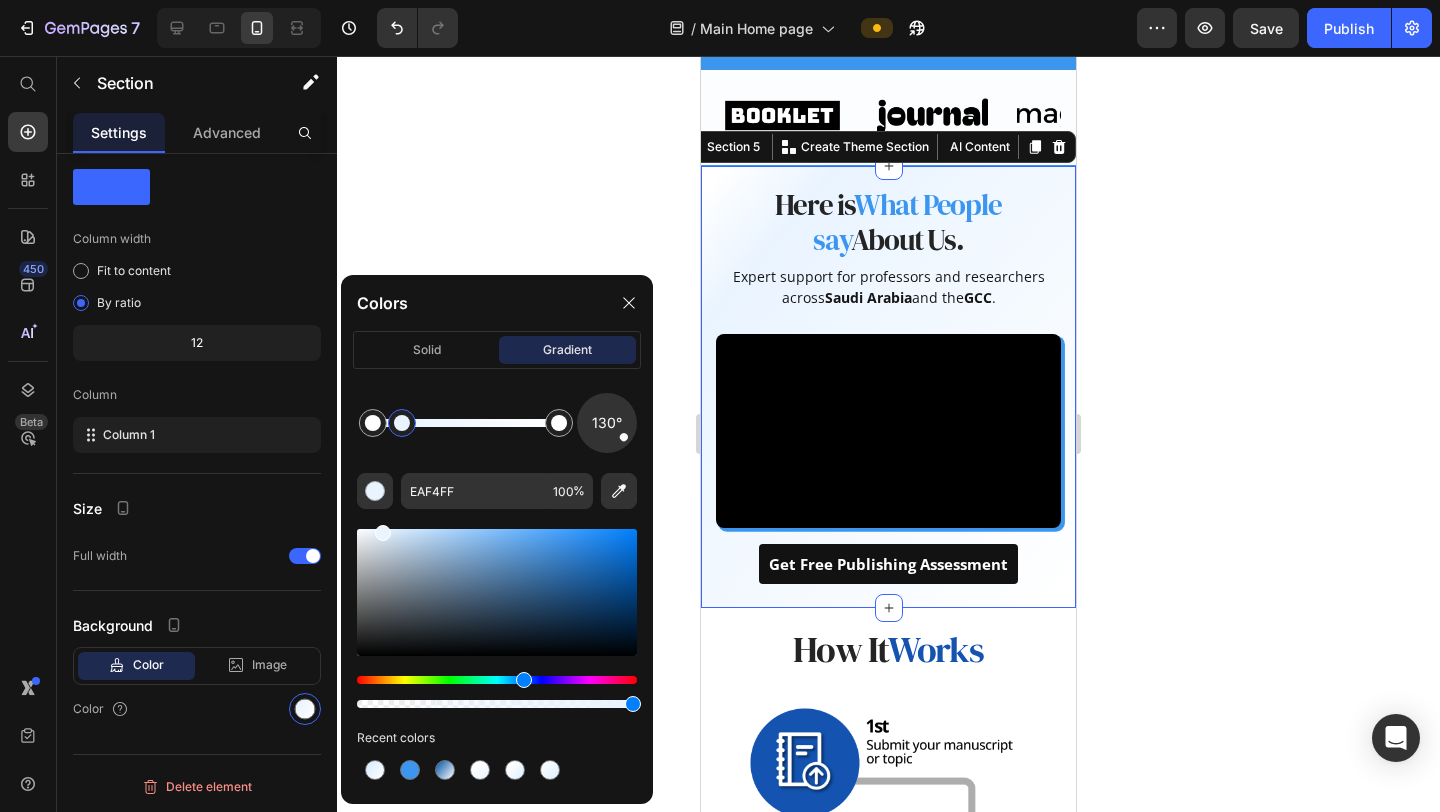 click 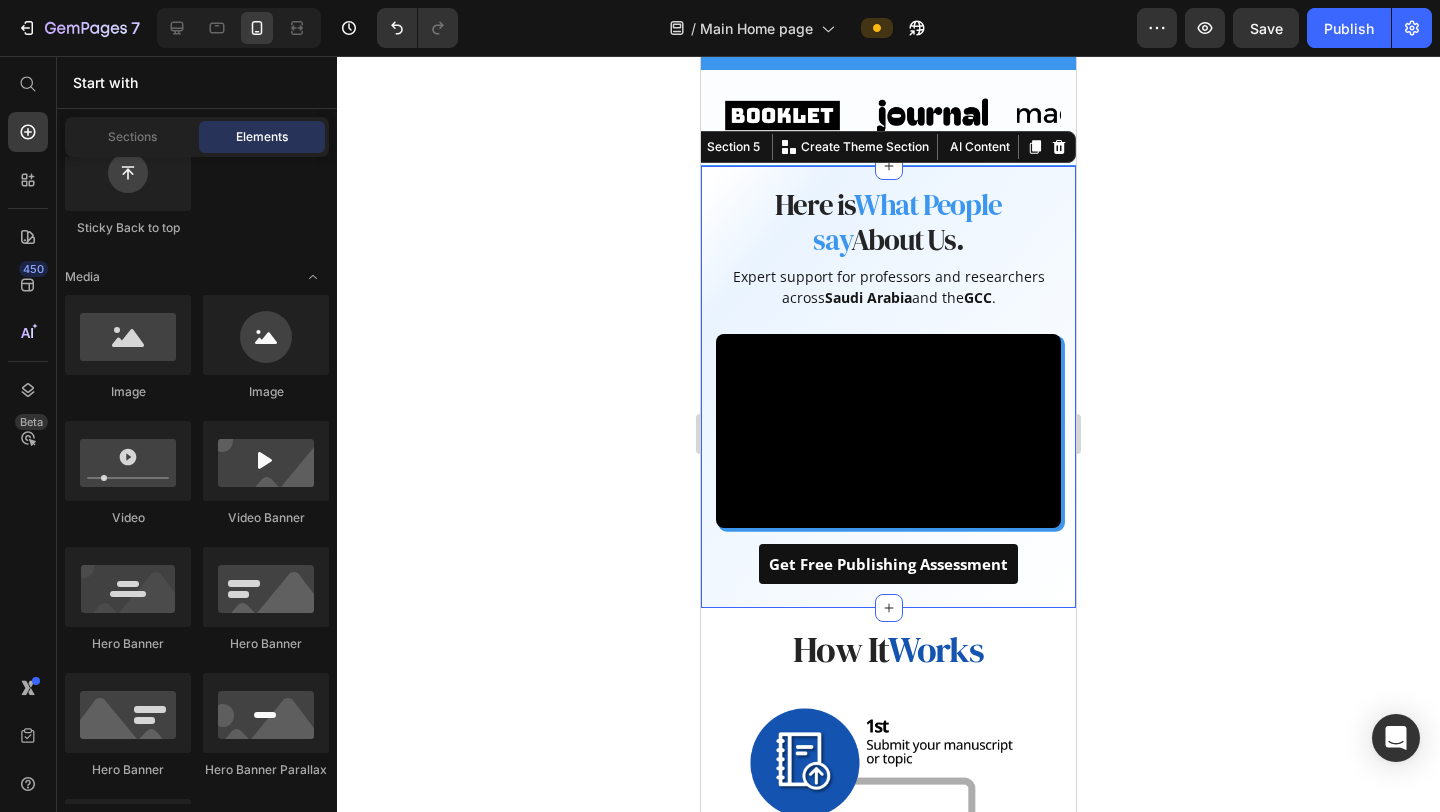 click 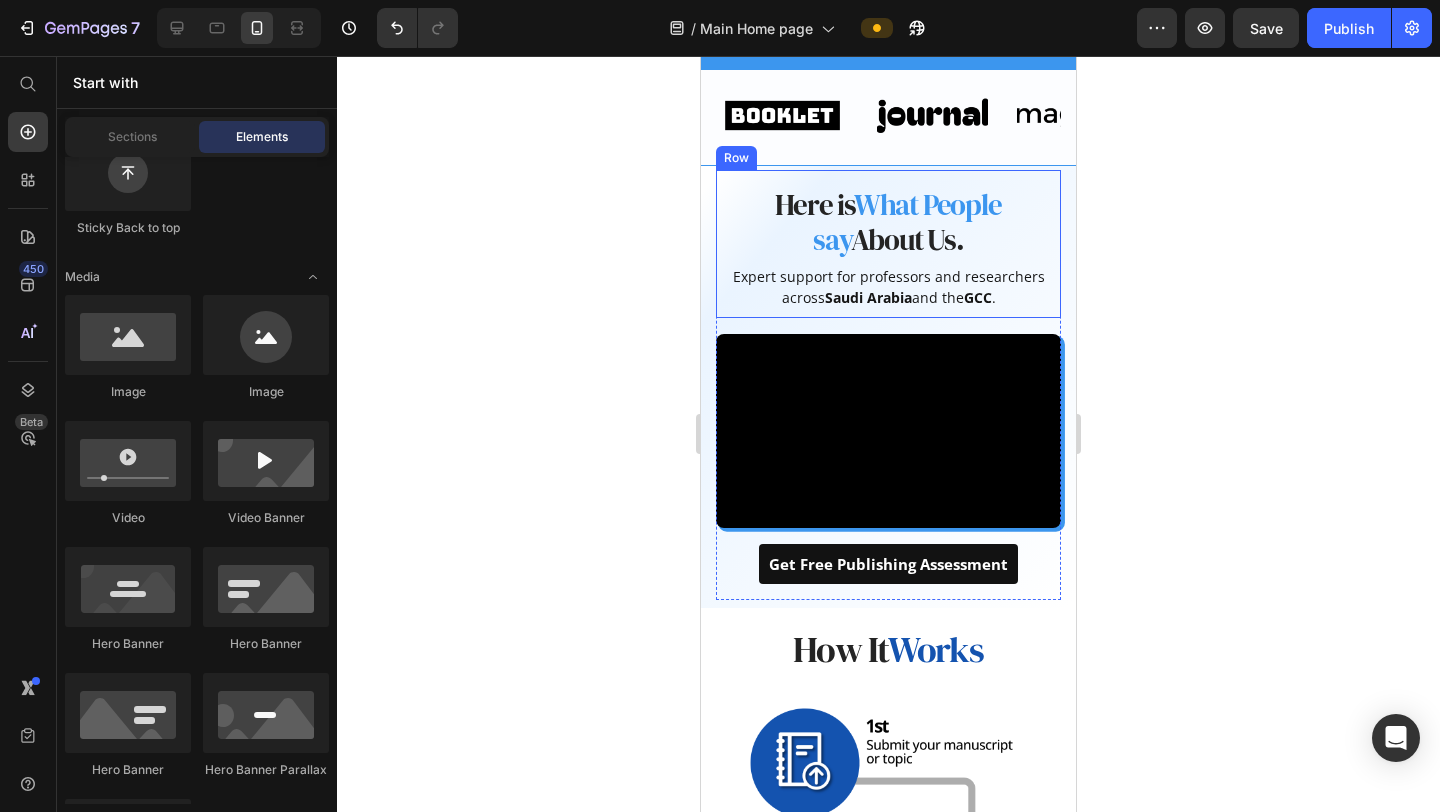 click on "Here is What People say About Us. Heading Expert support for professors and researchers across [COUNTRY] and the [REGION]. Text block Row" at bounding box center (888, 244) 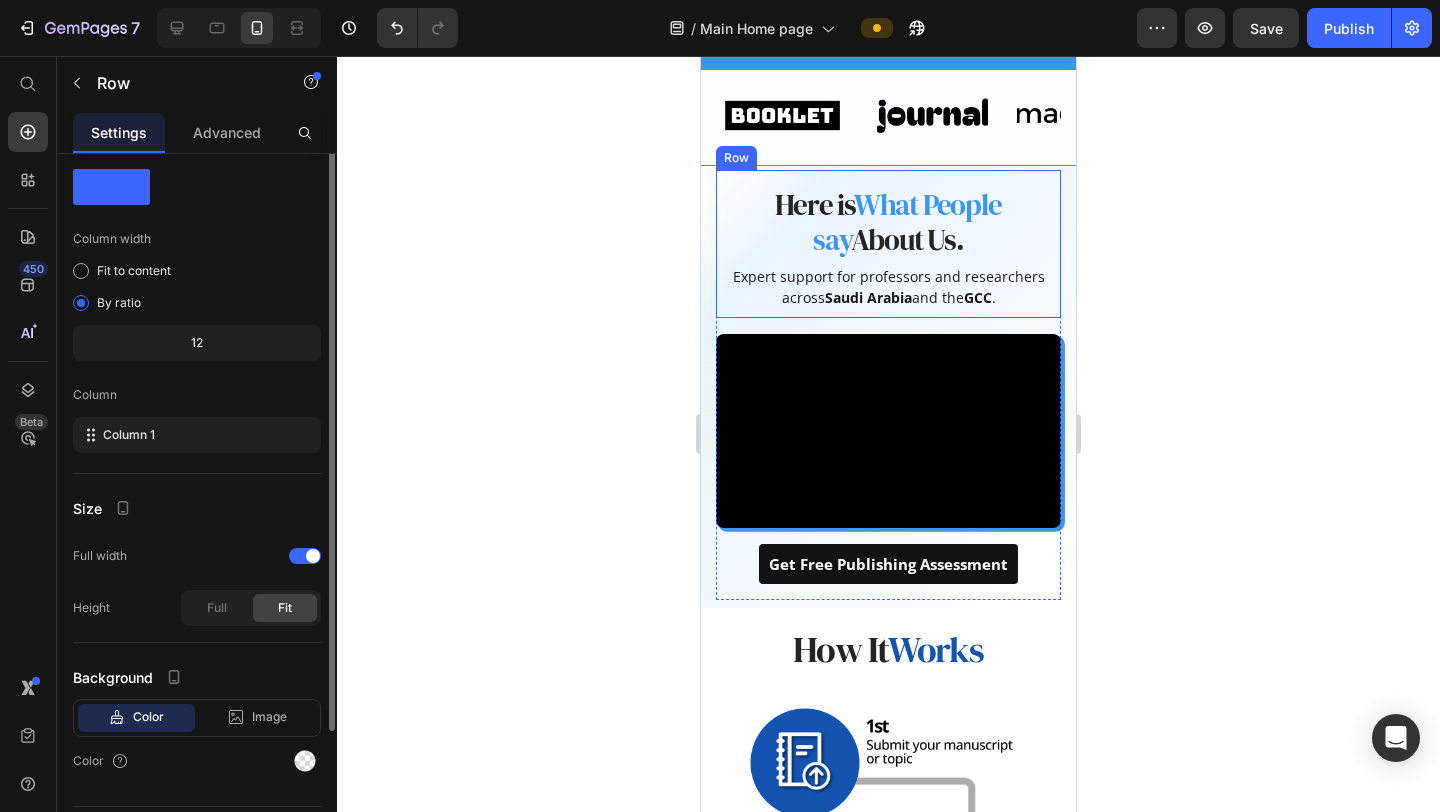 scroll, scrollTop: 0, scrollLeft: 0, axis: both 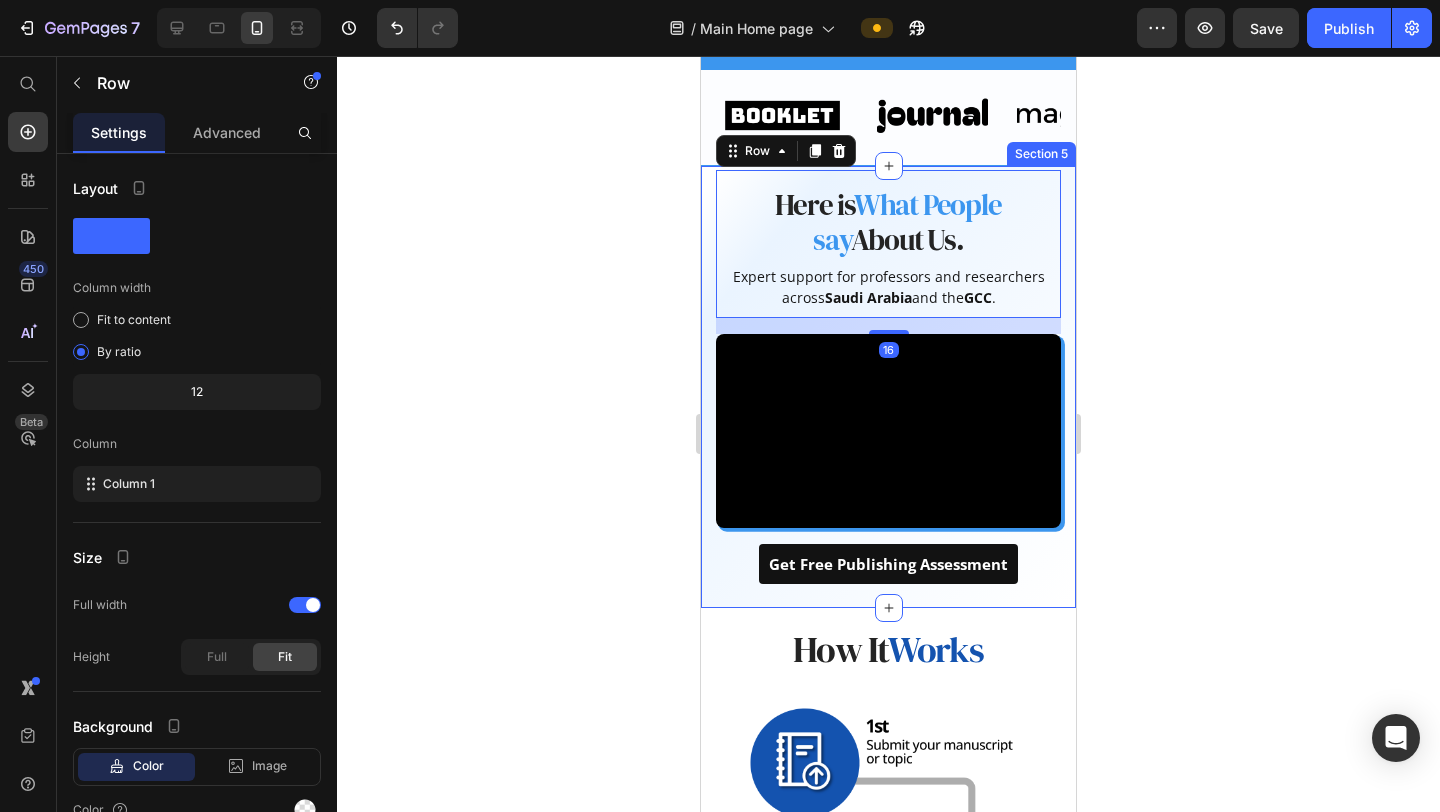 click on "Here is What People say About Us. Heading Expert support for professors and researchers across [COUNTRY] and the [REGION]. Text block Row Video Get Free Publishing Assessment Button Row Section 5" at bounding box center [888, 387] 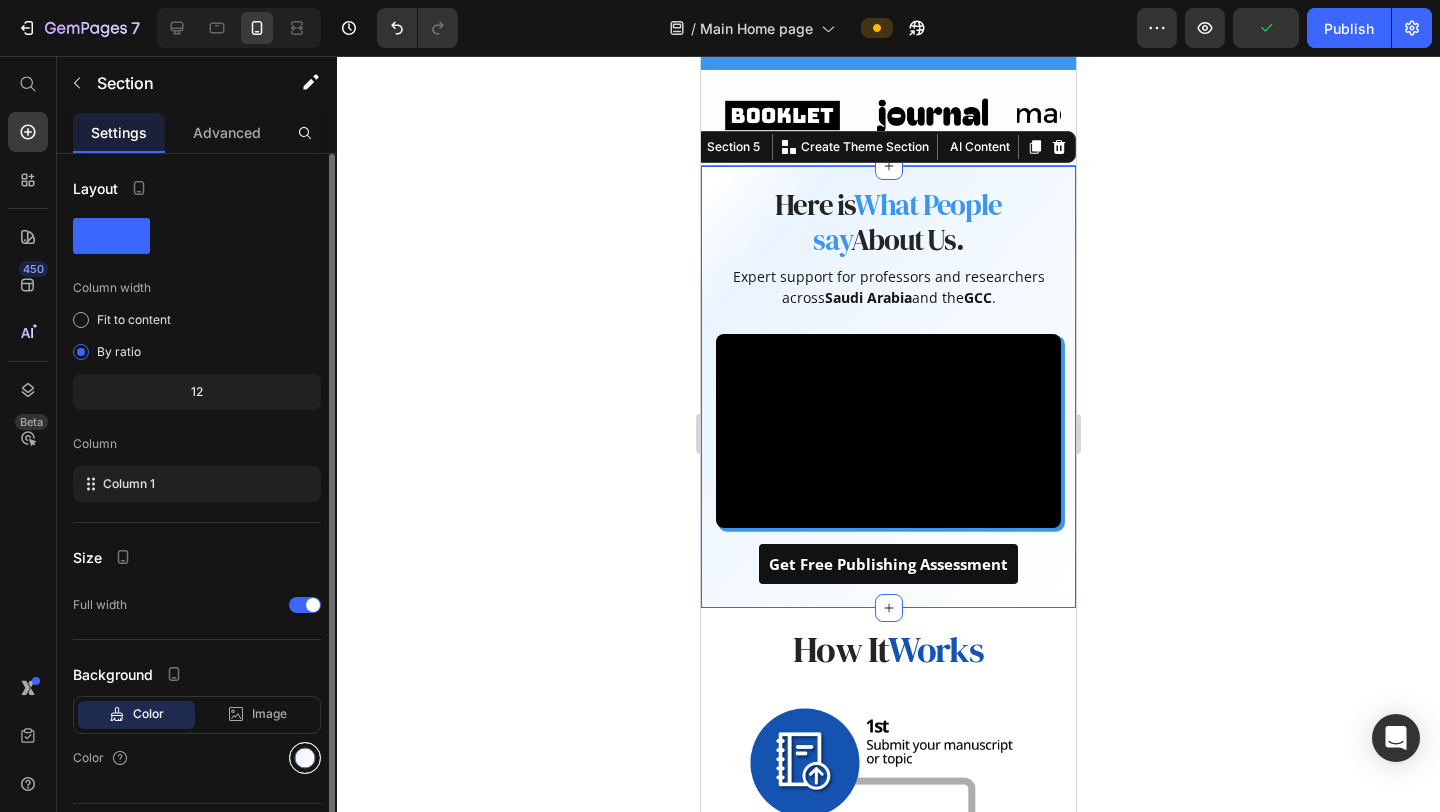 click at bounding box center [305, 758] 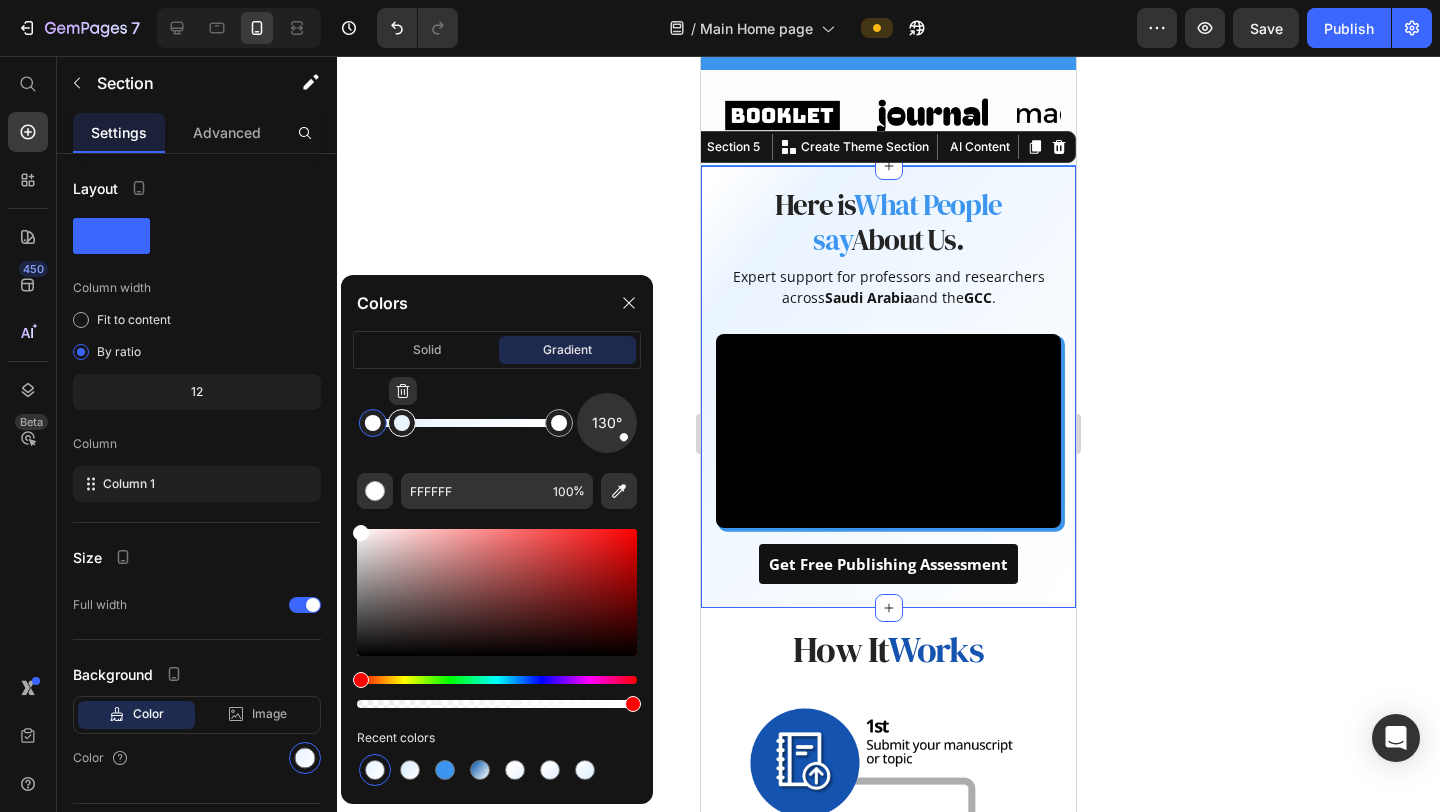 type on "EAF4FF" 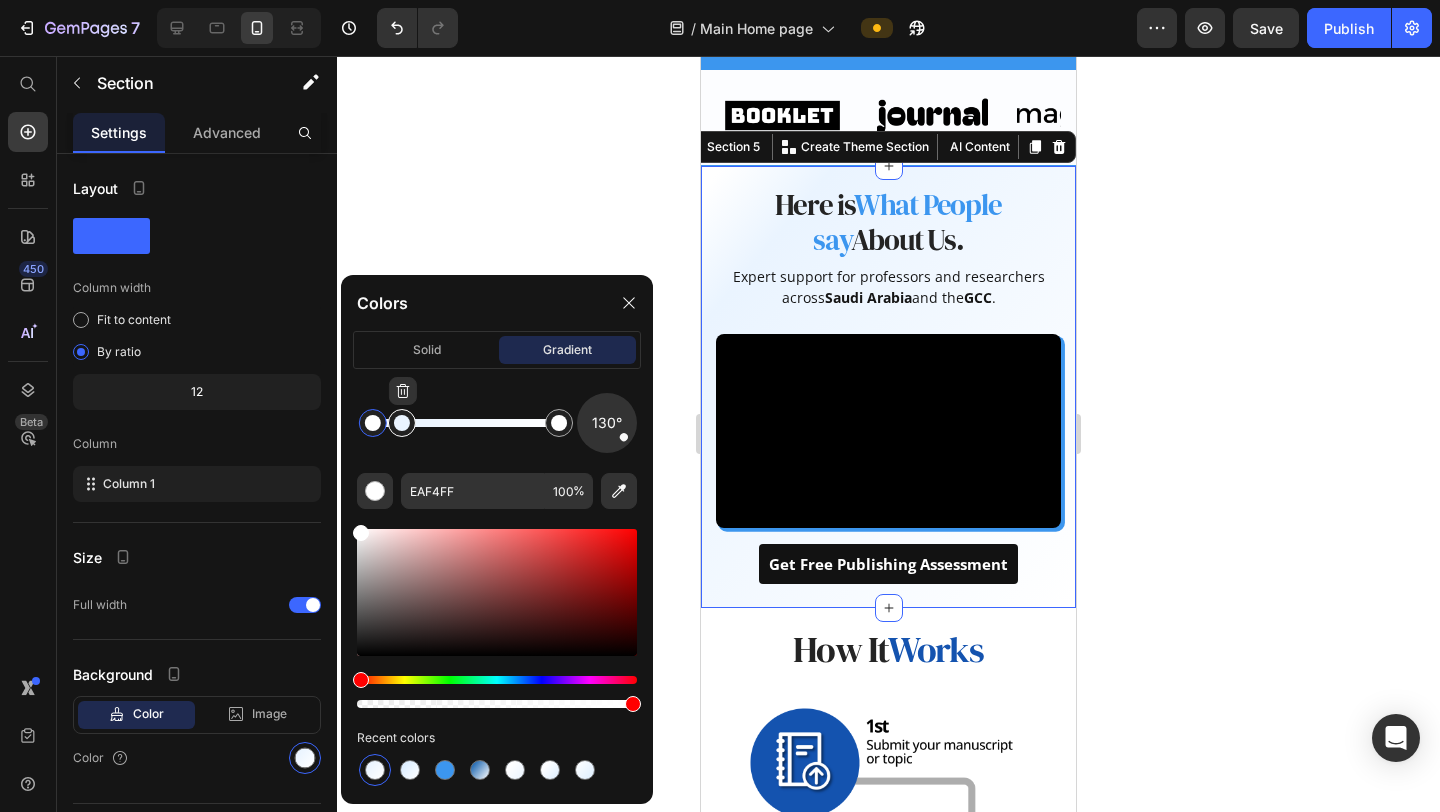 click at bounding box center (402, 423) 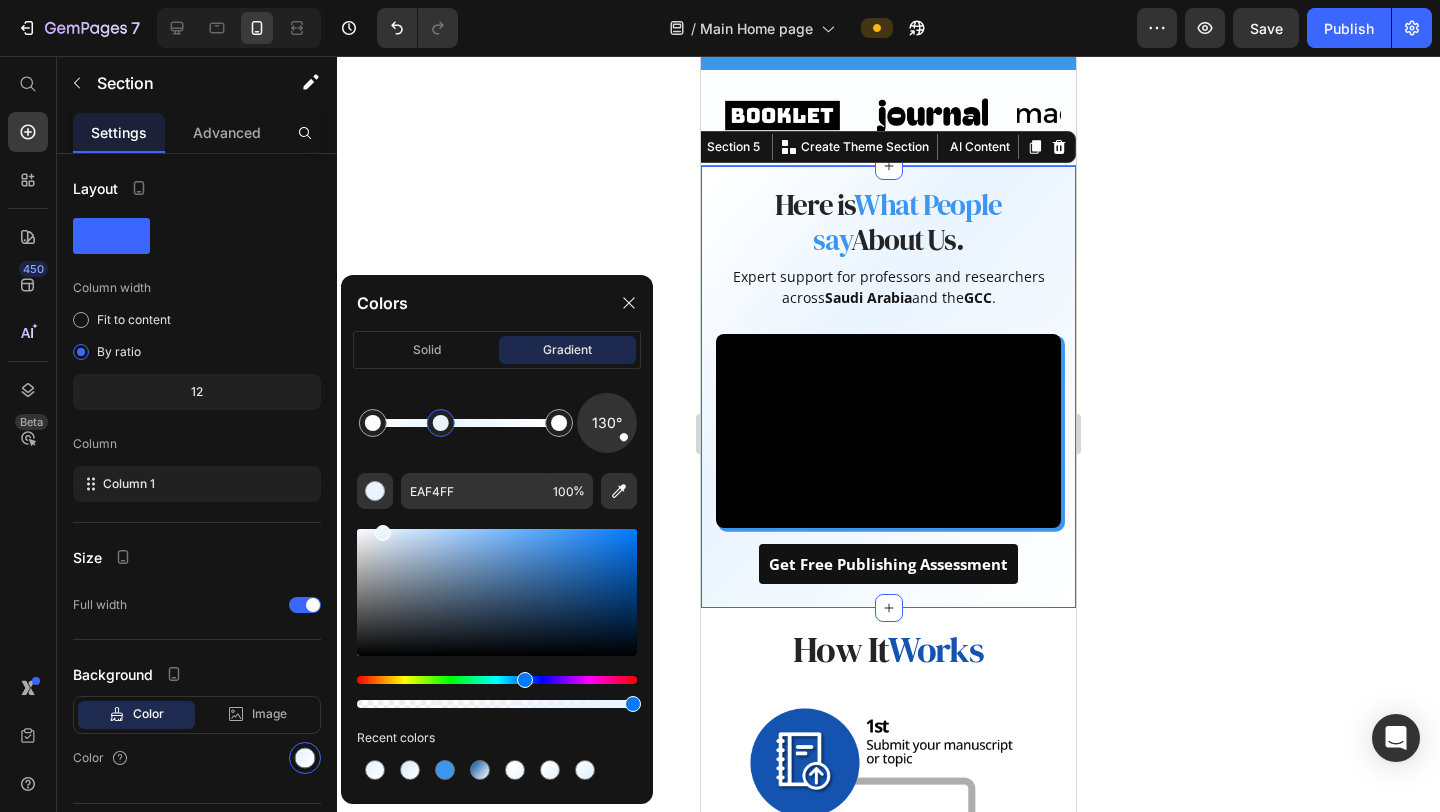 drag, startPoint x: 407, startPoint y: 429, endPoint x: 442, endPoint y: 432, distance: 35.128338 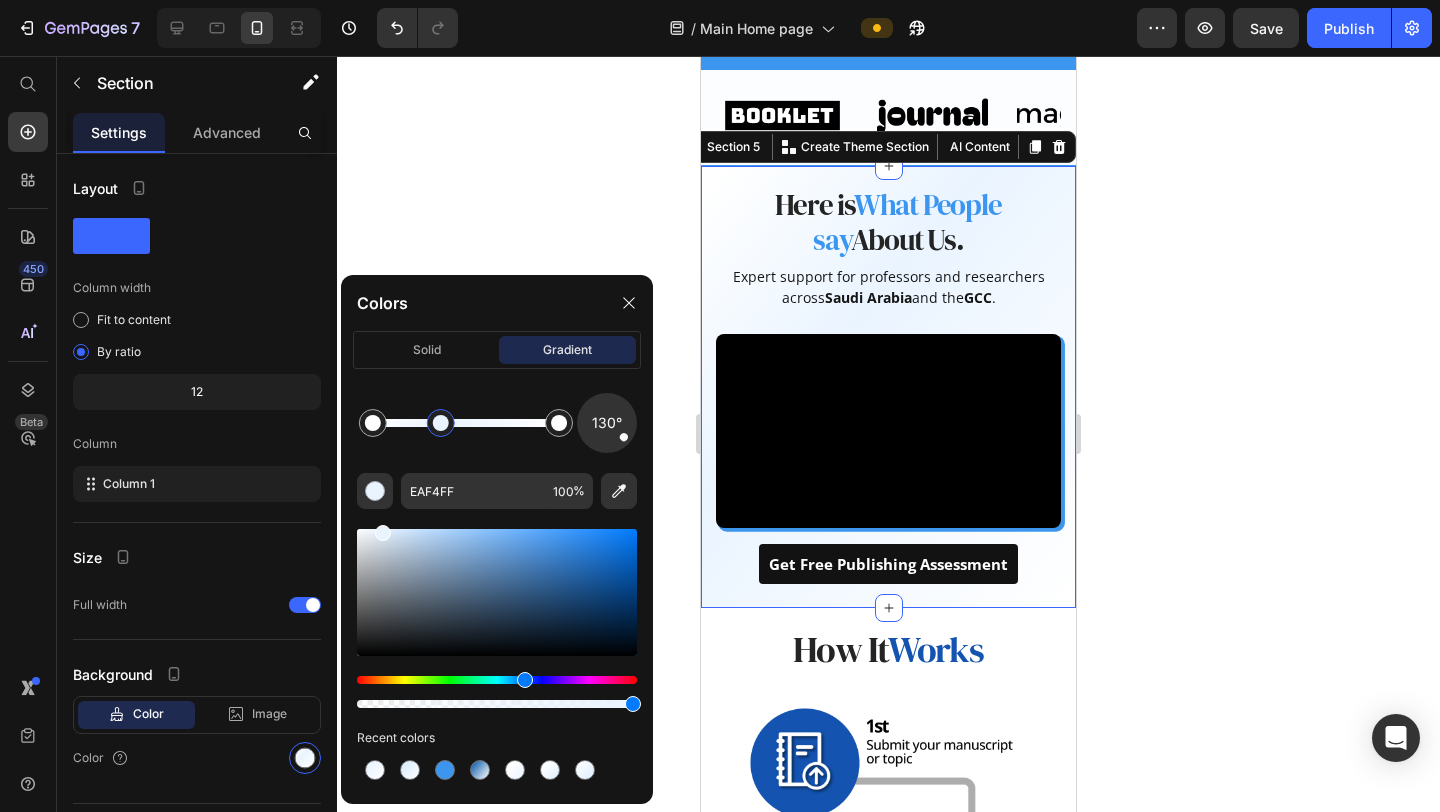 click 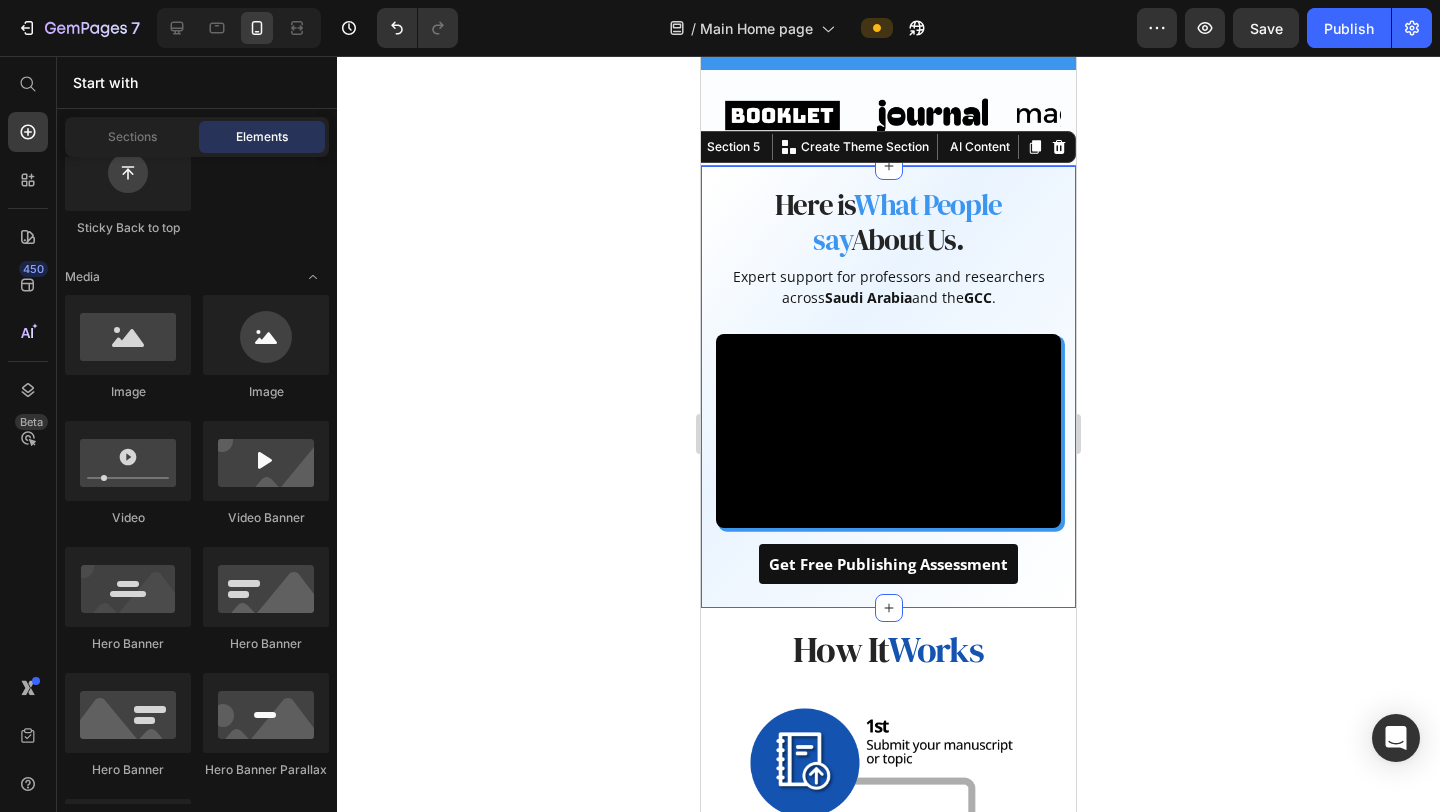click 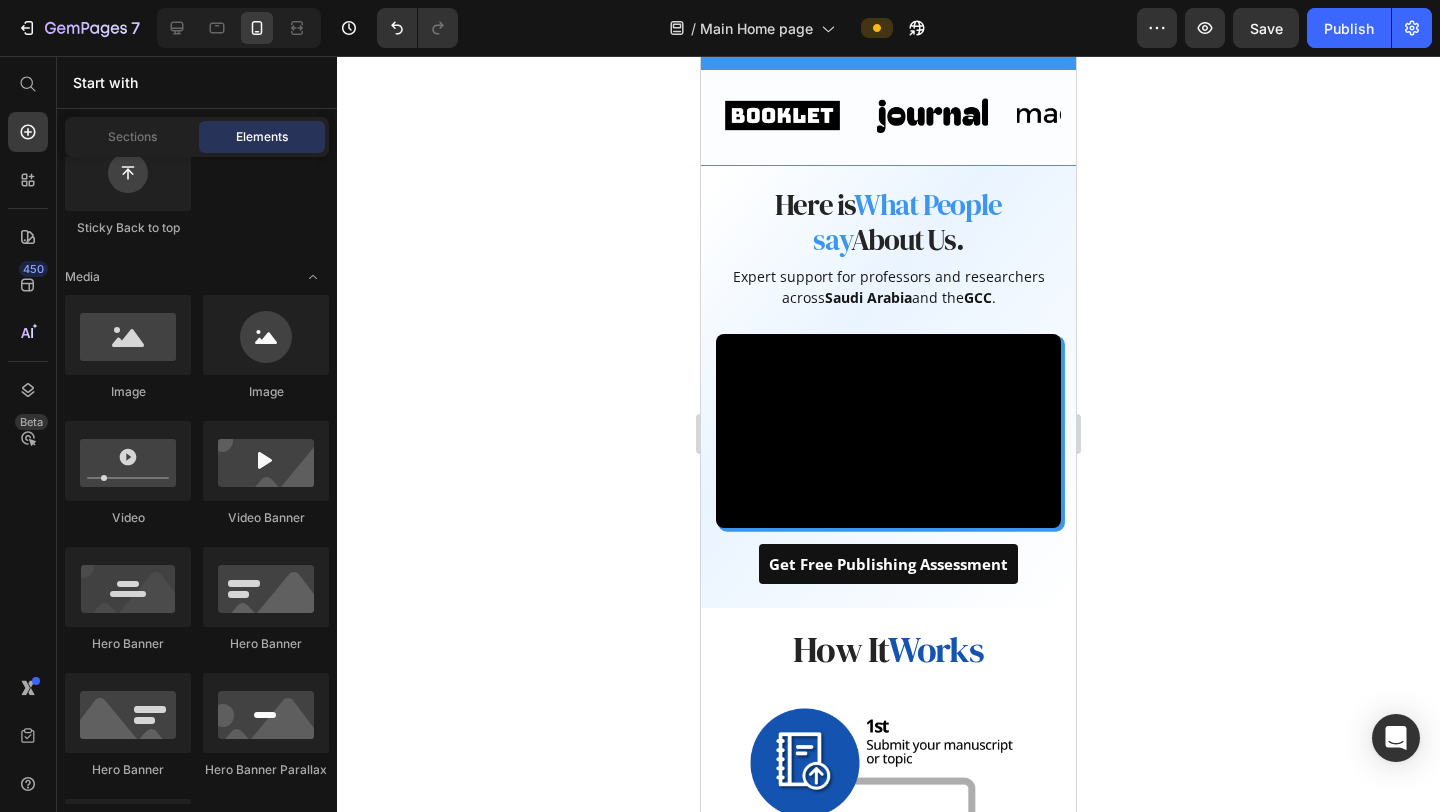 click 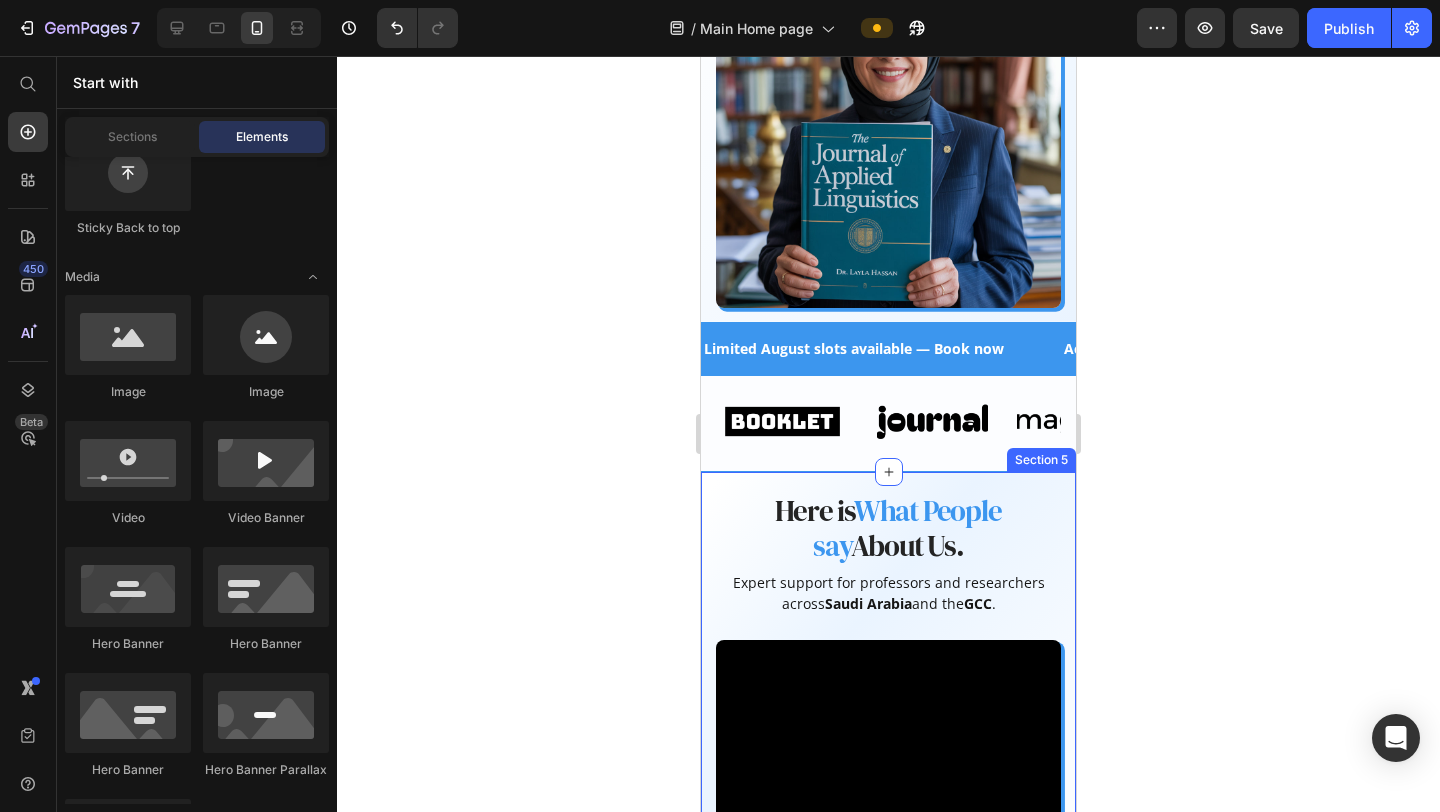scroll, scrollTop: 471, scrollLeft: 0, axis: vertical 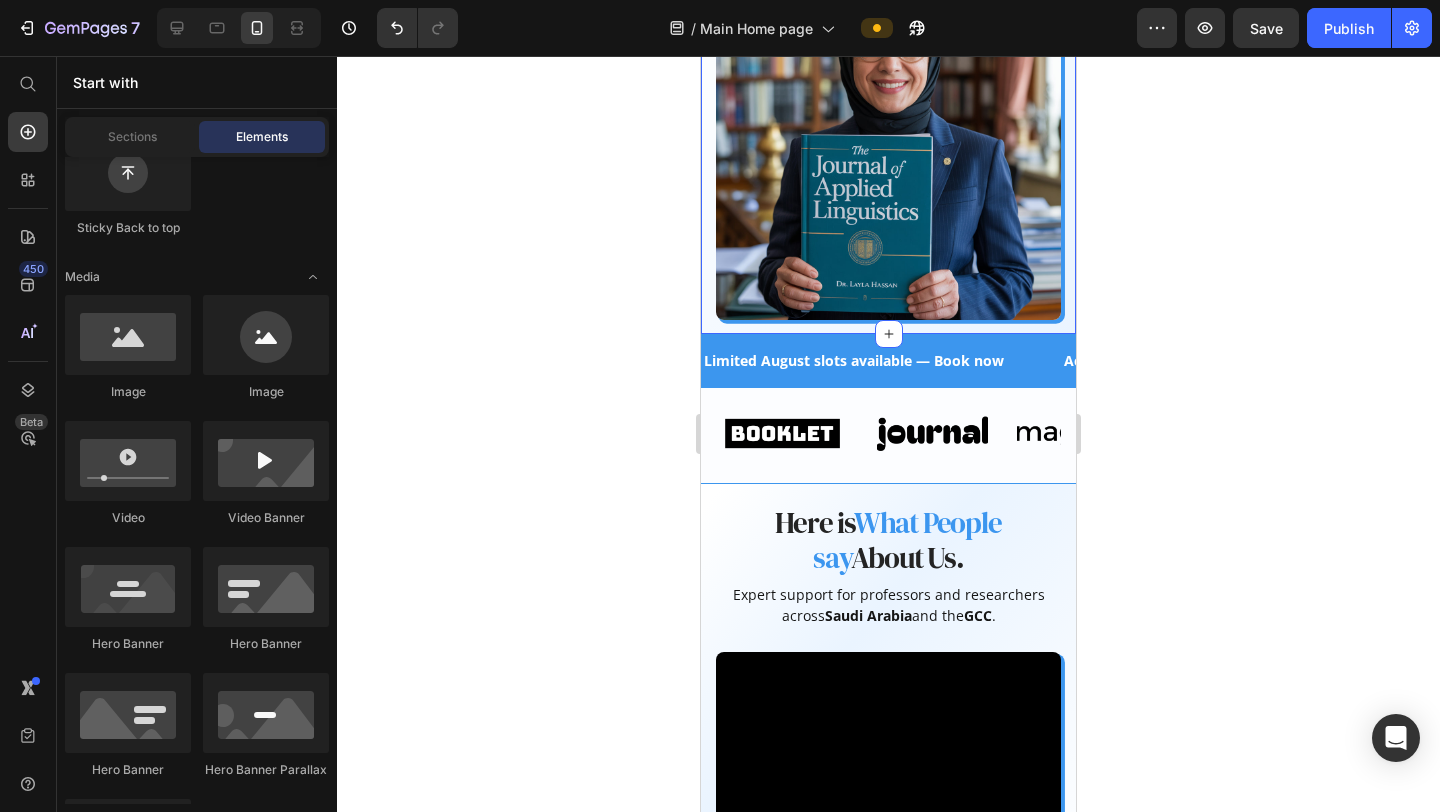 click 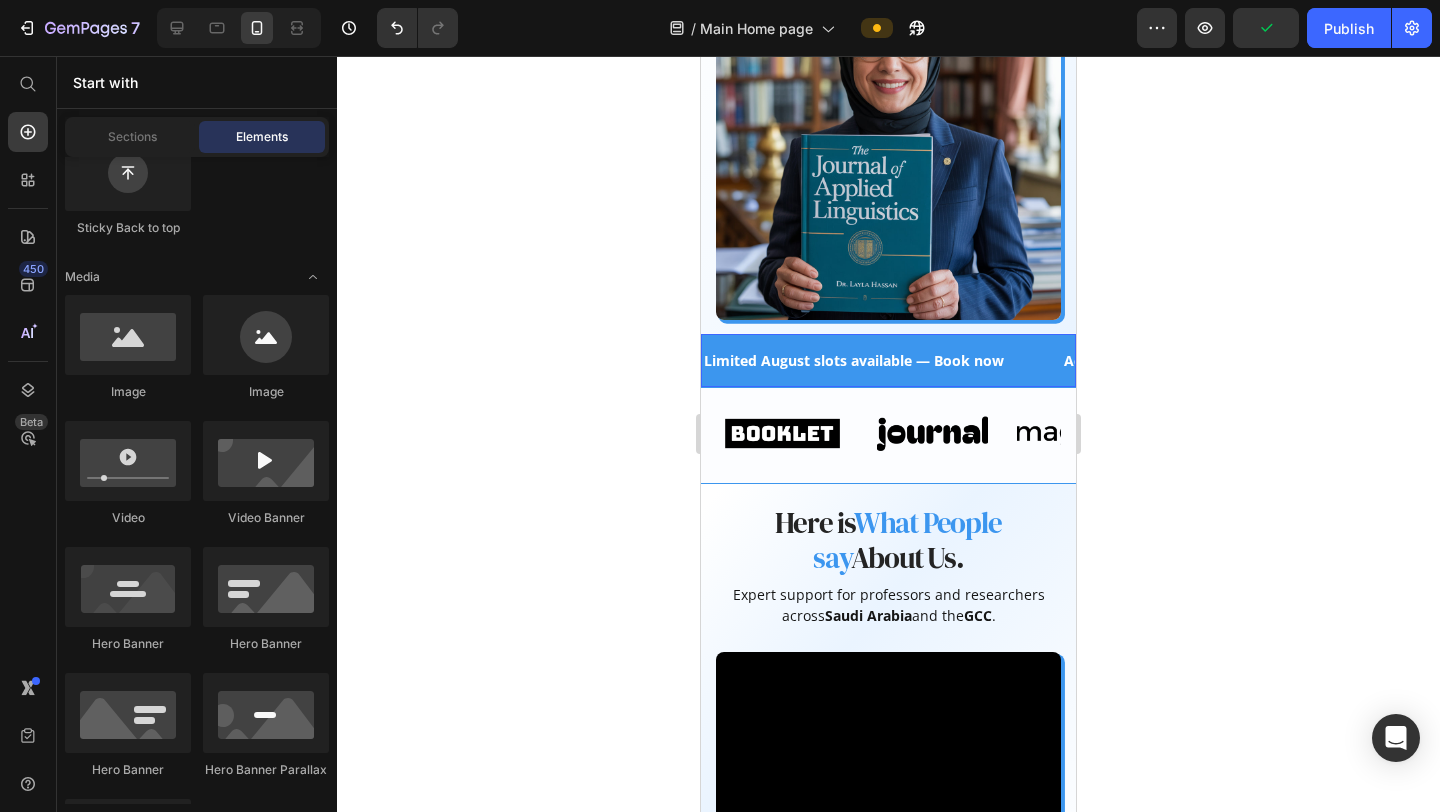 click on "Limited August slots available — Book now Text" at bounding box center [882, 360] 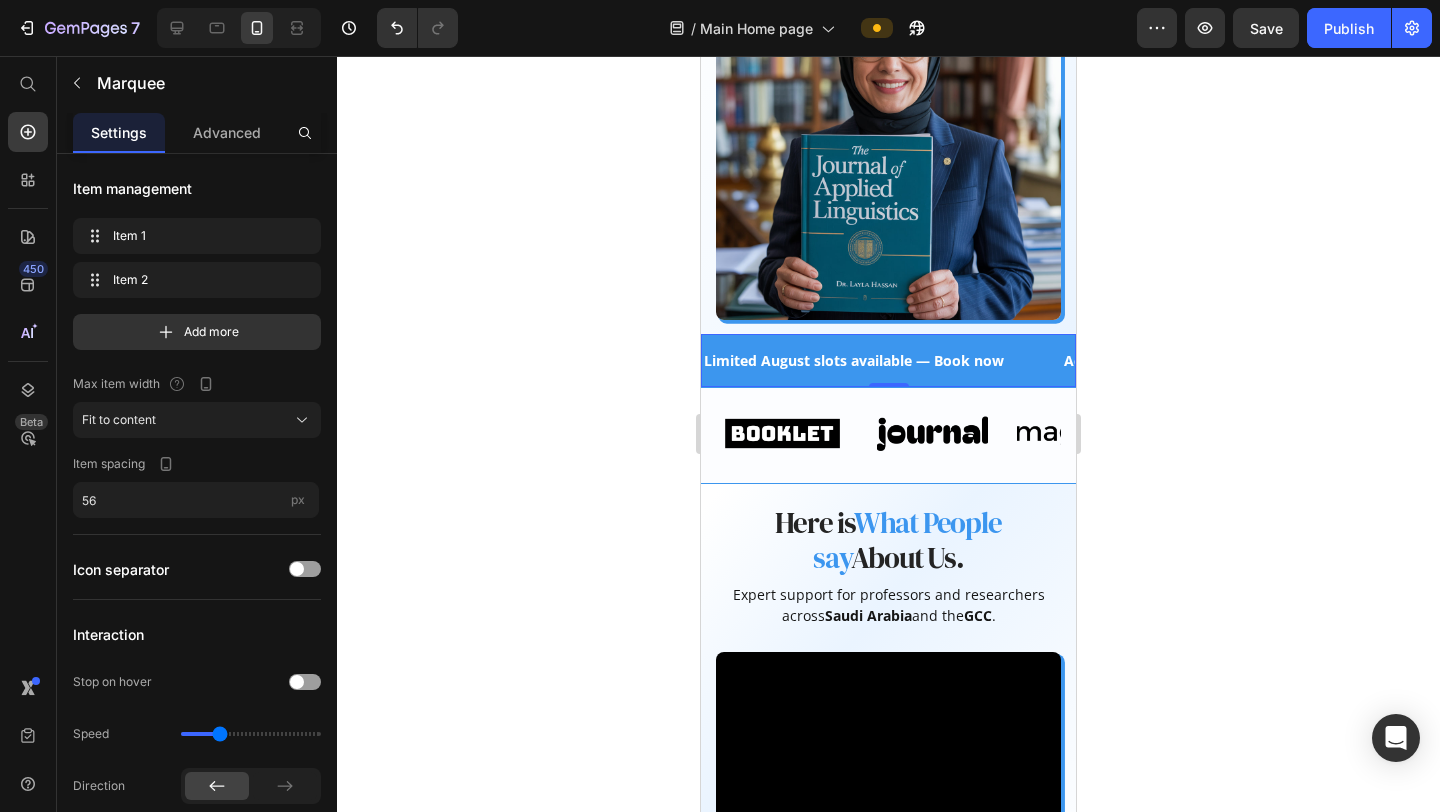 click on "Limited August slots available — Book now Text" at bounding box center [882, 360] 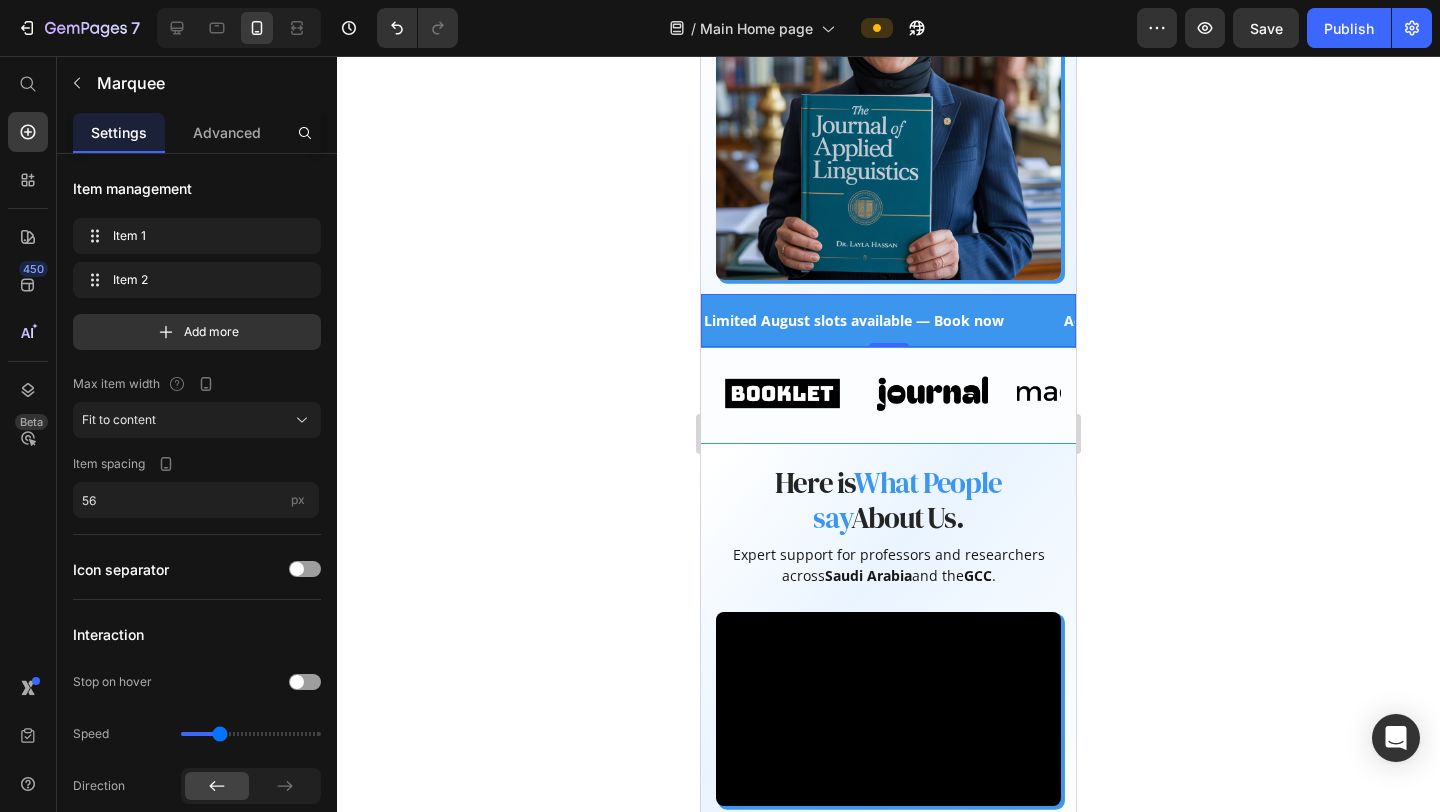scroll, scrollTop: 516, scrollLeft: 0, axis: vertical 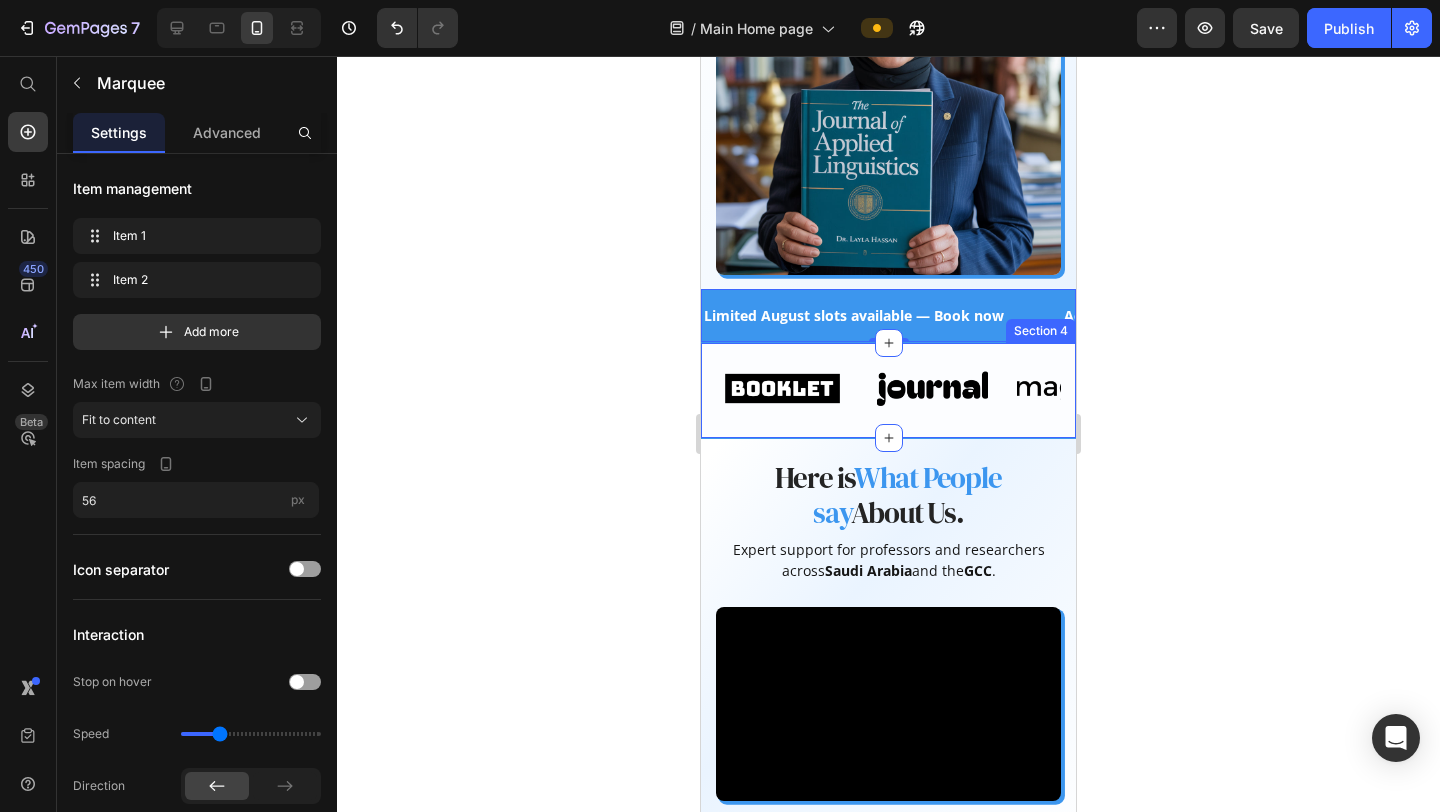 click on "Image Image Image Image Image Image Image Image Image Image Marquee Row" at bounding box center (888, 390) 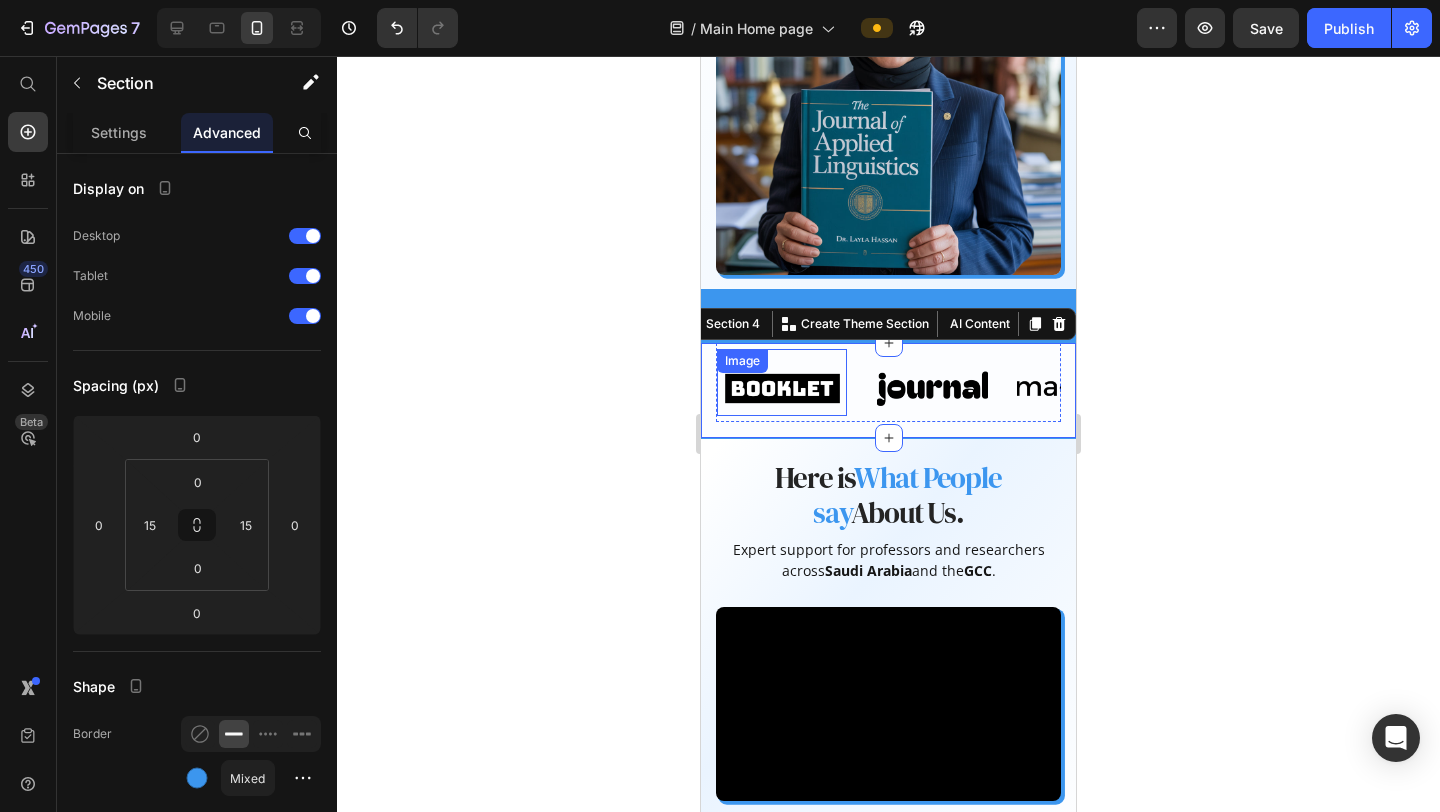 click 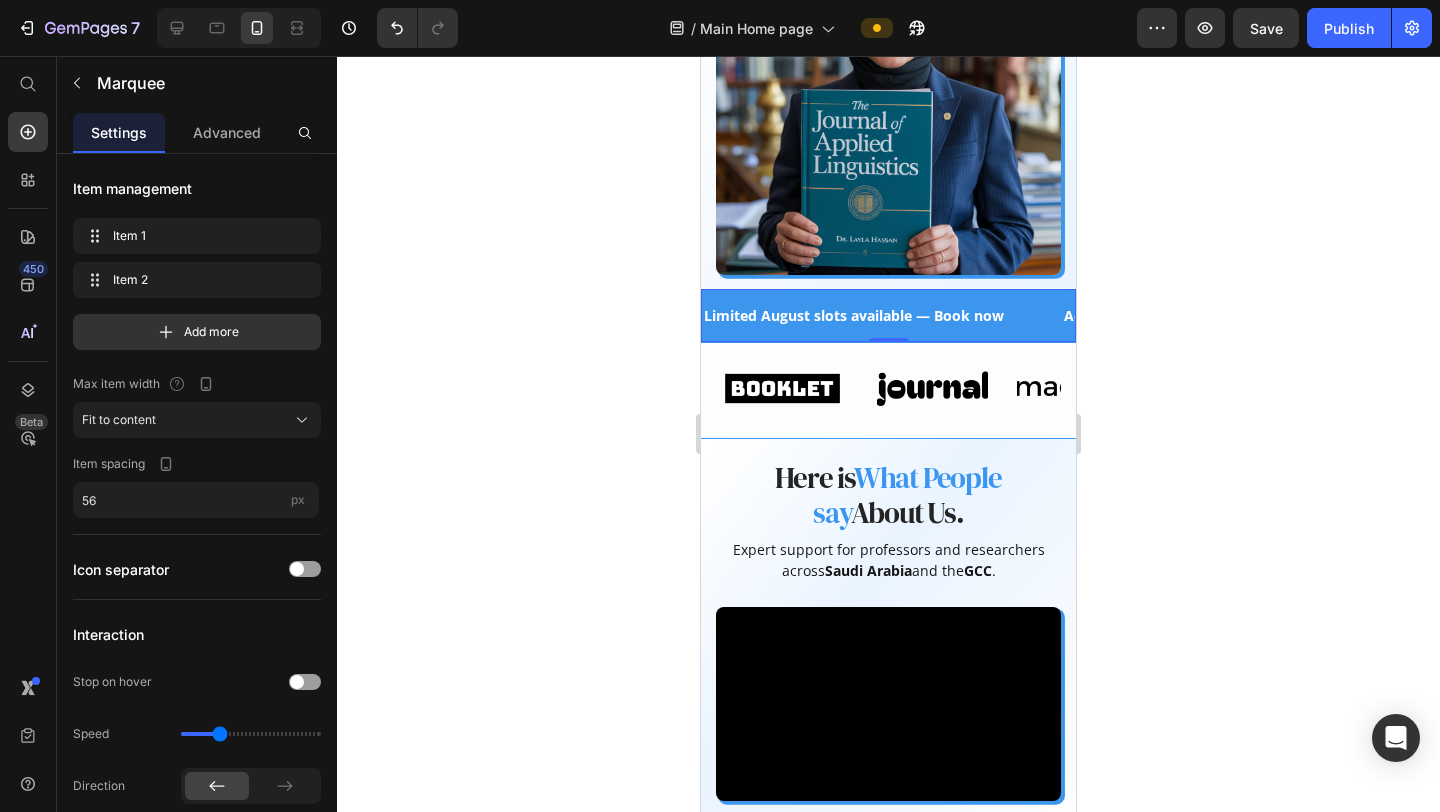 click on "Limited August slots available — Book now Text" at bounding box center (882, 315) 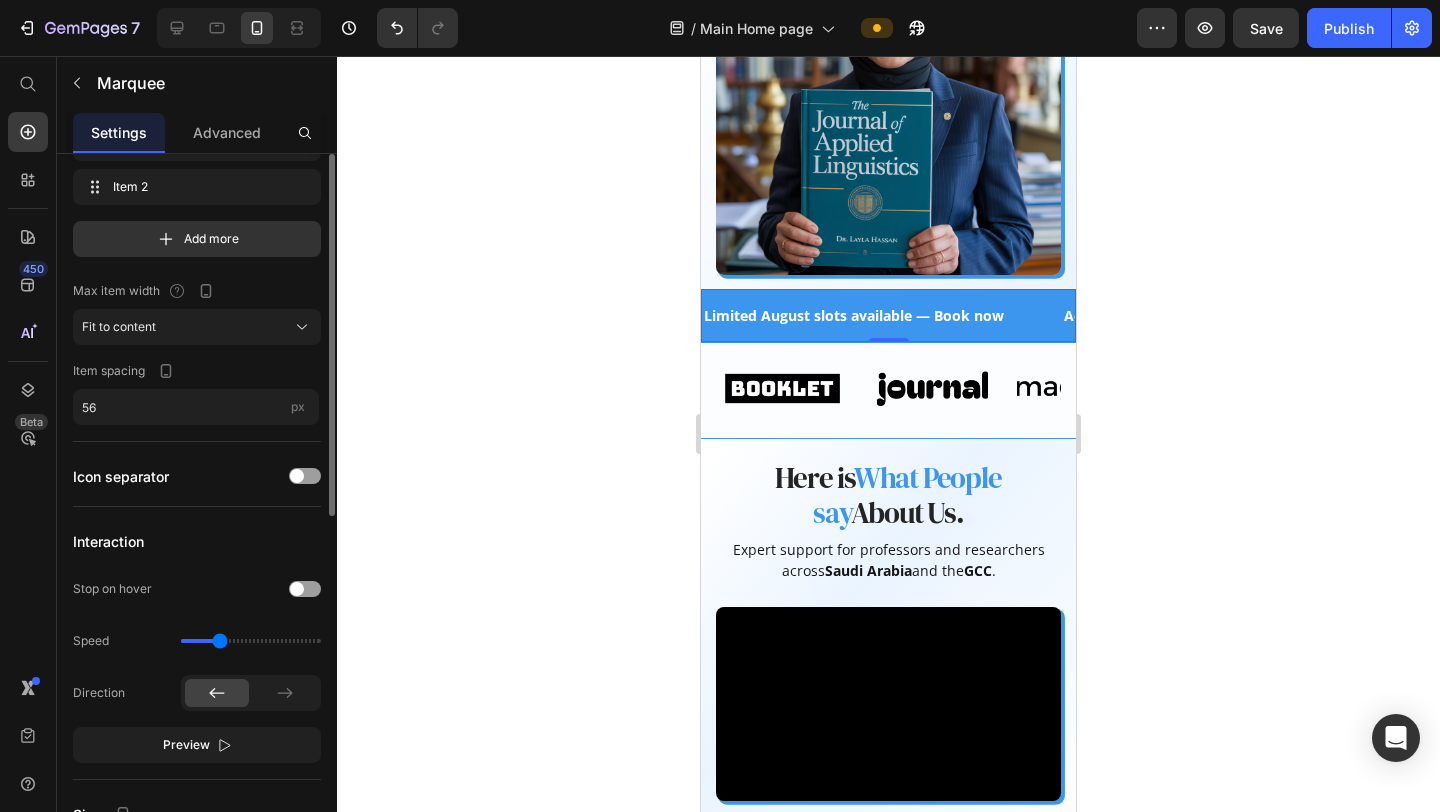 scroll, scrollTop: 103, scrollLeft: 0, axis: vertical 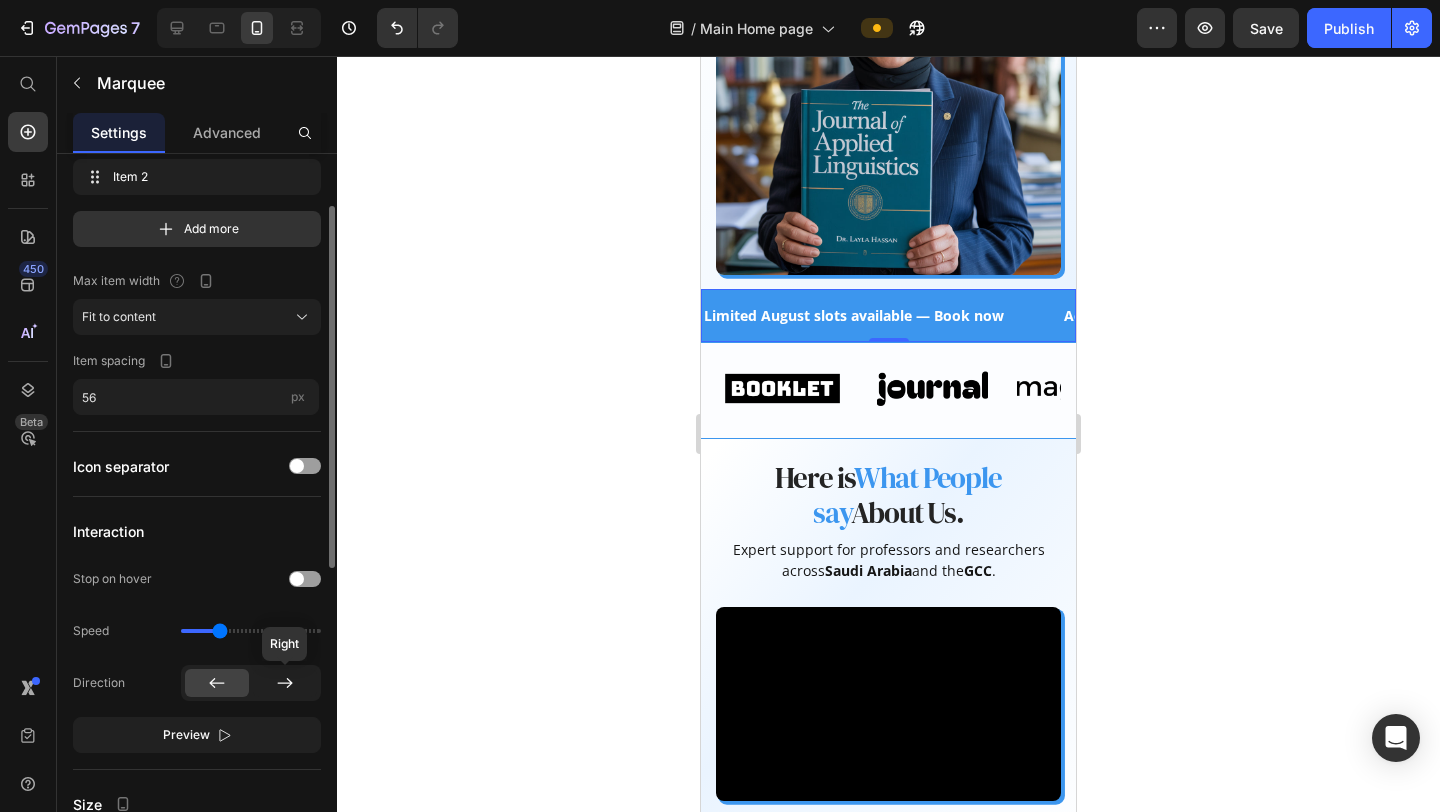 click 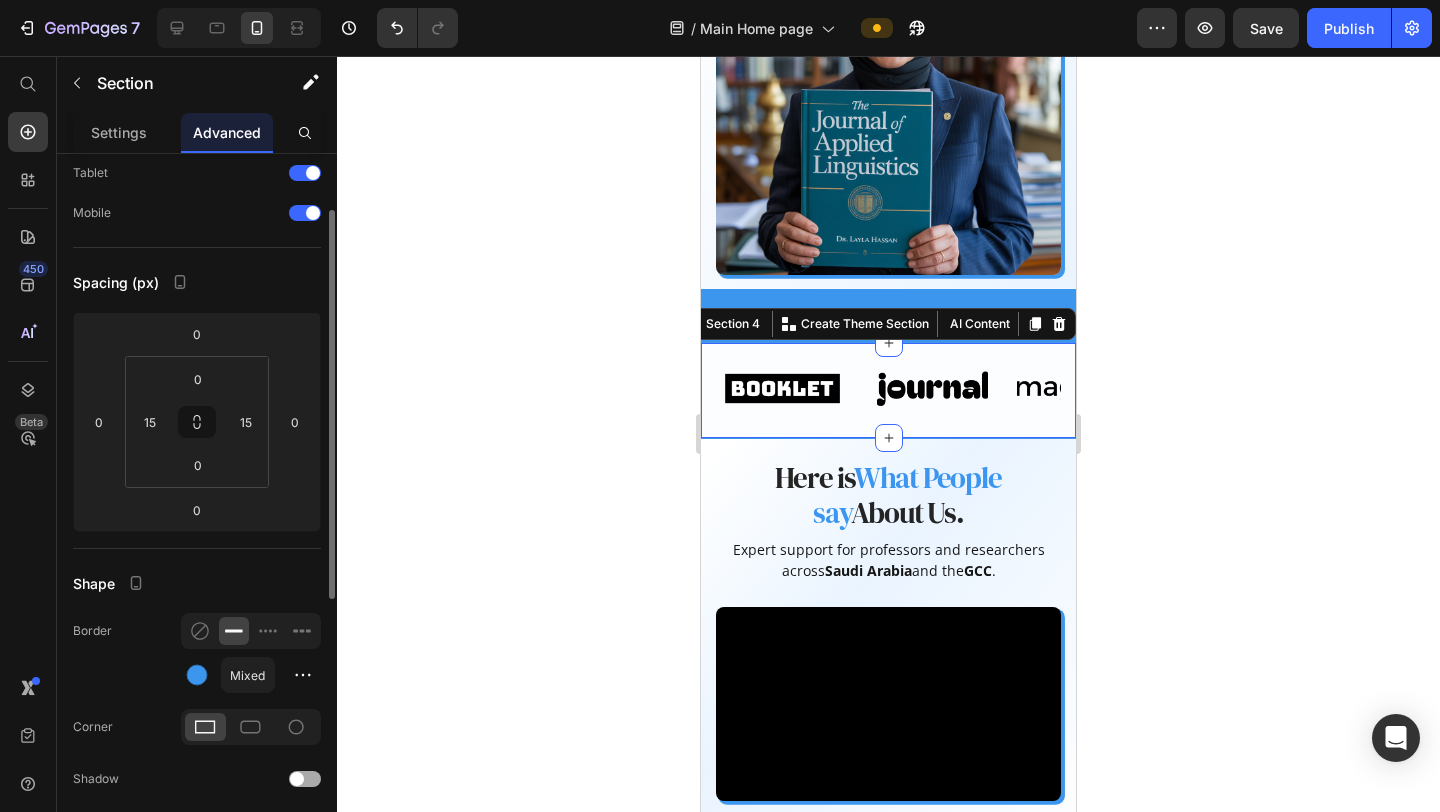 click on "Image Image Image Image Image Image Image Image Image Image Marquee Row" at bounding box center (888, 390) 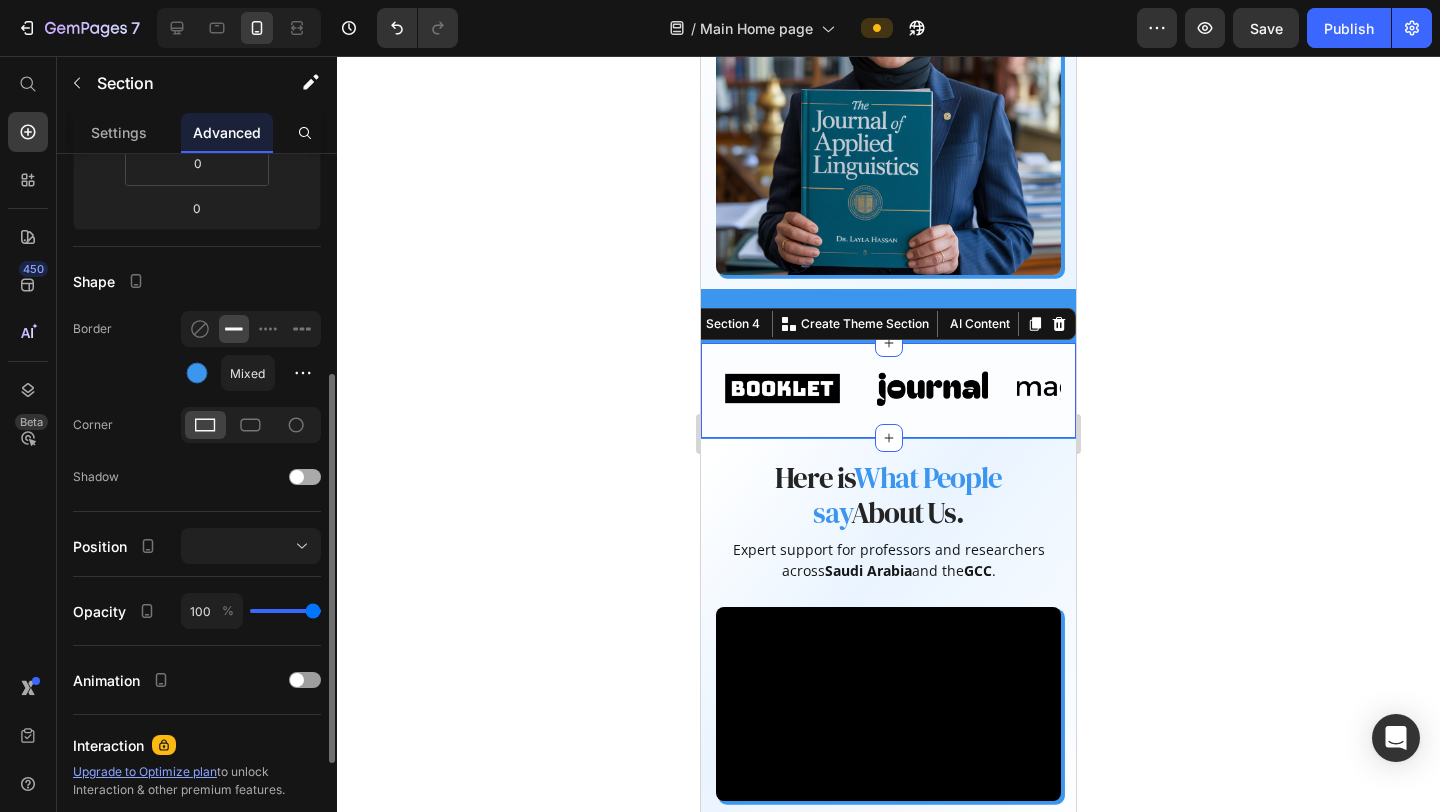scroll, scrollTop: 441, scrollLeft: 0, axis: vertical 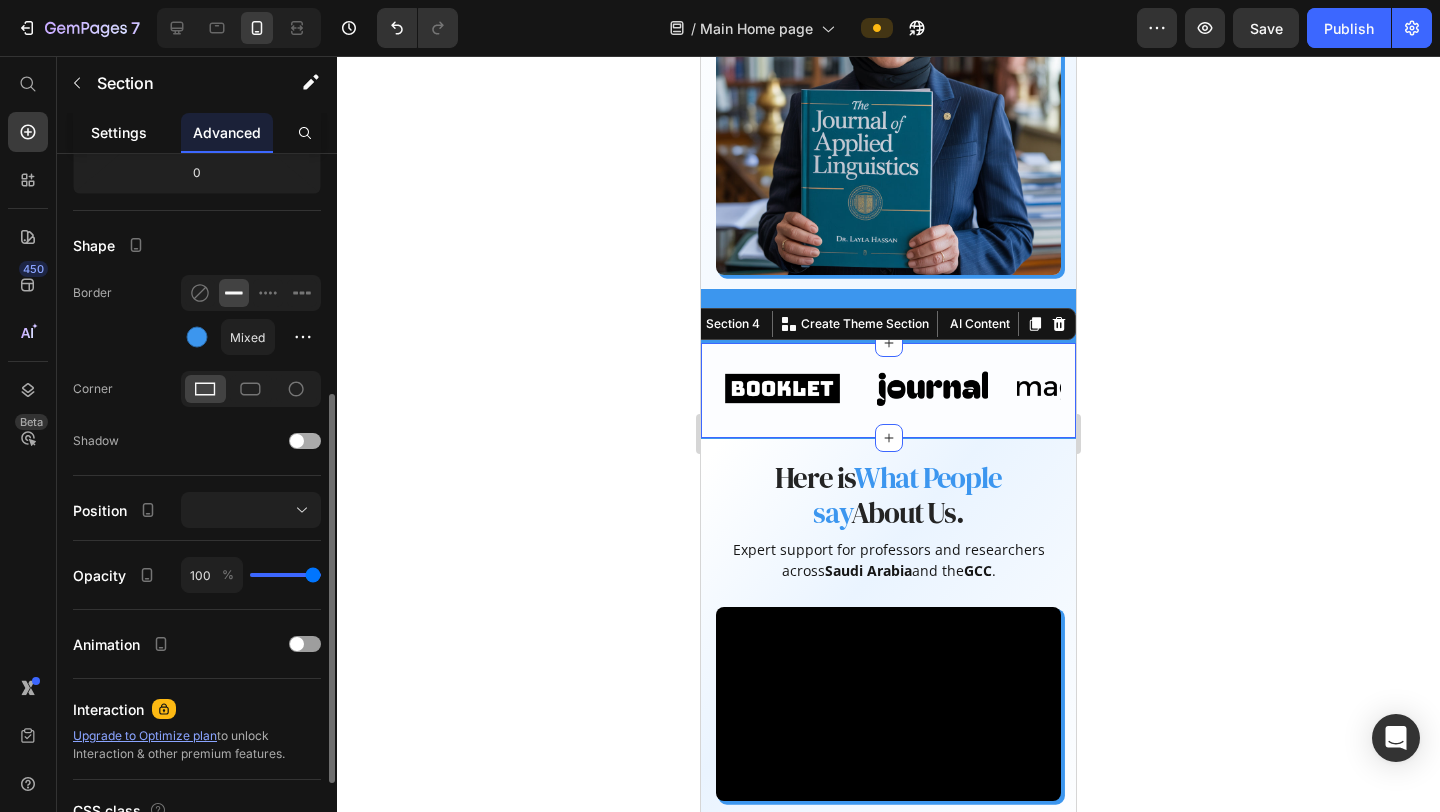 click on "Settings" at bounding box center (119, 132) 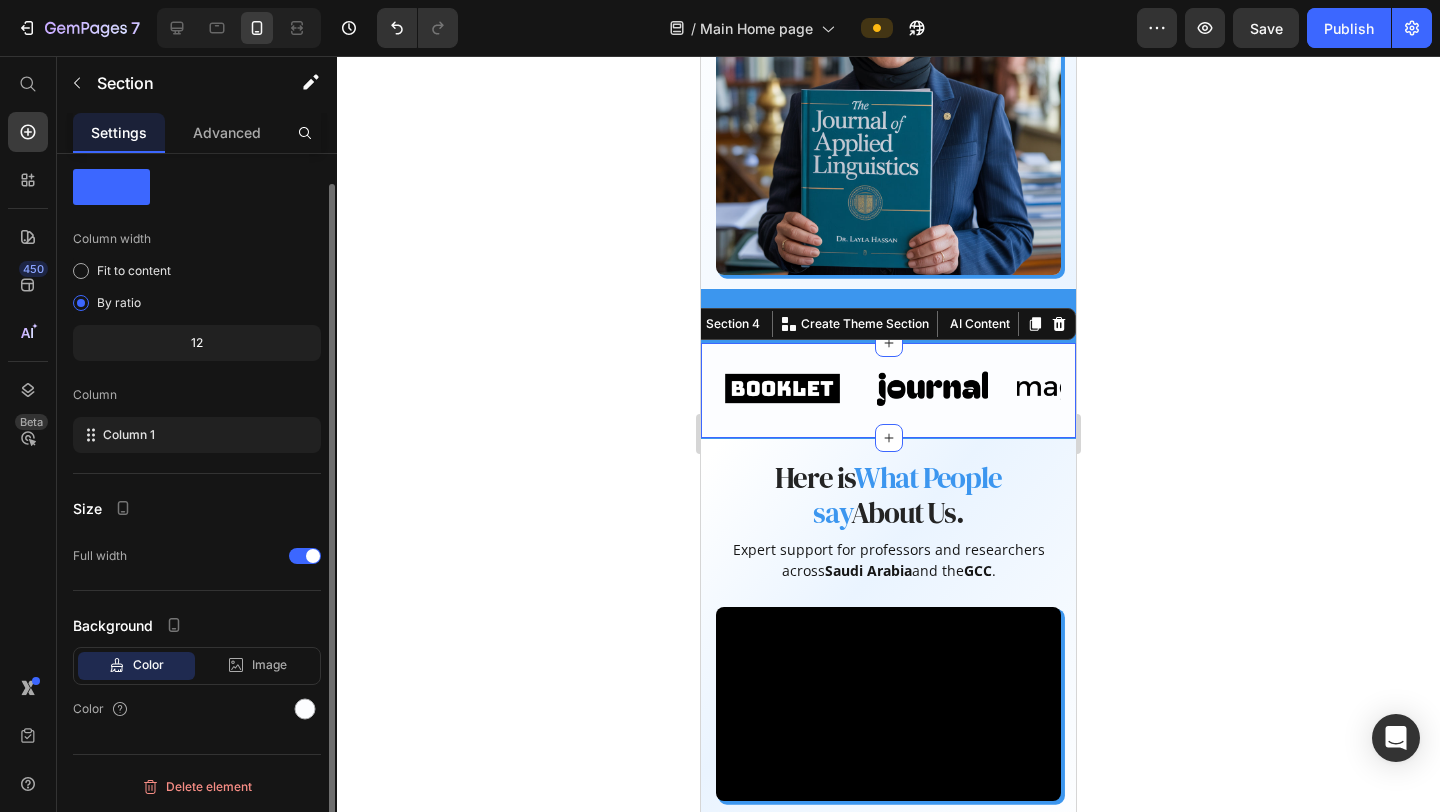 scroll, scrollTop: 0, scrollLeft: 0, axis: both 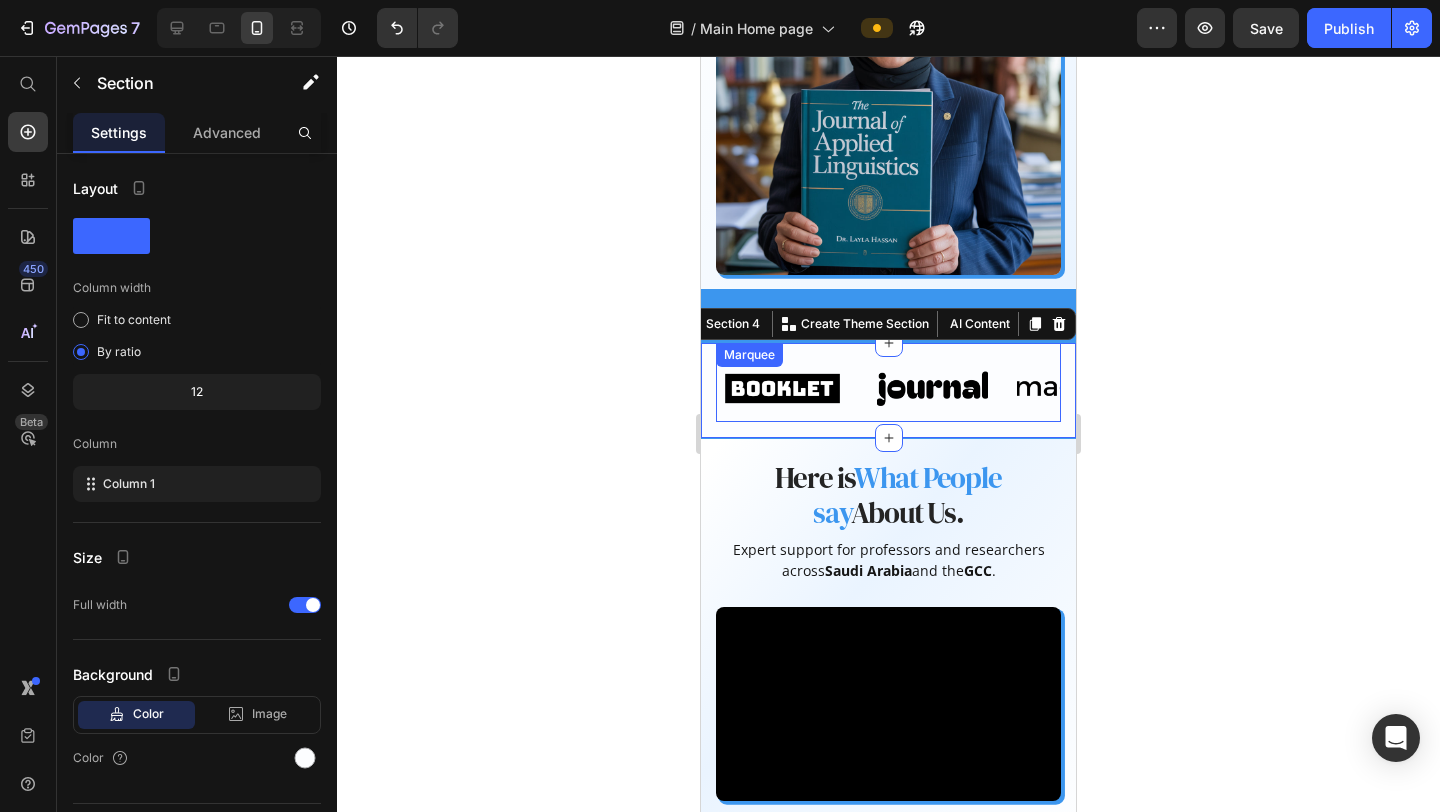 click on "Image" at bounding box center [792, 382] 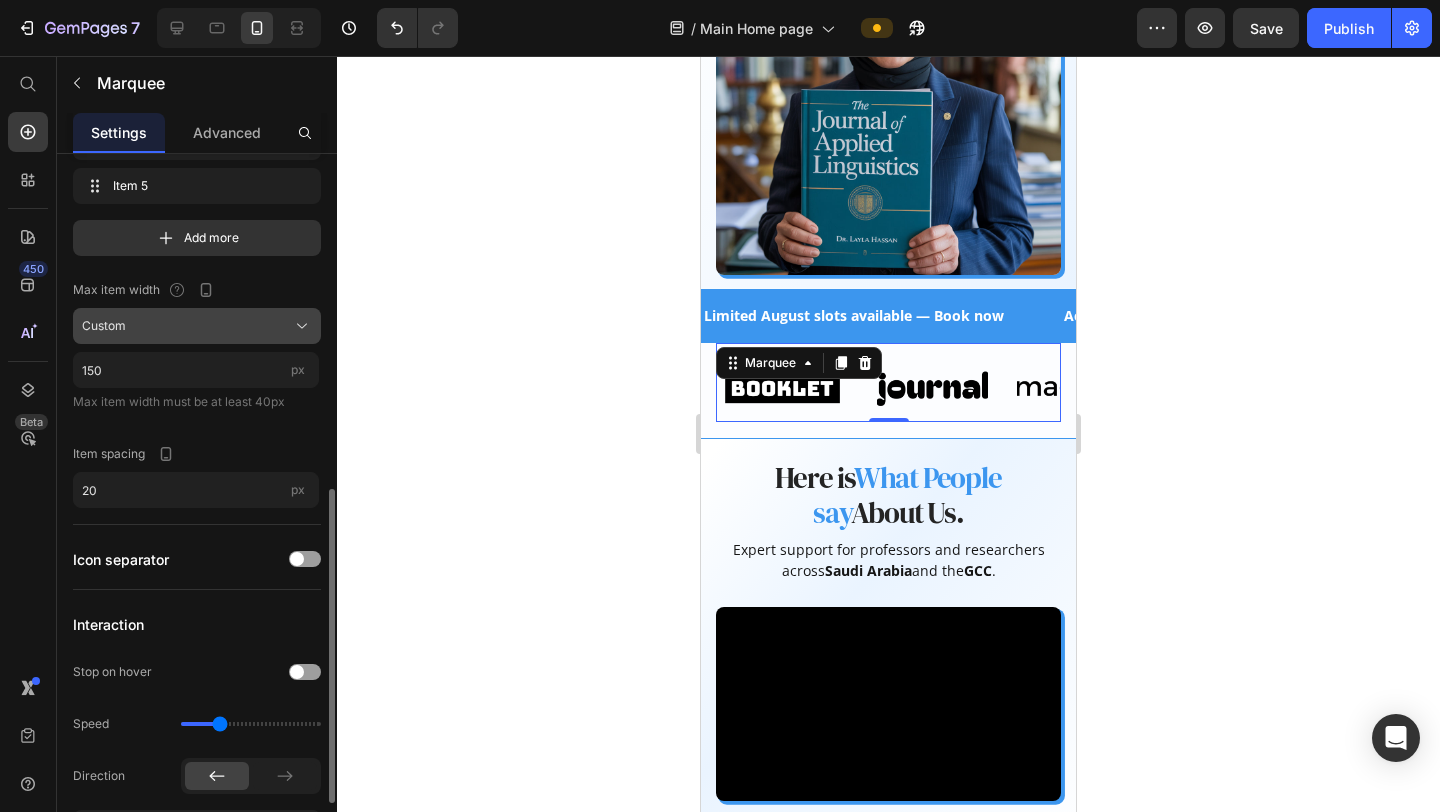 scroll, scrollTop: 493, scrollLeft: 0, axis: vertical 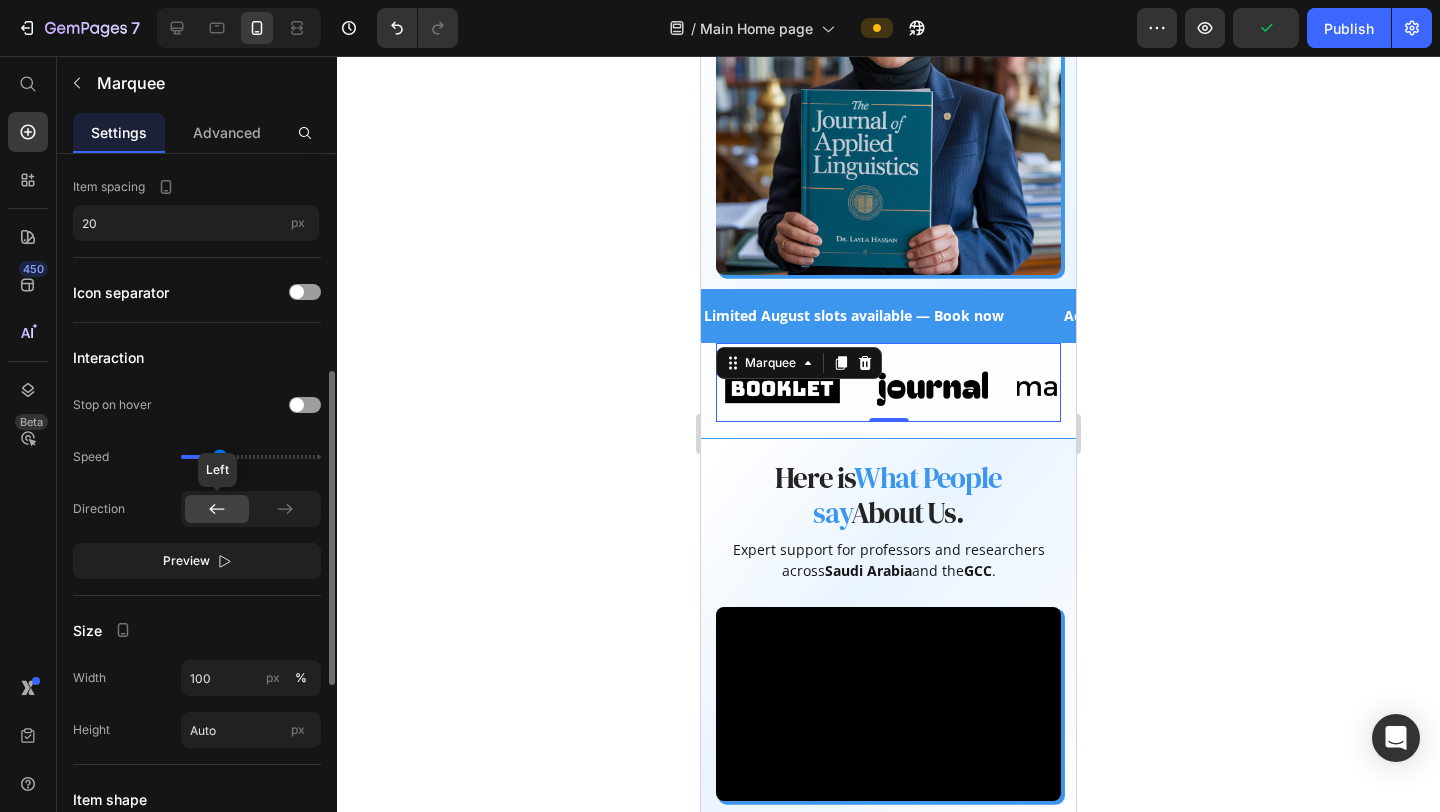 click 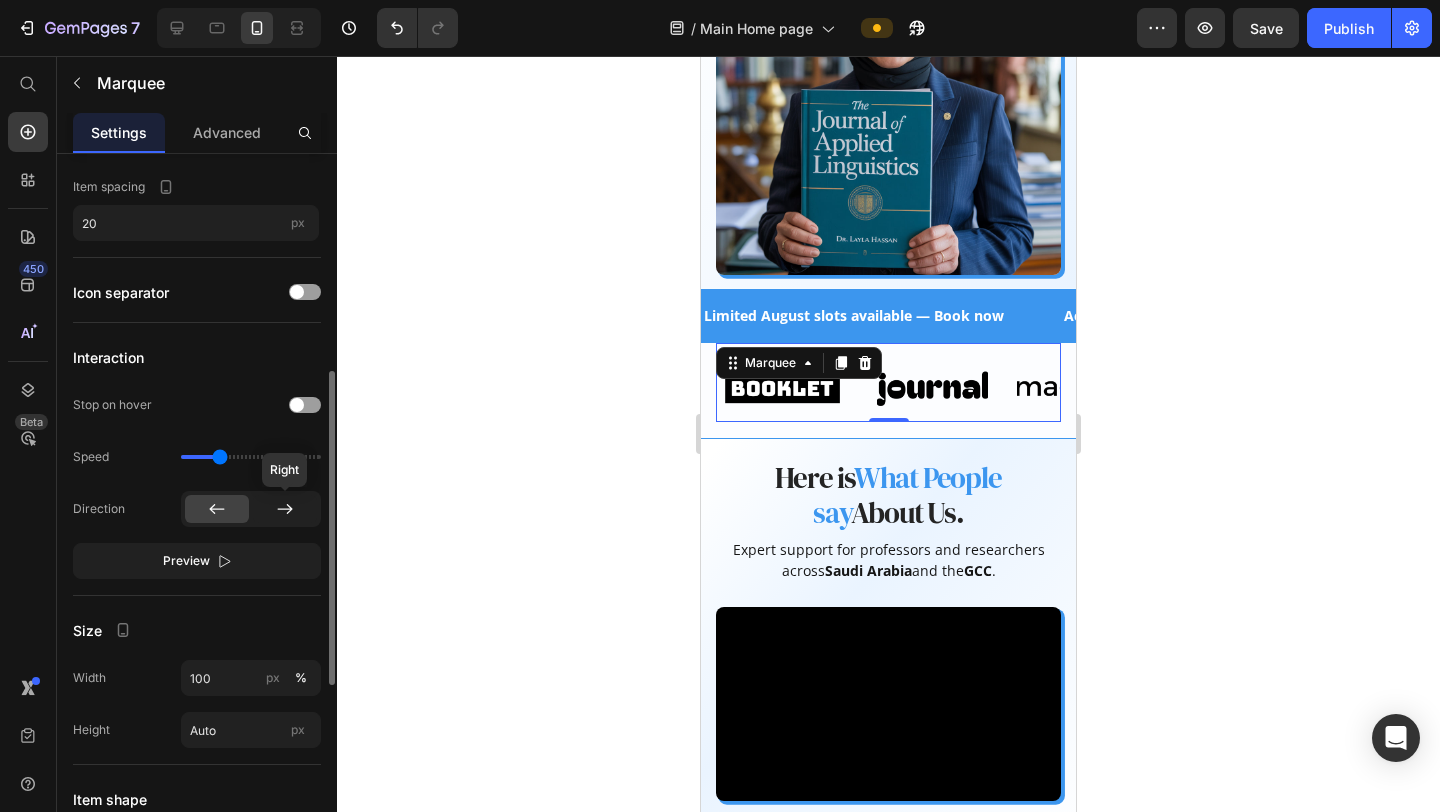 click 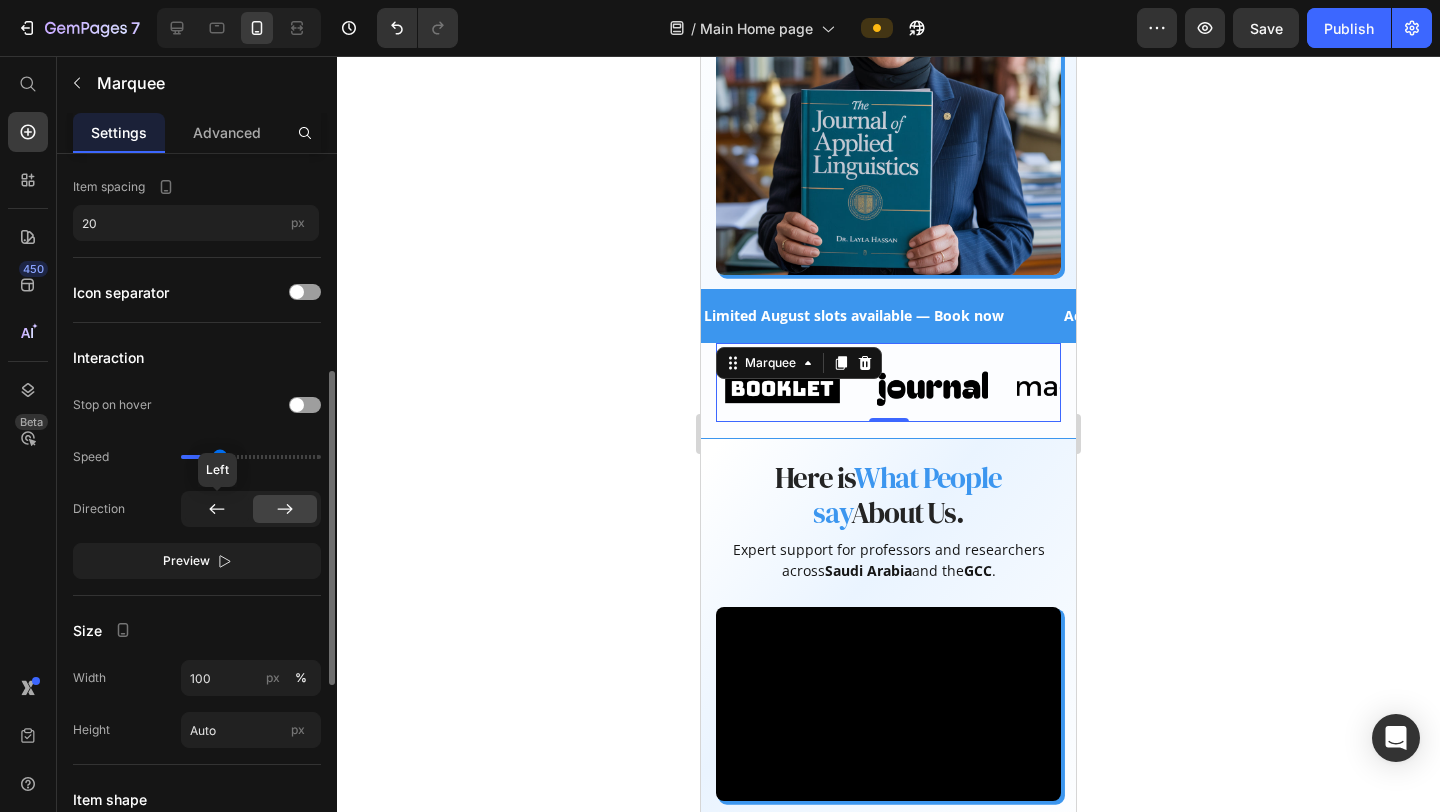 click 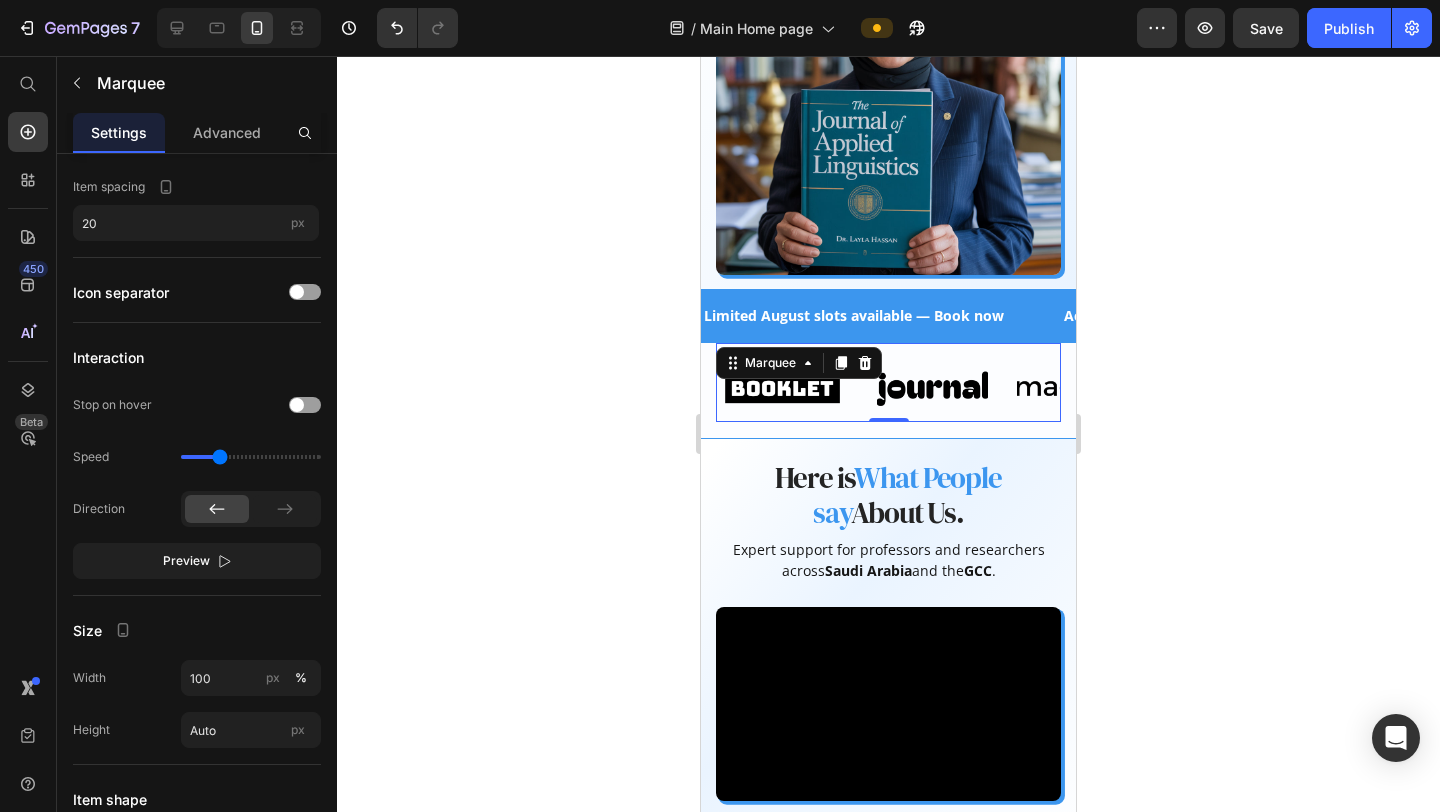 click 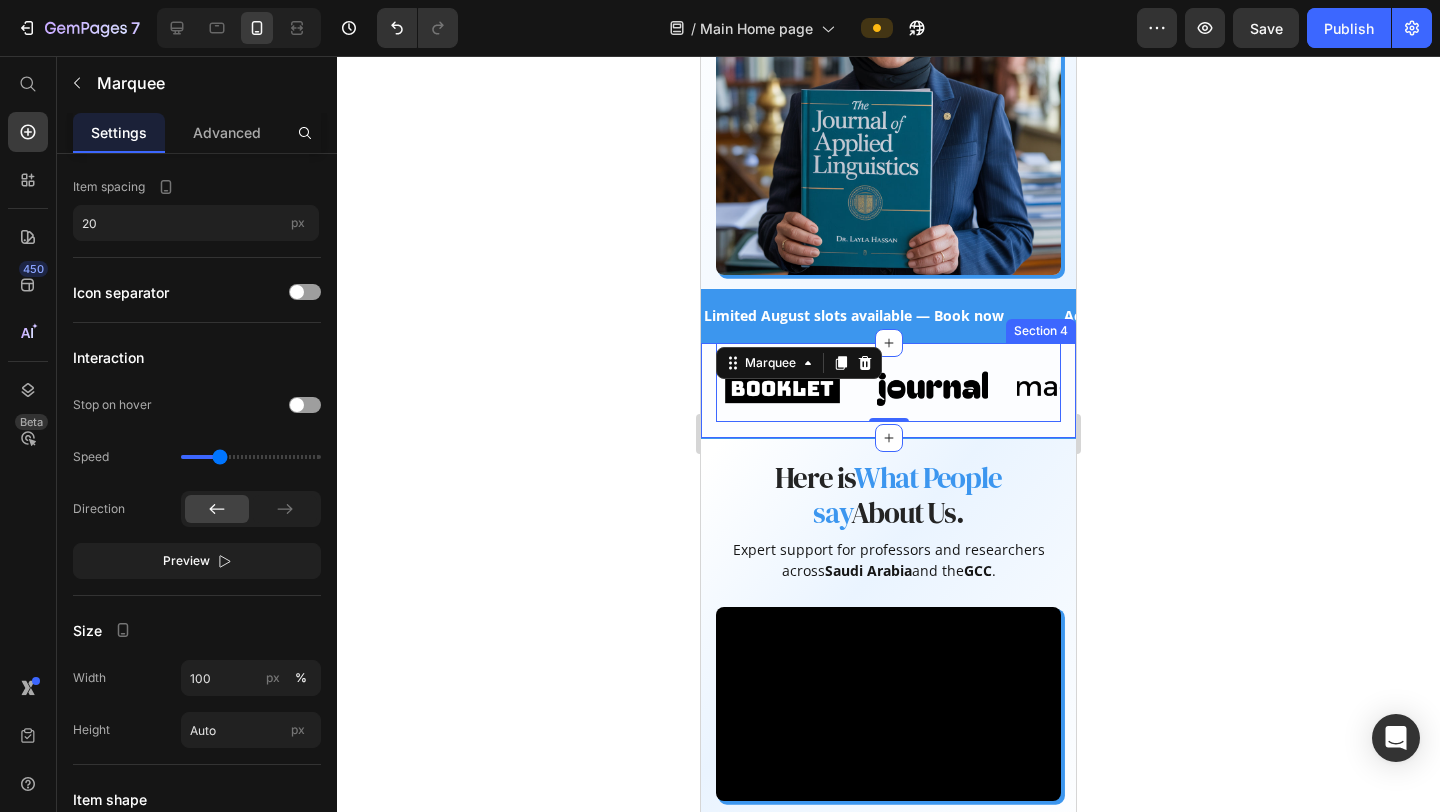click 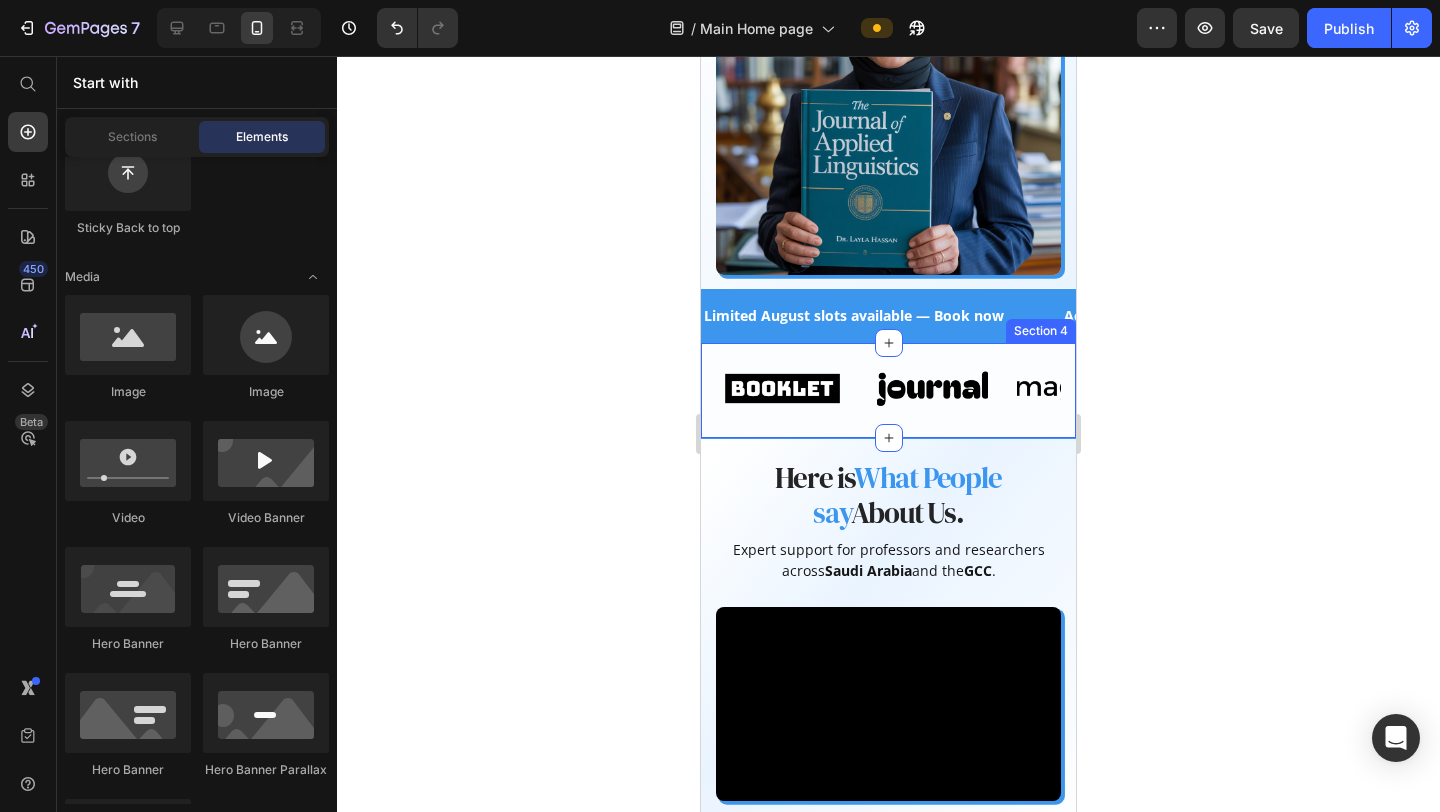 click 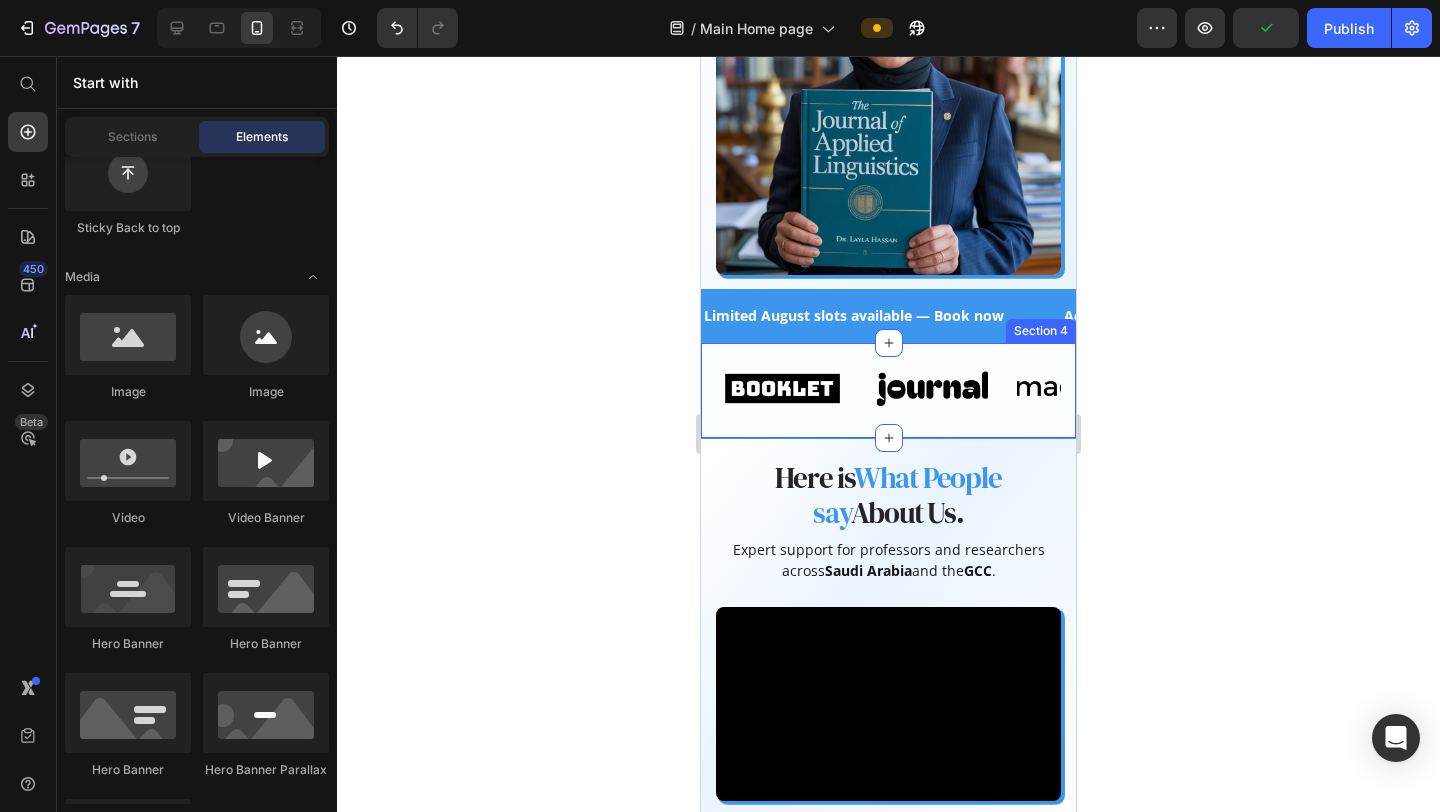 click on "Image Image Image Image Image Image Image Image Image Image Marquee Row" at bounding box center [888, 390] 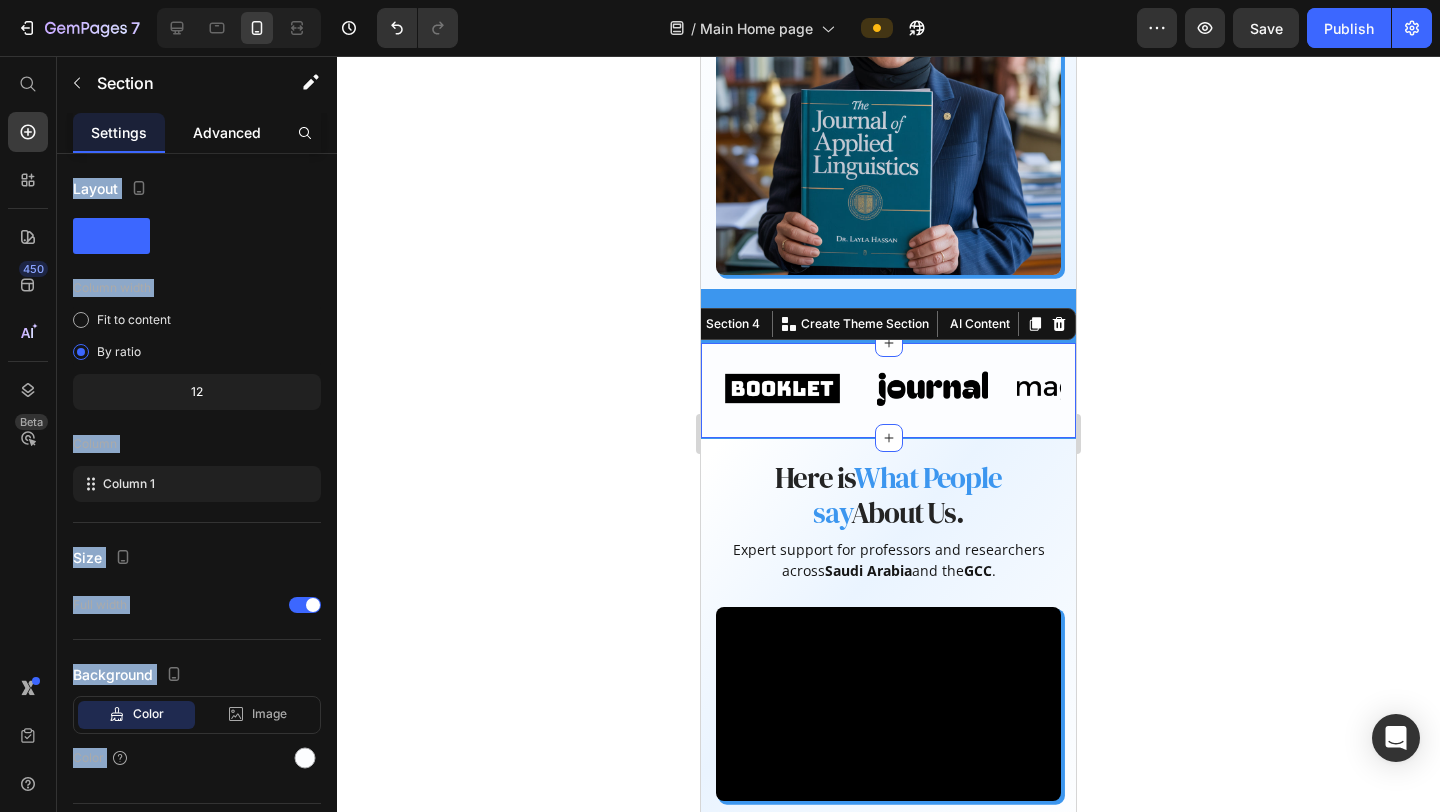 click on "Advanced" at bounding box center (227, 132) 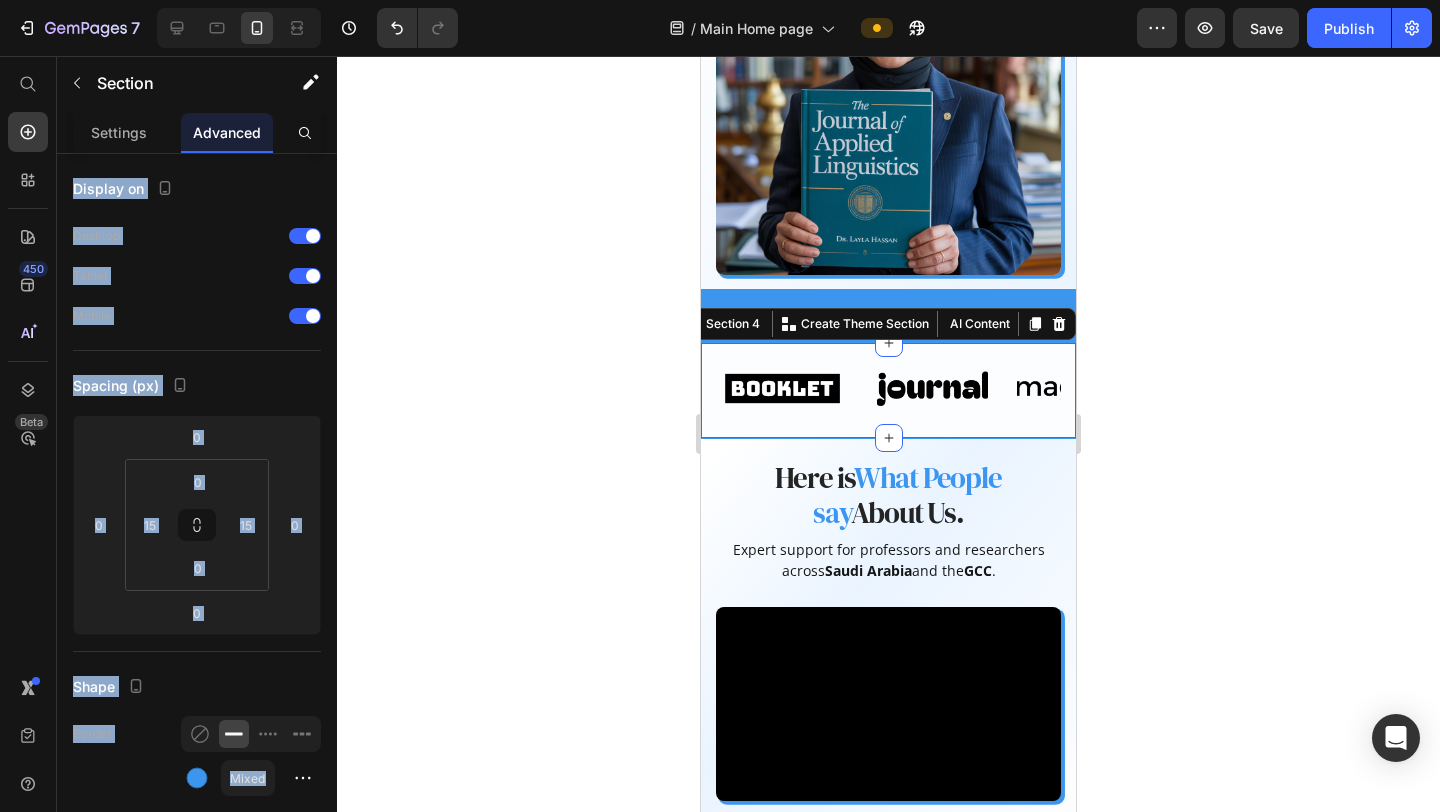 click 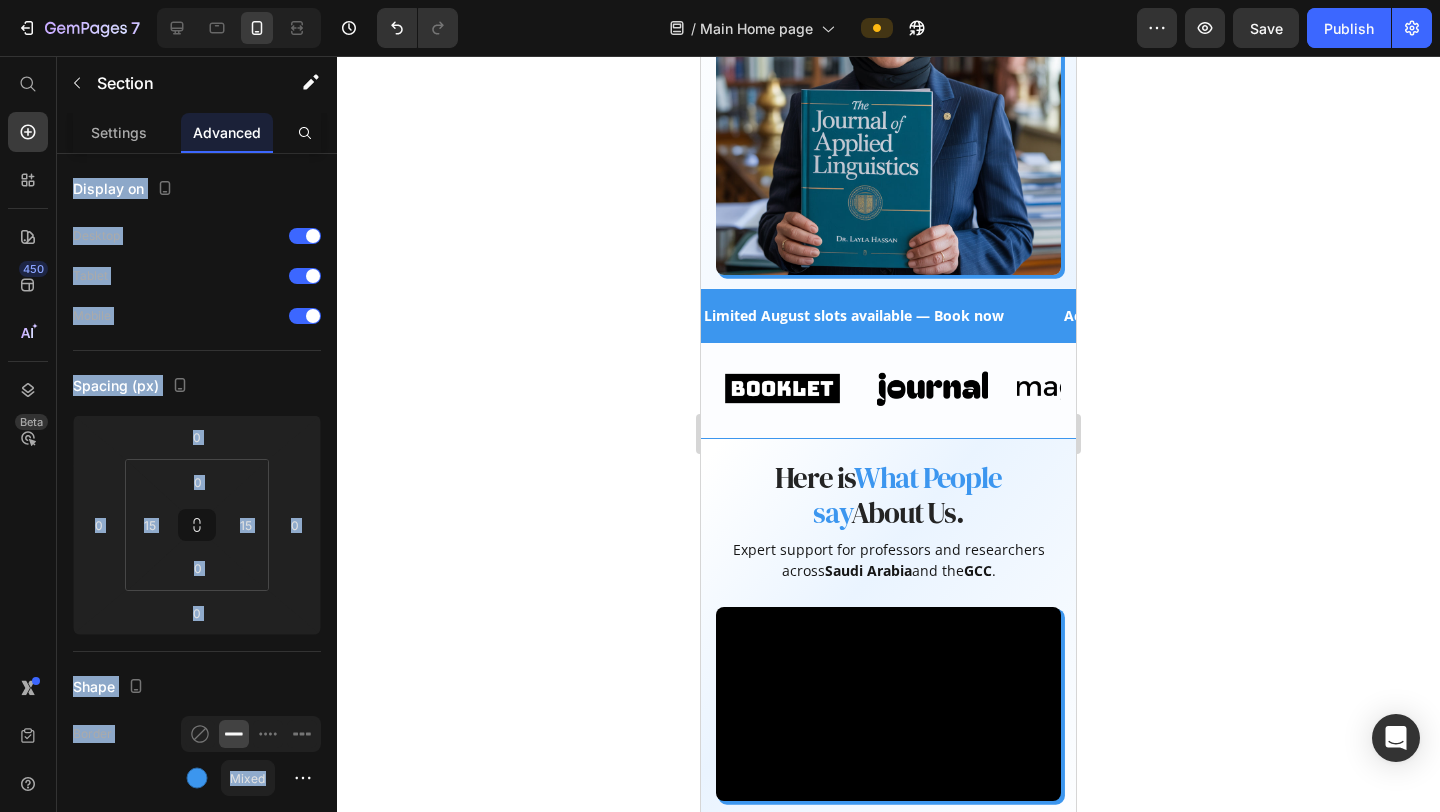 click 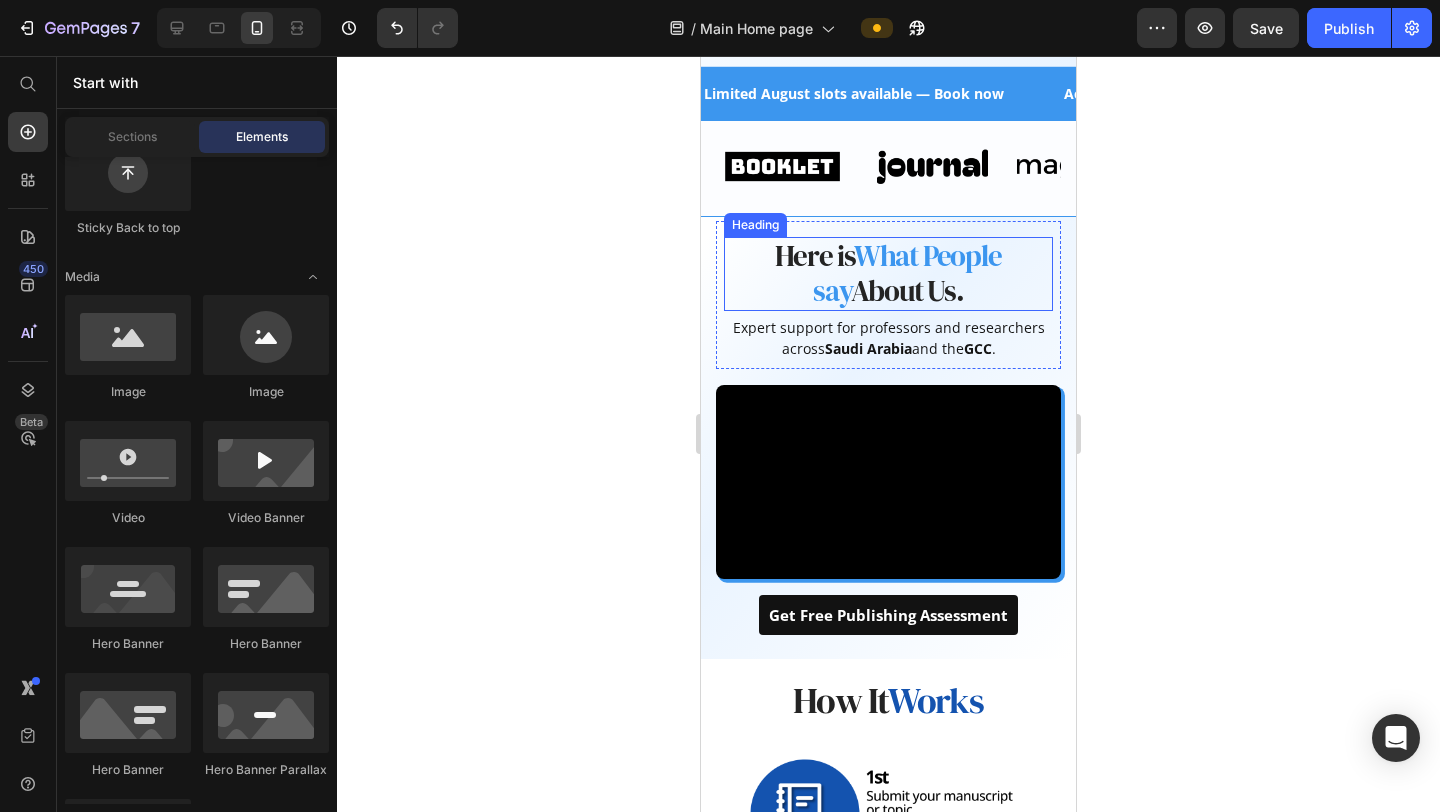 scroll, scrollTop: 737, scrollLeft: 0, axis: vertical 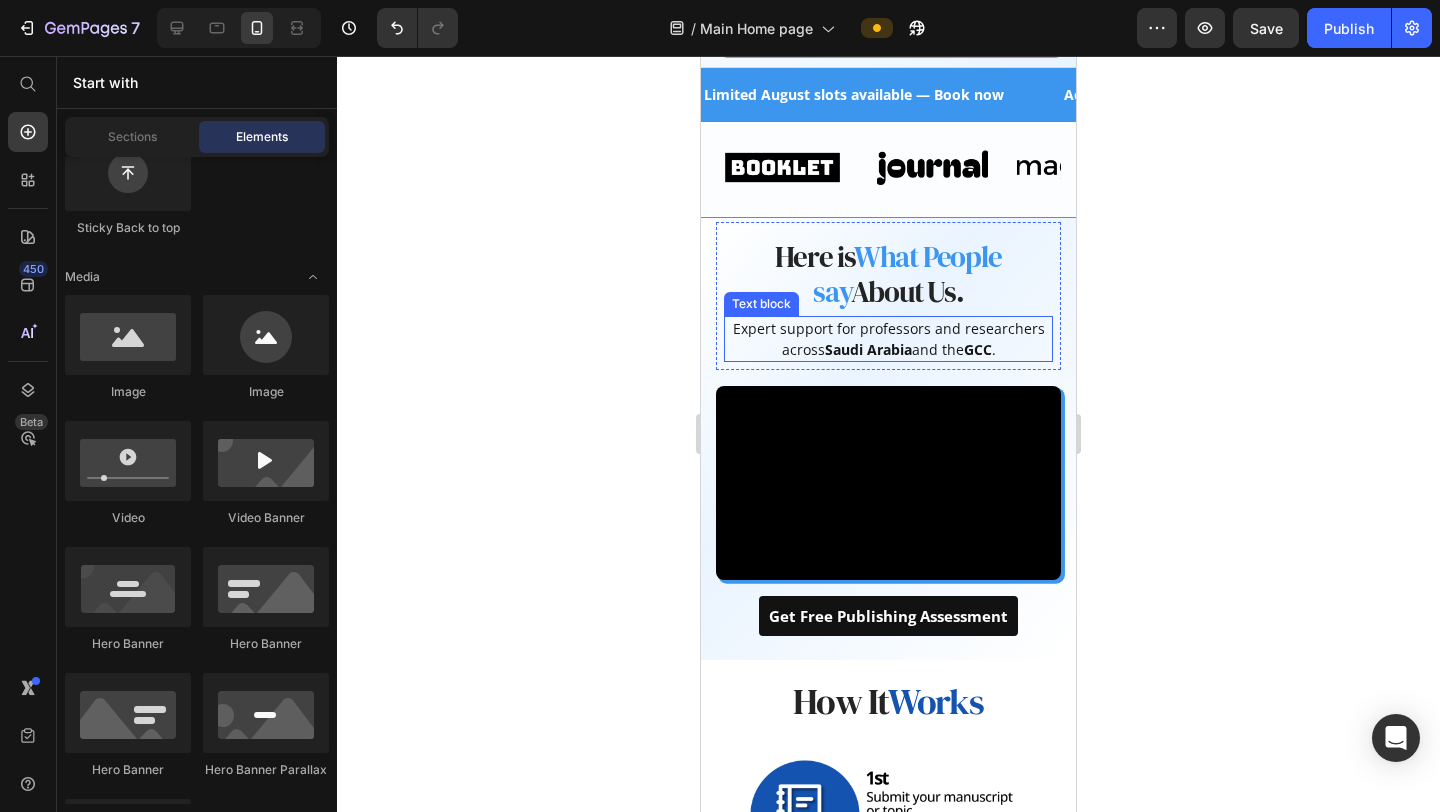 click on "Expert support for professors and researchers across [COUNTRY] and the [REGION]." at bounding box center [888, 339] 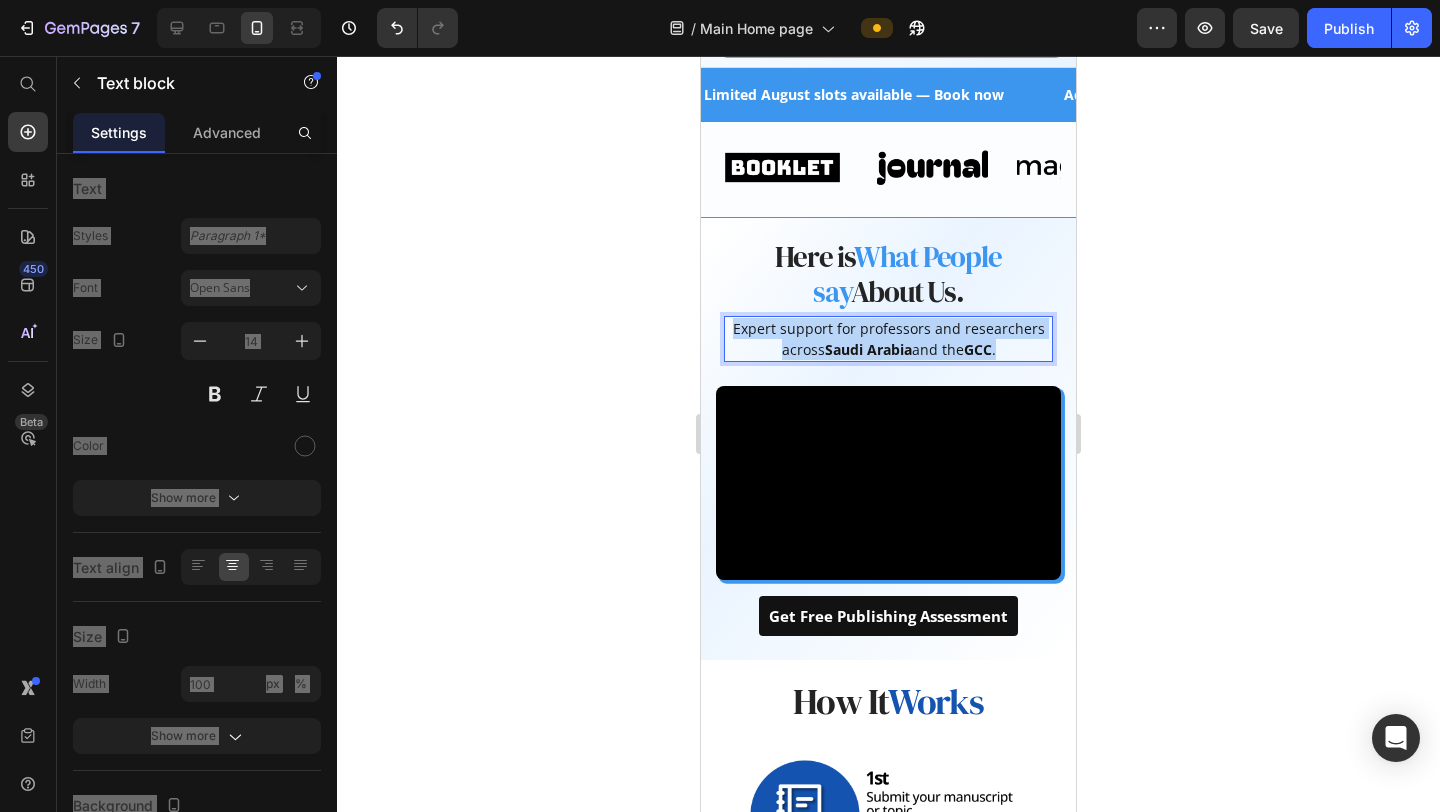 click on "Expert support for professors and researchers across [COUNTRY] and the [REGION]." at bounding box center (888, 339) 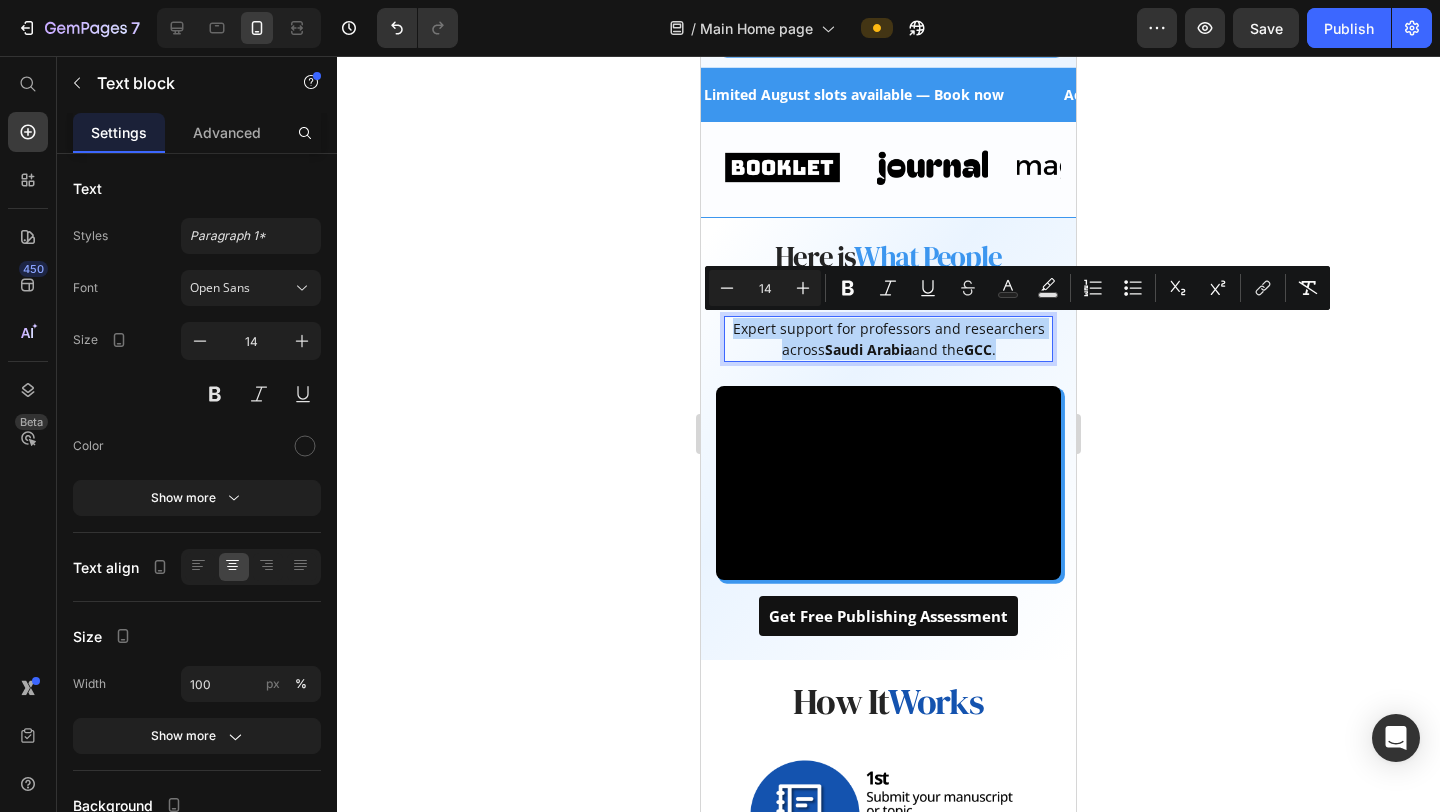 click on "Expert support for professors and researchers across [COUNTRY] and the [REGION]." at bounding box center (888, 339) 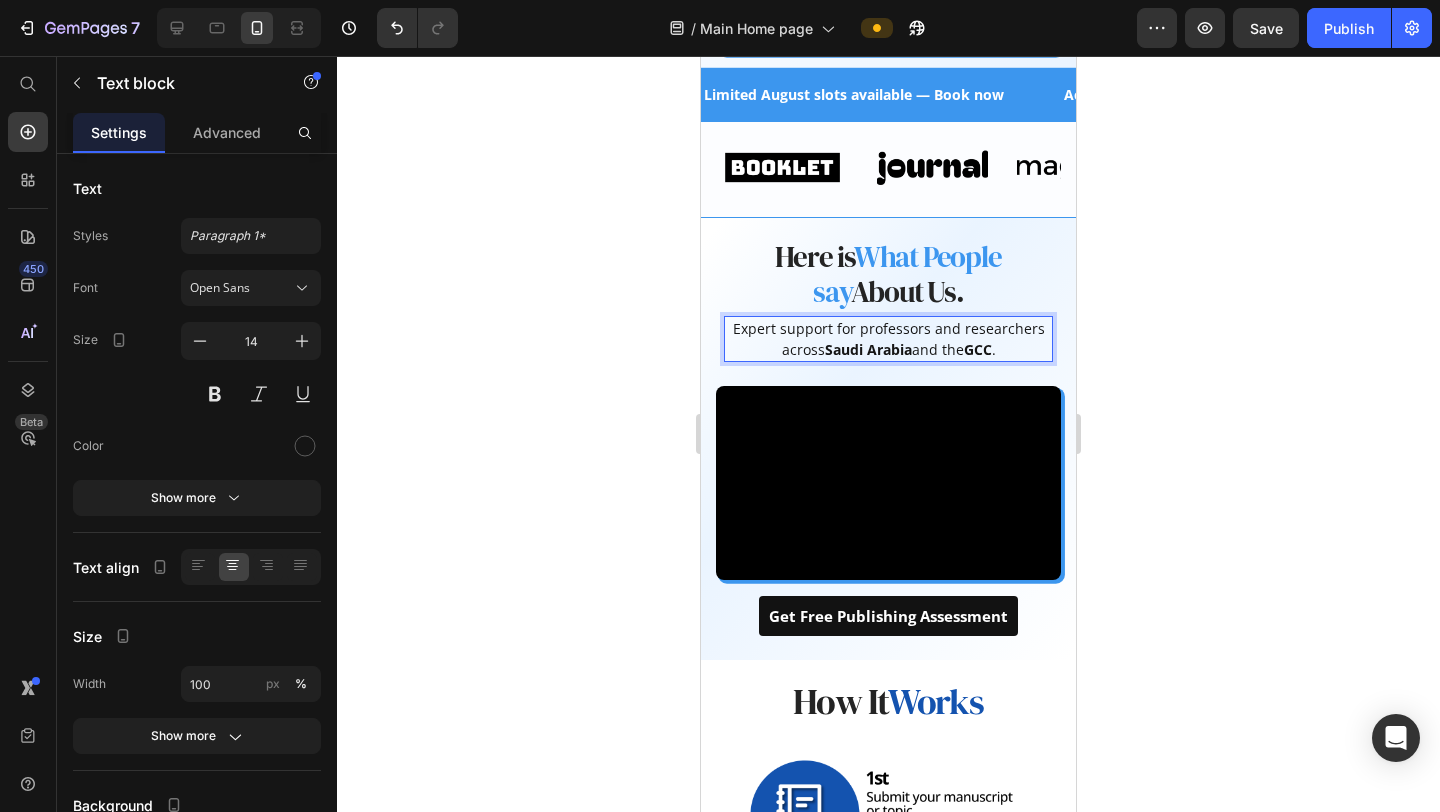 click on "Expert support for professors and researchers across [COUNTRY] and the [REGION]." at bounding box center (888, 339) 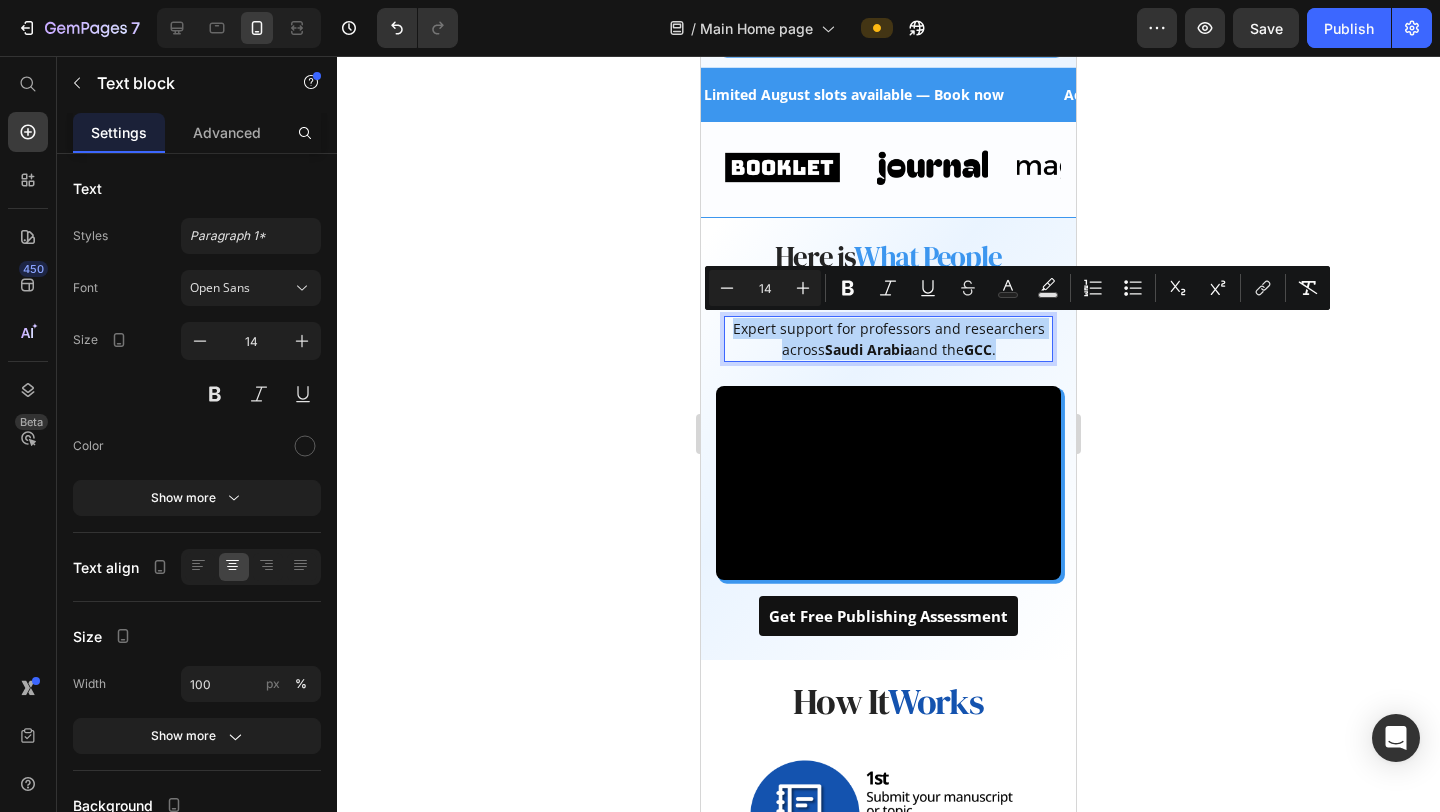 drag, startPoint x: 737, startPoint y: 329, endPoint x: 1035, endPoint y: 359, distance: 299.50626 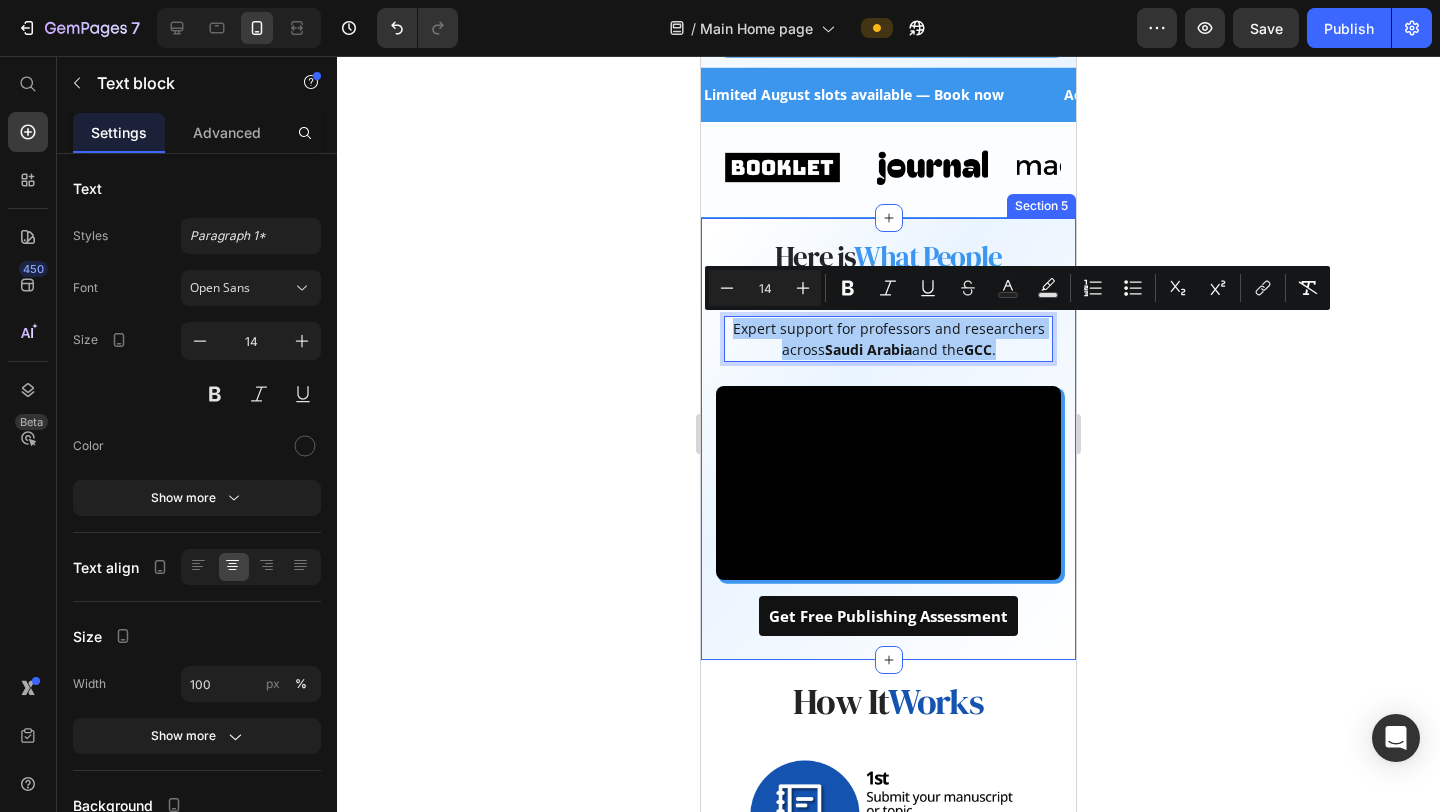 click 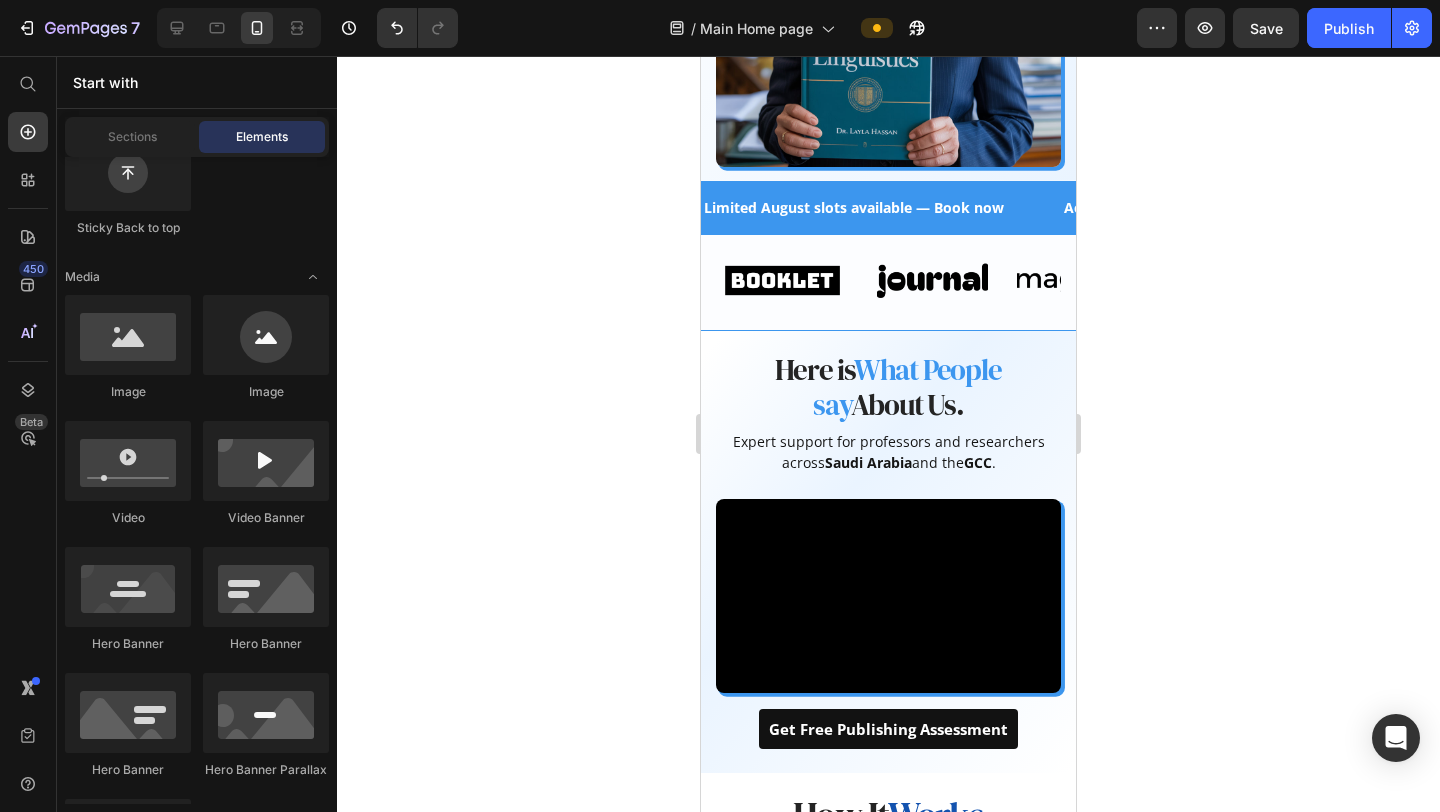 scroll, scrollTop: 627, scrollLeft: 0, axis: vertical 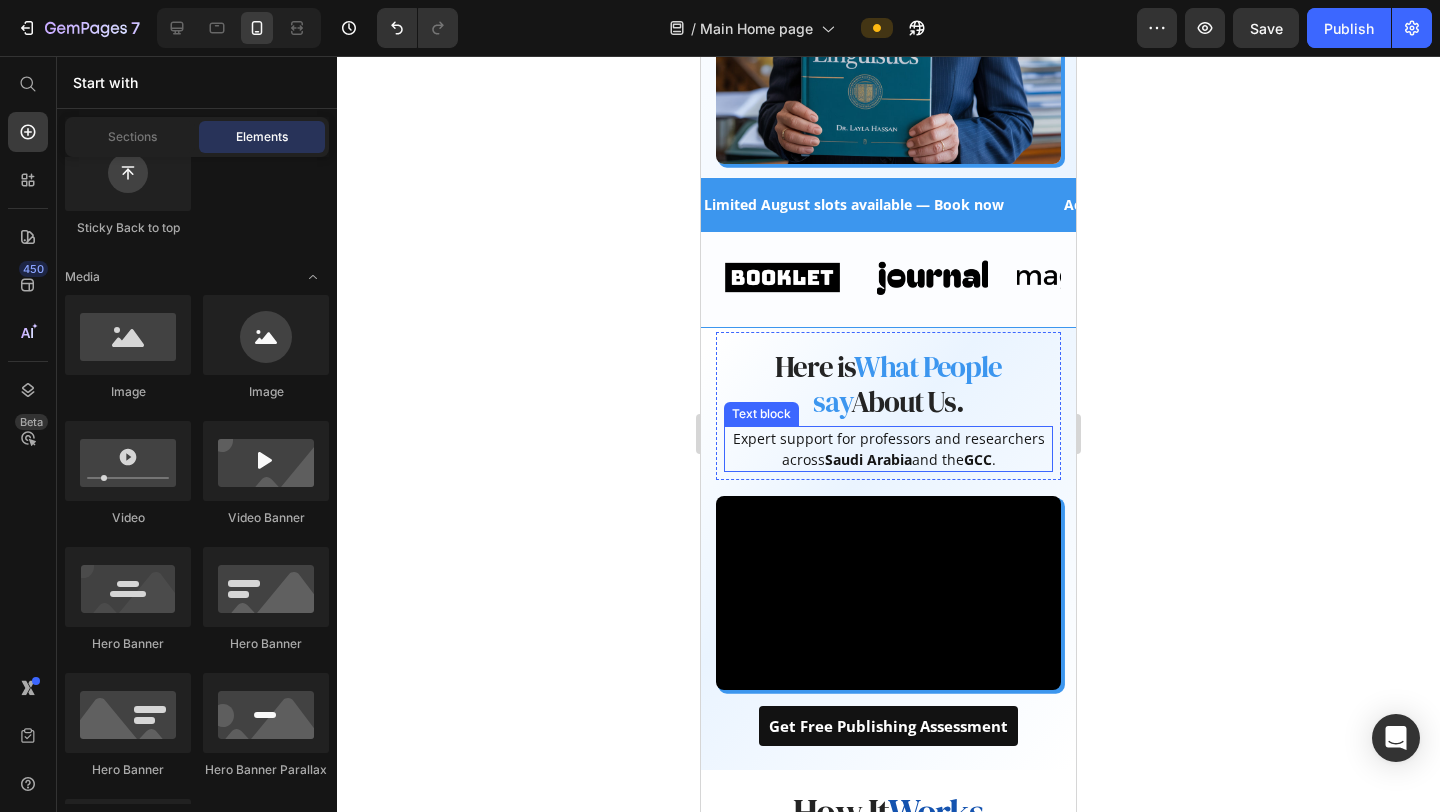 click on "Expert support for professors and researchers across [COUNTRY] and the [REGION]." at bounding box center [888, 449] 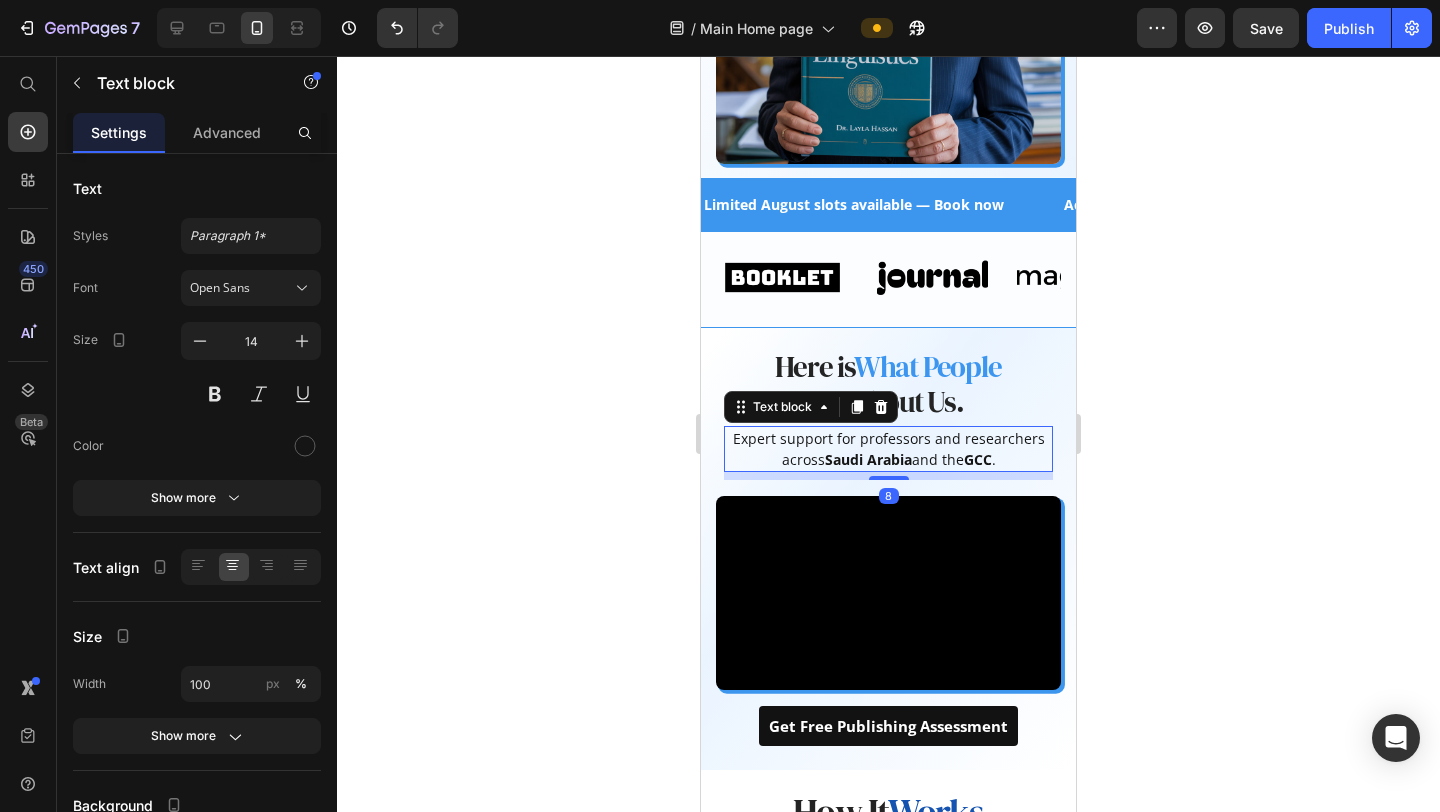 click on "Expert support for professors and researchers across [COUNTRY] and the [REGION]." at bounding box center (888, 449) 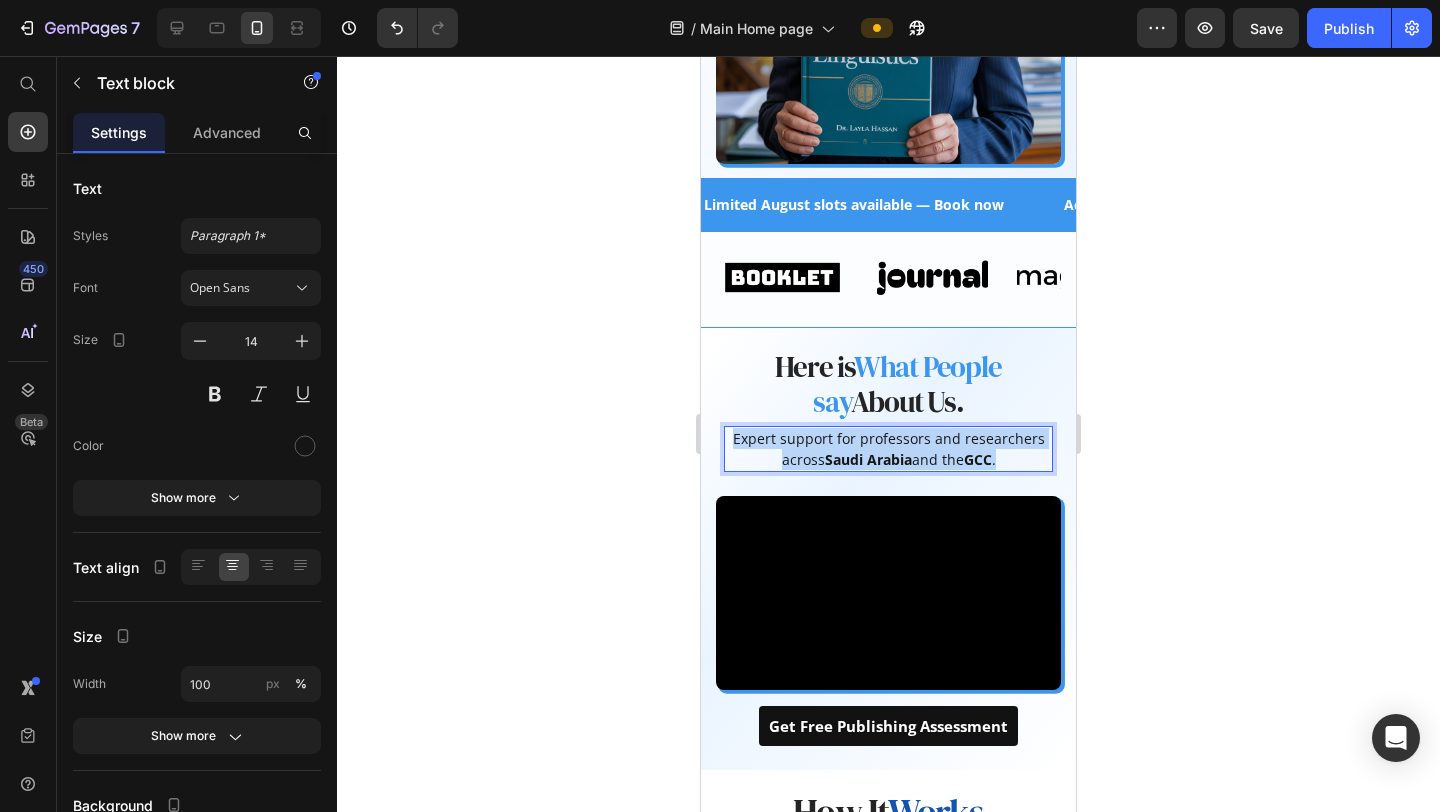 click on "Expert support for professors and researchers across [COUNTRY] and the [REGION]." at bounding box center [888, 449] 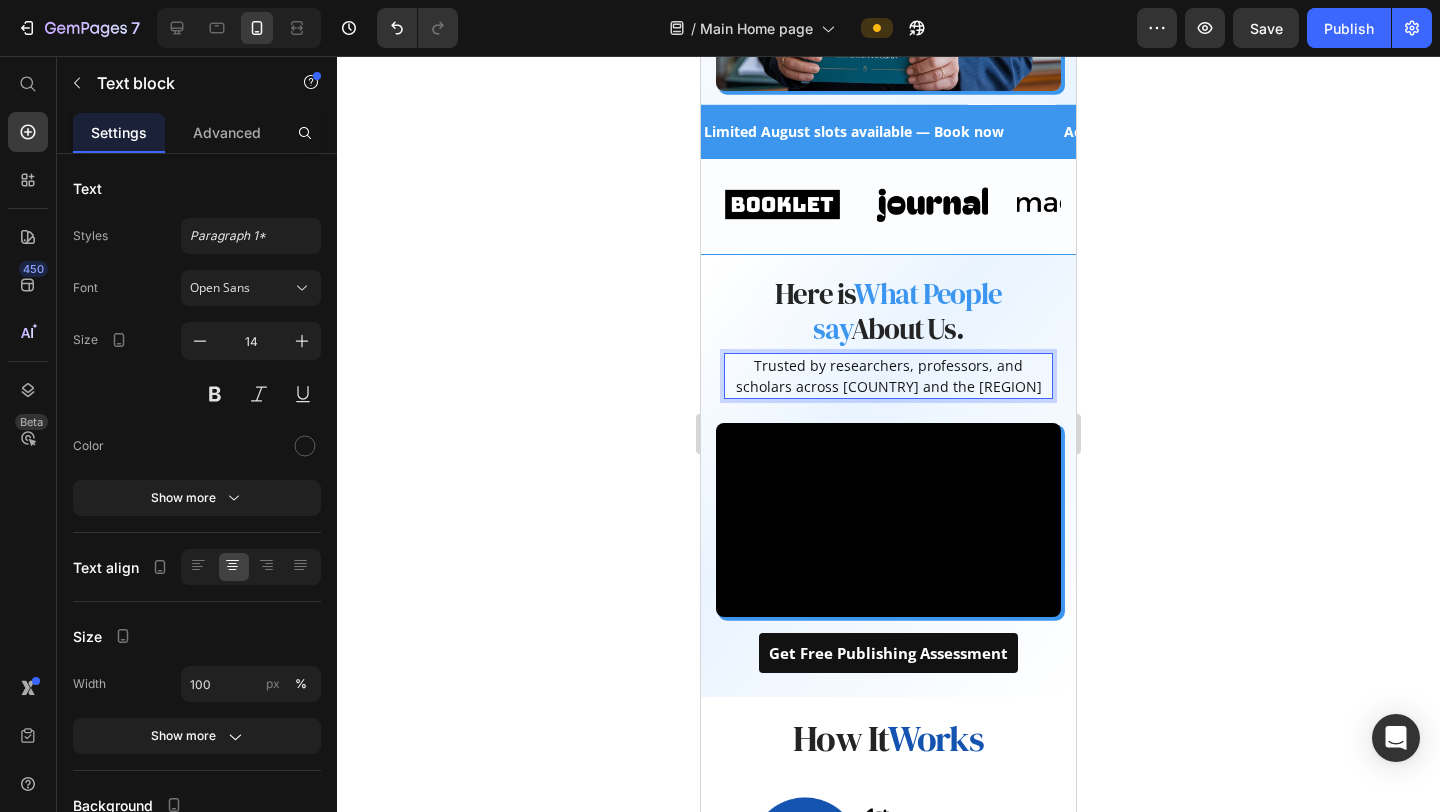 scroll, scrollTop: 679, scrollLeft: 0, axis: vertical 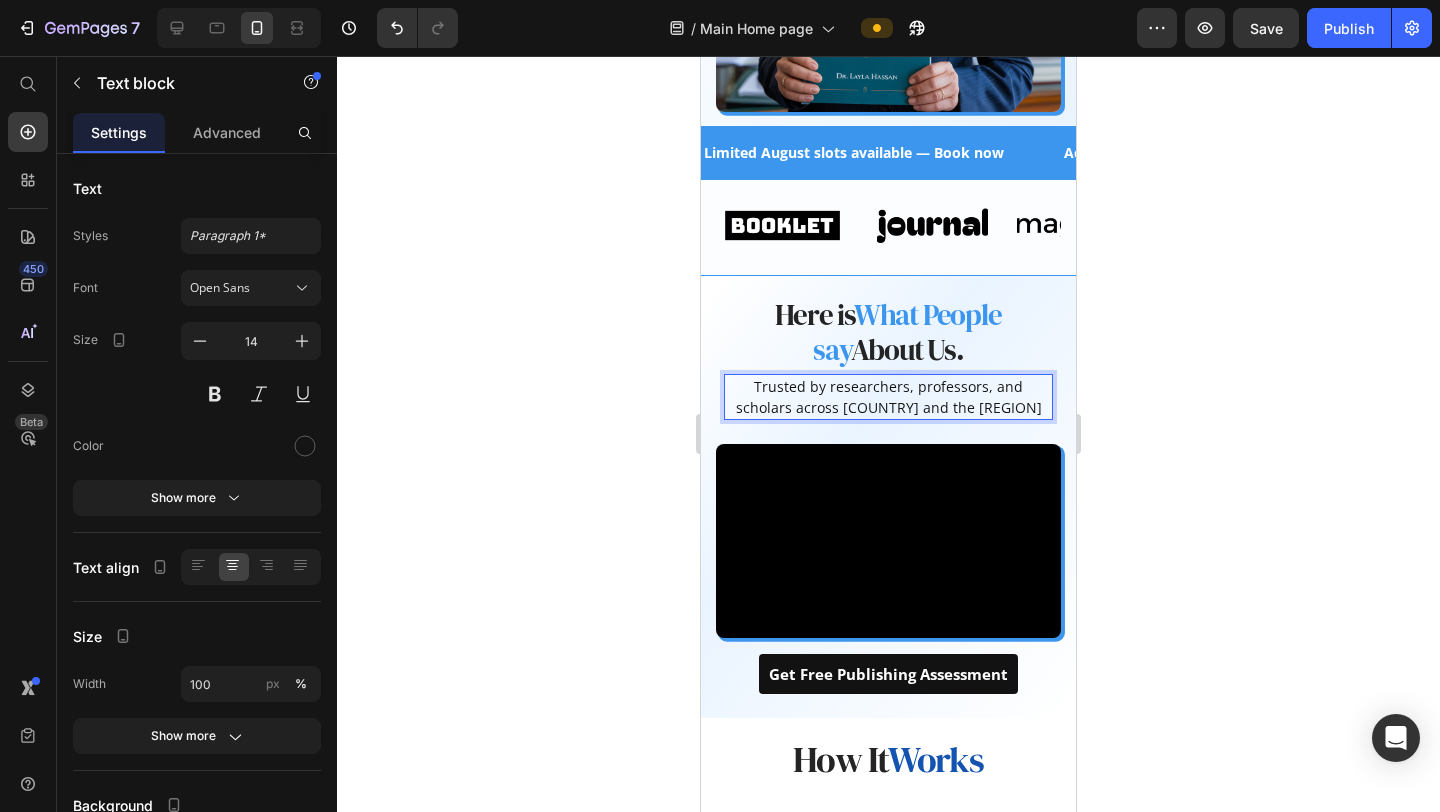 click on "Trusted by researchers, professors, and scholars across [COUNTRY] and the [REGION]" at bounding box center (888, 397) 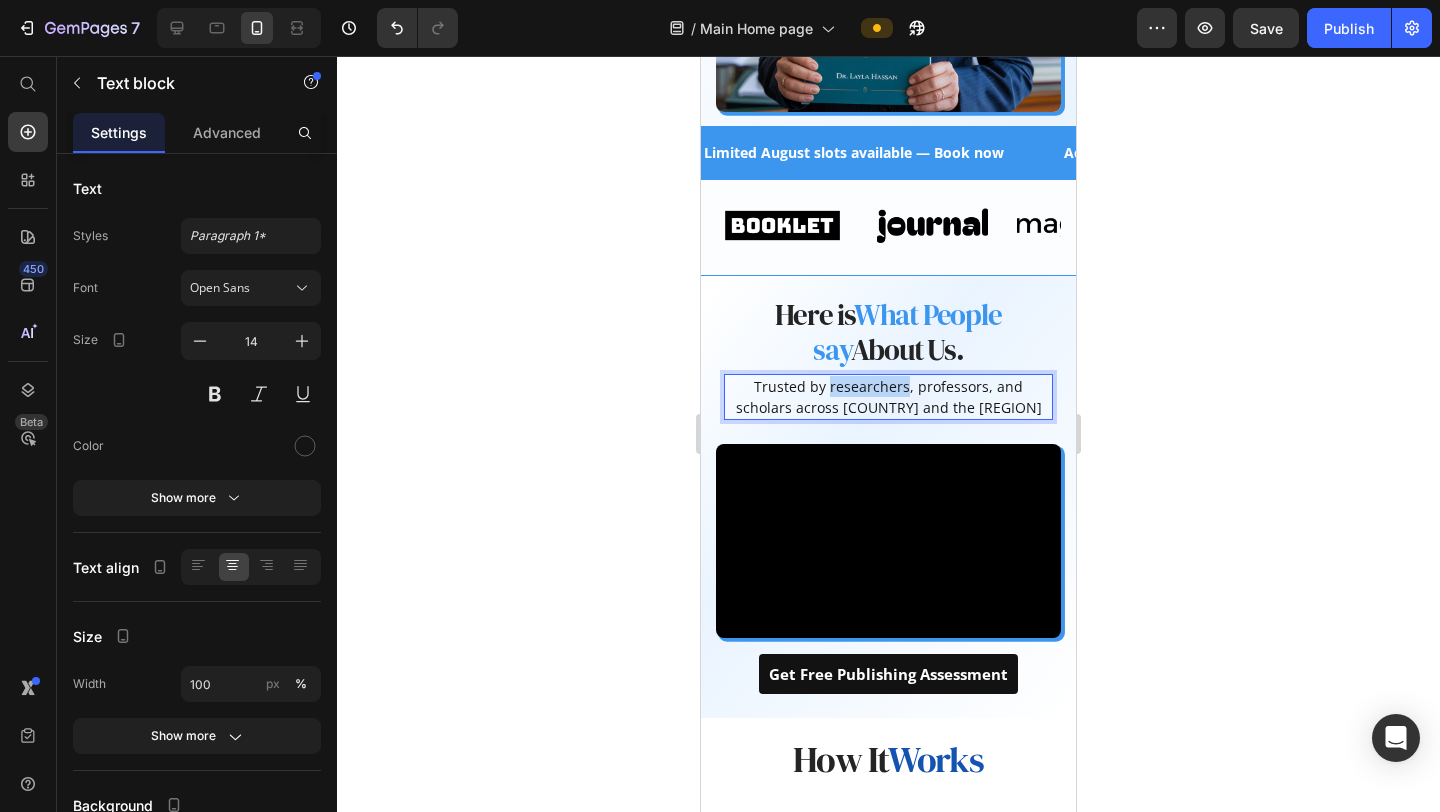 click on "Trusted by researchers, professors, and scholars across [COUNTRY] and the [REGION]" at bounding box center (888, 397) 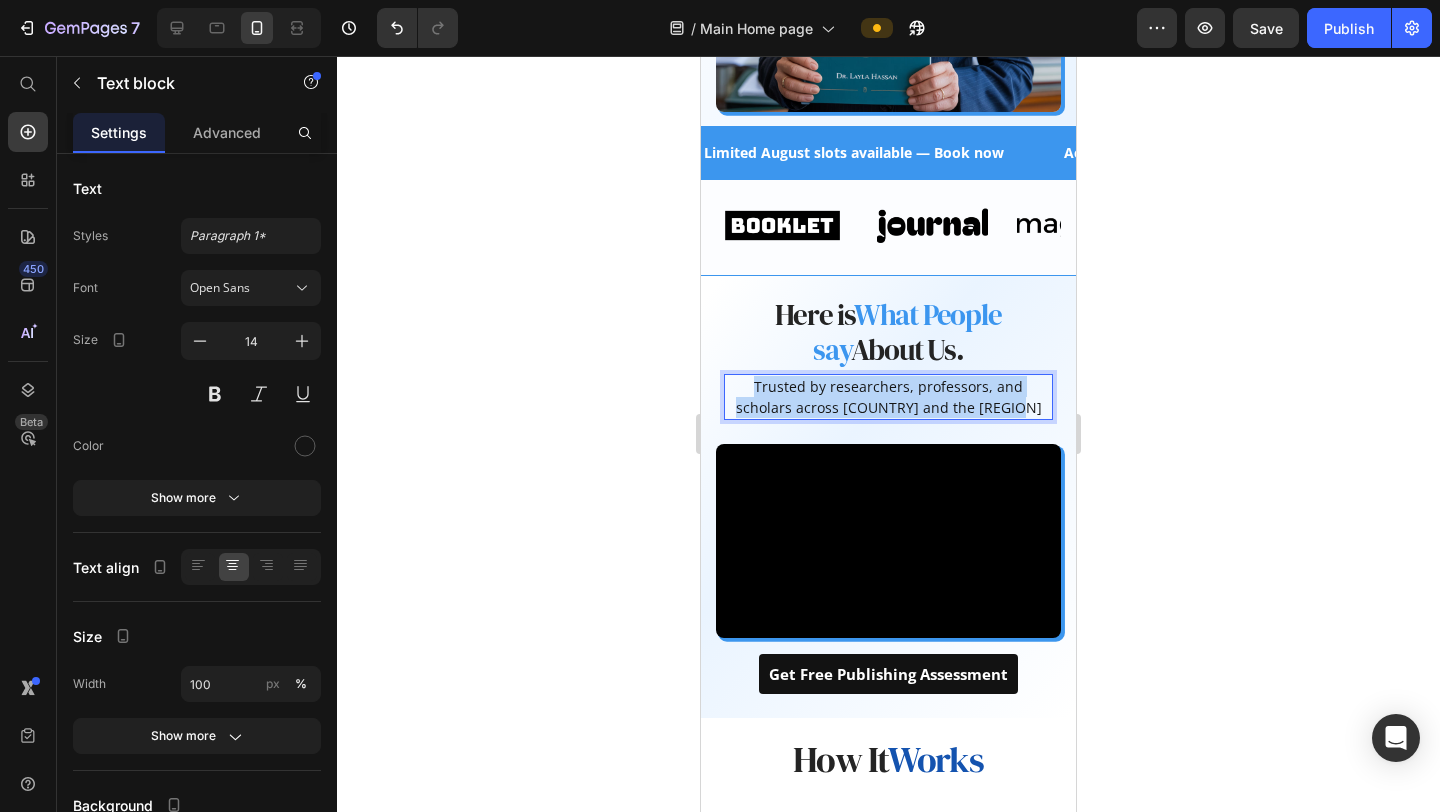 click on "Trusted by researchers, professors, and scholars across [COUNTRY] and the [REGION]" at bounding box center (888, 397) 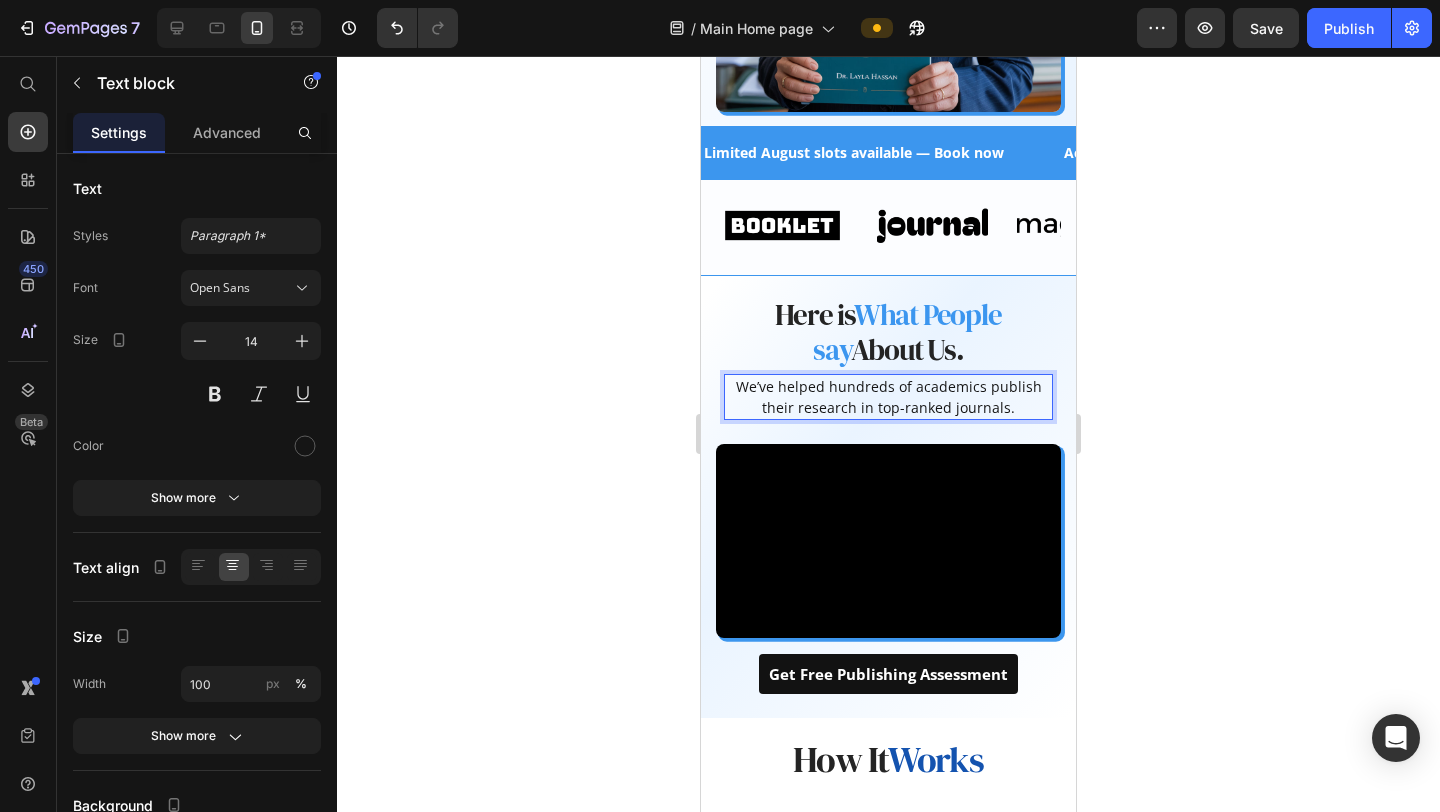 click on "We’ve helped hundreds of academics publish their research in top-ranked journals." at bounding box center [888, 397] 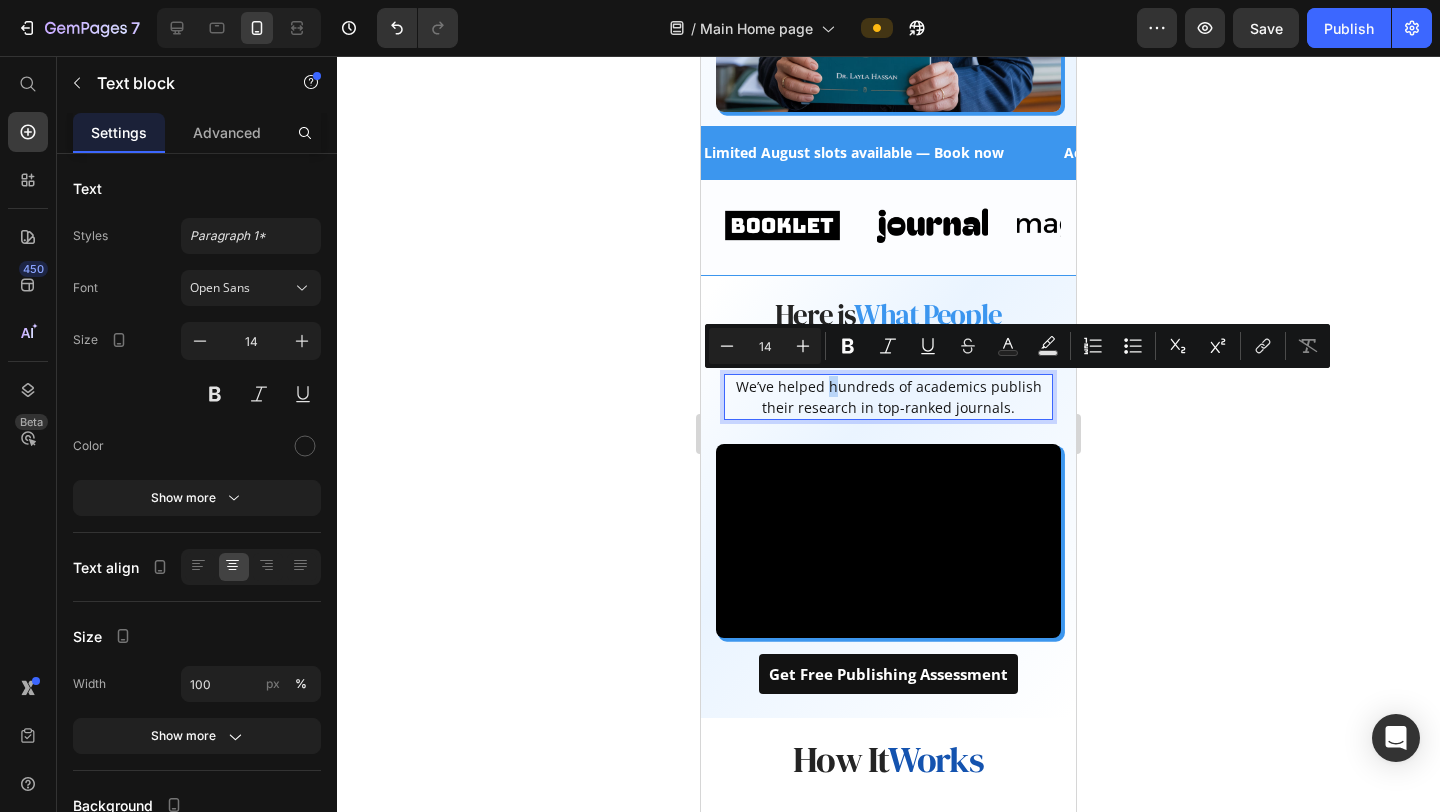 drag, startPoint x: 830, startPoint y: 386, endPoint x: 841, endPoint y: 387, distance: 11.045361 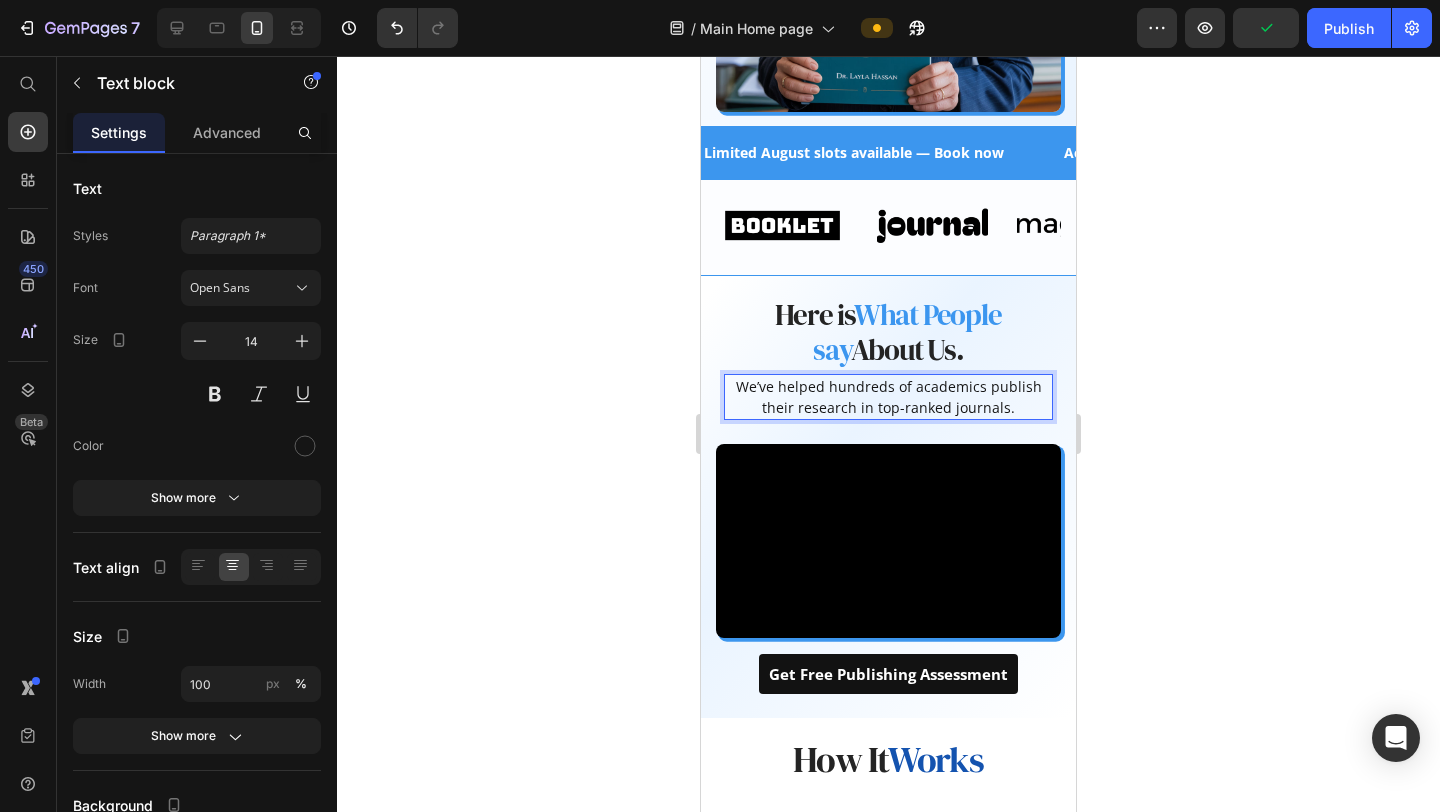 click on "We’ve helped hundreds of academics publish their research in top-ranked journals." at bounding box center (888, 397) 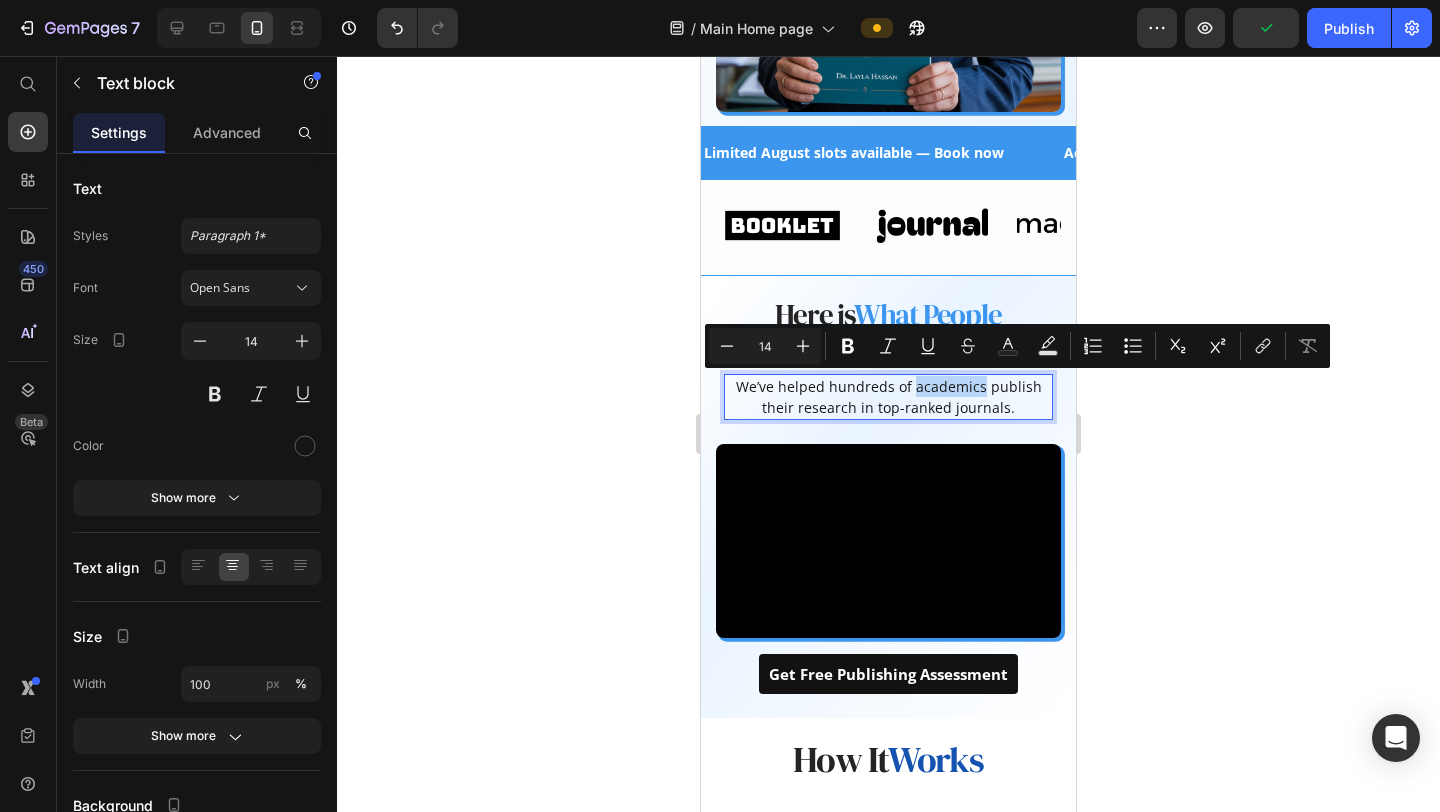 drag, startPoint x: 915, startPoint y: 387, endPoint x: 983, endPoint y: 391, distance: 68.117546 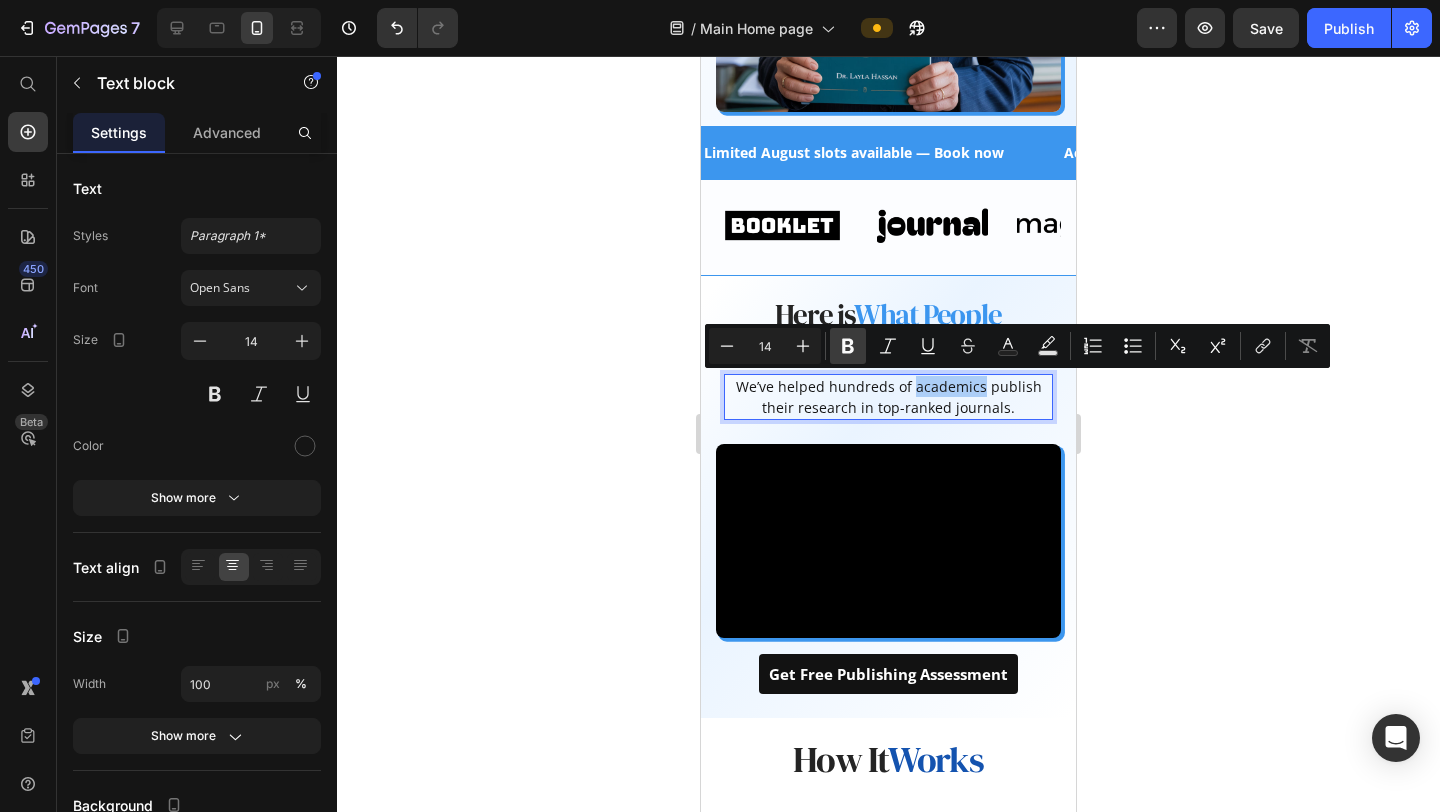 click on "Bold" at bounding box center (848, 346) 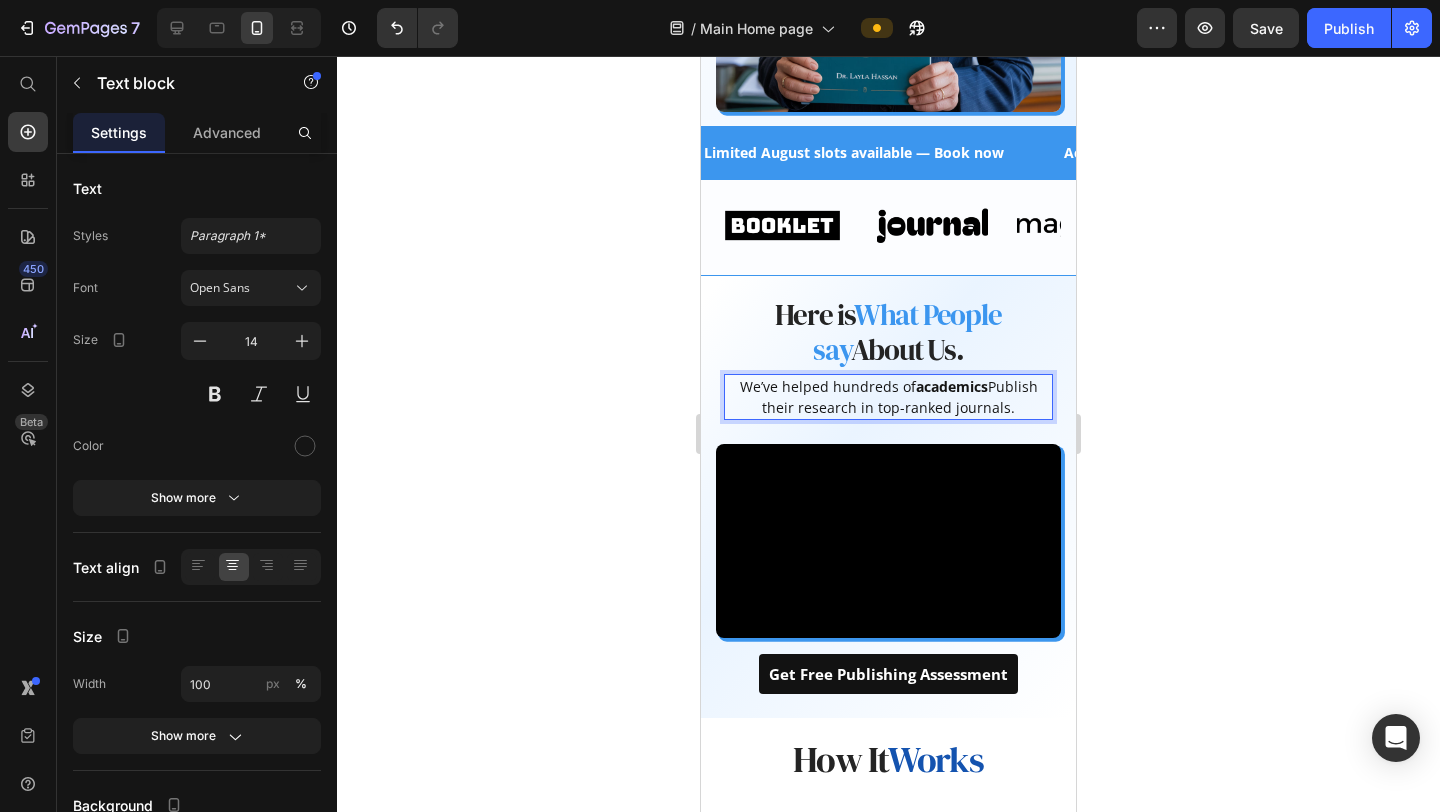 drag, startPoint x: 878, startPoint y: 411, endPoint x: 1049, endPoint y: 411, distance: 171 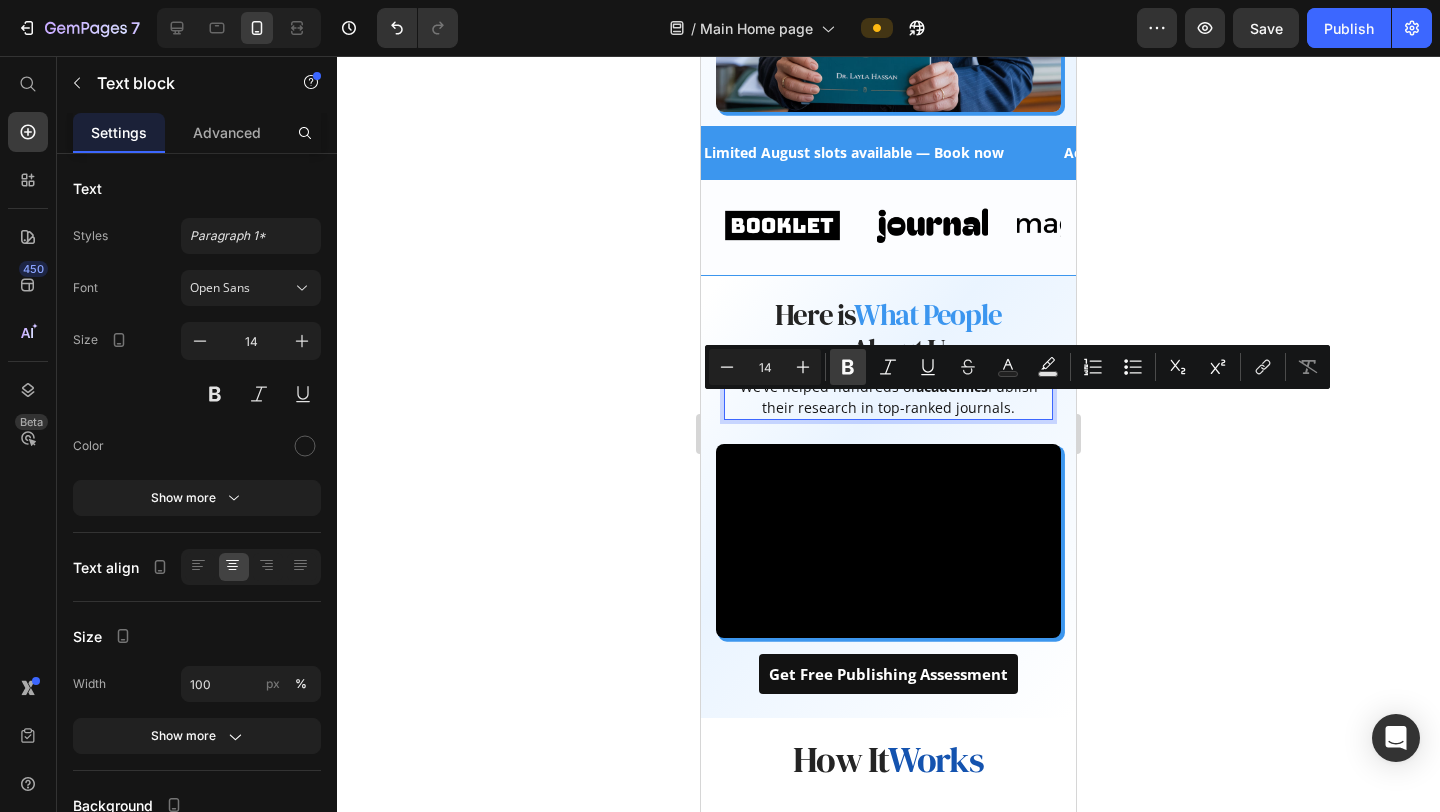 click 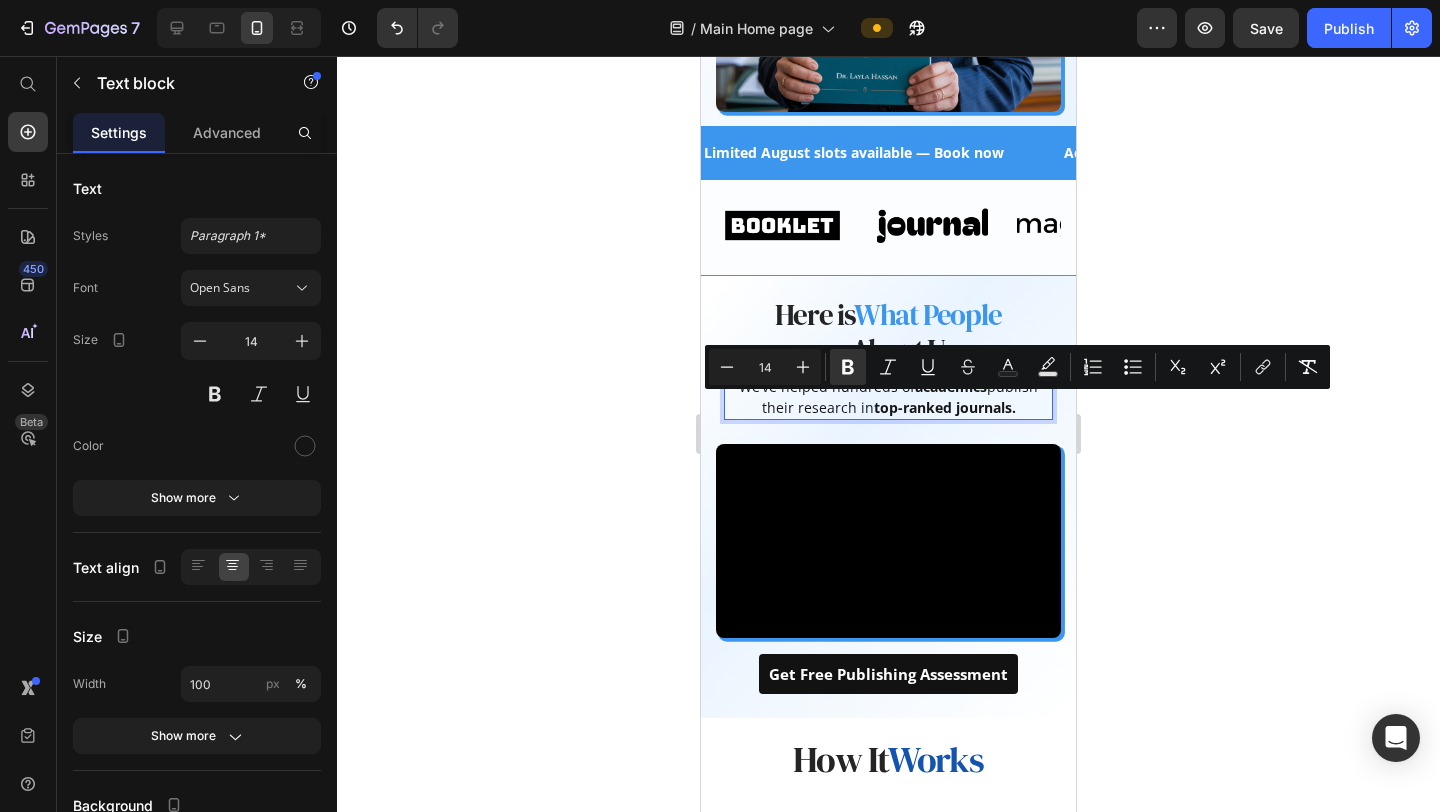 click 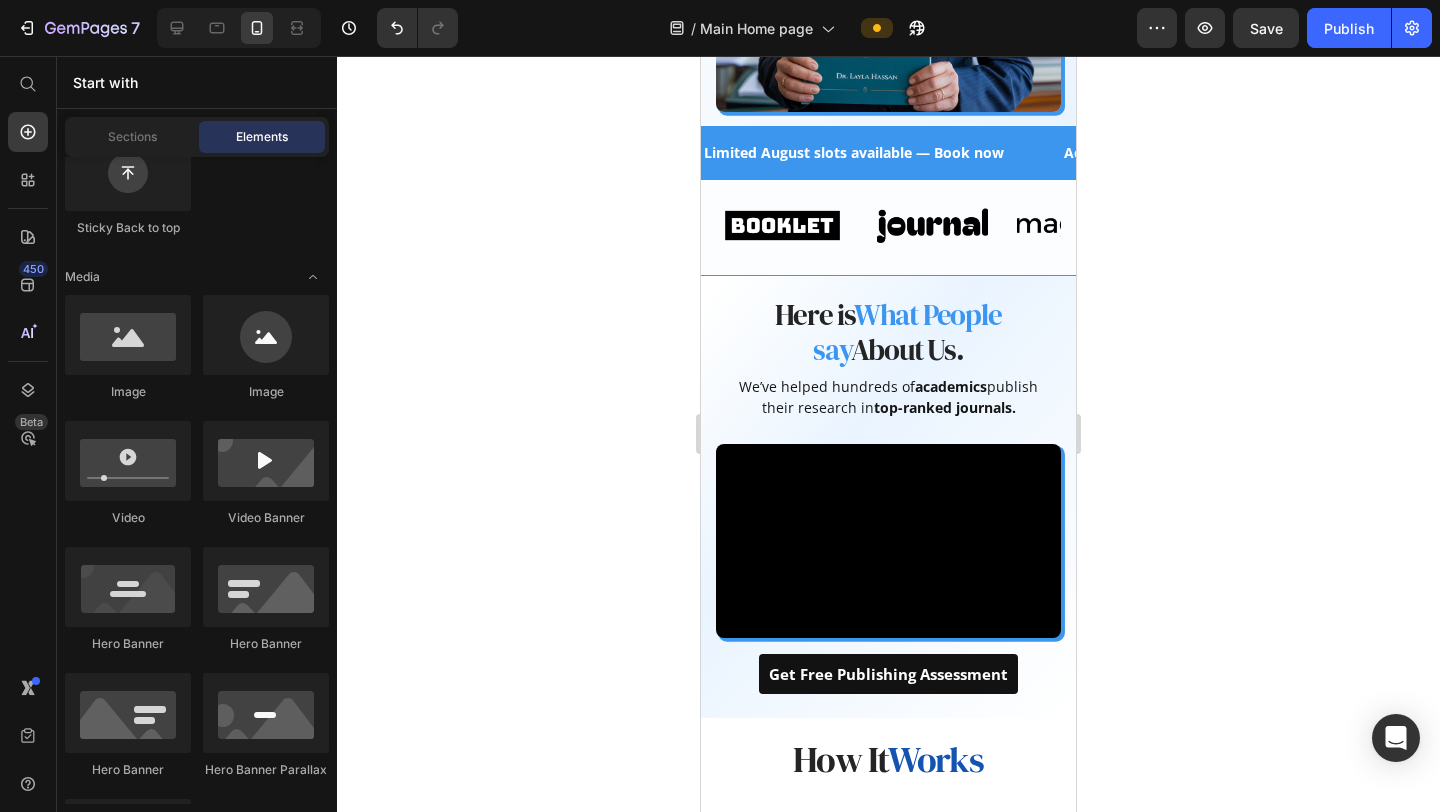 click 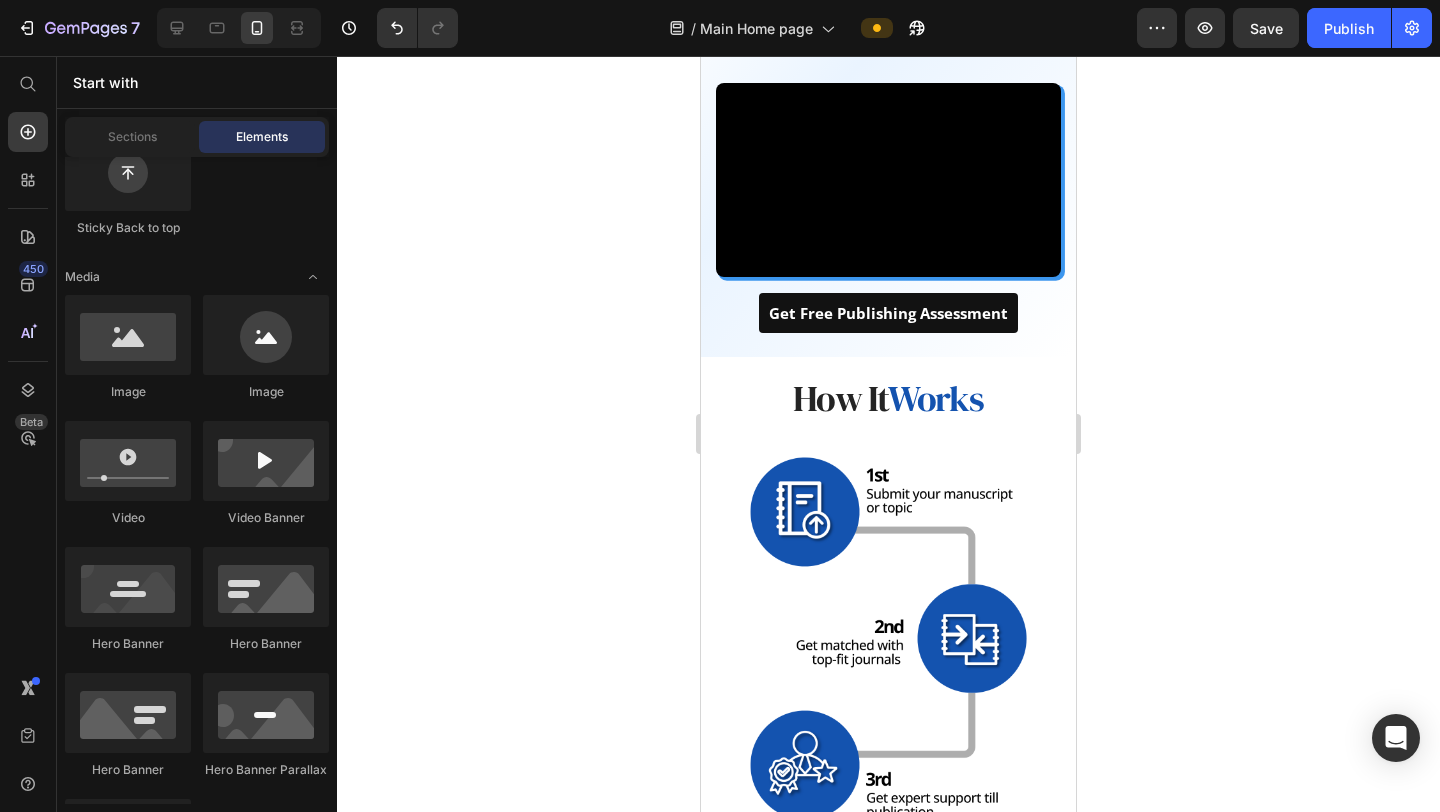 scroll, scrollTop: 1157, scrollLeft: 0, axis: vertical 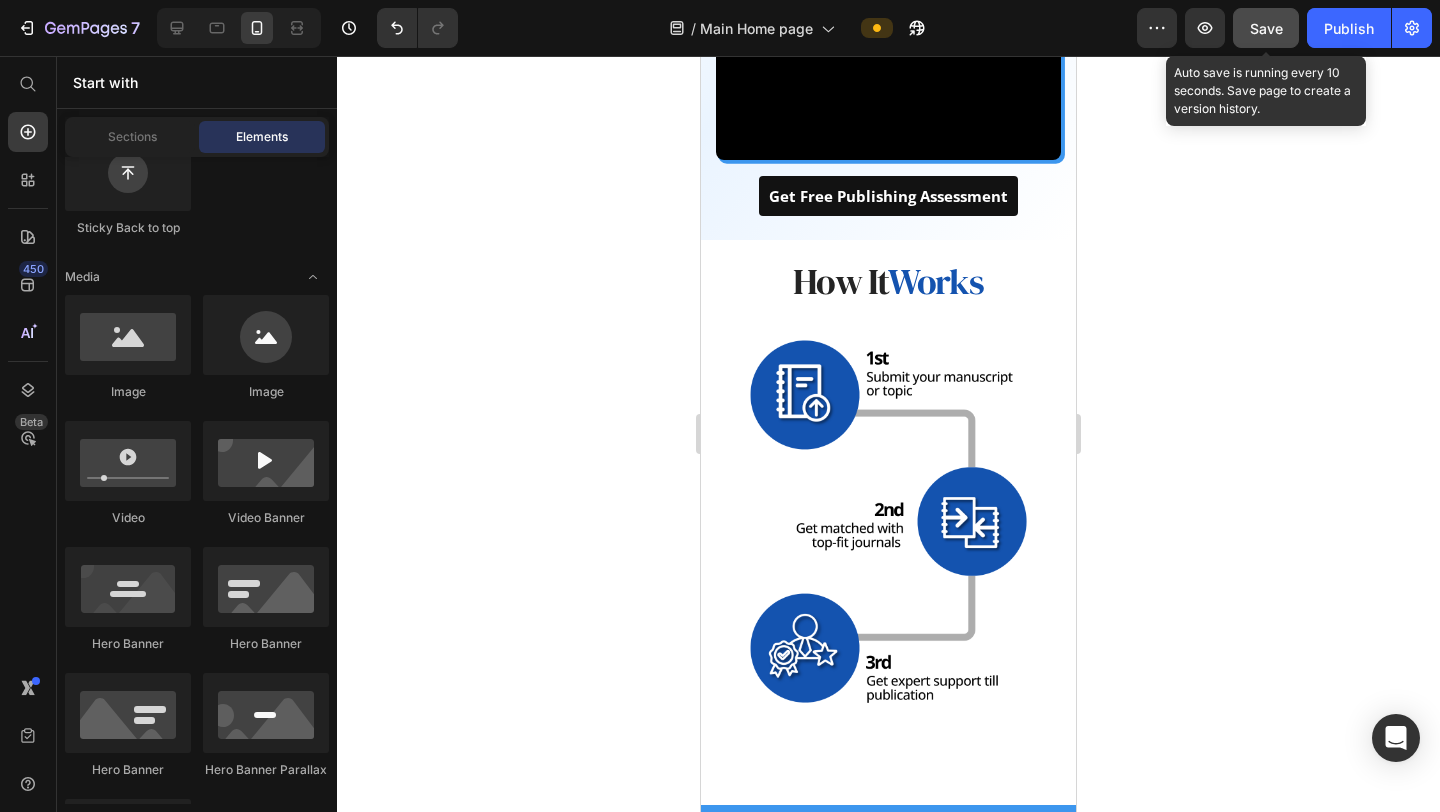 click on "Save" 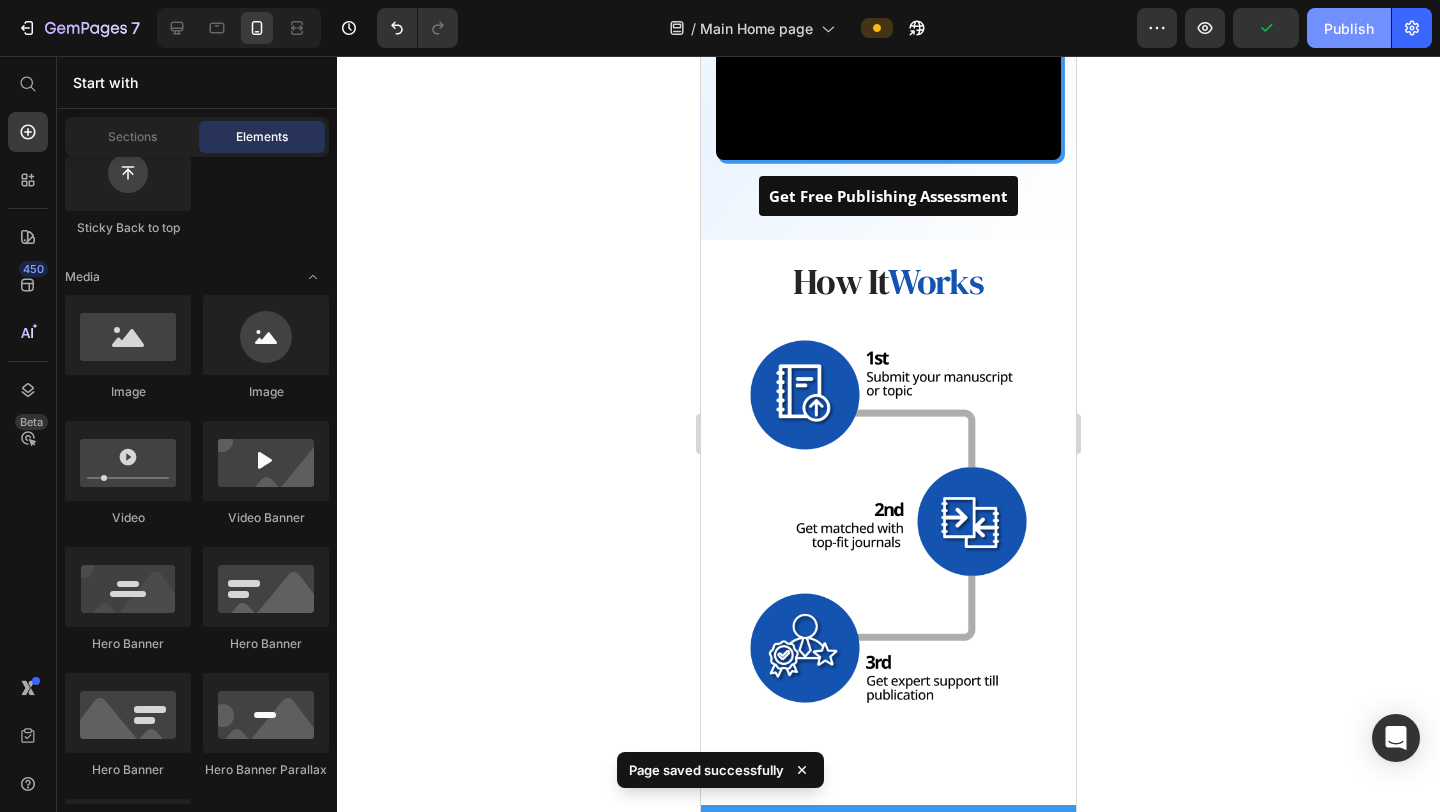 click on "Publish" 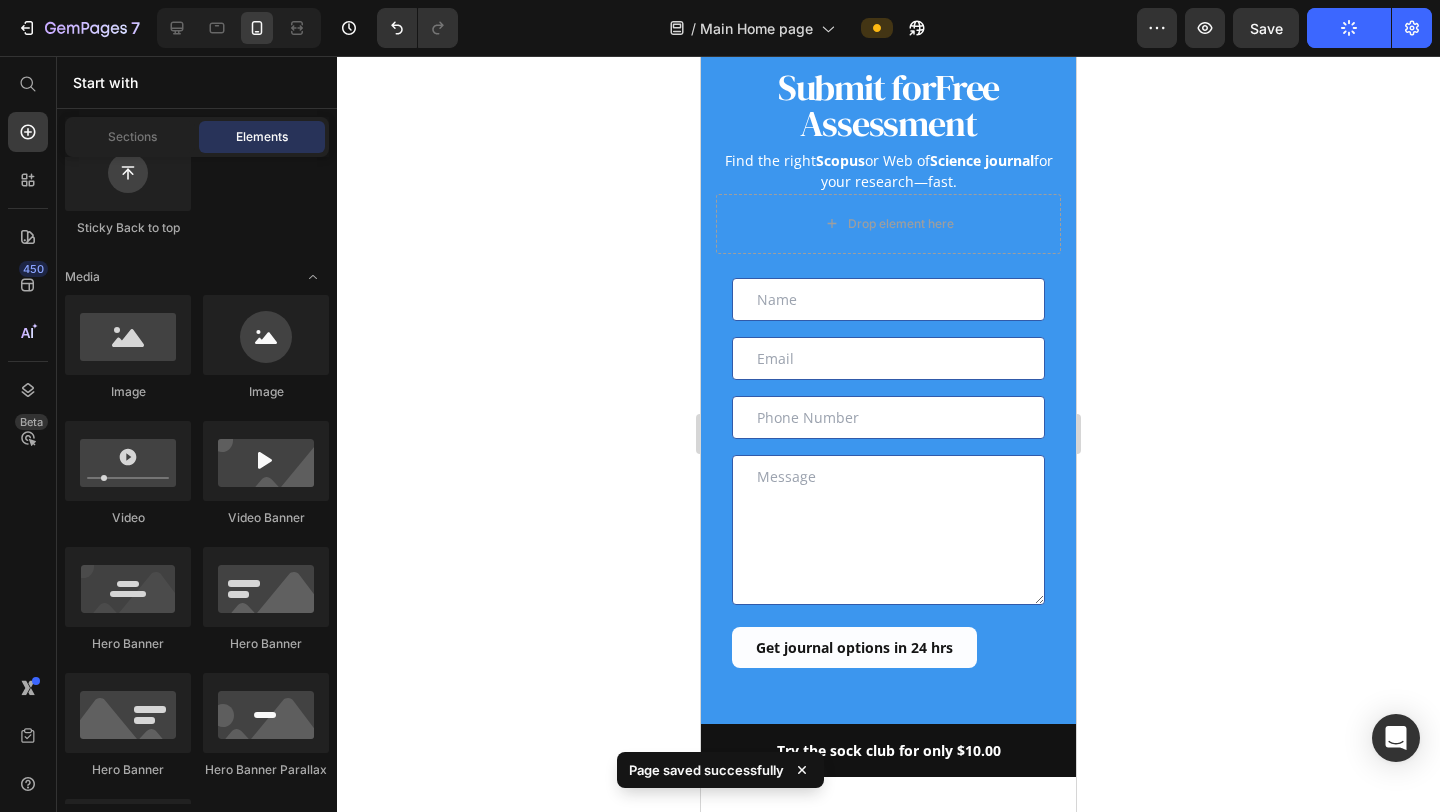 scroll, scrollTop: 1917, scrollLeft: 0, axis: vertical 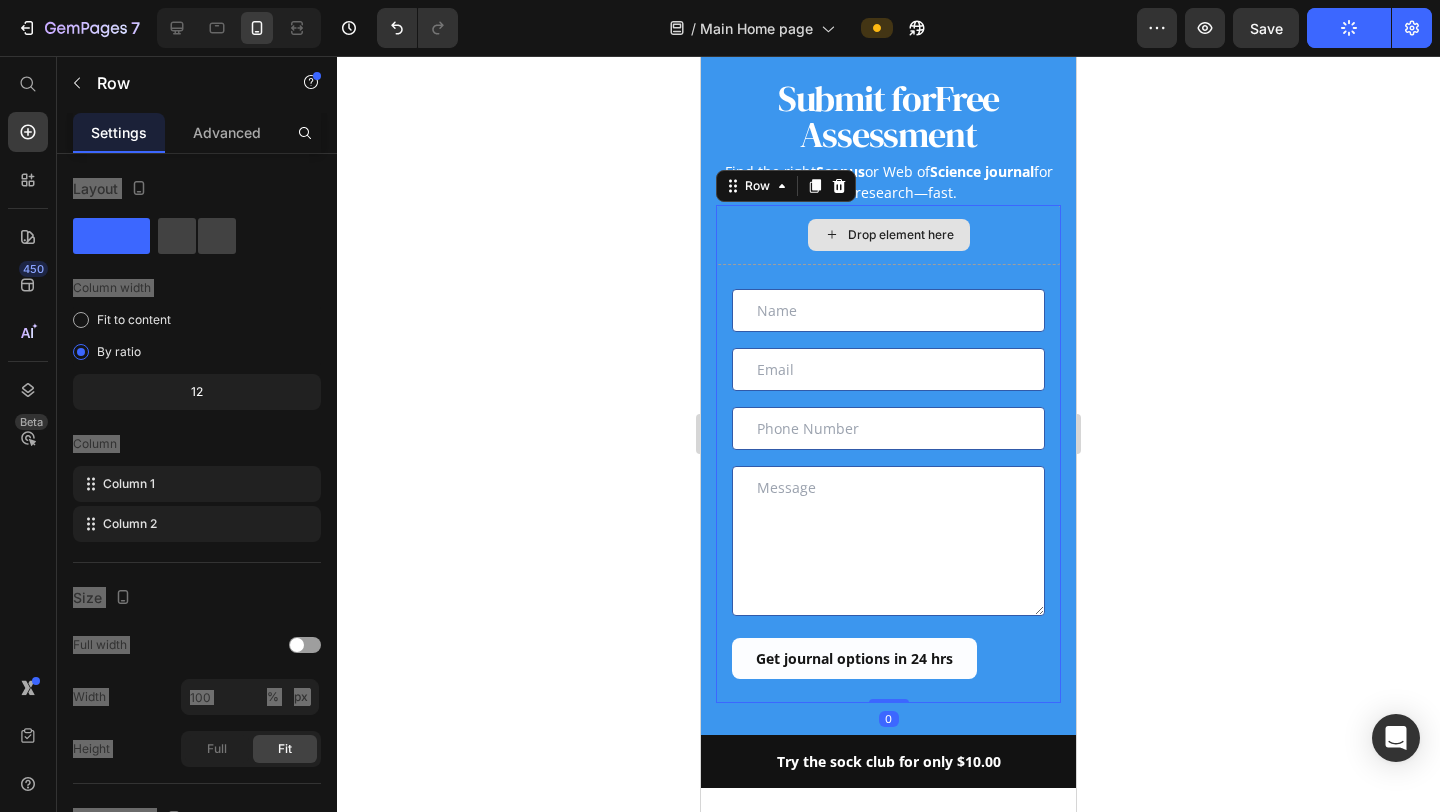 click on "Drop element here" at bounding box center [888, 235] 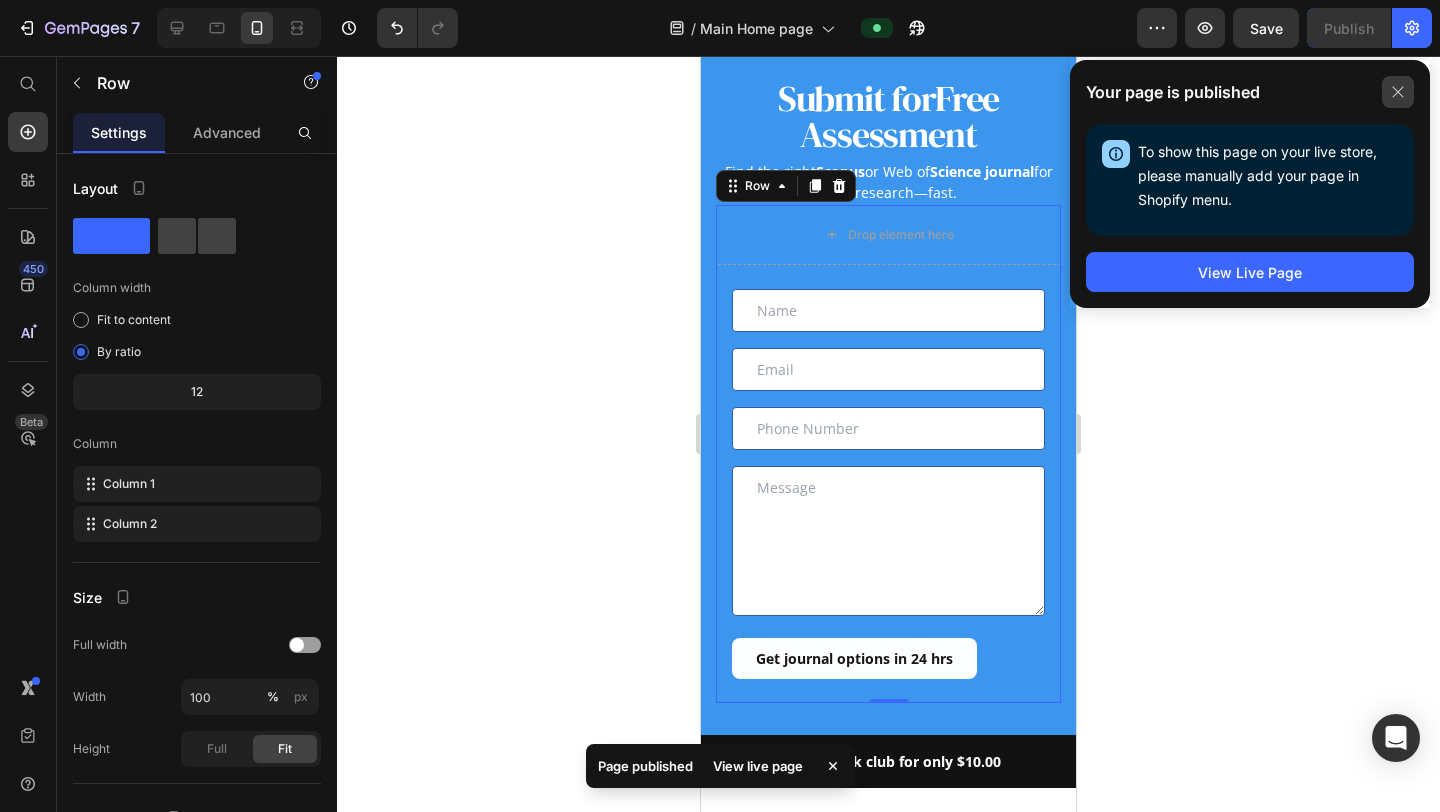 click 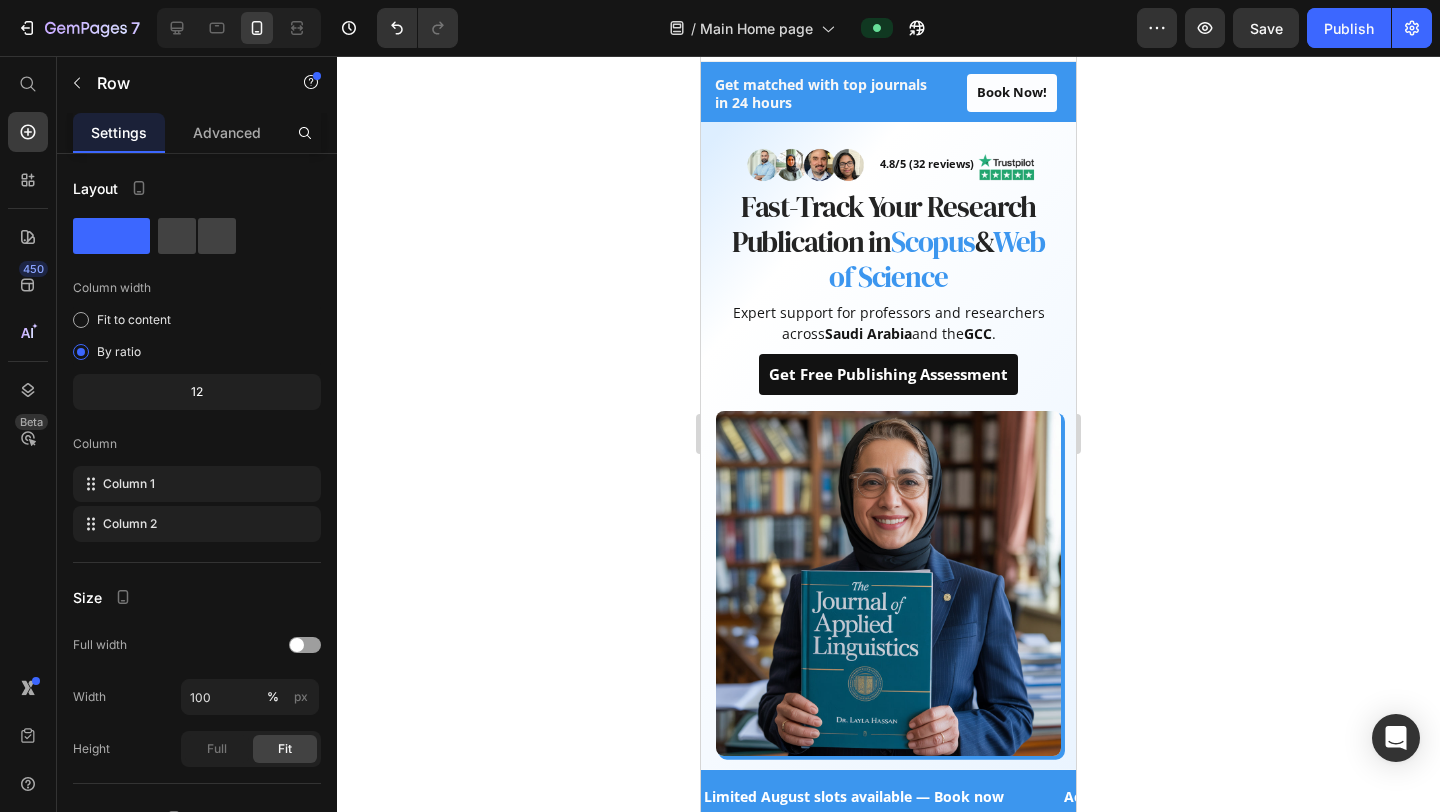 scroll, scrollTop: 0, scrollLeft: 0, axis: both 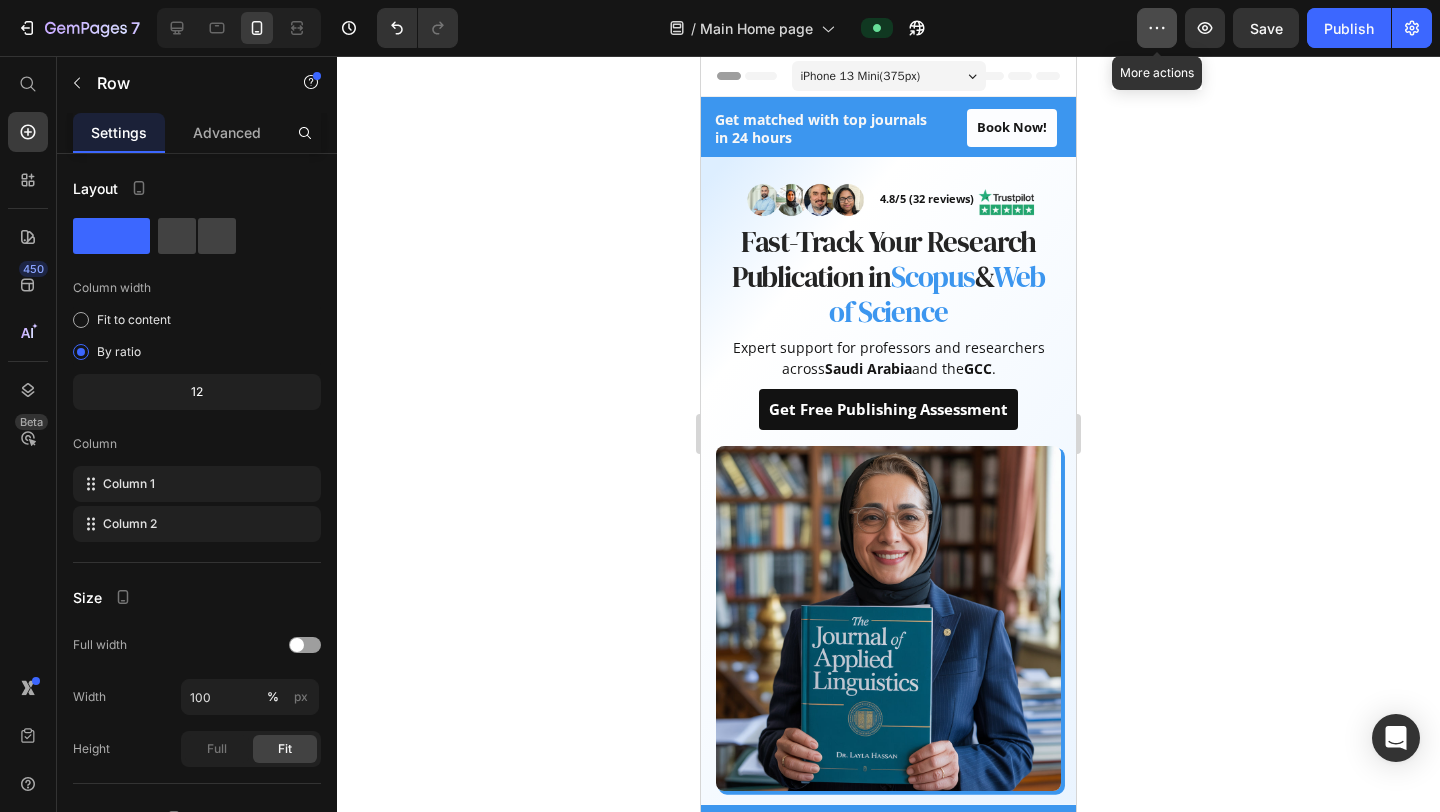 click 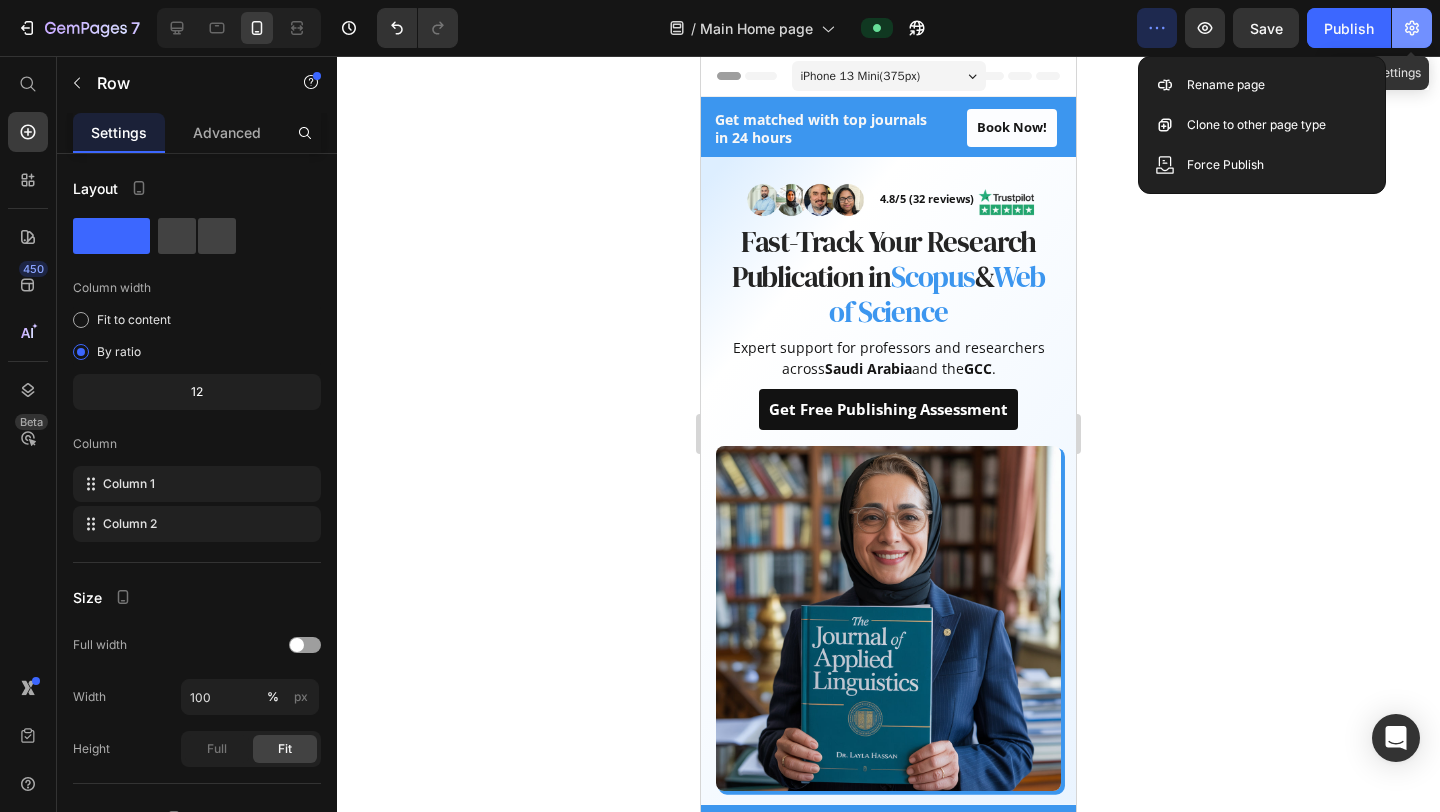 click 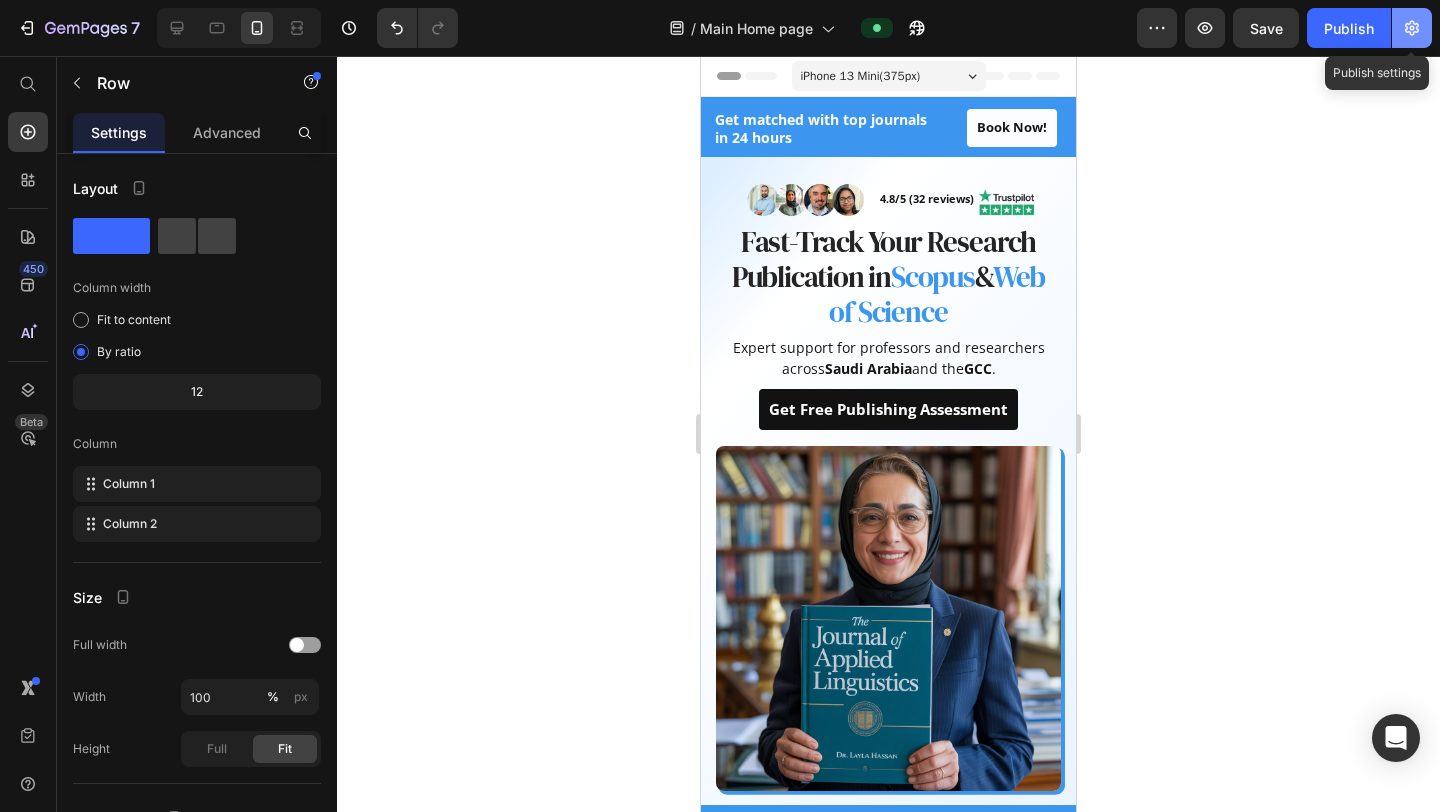click 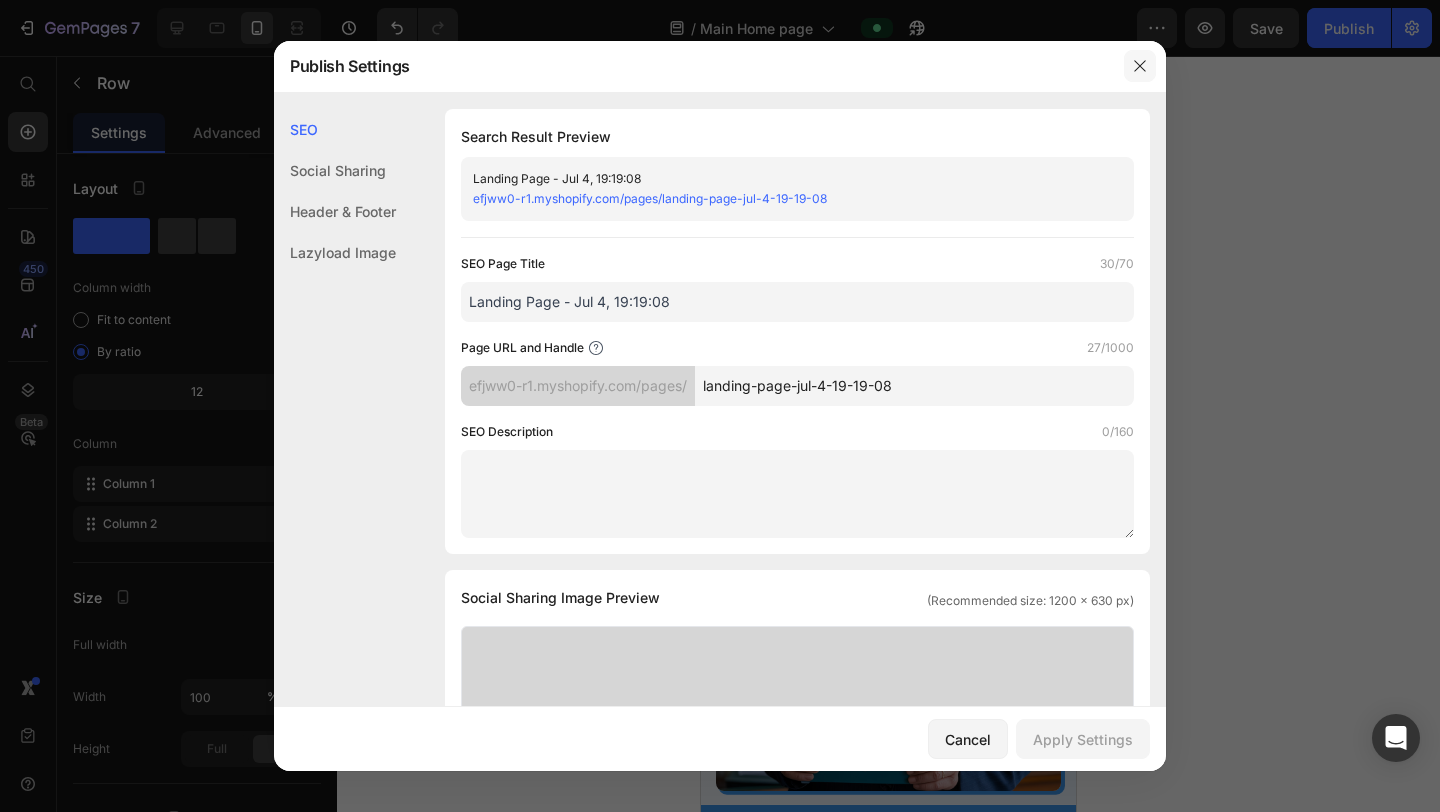 click 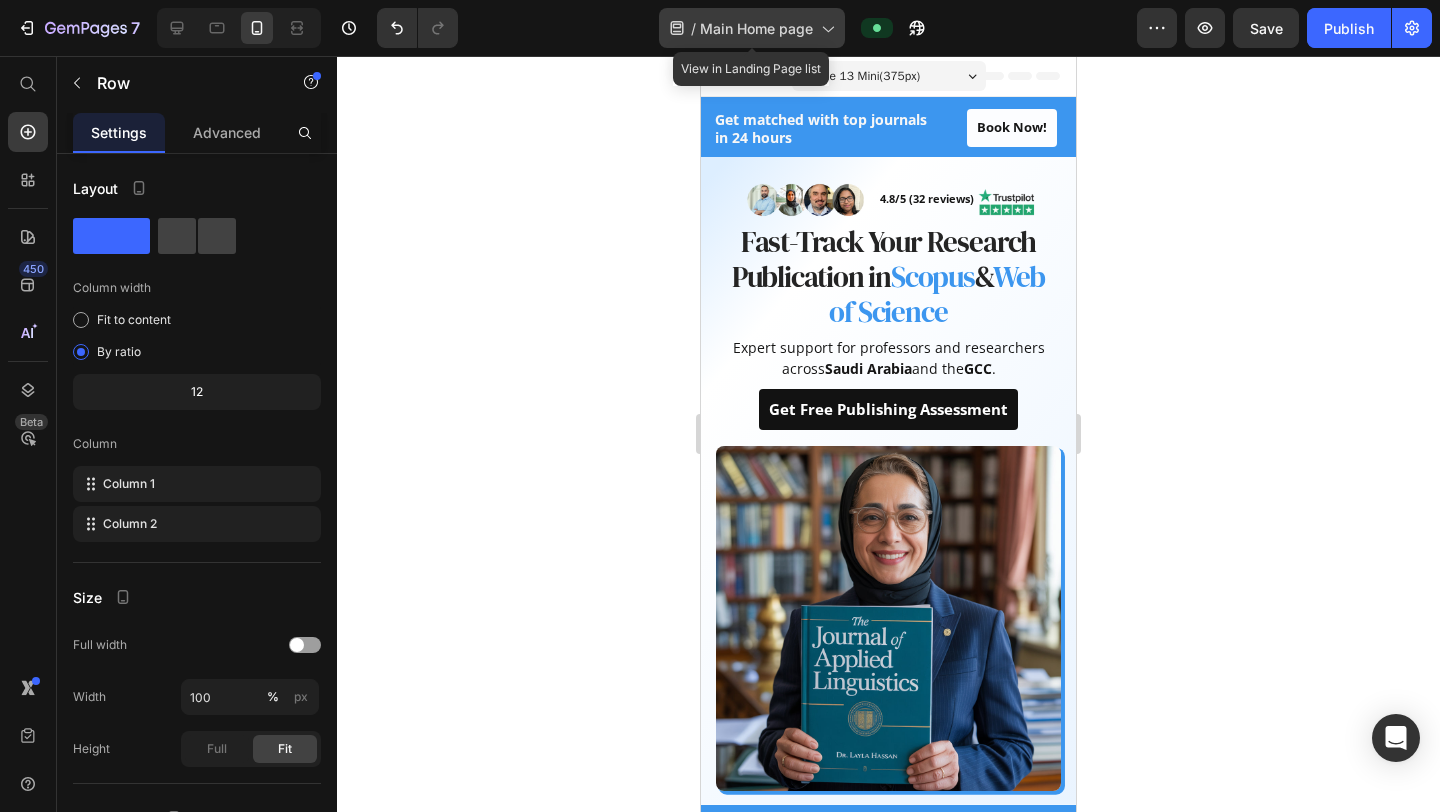 click on "Main Home page" at bounding box center [756, 28] 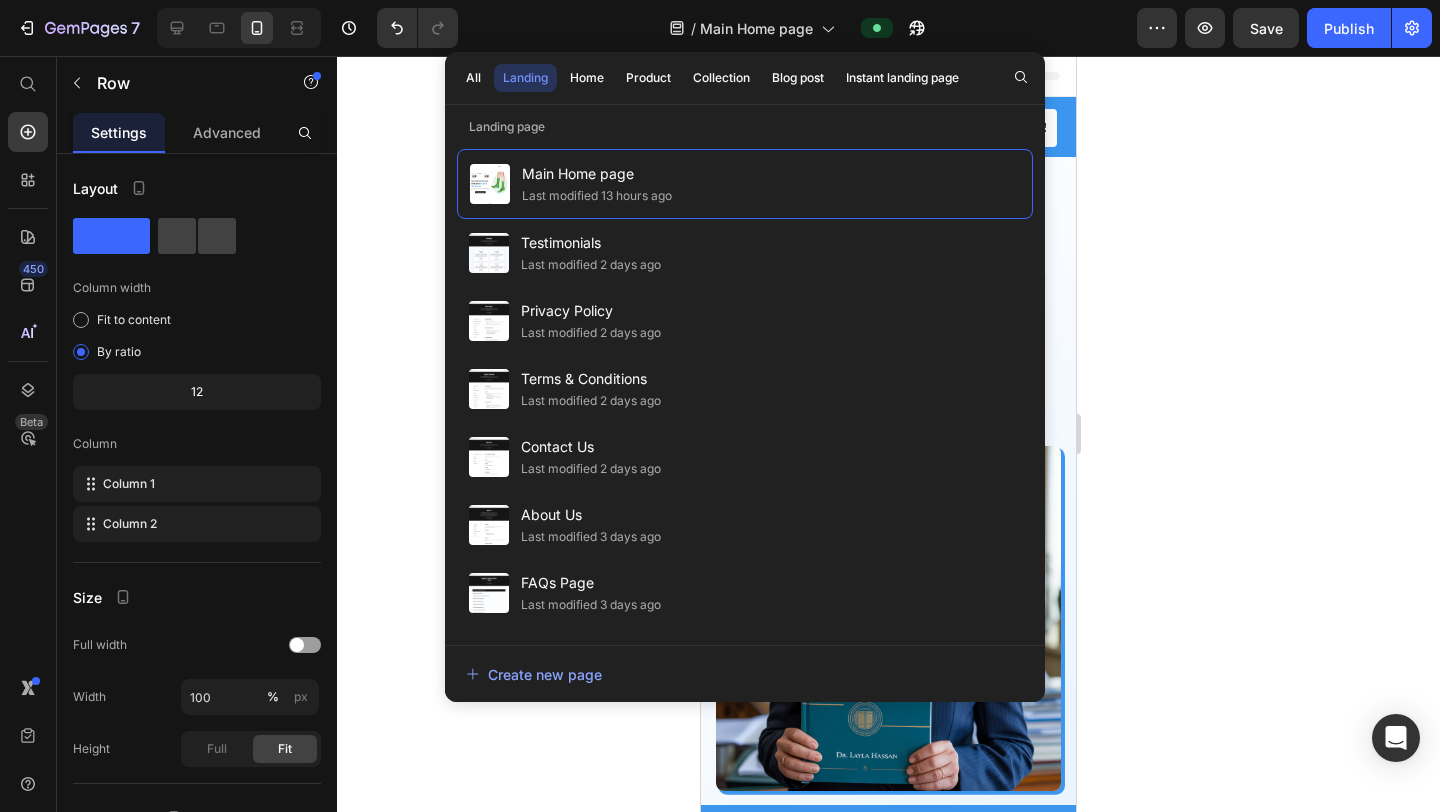 click 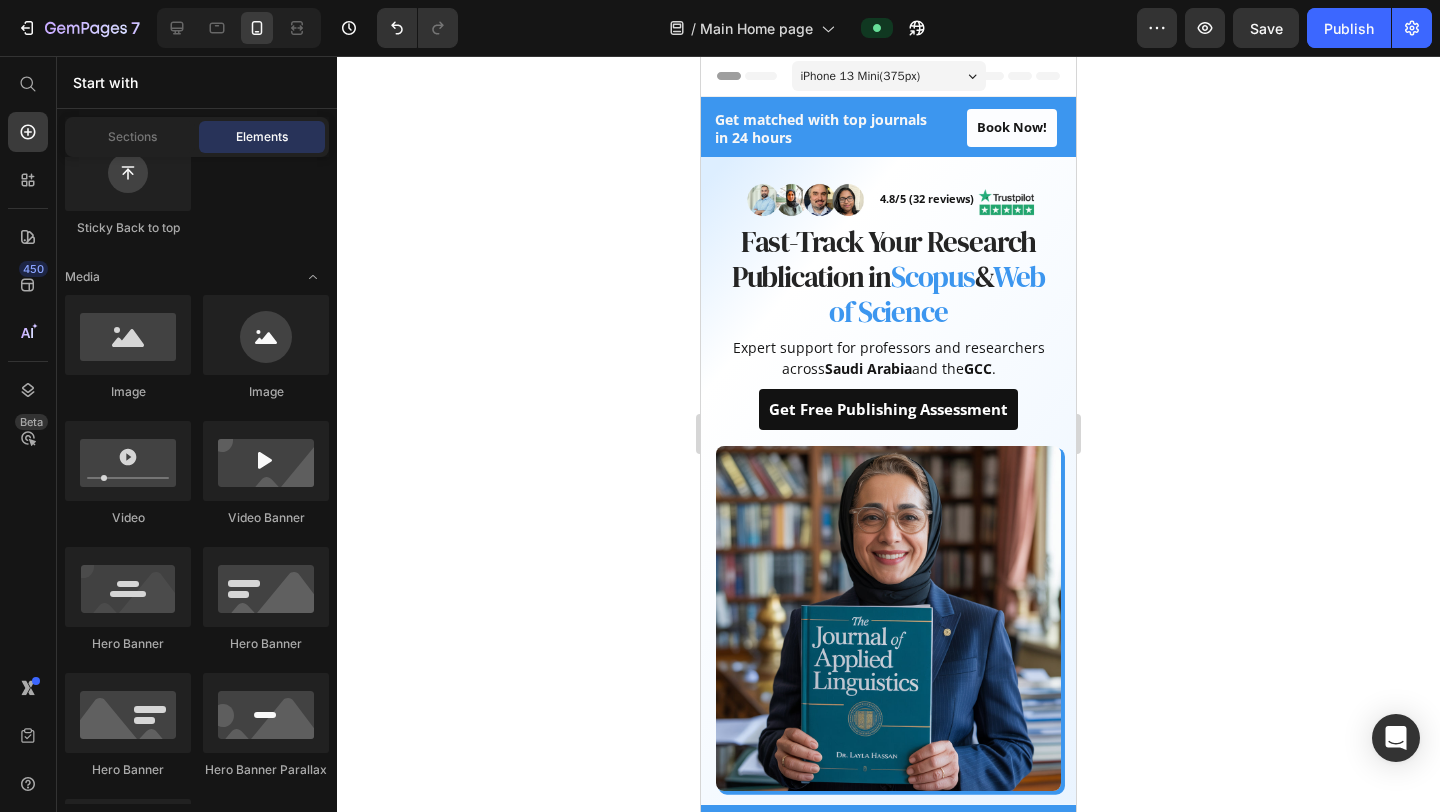 click 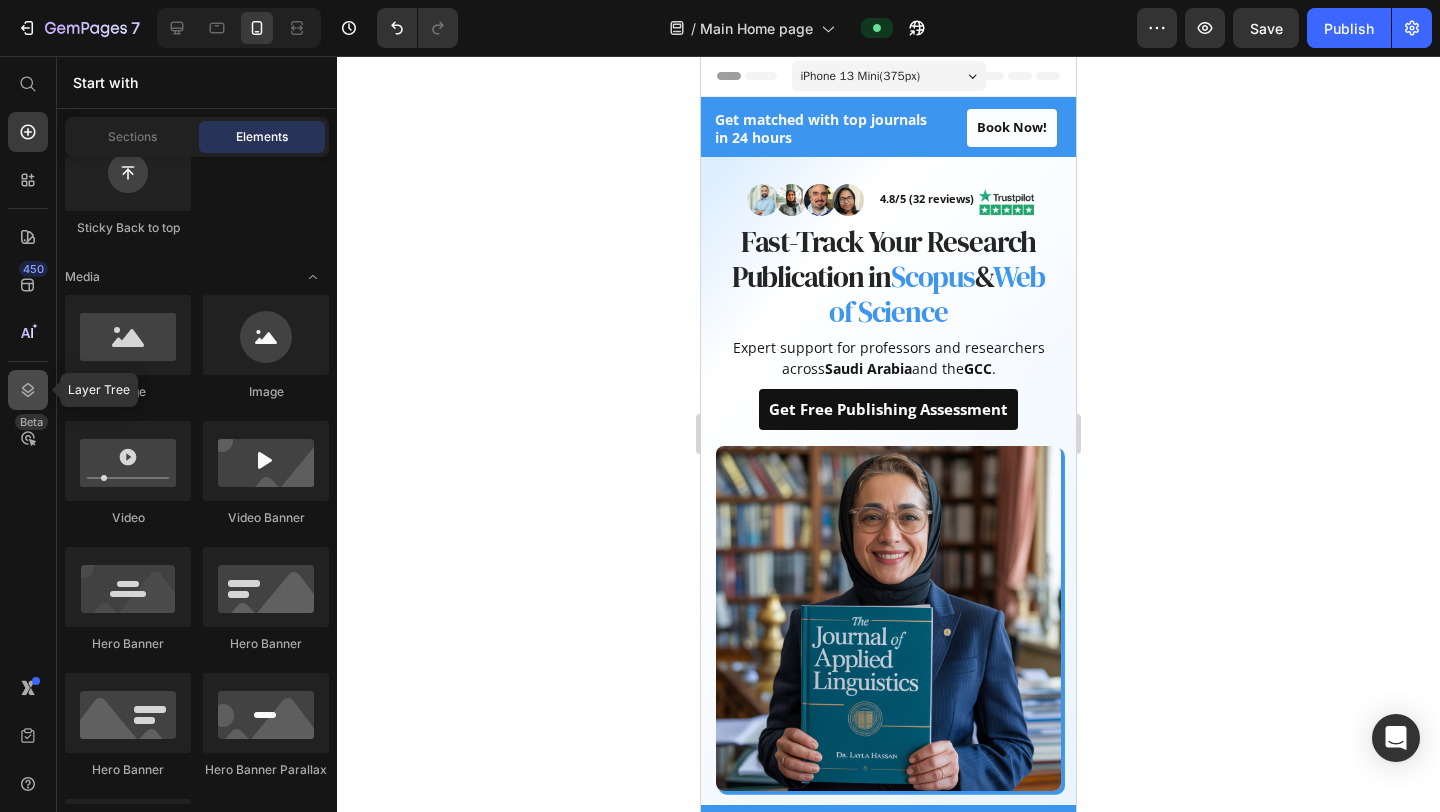 click 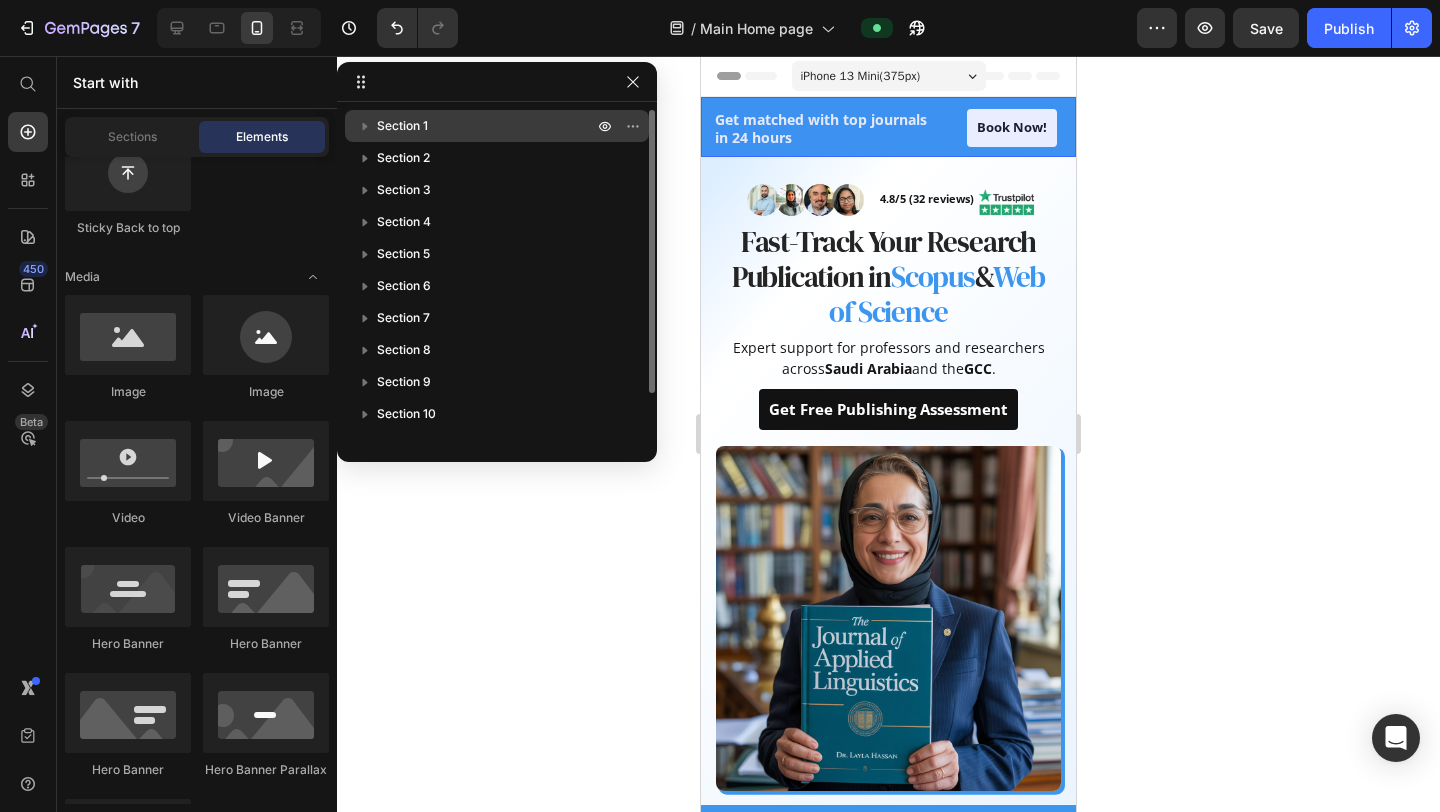 click on "Section 1" at bounding box center (487, 126) 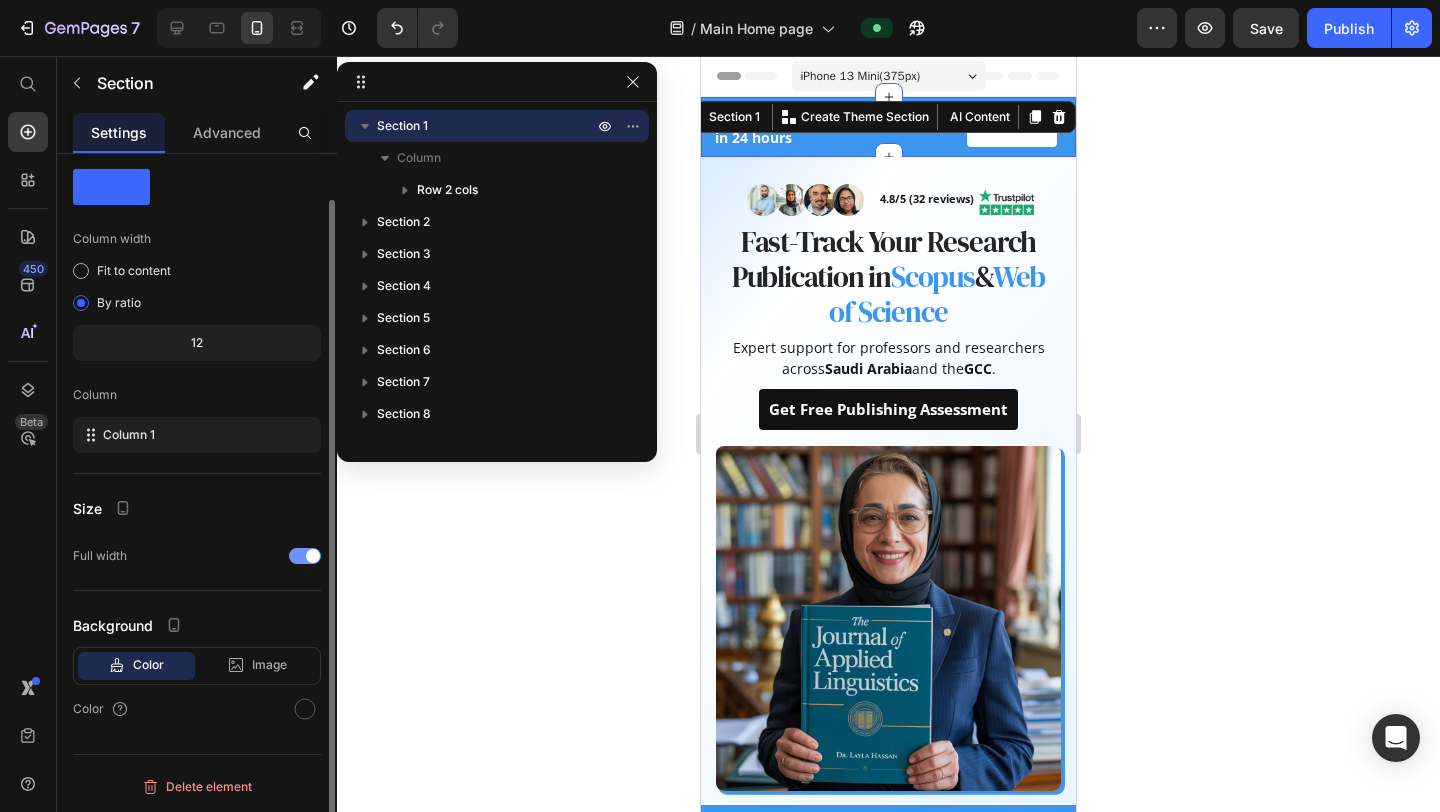scroll, scrollTop: 0, scrollLeft: 0, axis: both 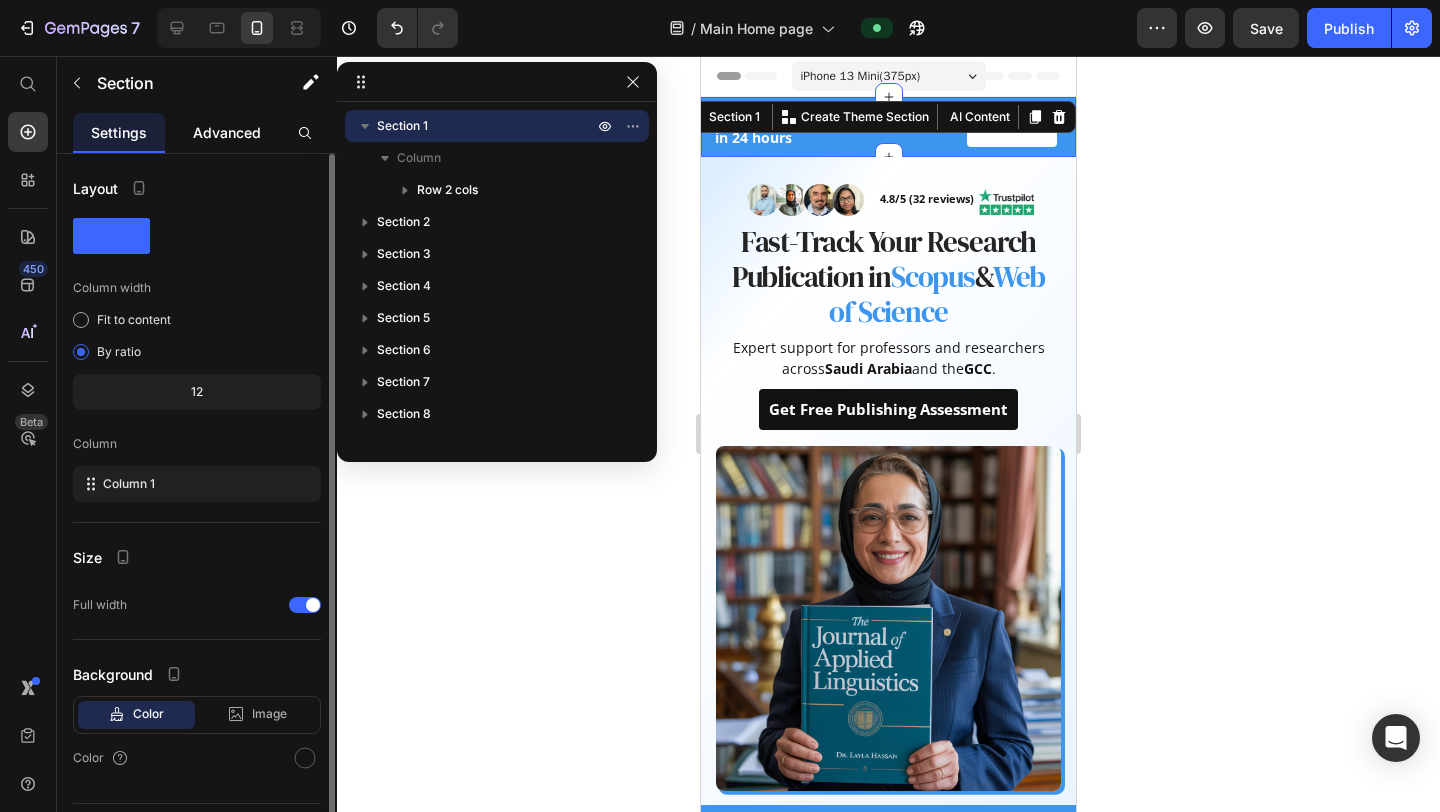 click on "Advanced" at bounding box center (227, 132) 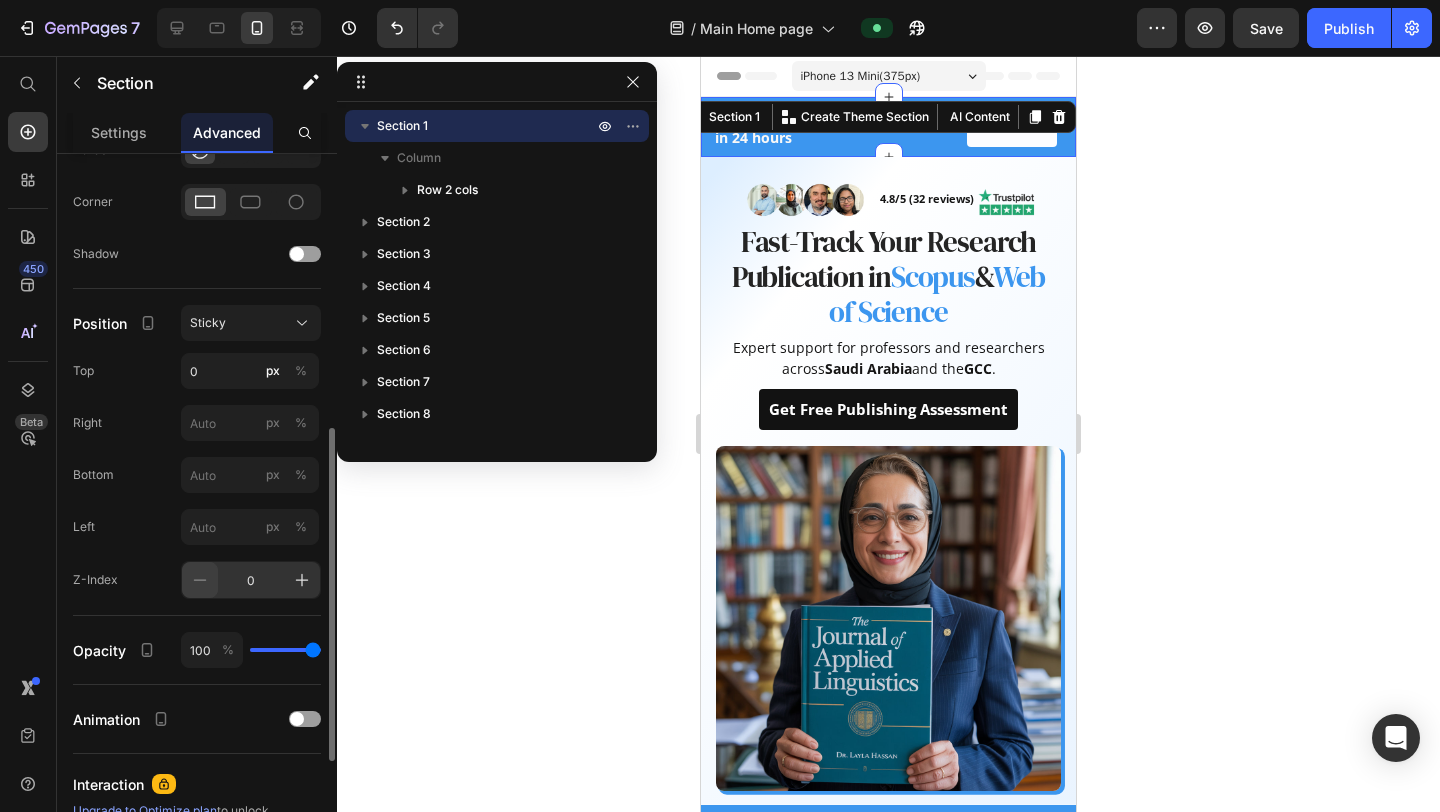 scroll, scrollTop: 583, scrollLeft: 0, axis: vertical 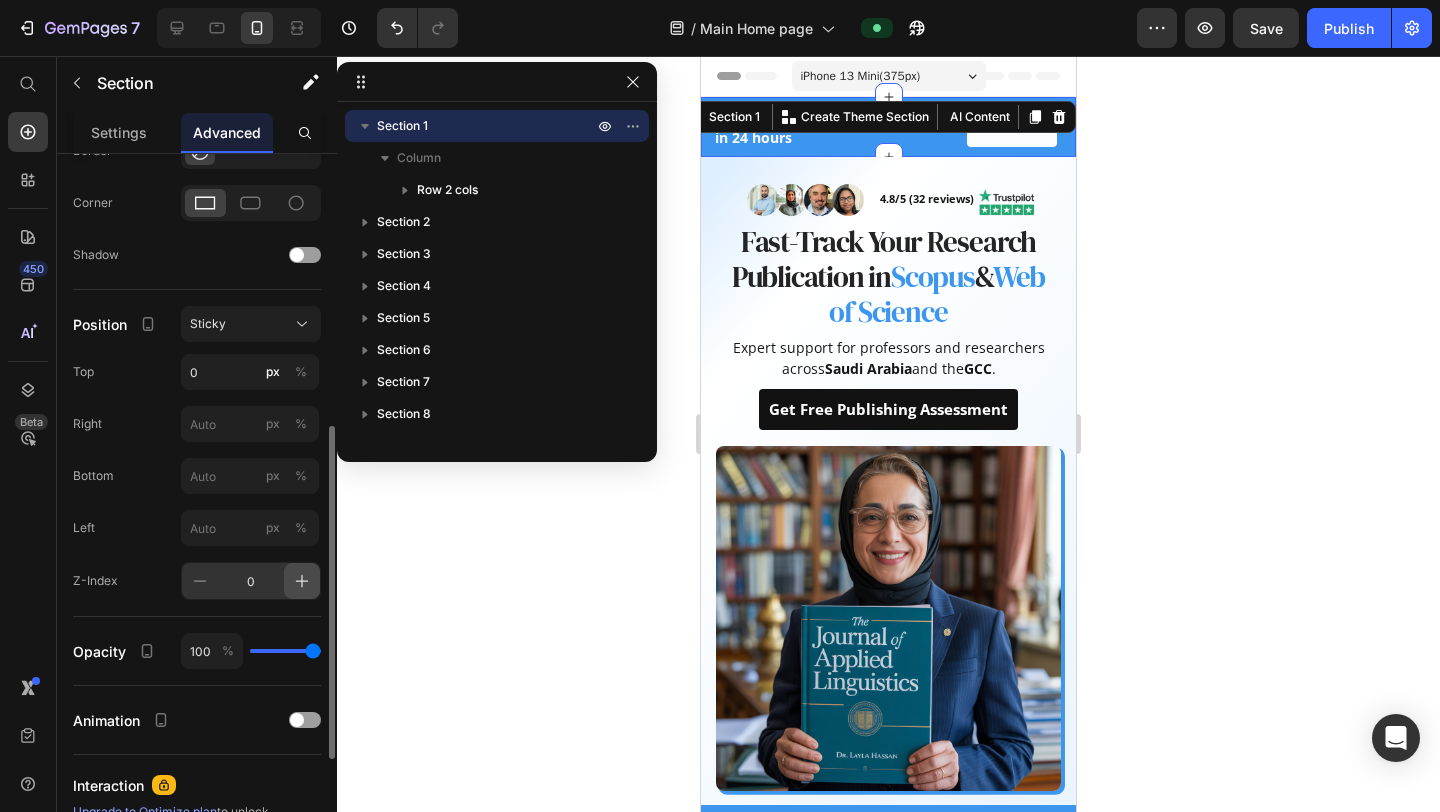 click 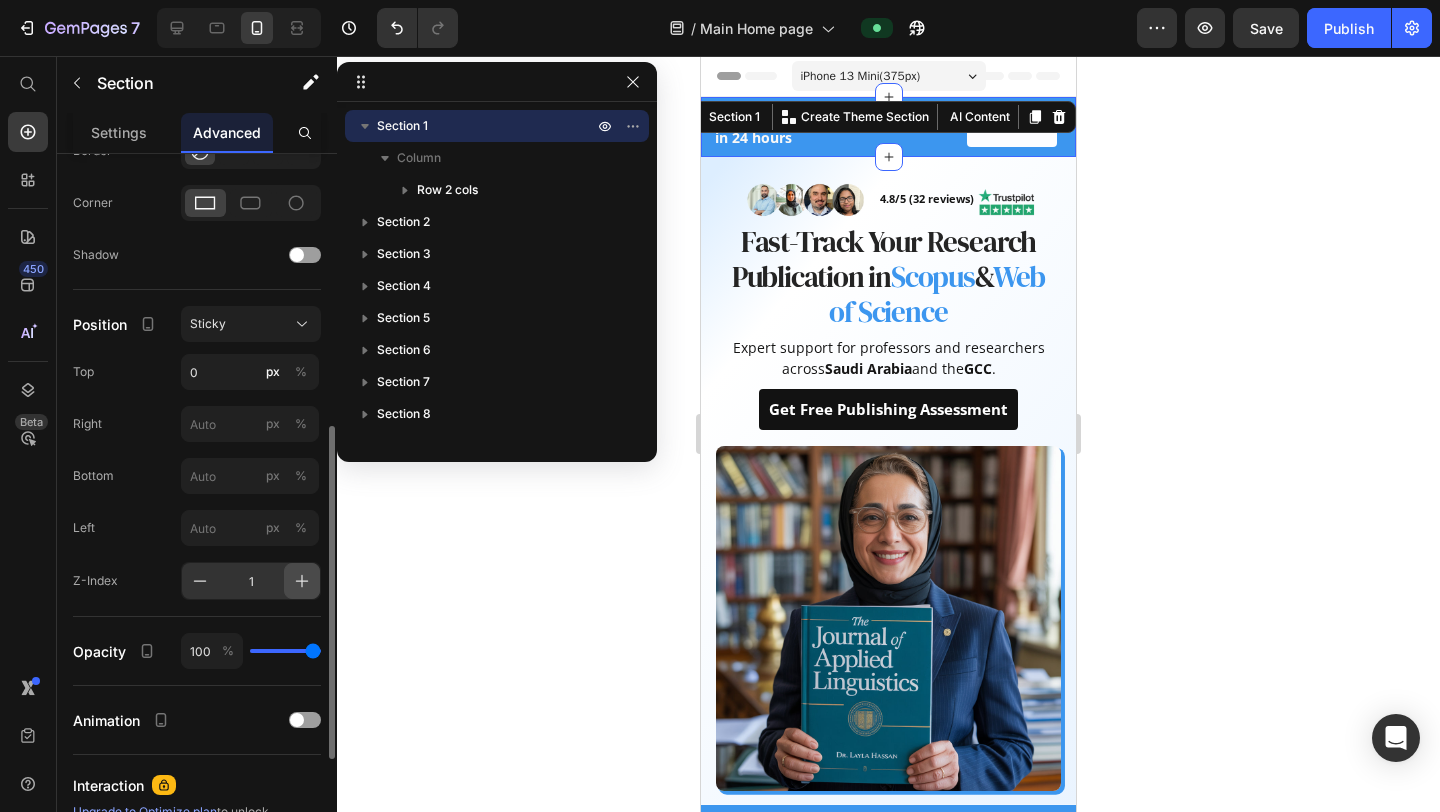 click 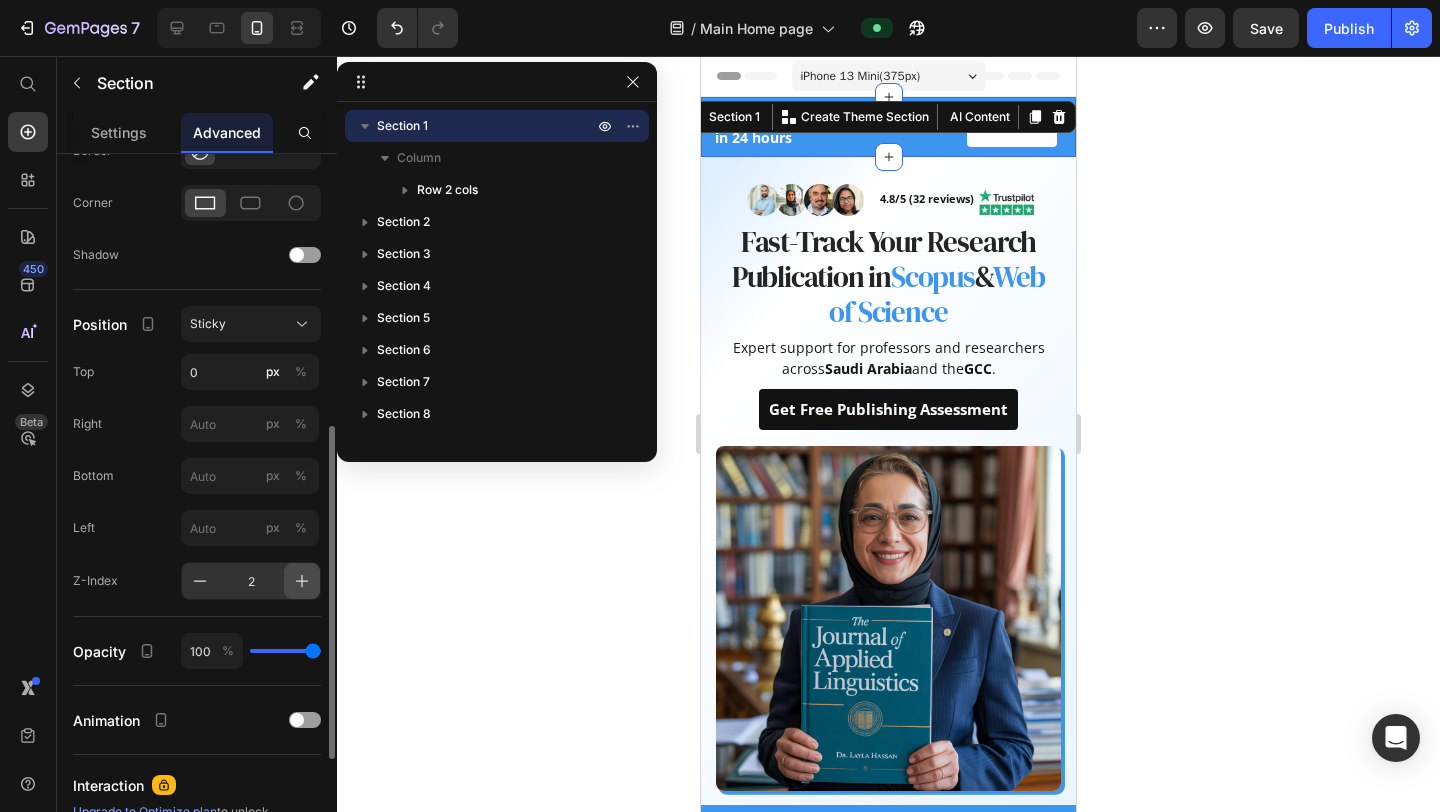 click 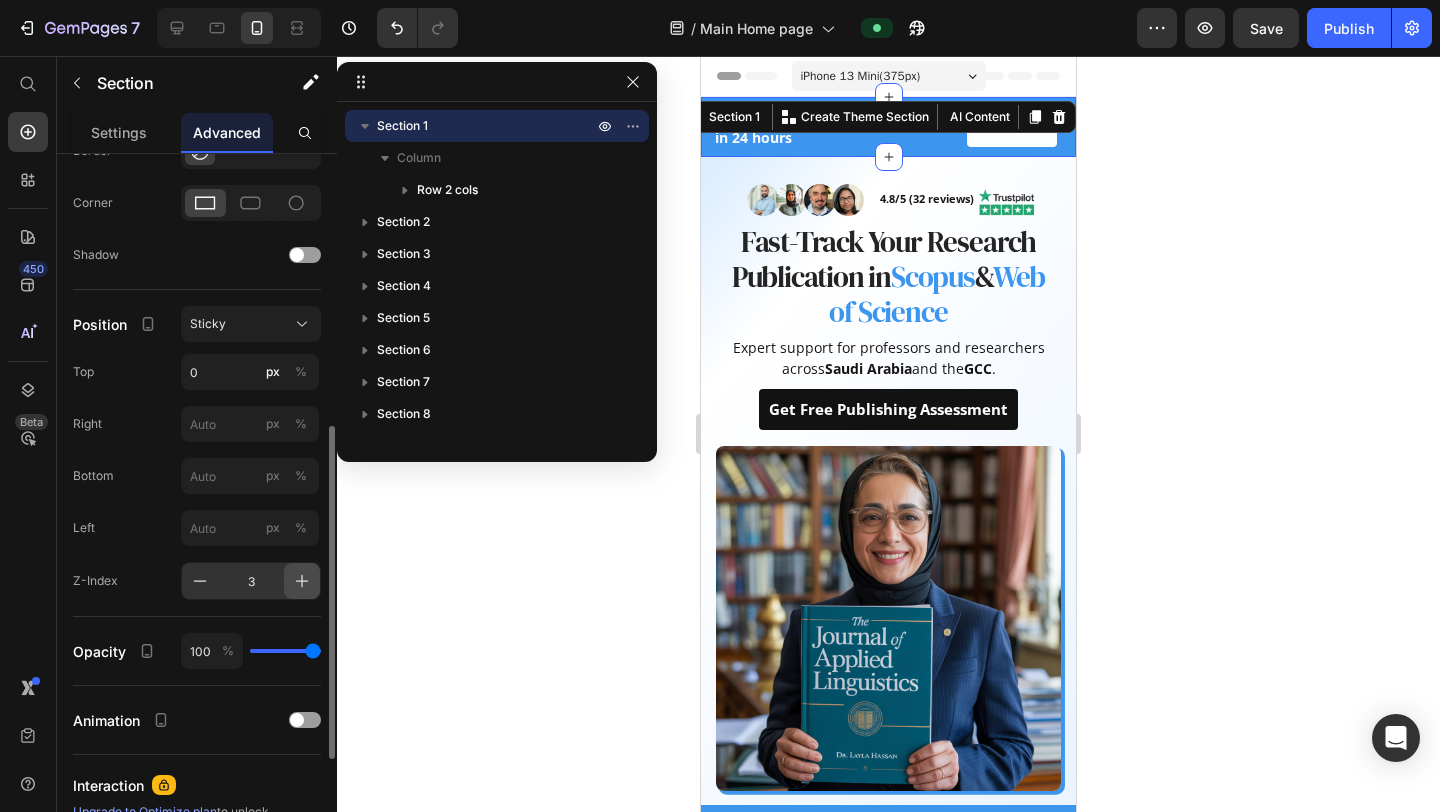 click 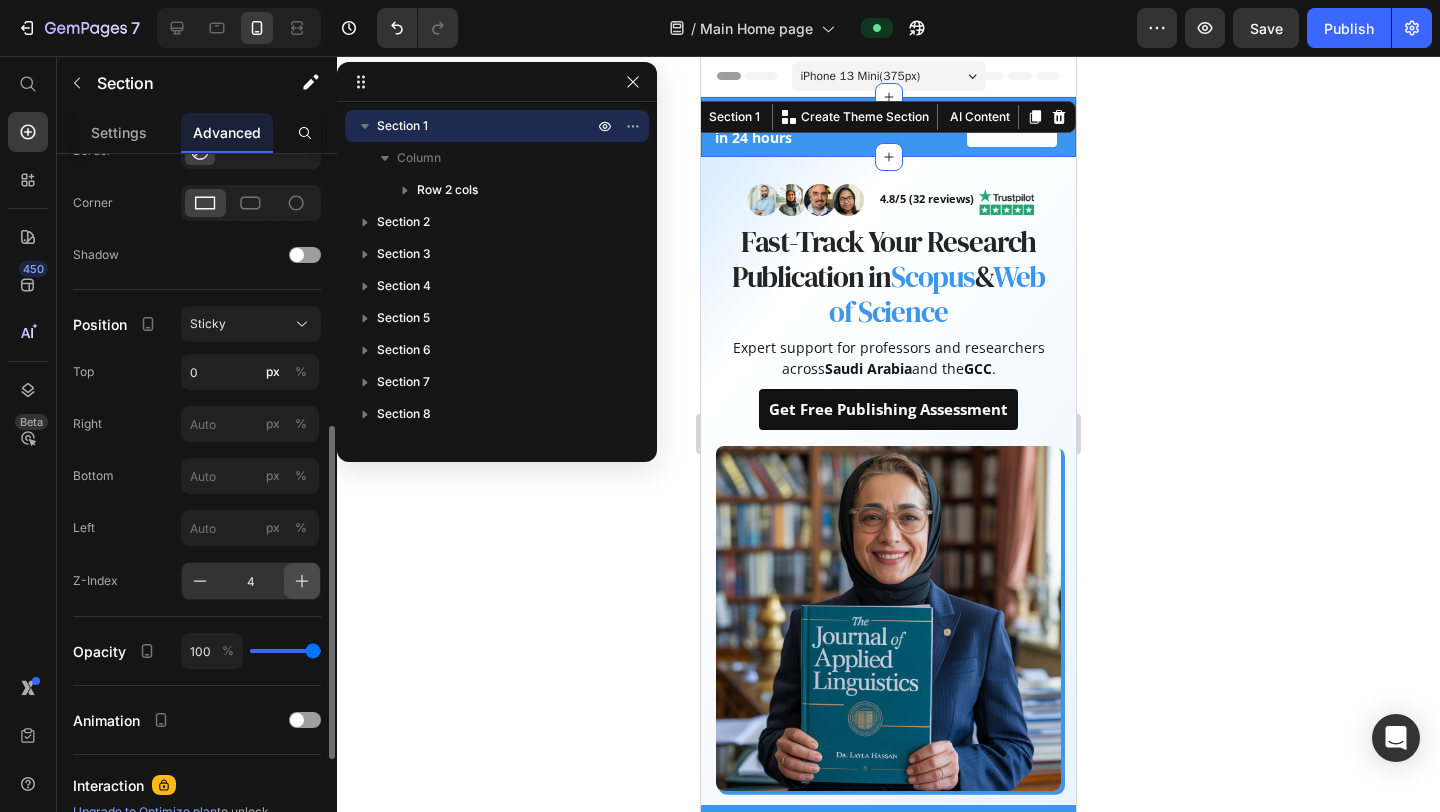 click 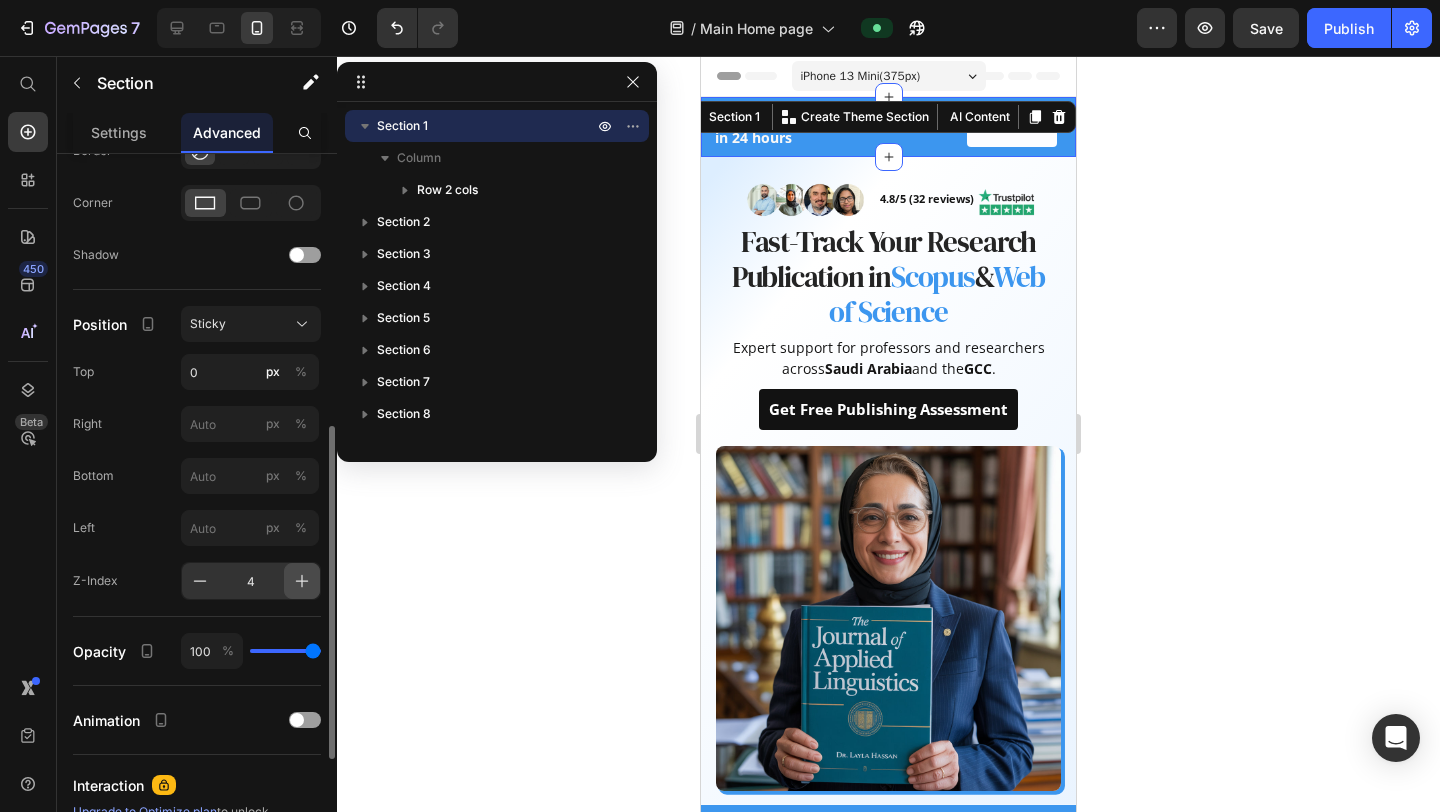 type on "5" 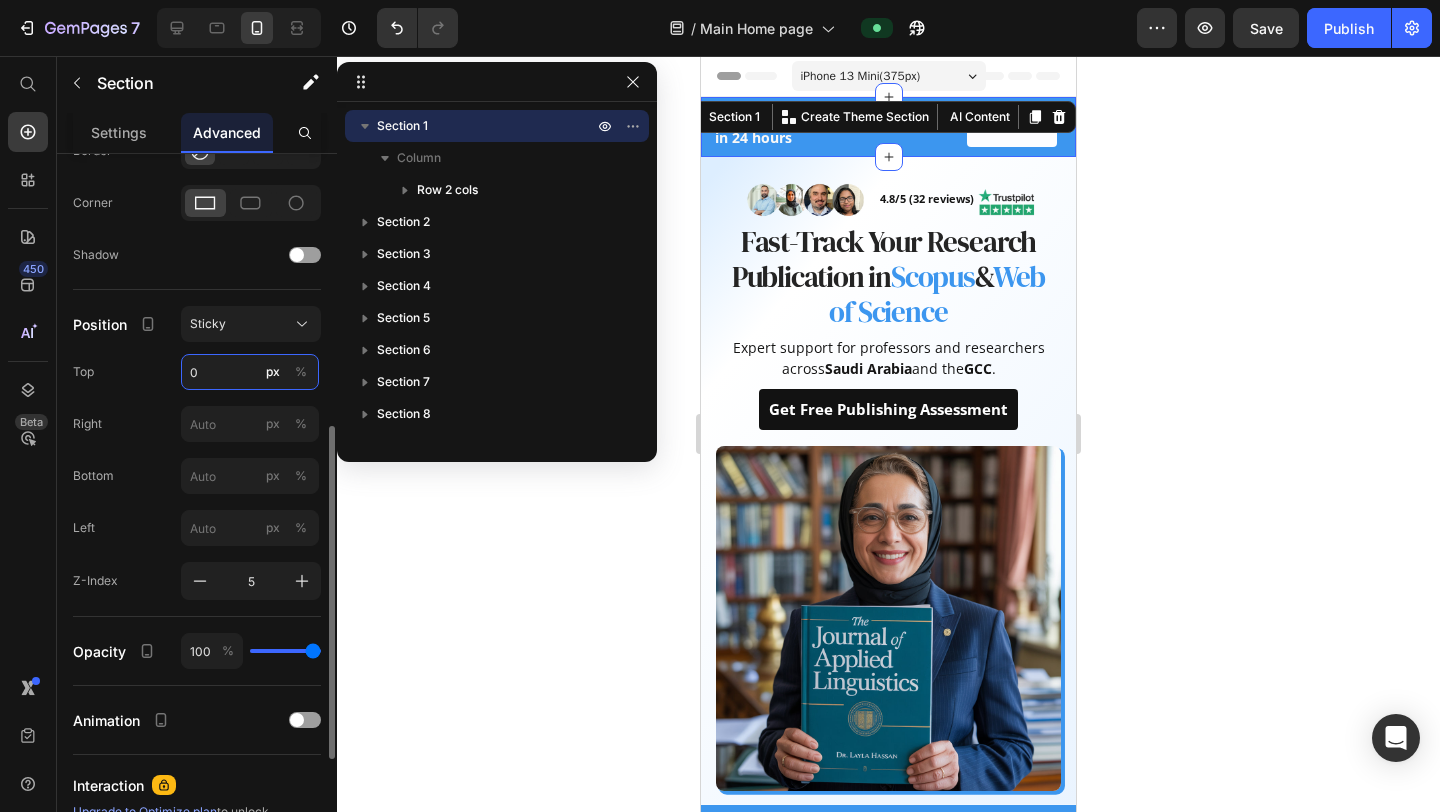 click on "0" at bounding box center [250, 372] 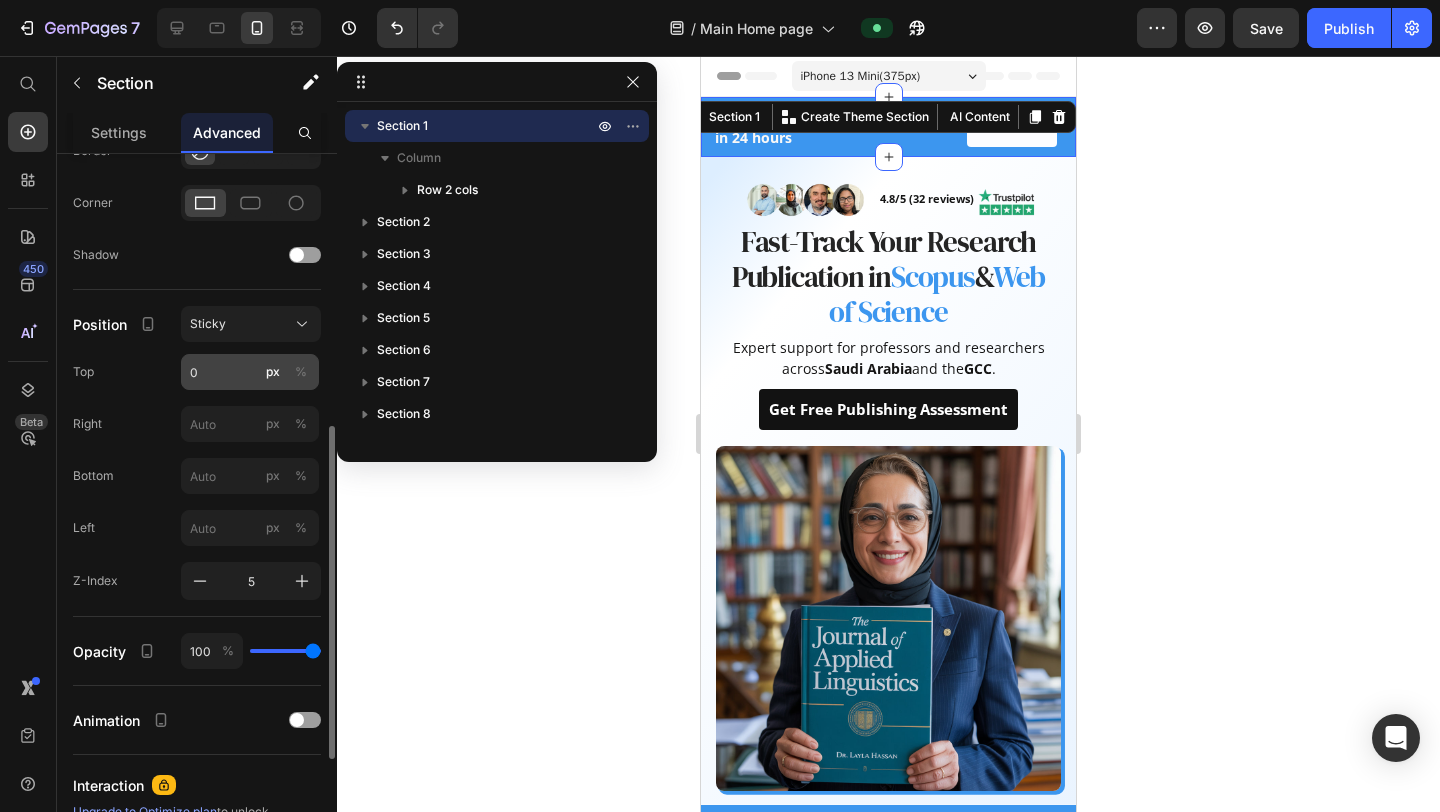 click on "%" 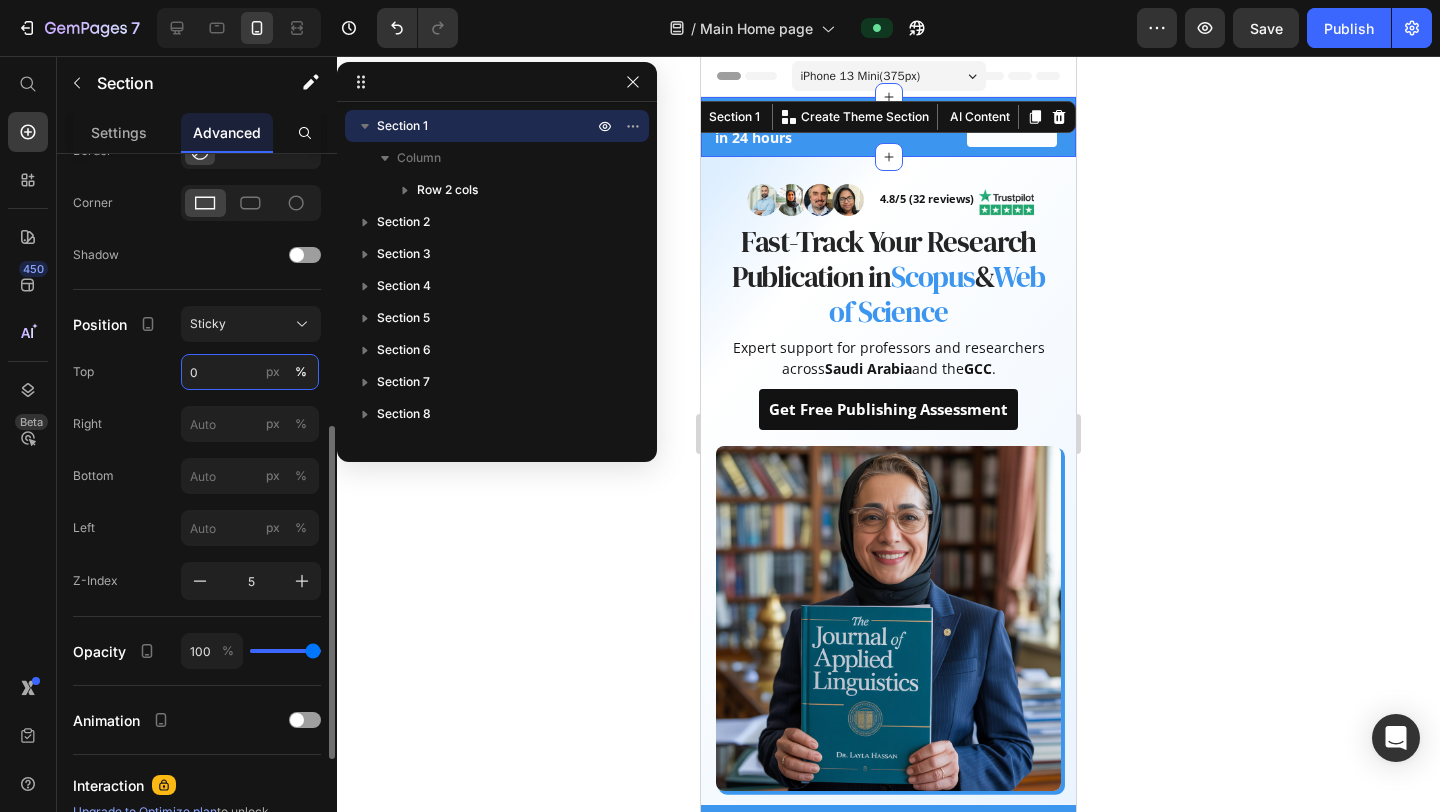 click on "0" at bounding box center [250, 372] 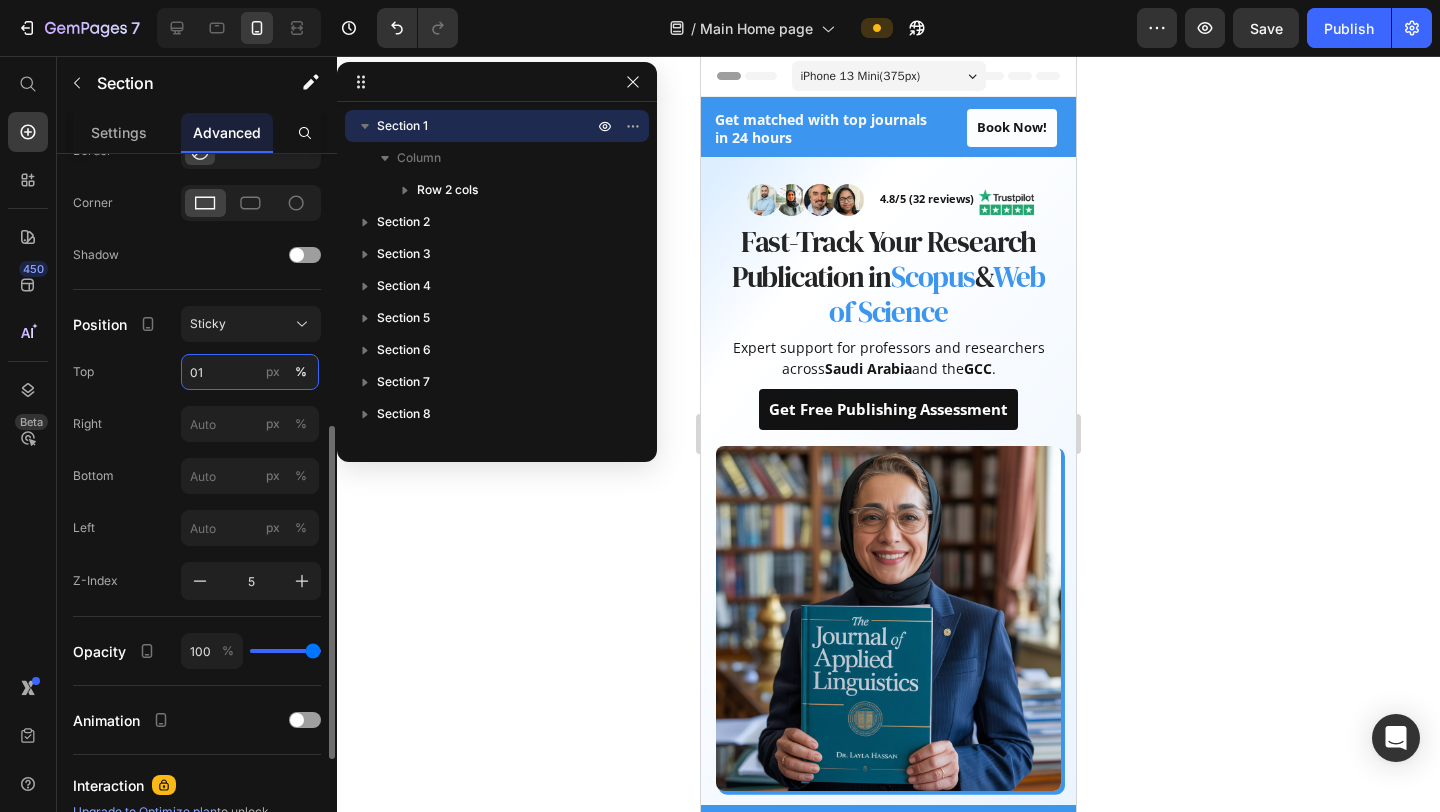 type on "0" 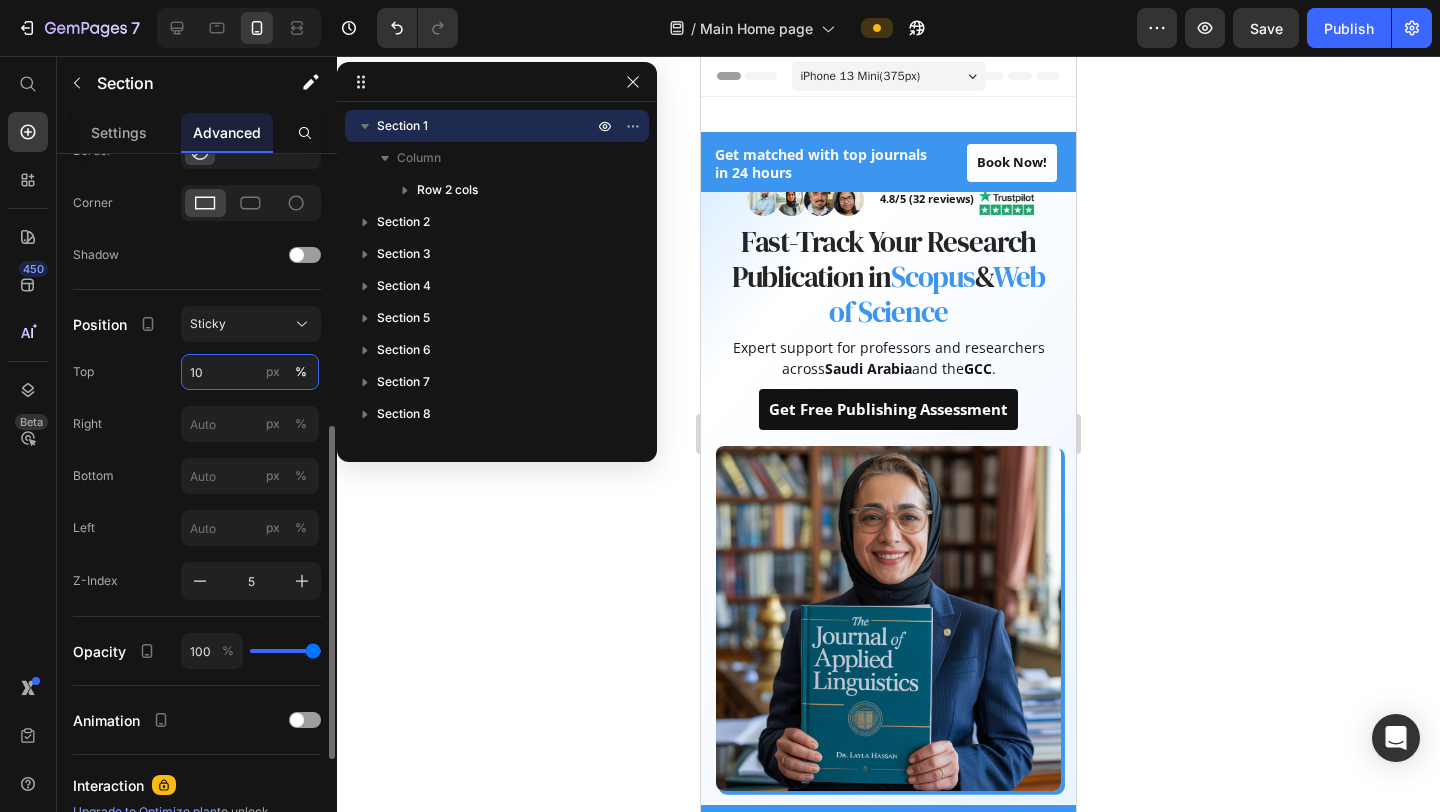 type on "1" 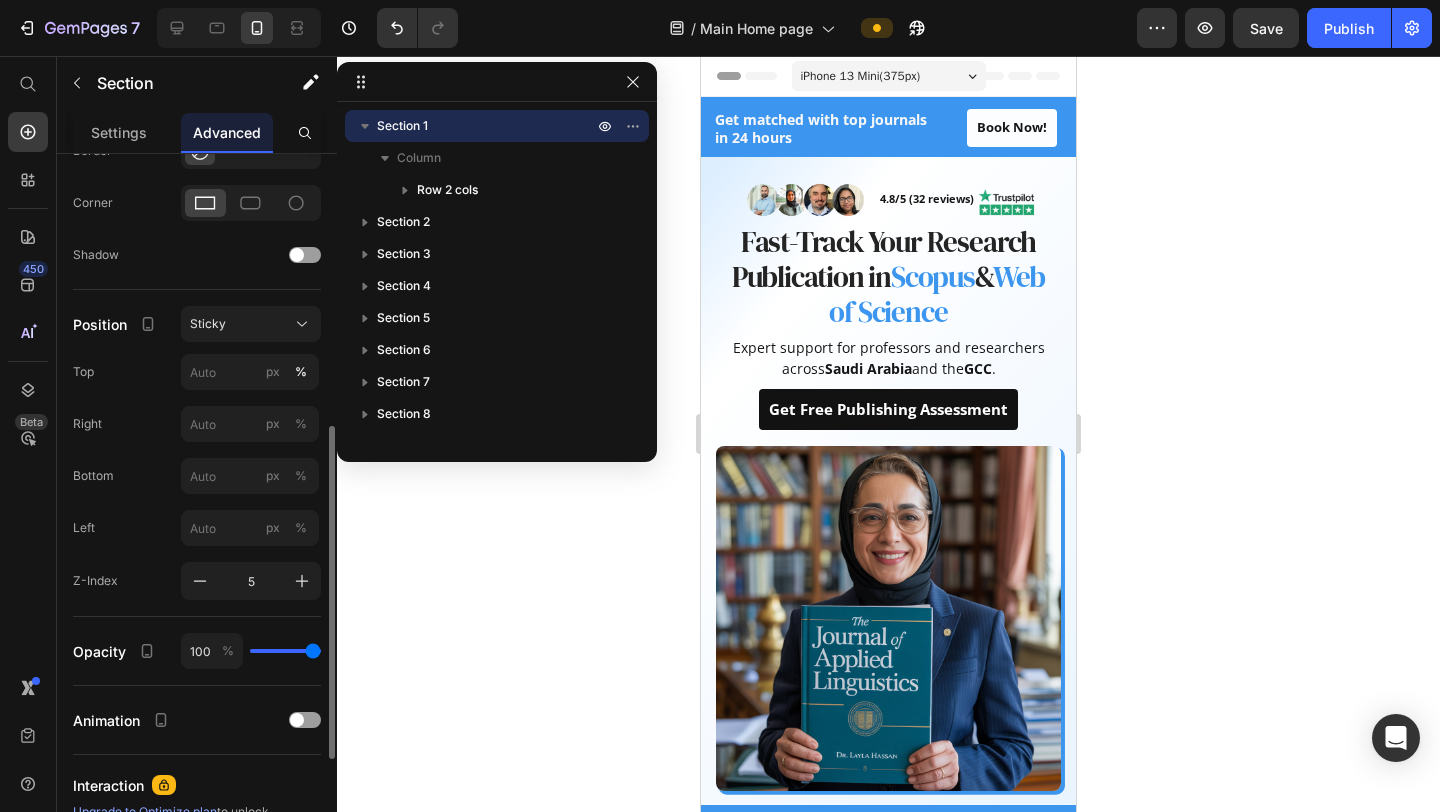 type on "0" 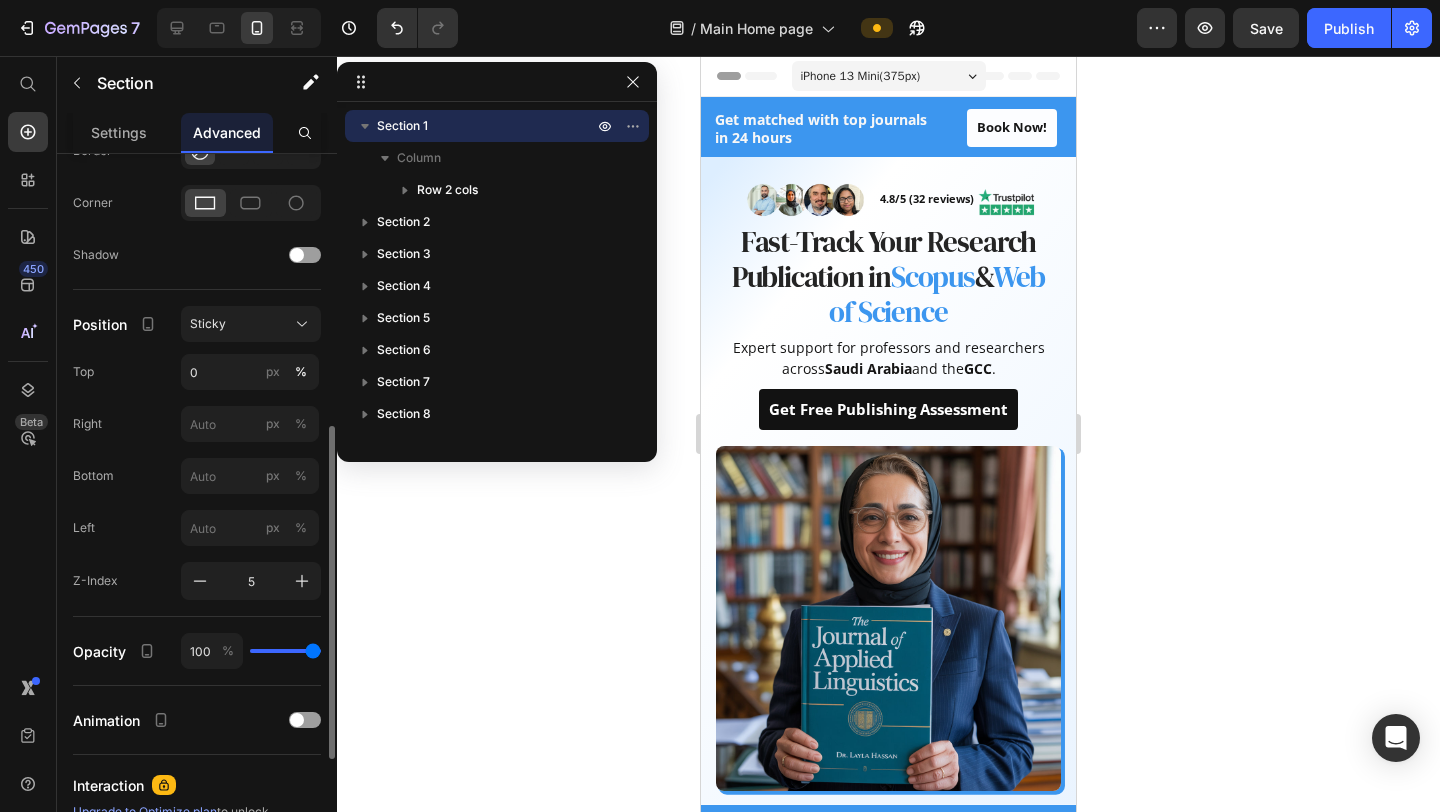 click on "Right px %" 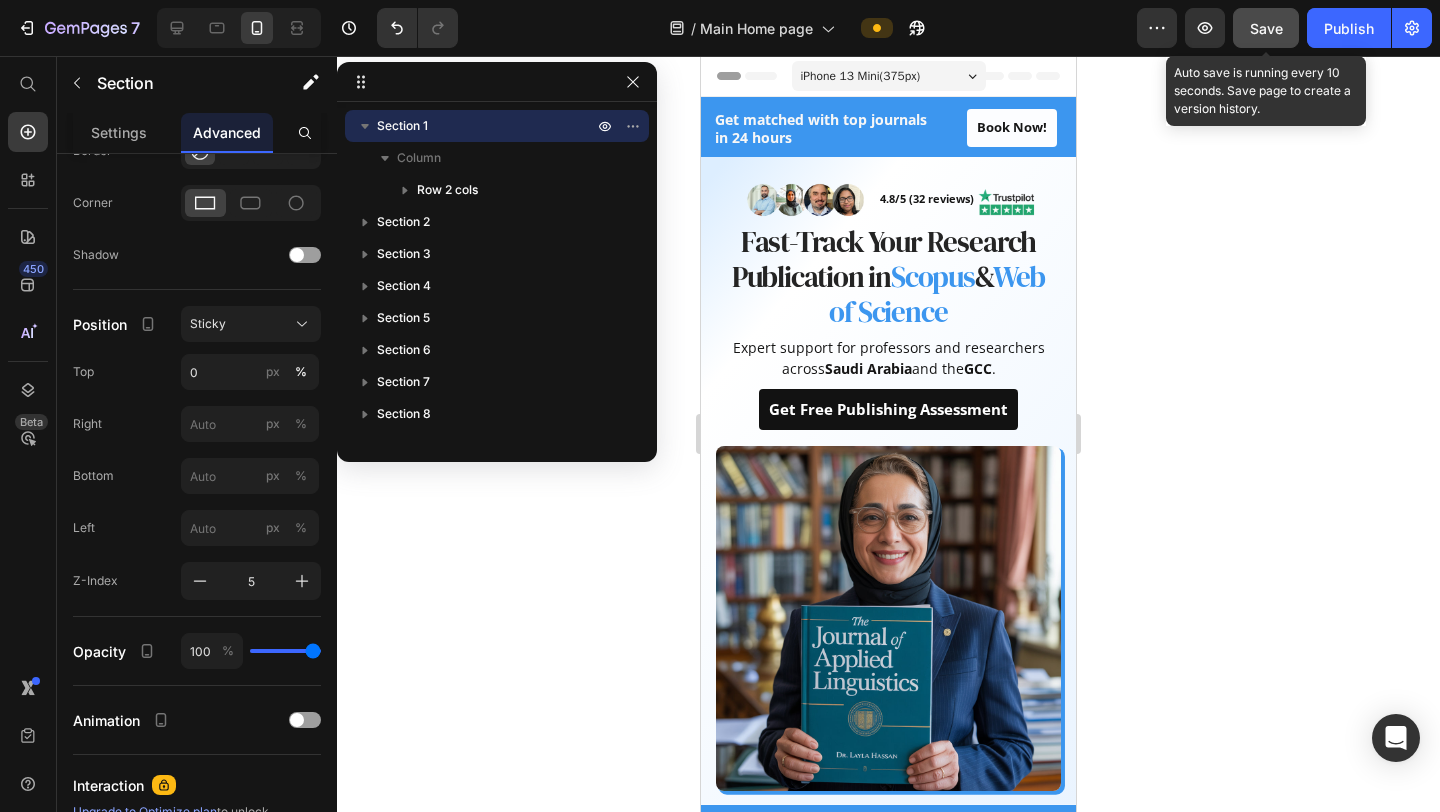 click on "Save" 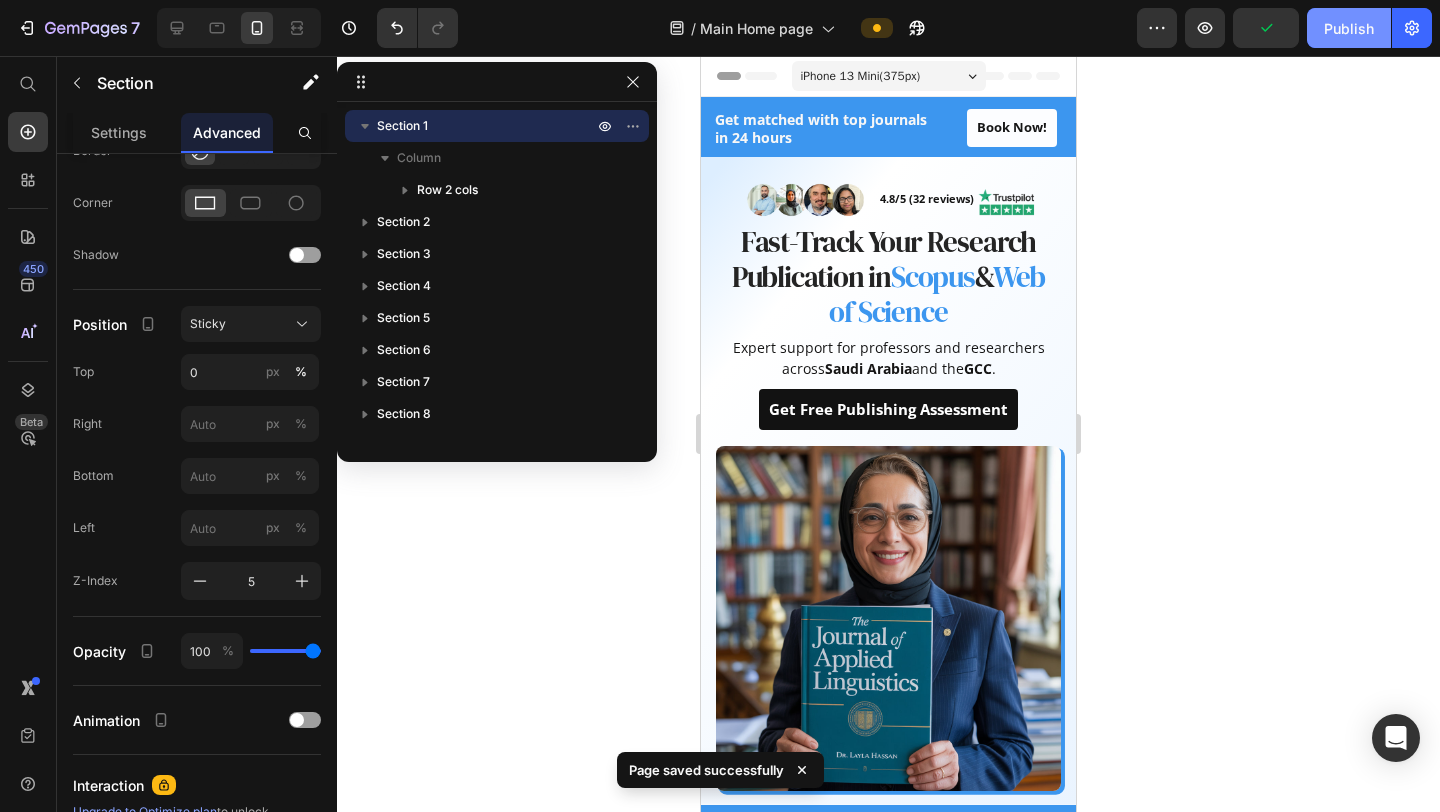click on "Publish" 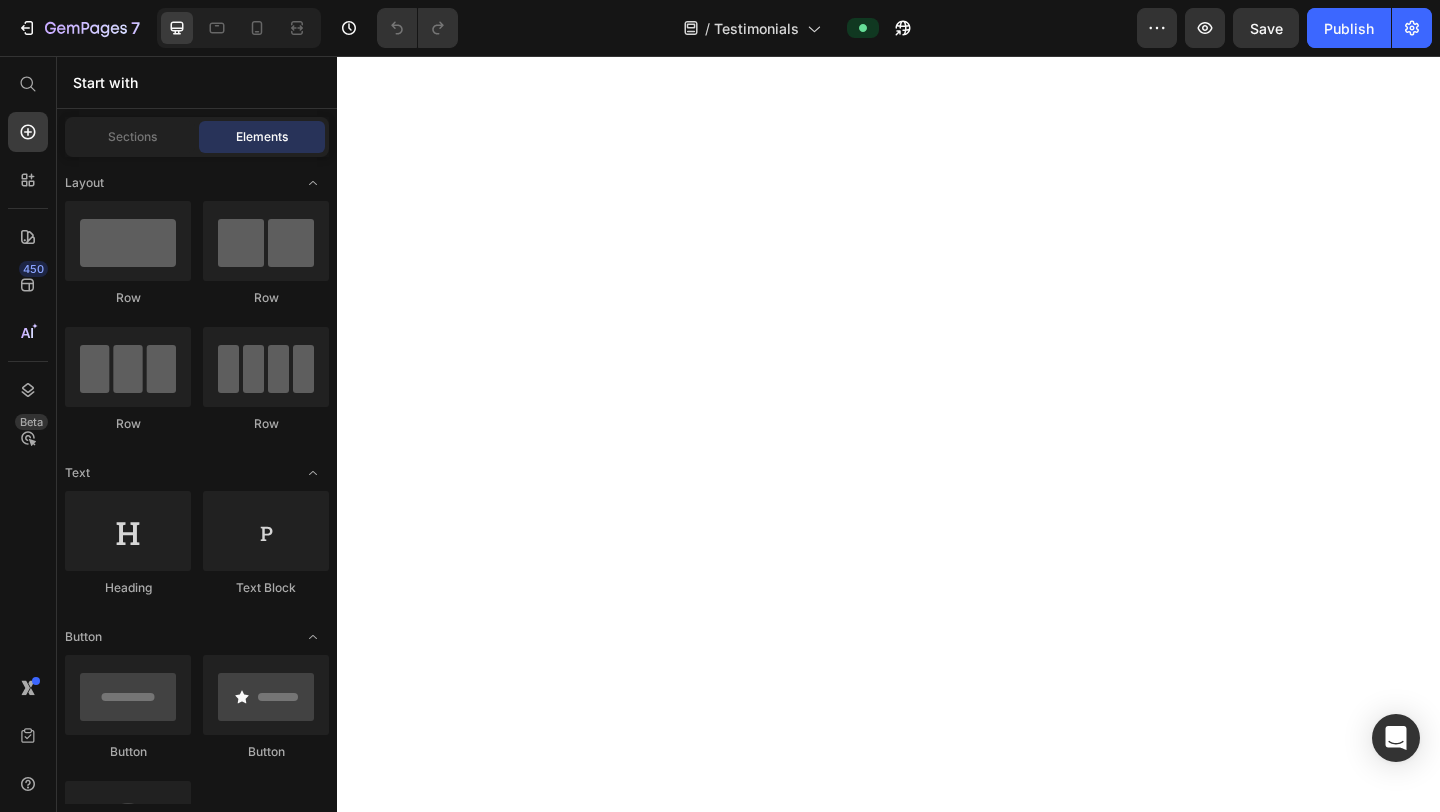 scroll, scrollTop: 0, scrollLeft: 0, axis: both 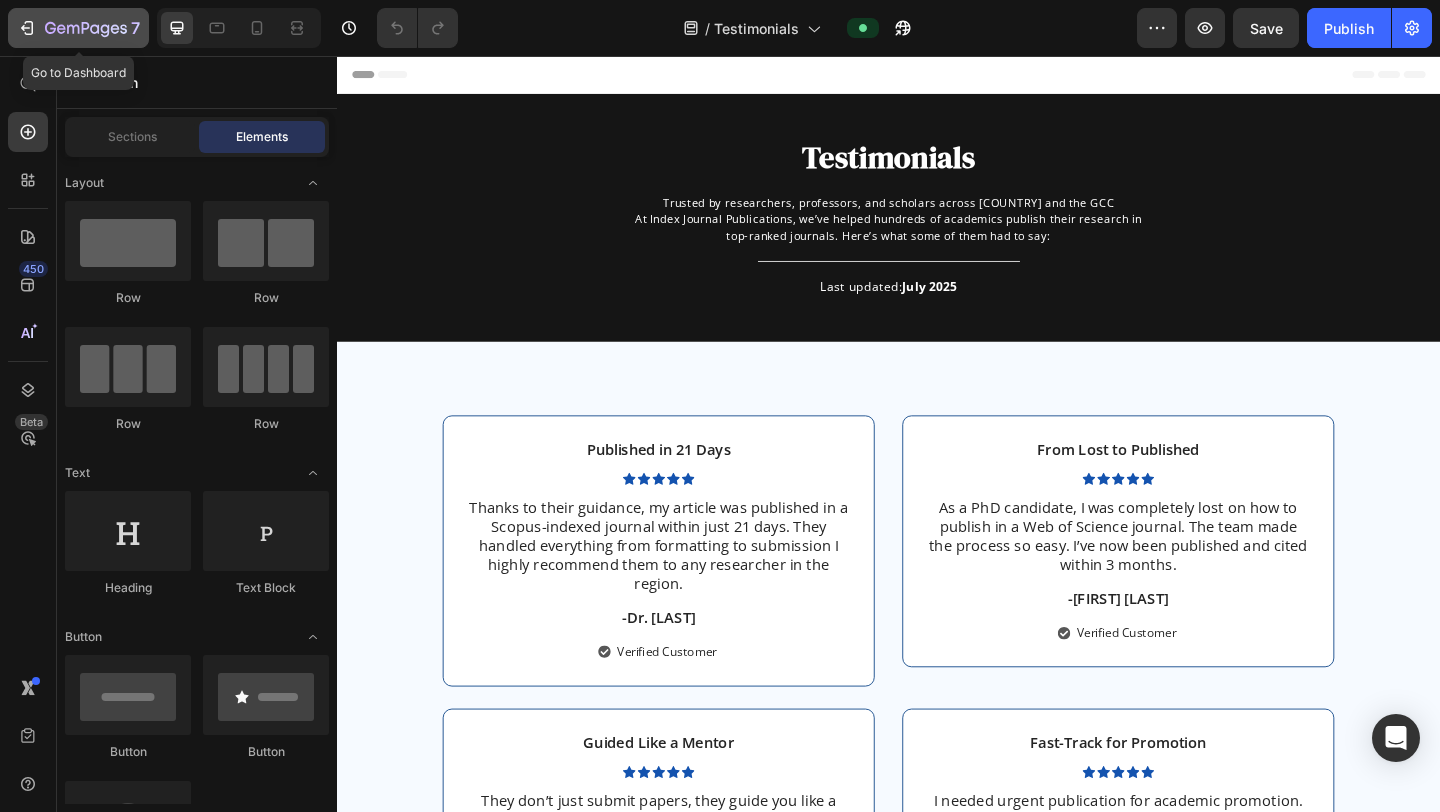 click 